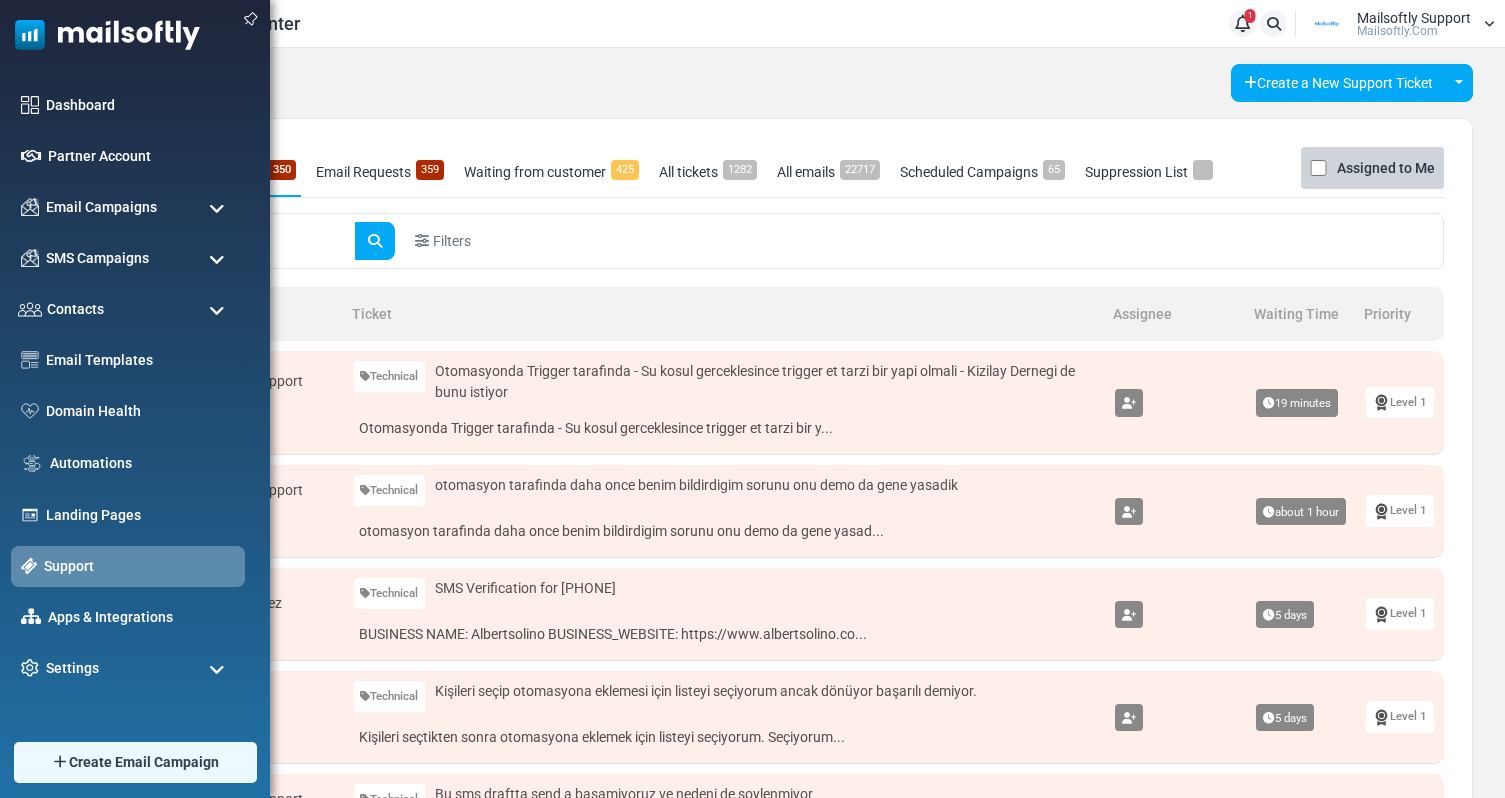 scroll, scrollTop: 64, scrollLeft: 0, axis: vertical 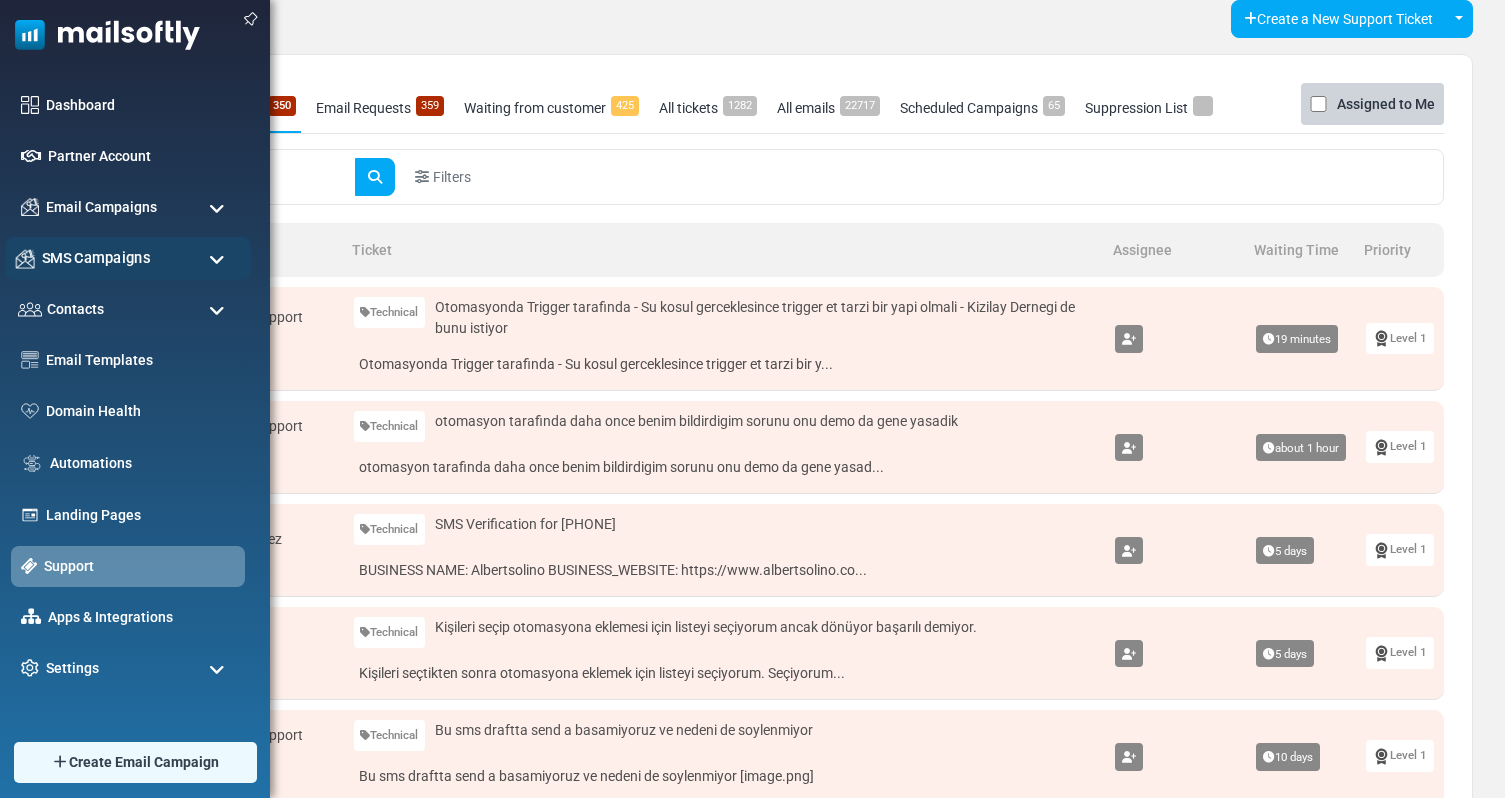 click on "SMS Campaigns" at bounding box center (96, 258) 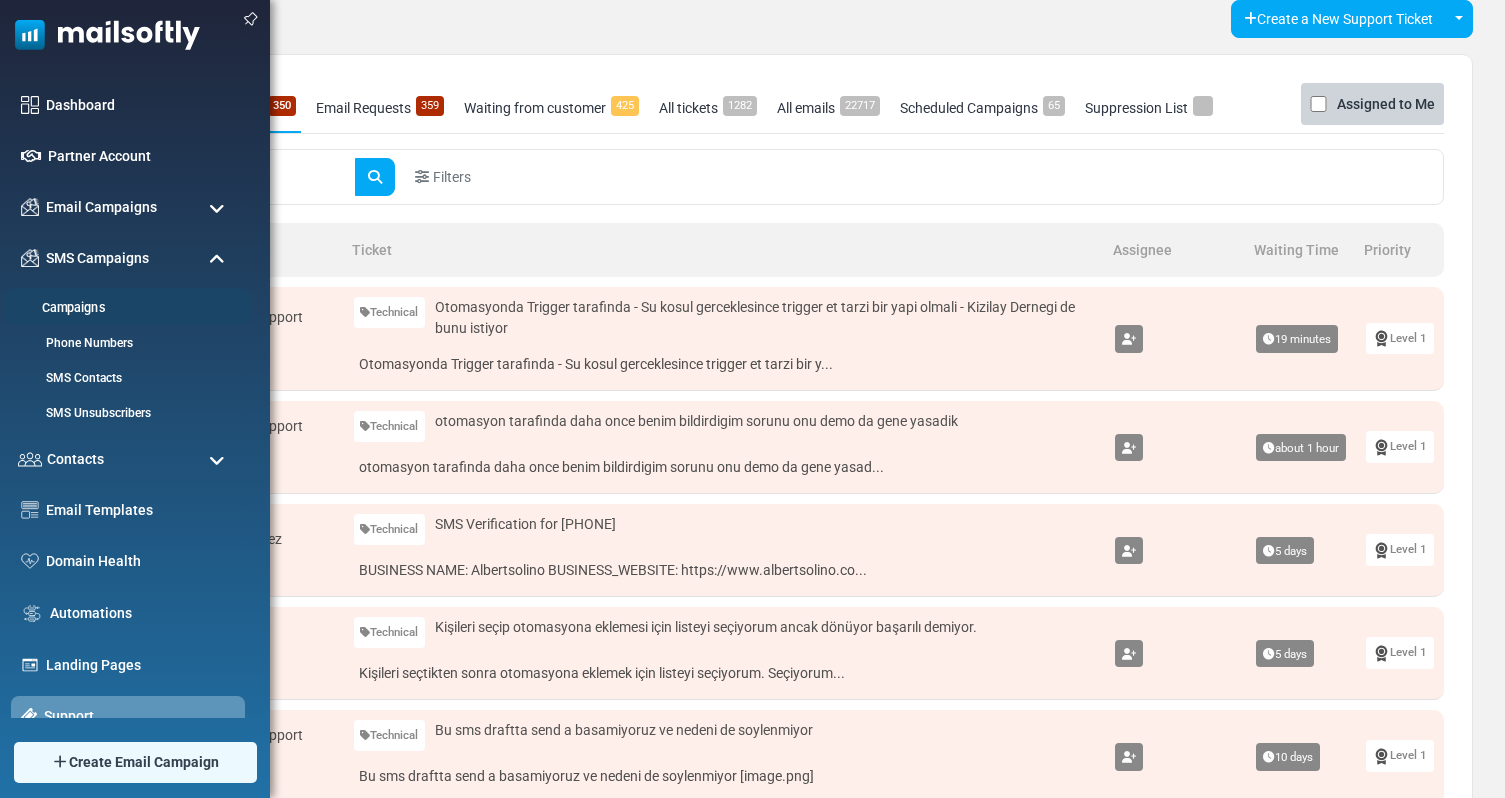 click on "Campaigns" at bounding box center (125, 308) 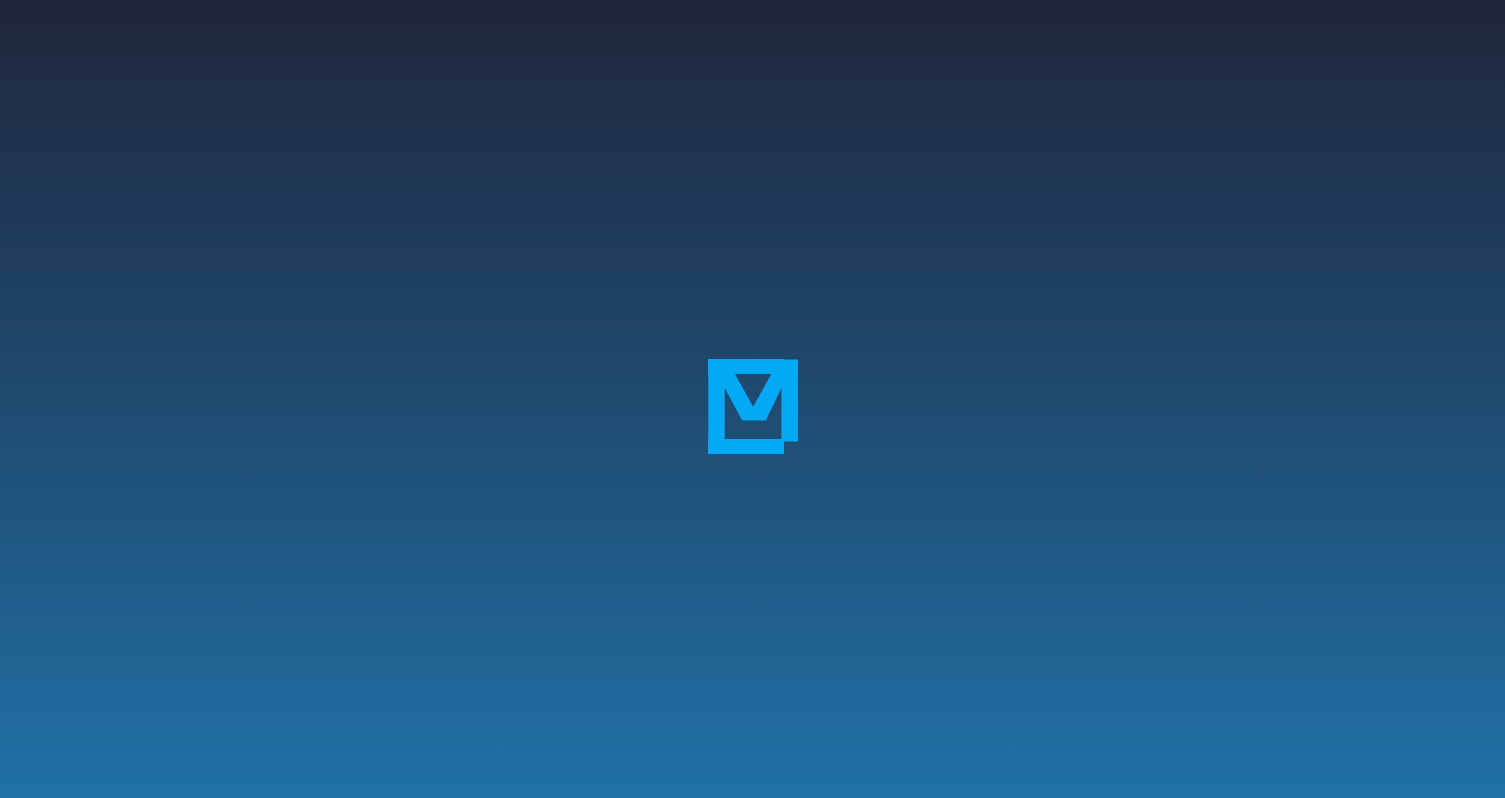 scroll, scrollTop: 0, scrollLeft: 0, axis: both 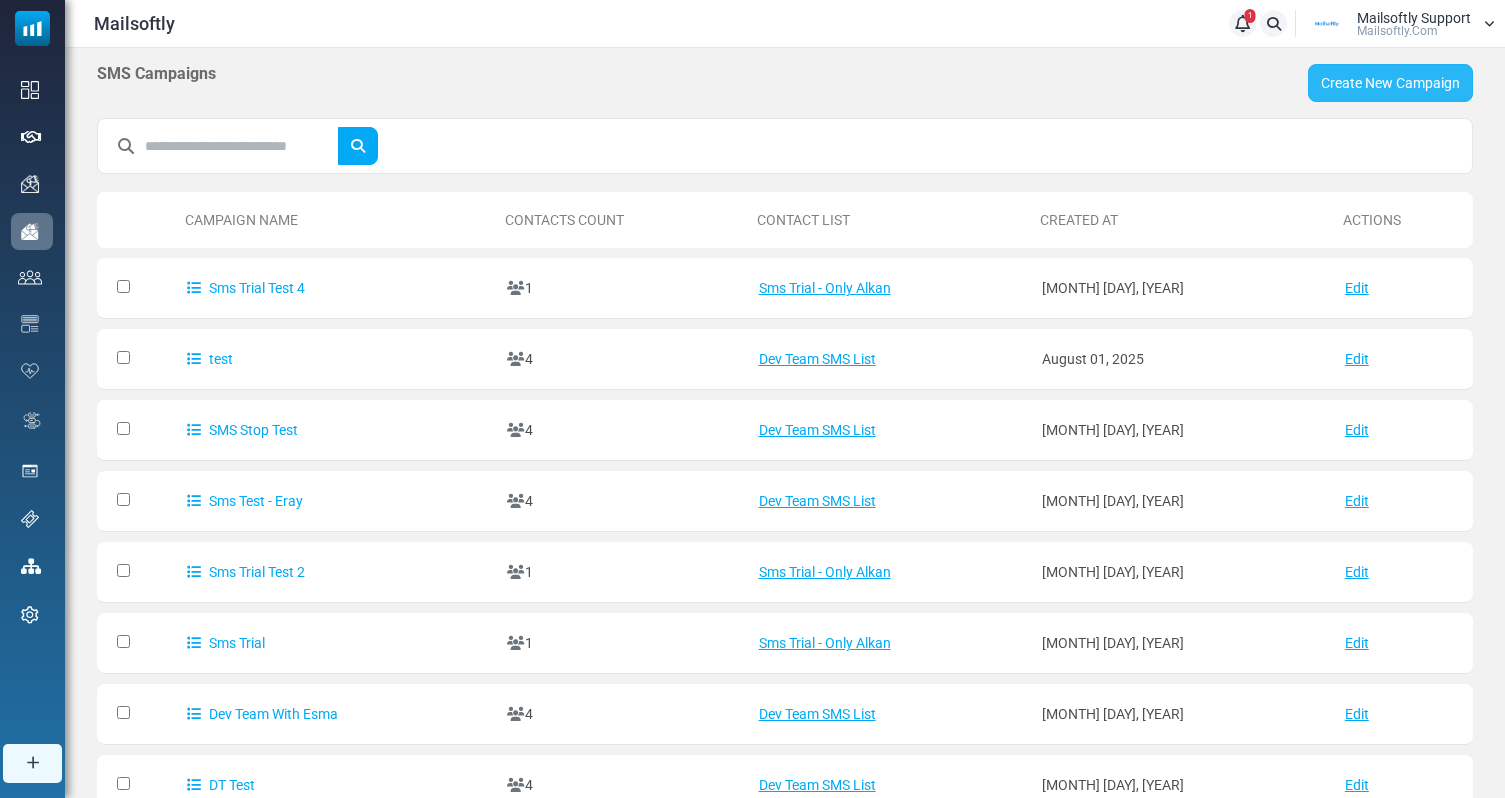 click on "Create New Campaign" at bounding box center [1390, 83] 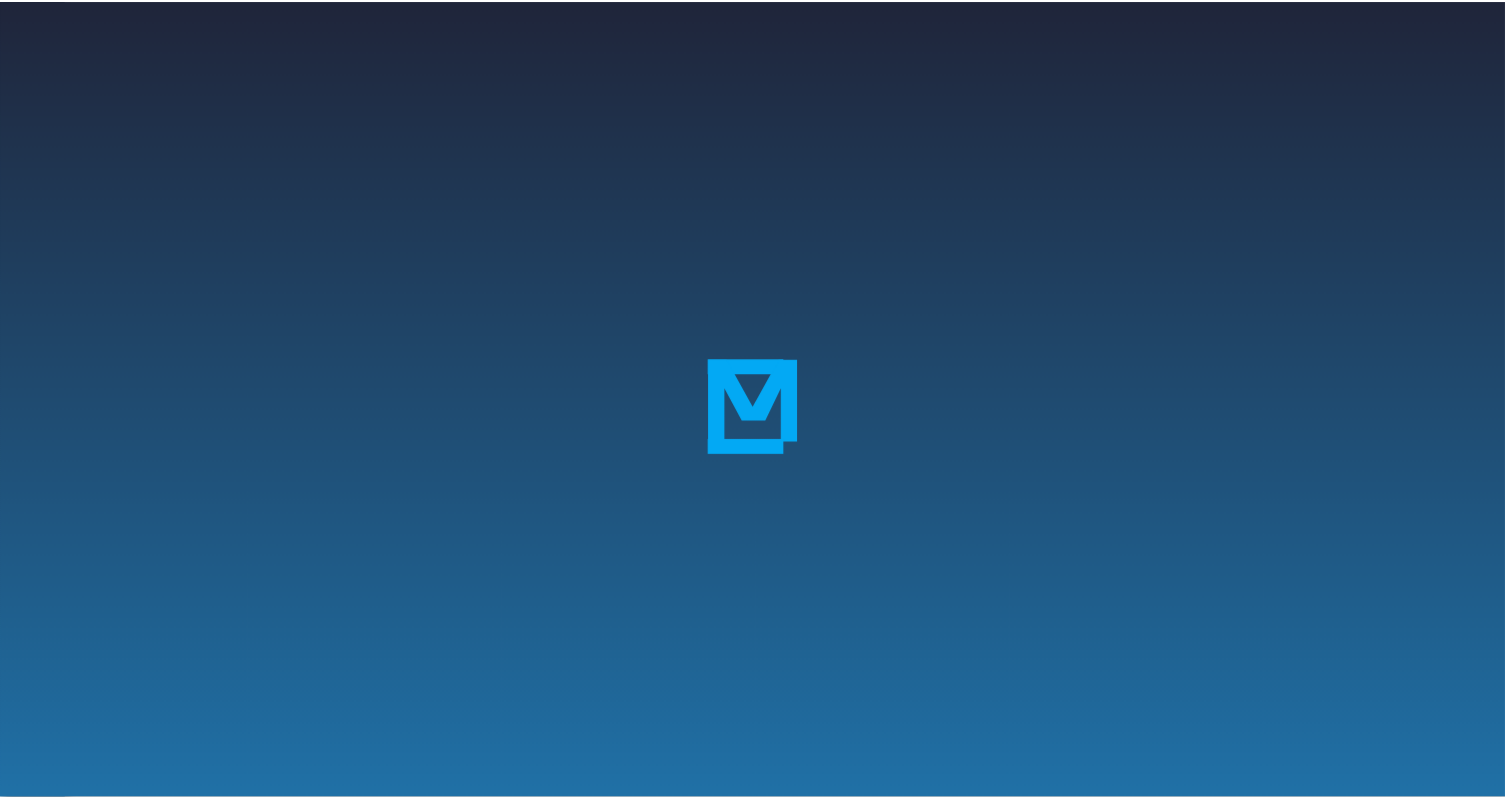 scroll, scrollTop: 0, scrollLeft: 0, axis: both 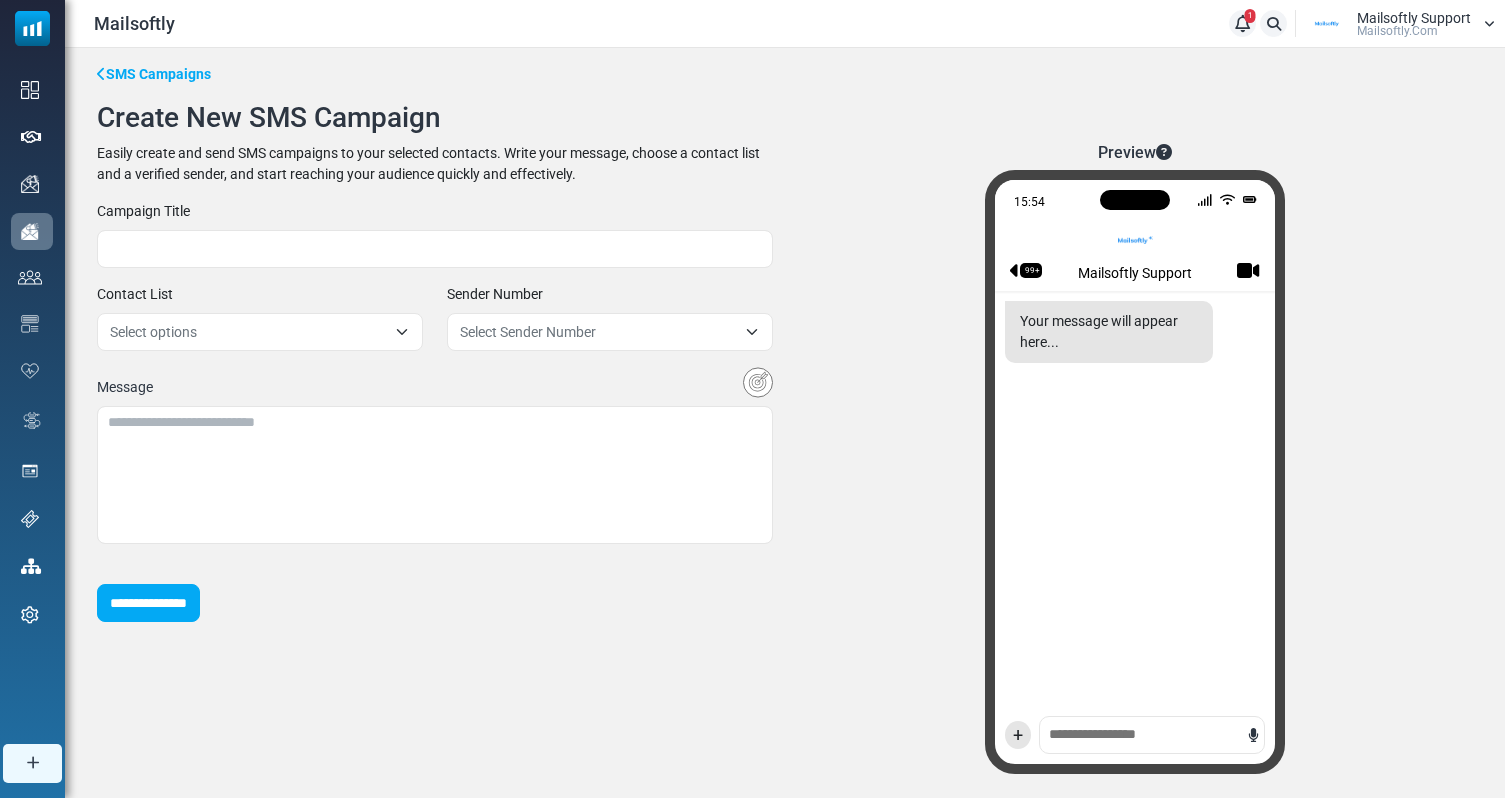 click on "Select Sender Number" at bounding box center (598, 332) 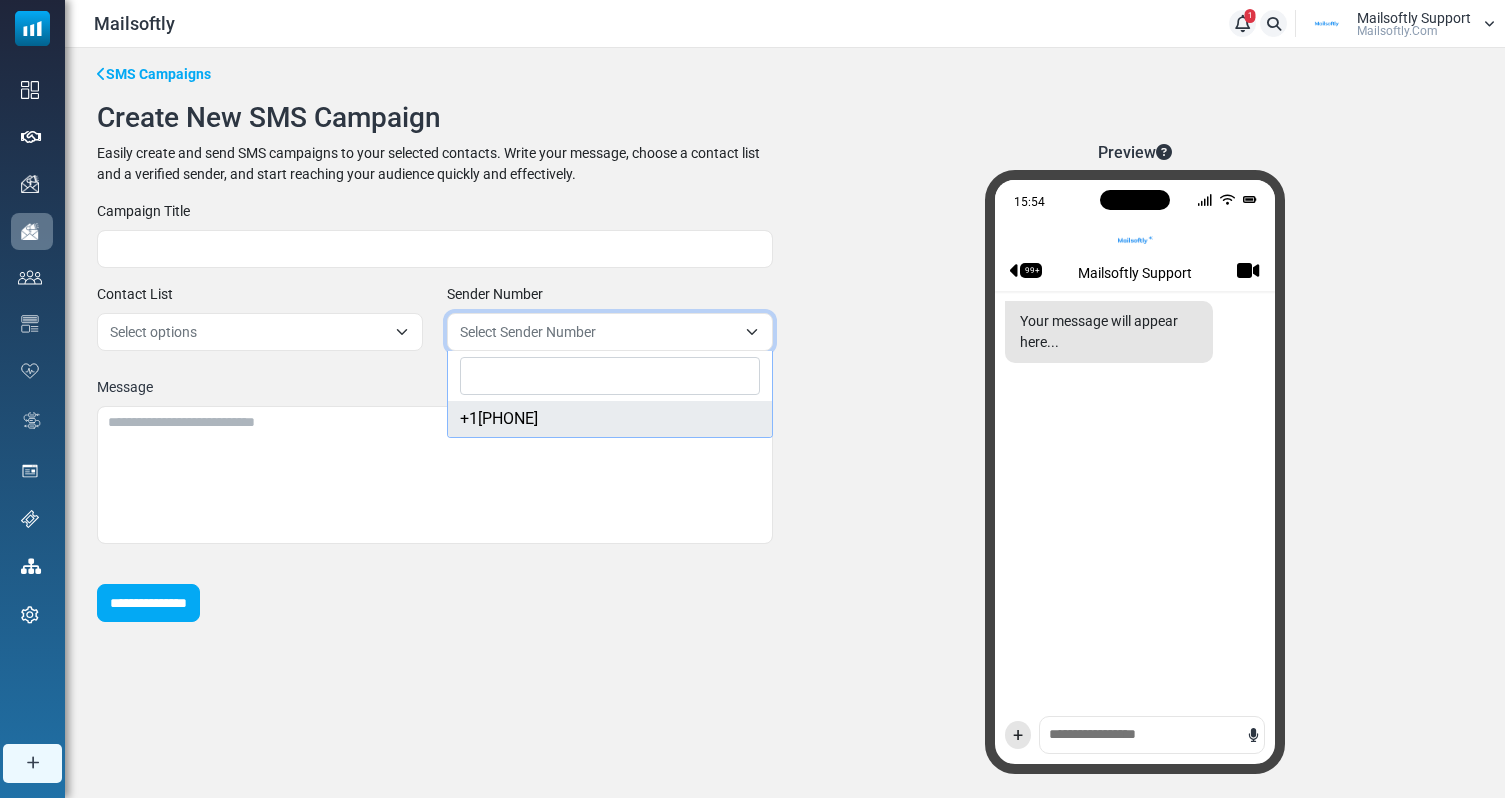 select on "**********" 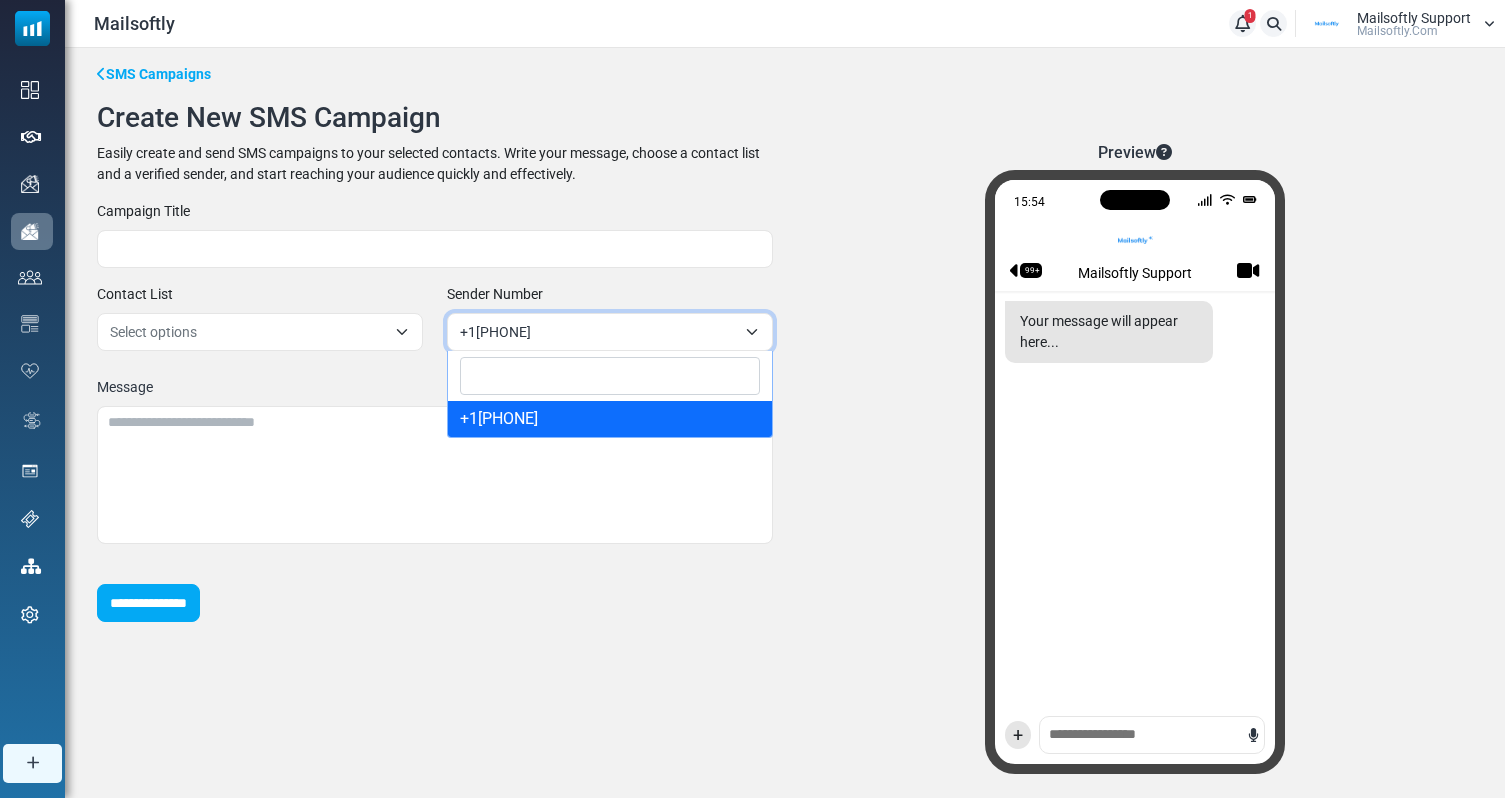 click on "+18665787632" at bounding box center (598, 332) 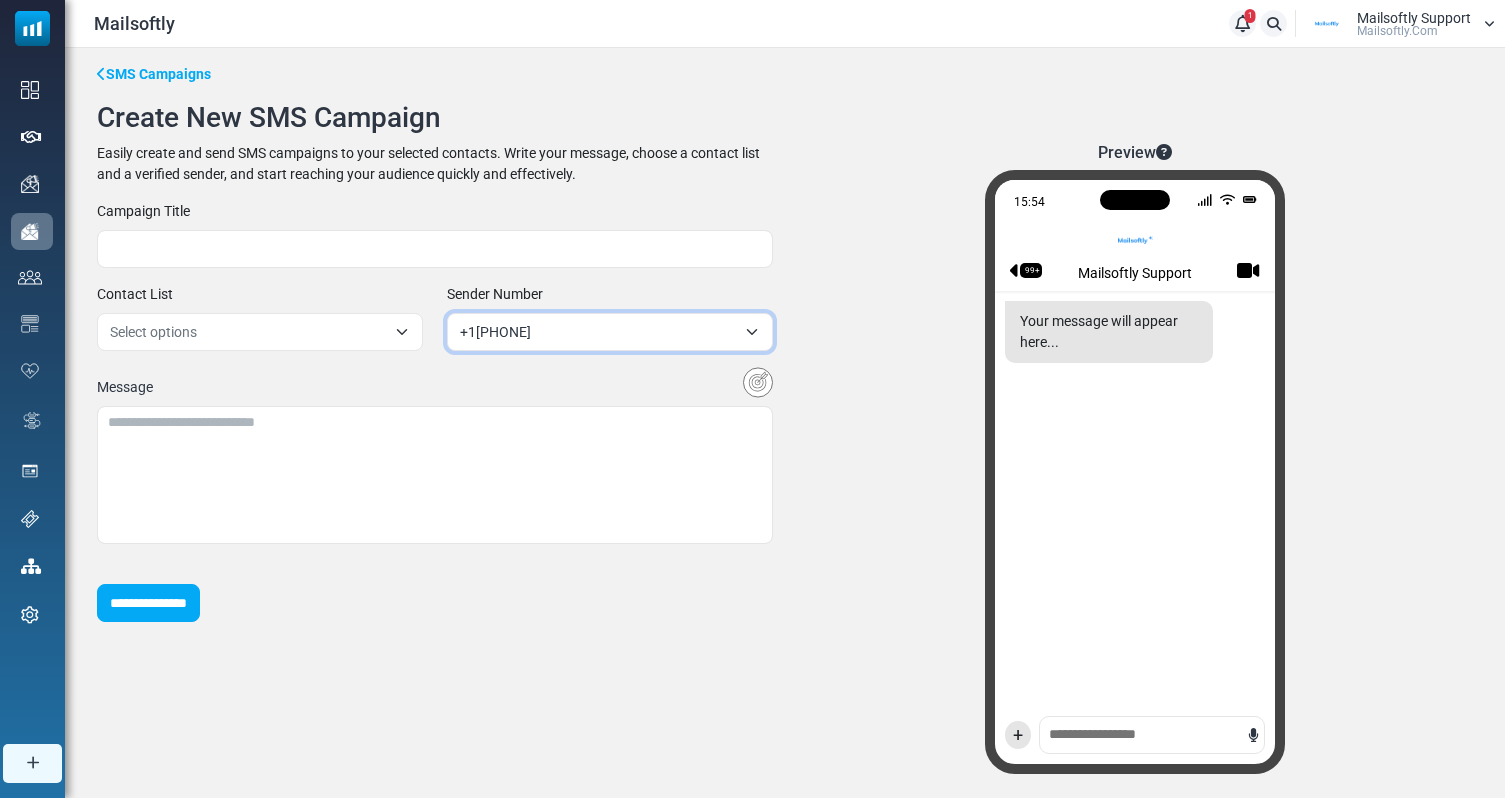 click on "**********" at bounding box center [610, 317] 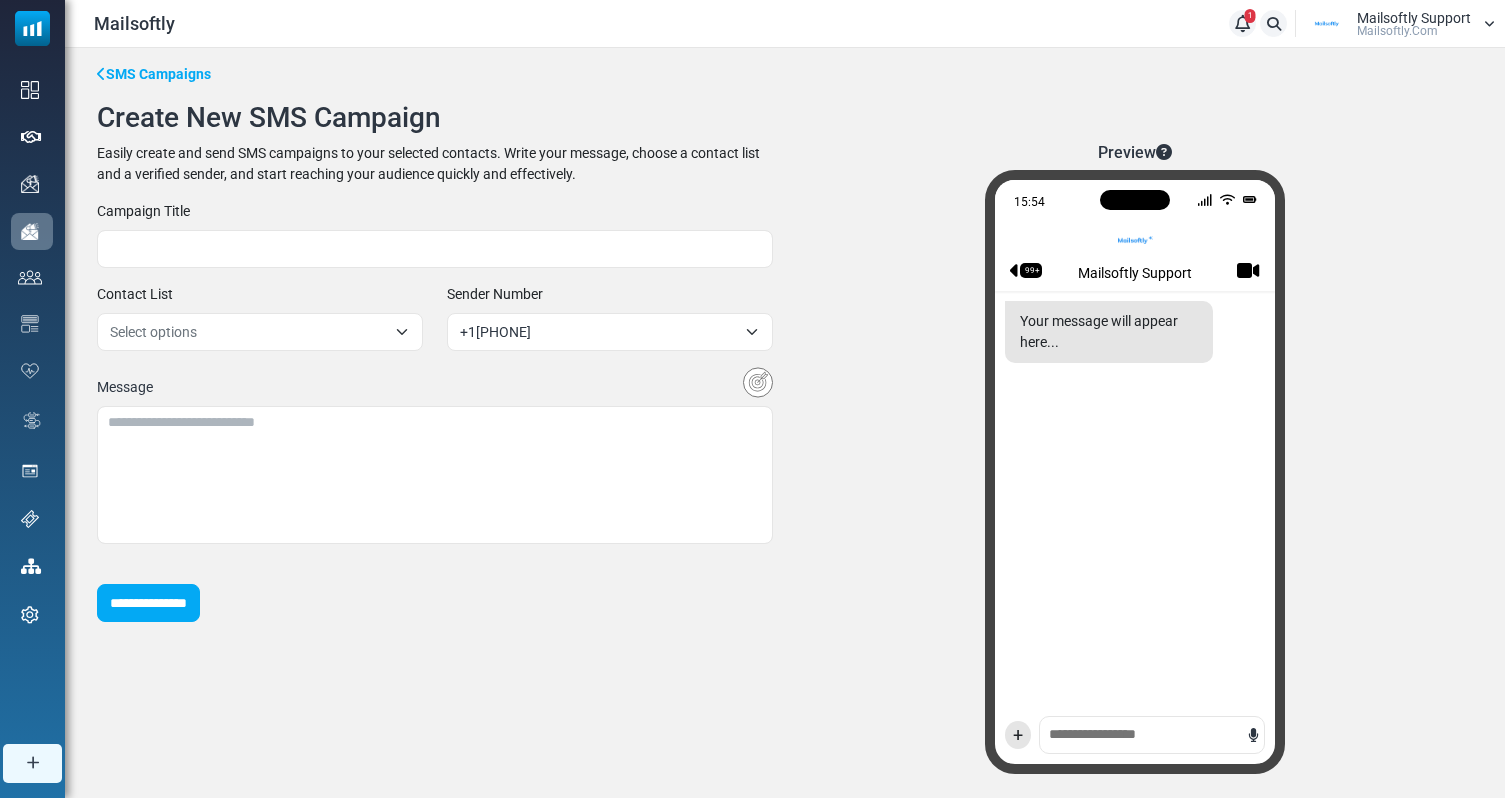 click on "**********" at bounding box center [435, 411] 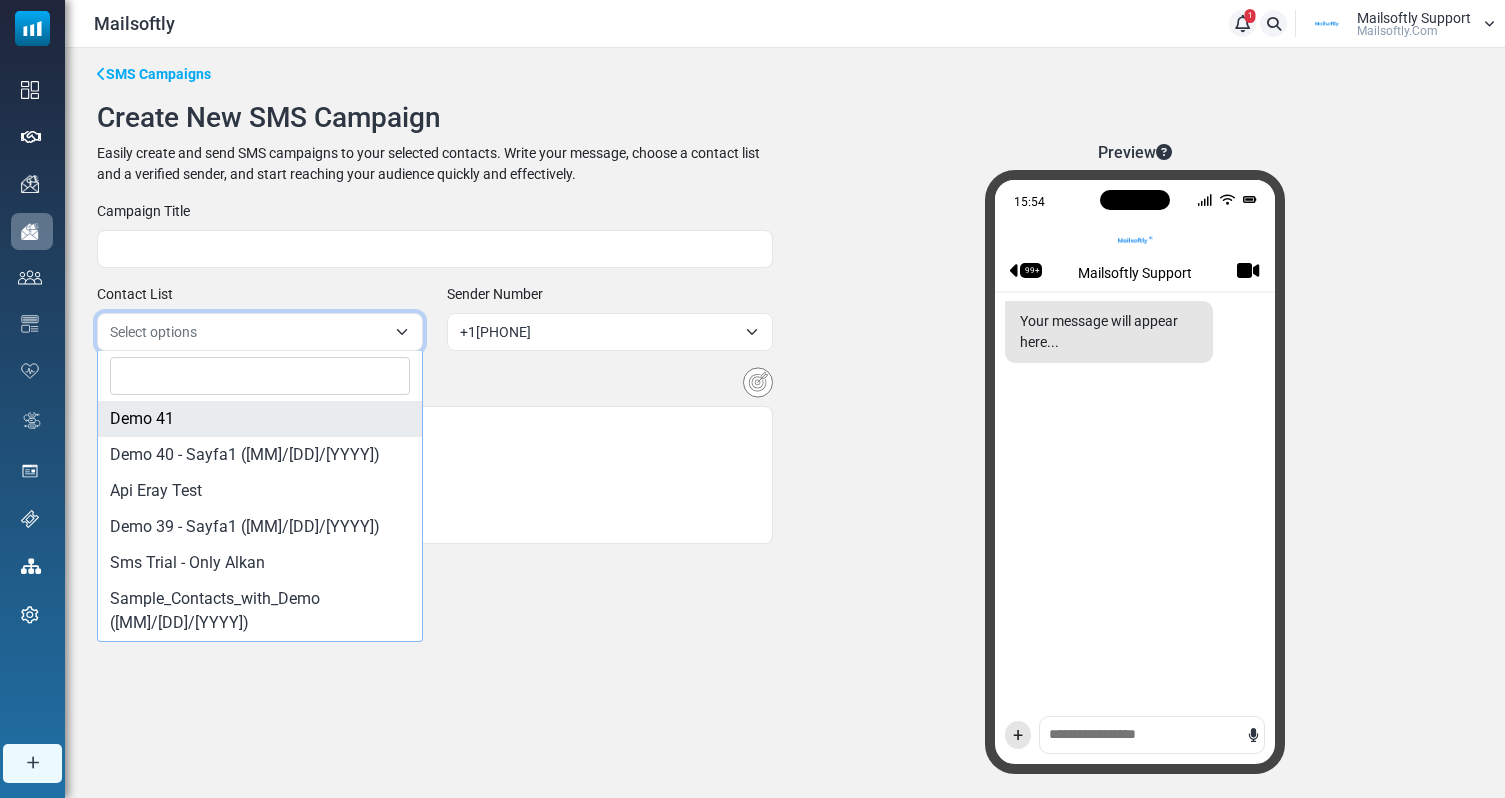 click on "Select options" at bounding box center [248, 332] 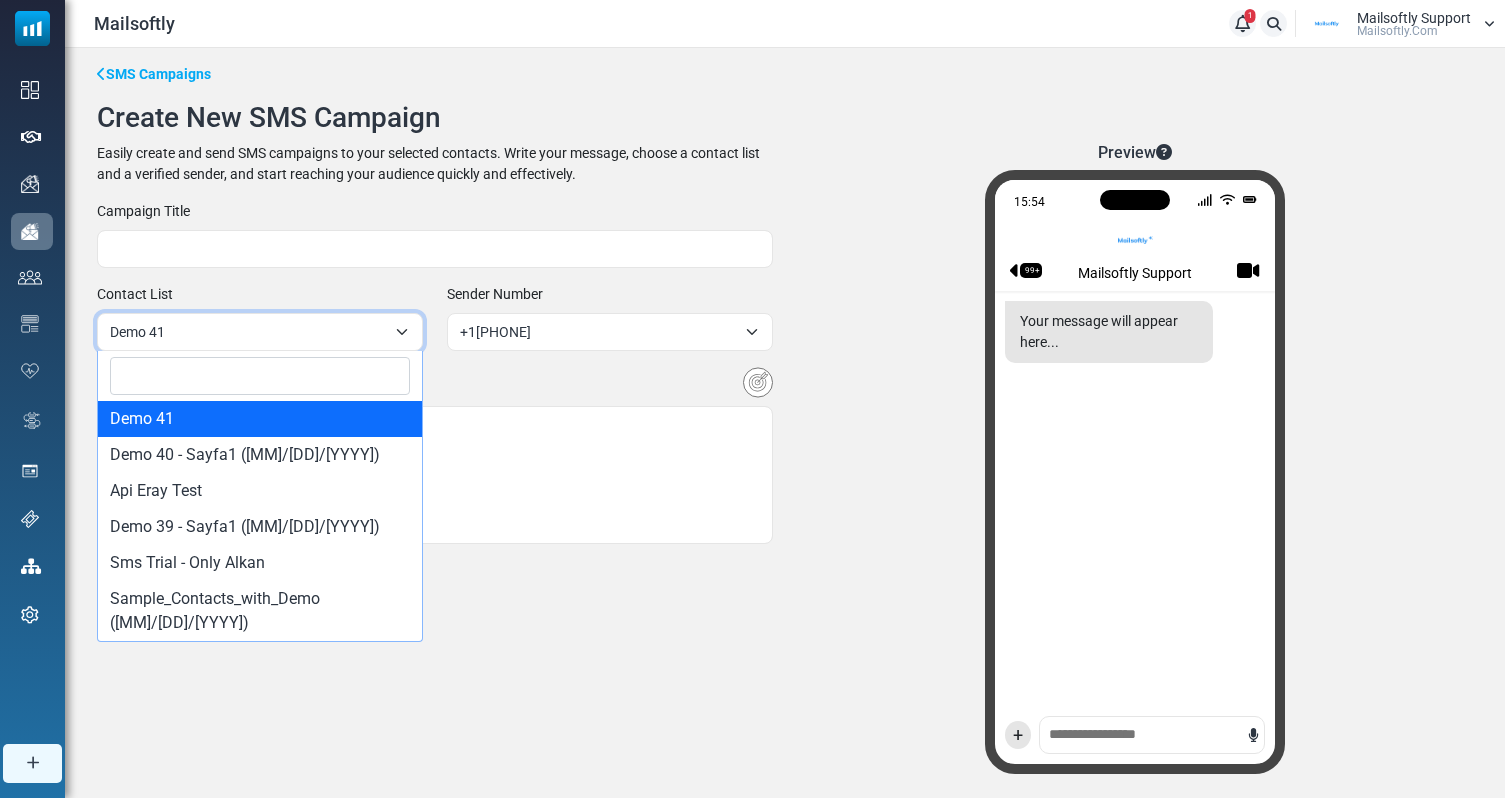 click on "**********" at bounding box center [260, 317] 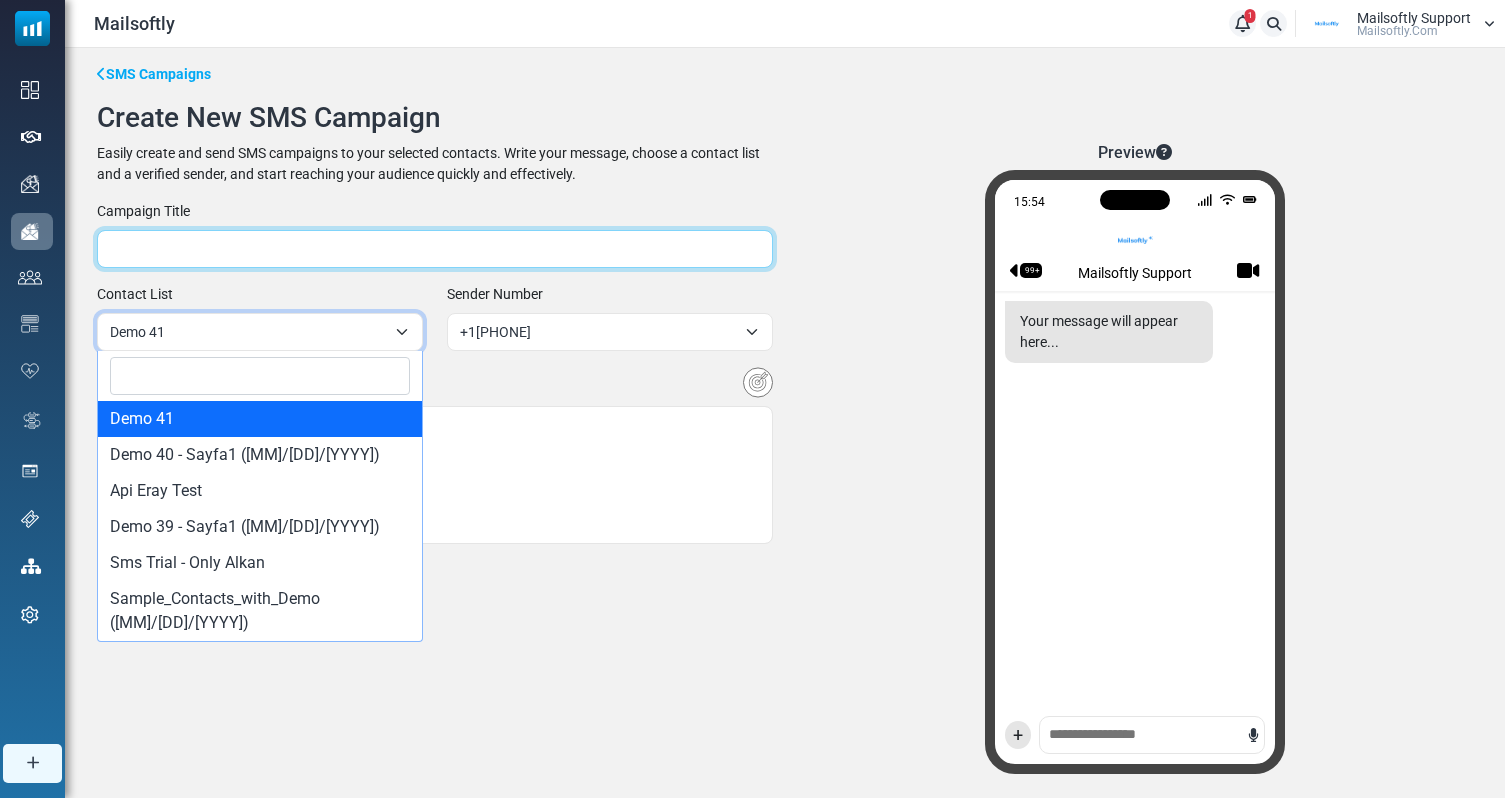 click at bounding box center (435, 249) 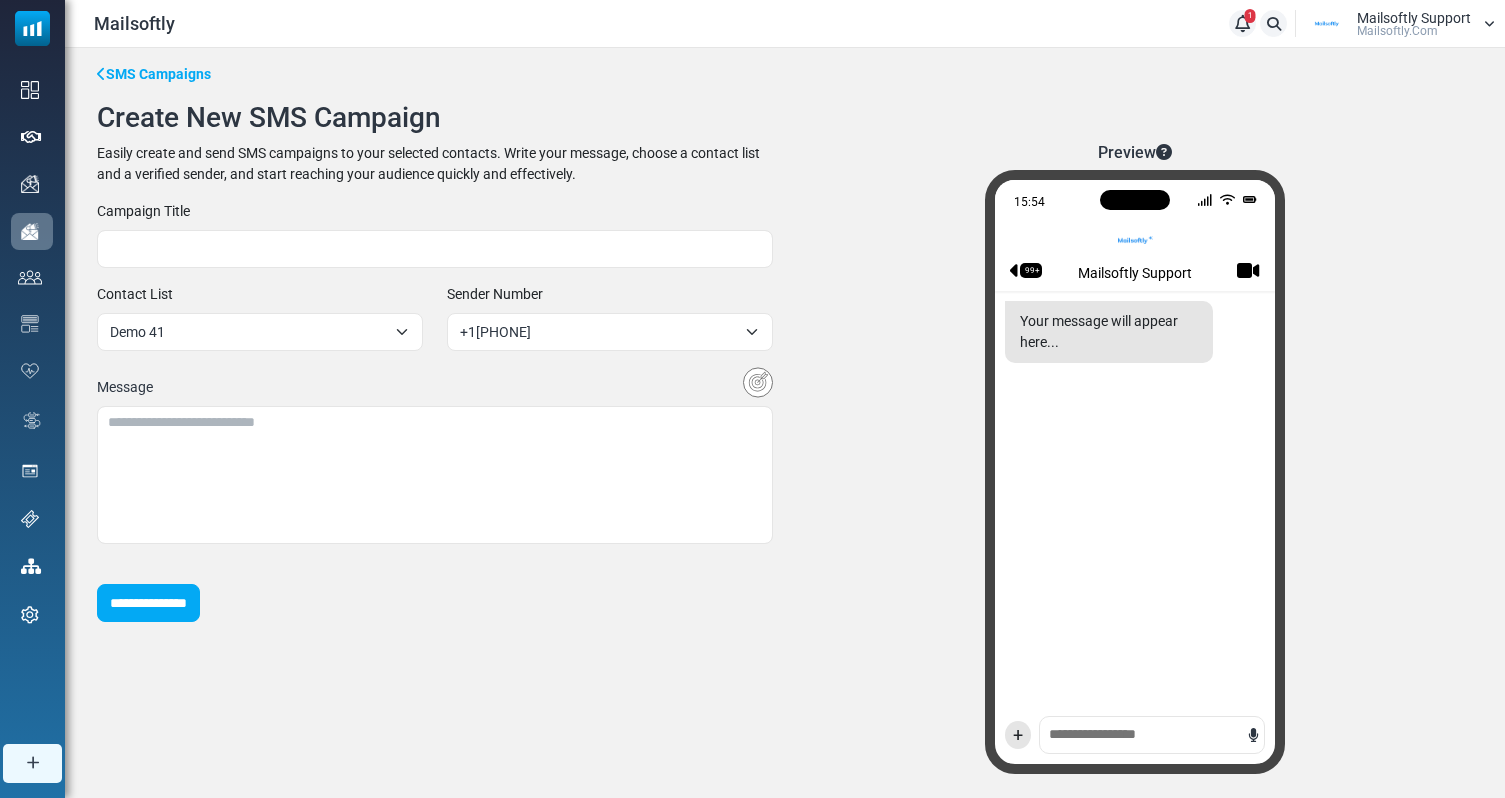 click on "**********" at bounding box center [435, 411] 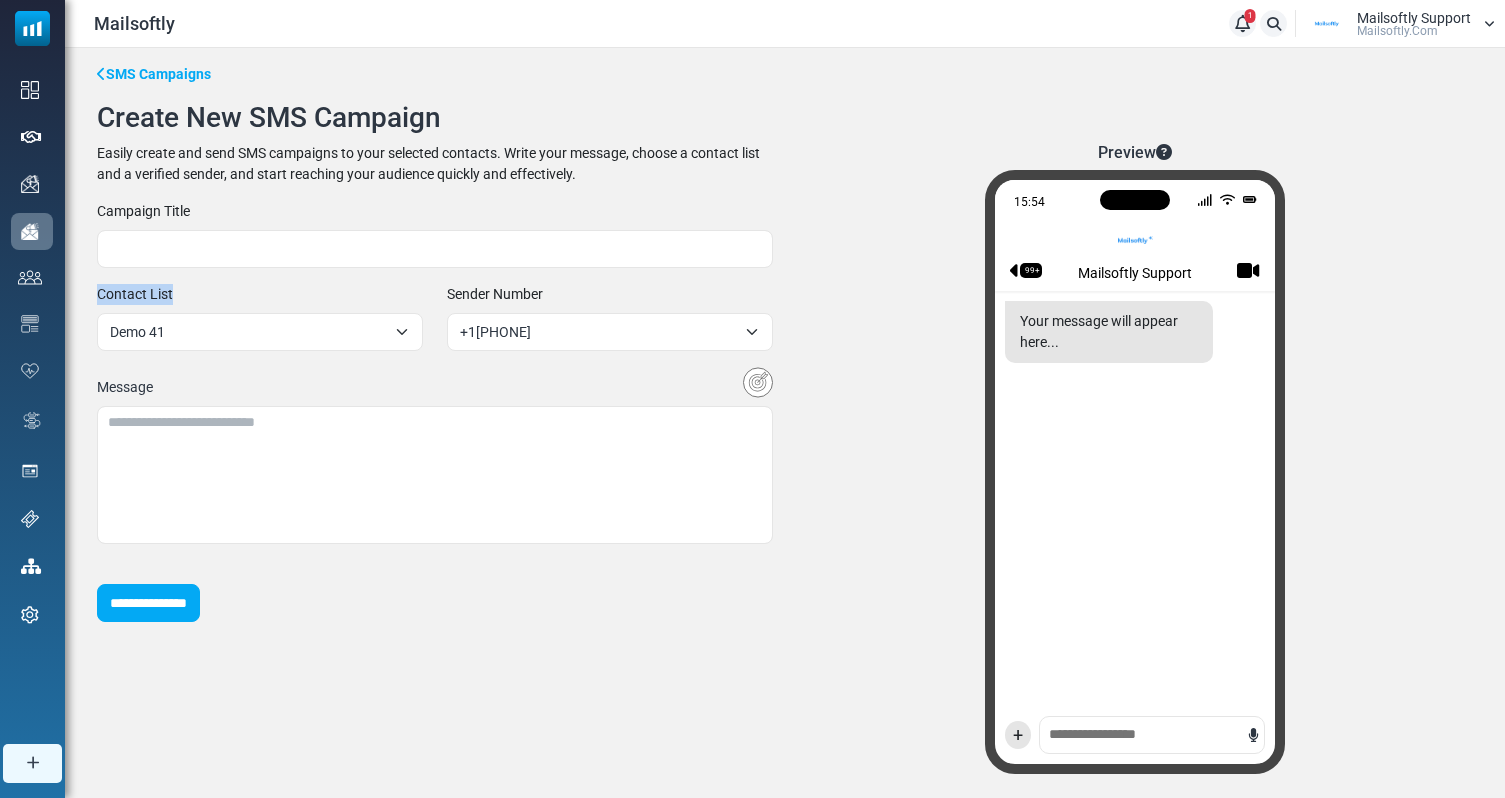 drag, startPoint x: 86, startPoint y: 281, endPoint x: 176, endPoint y: 286, distance: 90.13878 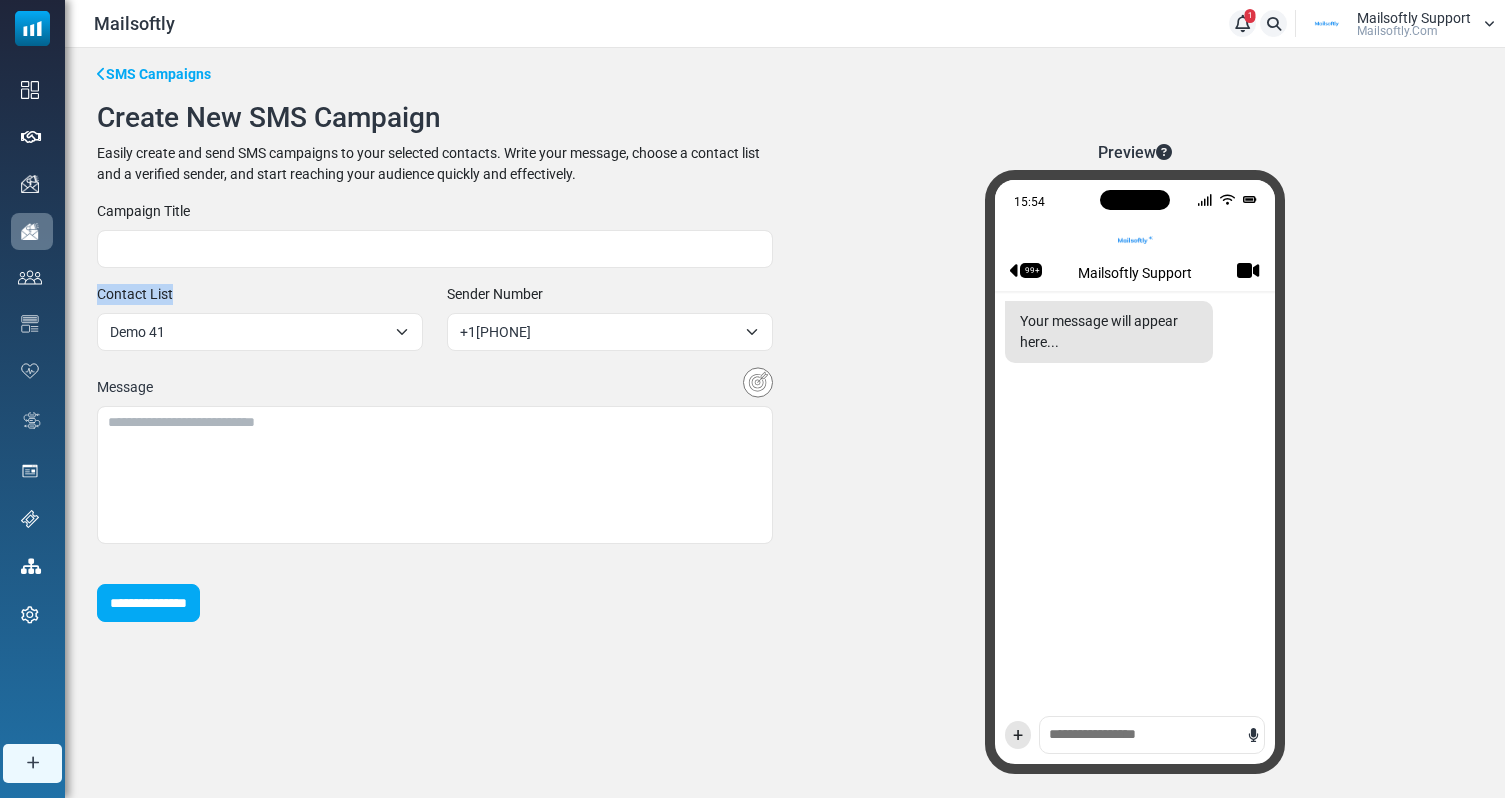 click on "**********" at bounding box center (435, 411) 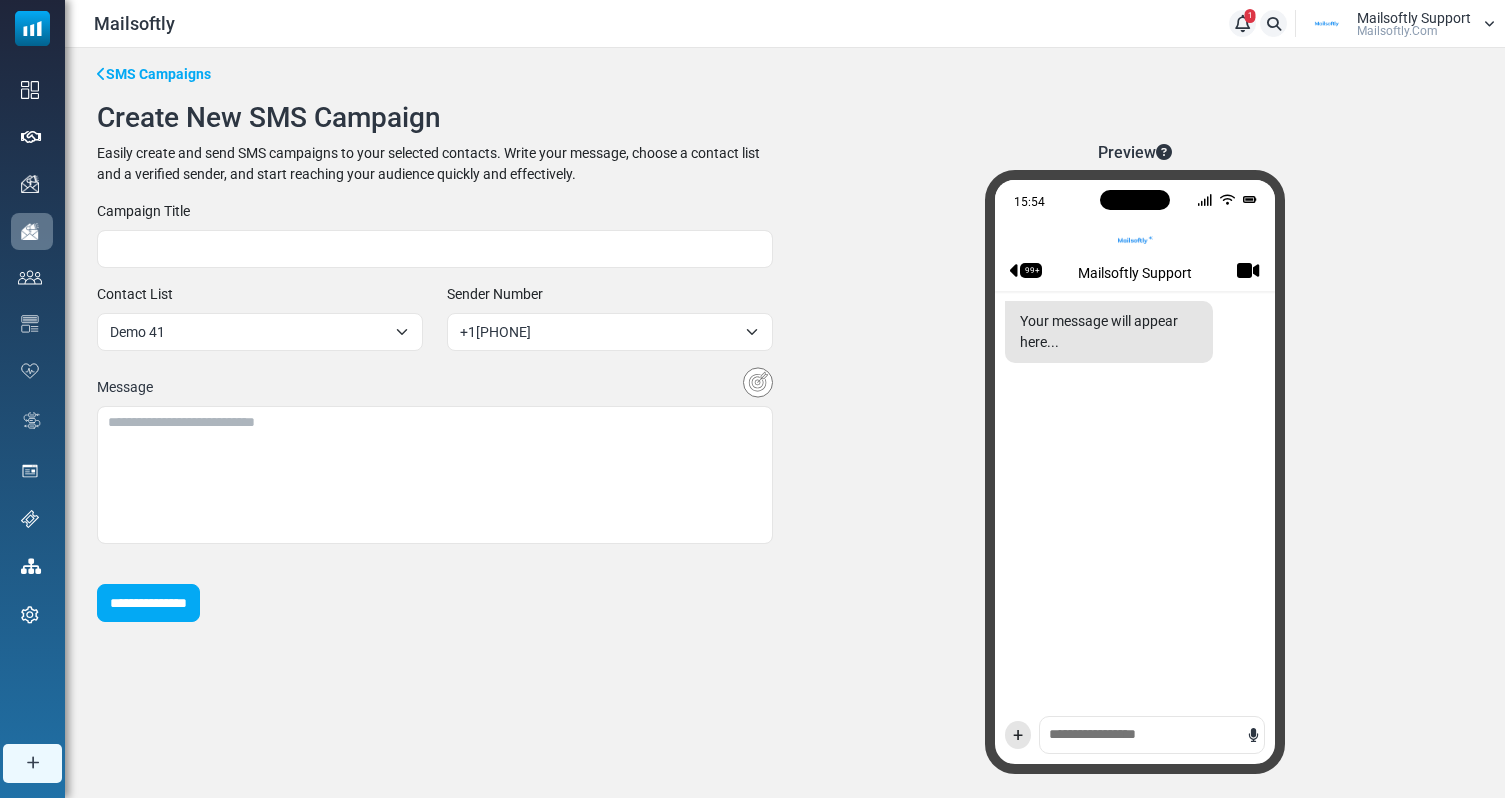 click on "Demo 41" at bounding box center (248, 332) 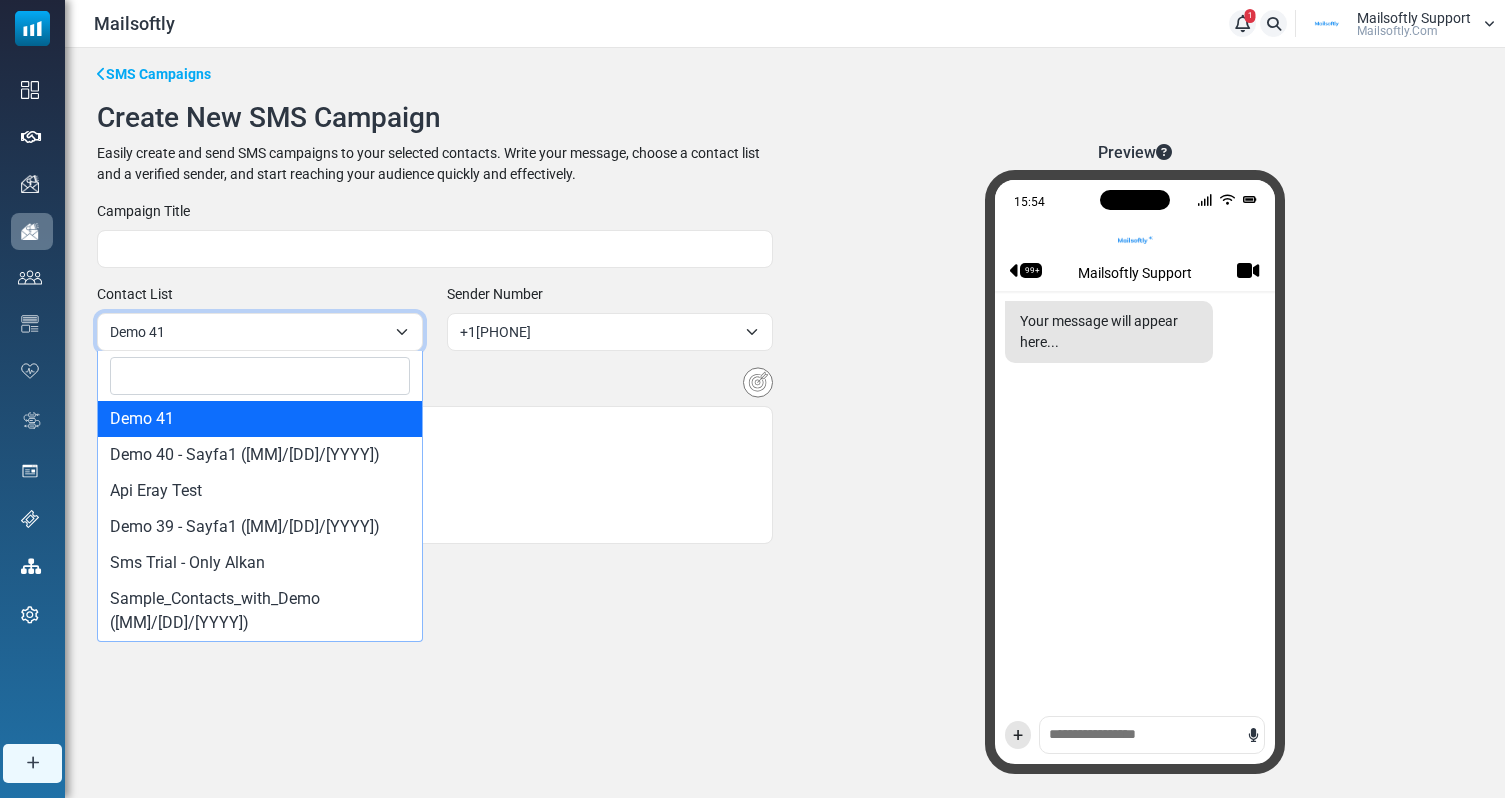 click on "Demo 41" at bounding box center (248, 332) 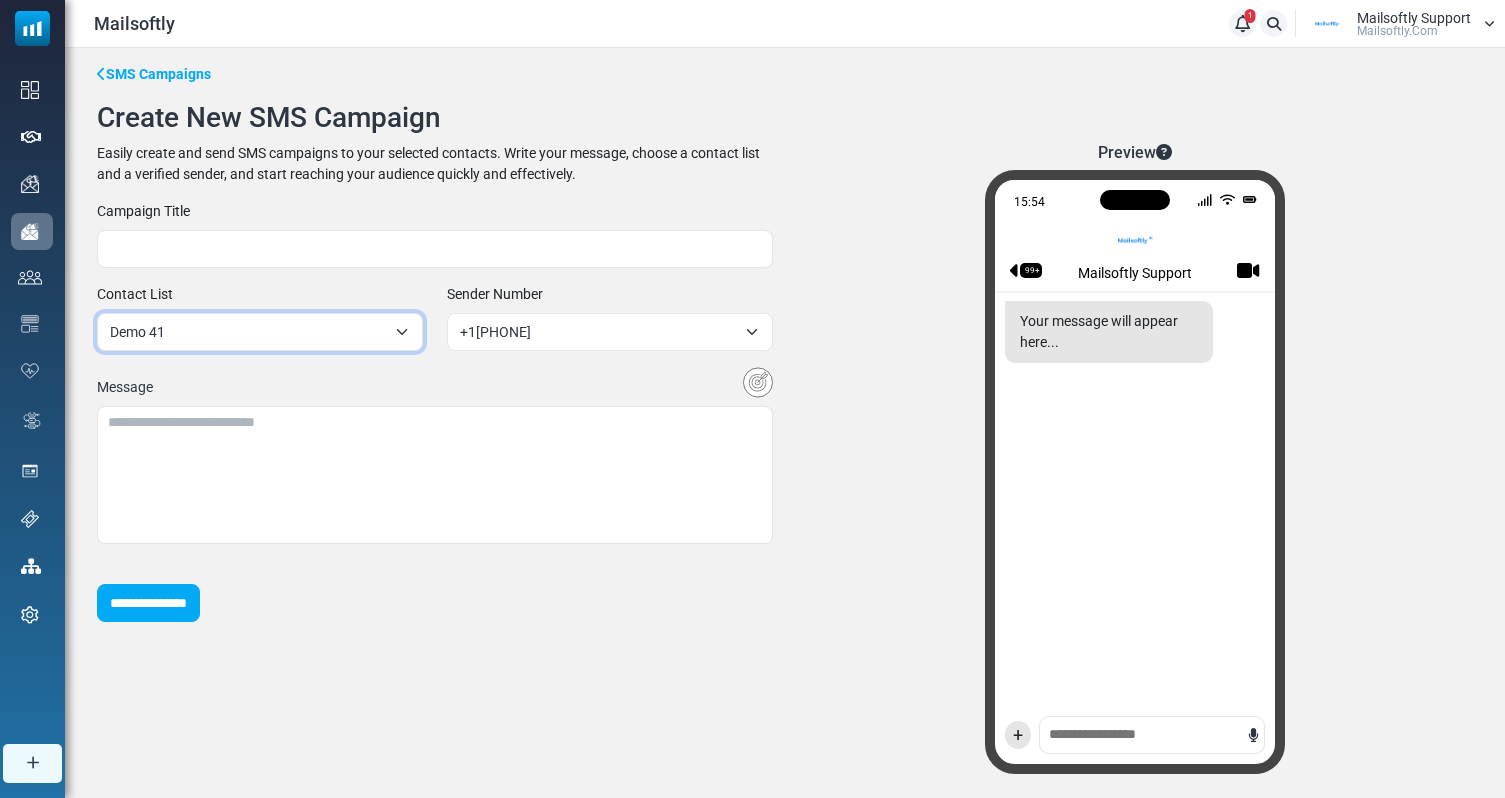 click on "**********" at bounding box center [435, 411] 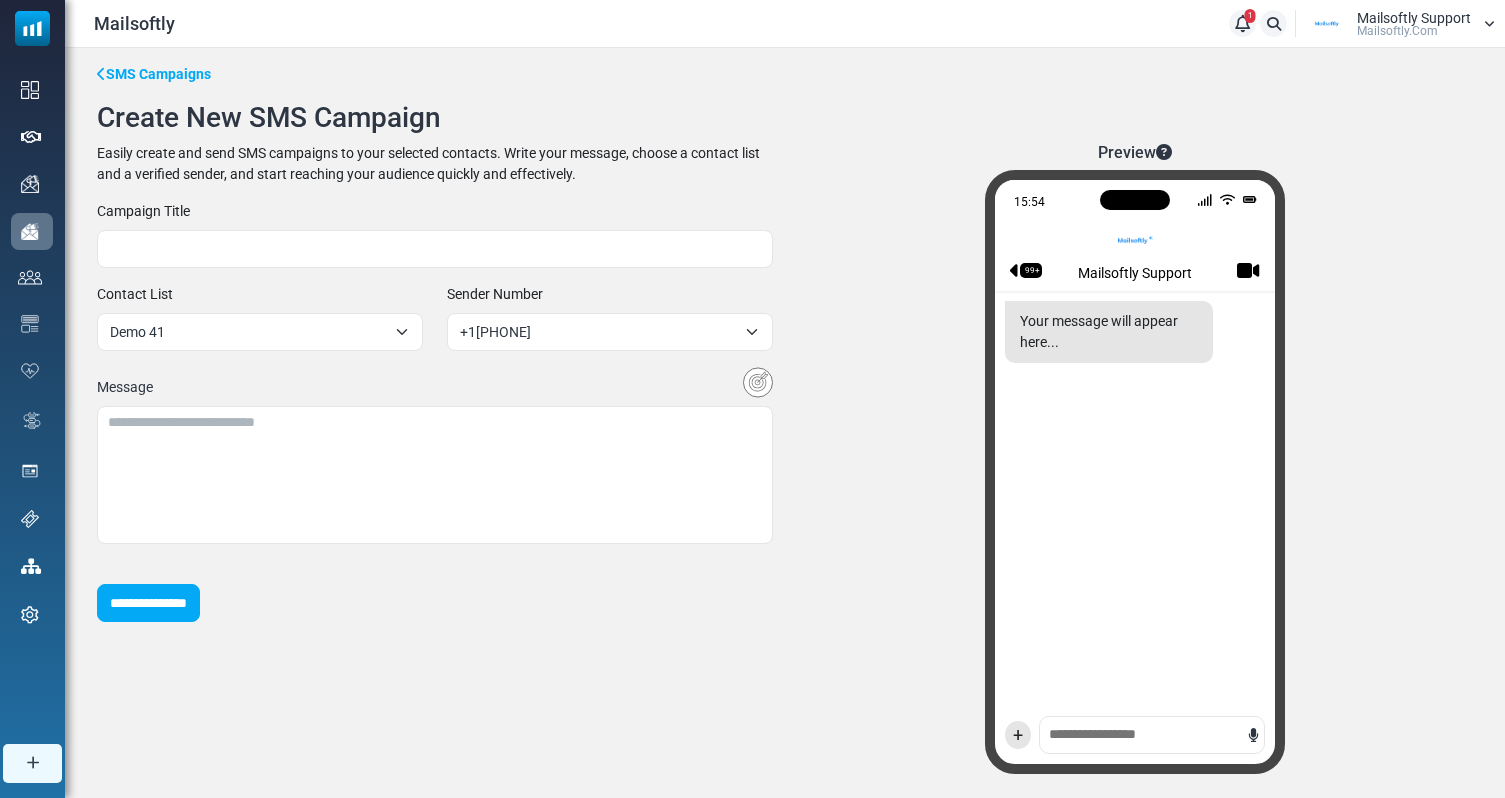 click on "Demo 41" at bounding box center (260, 332) 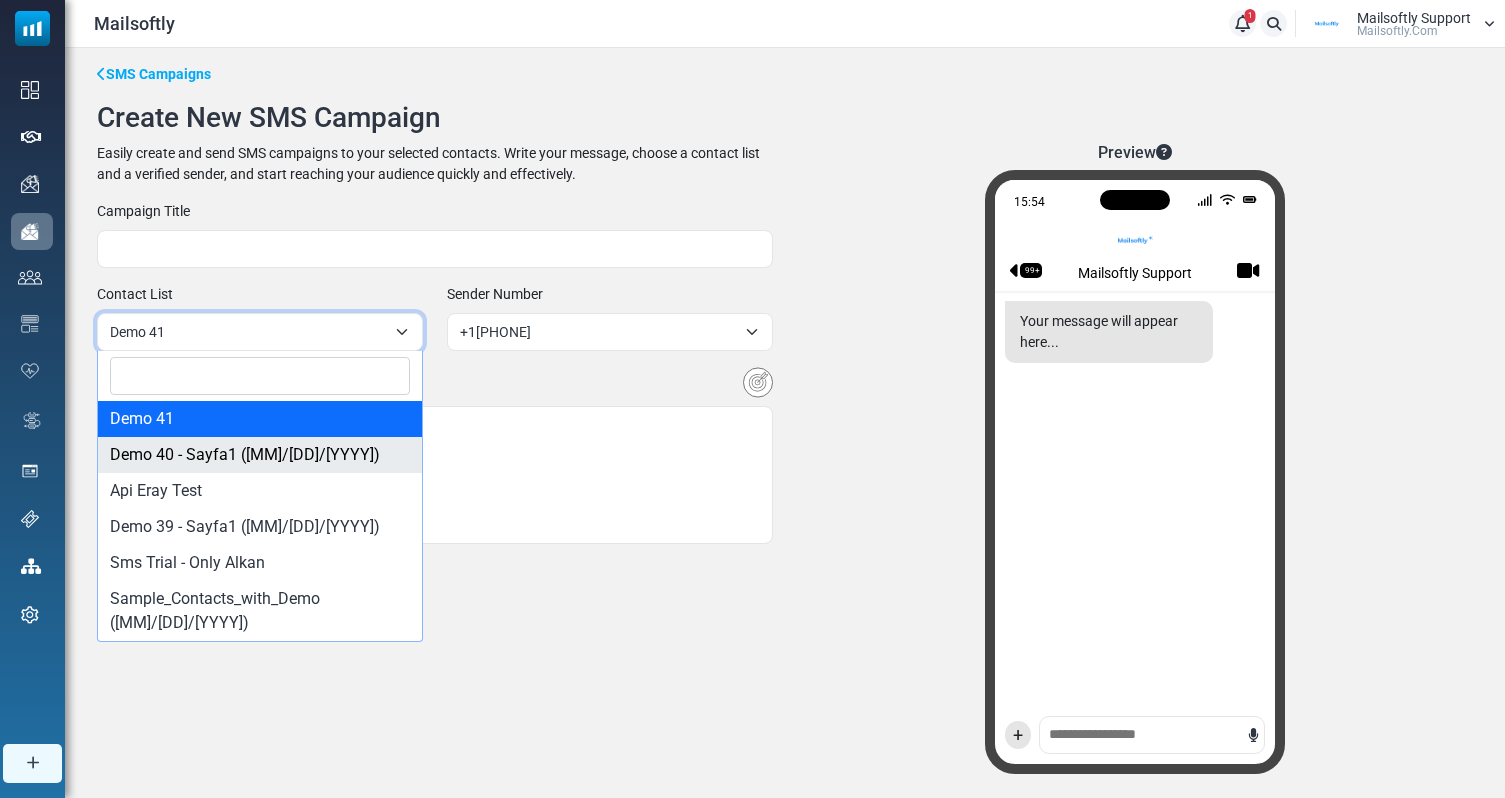 select on "*****" 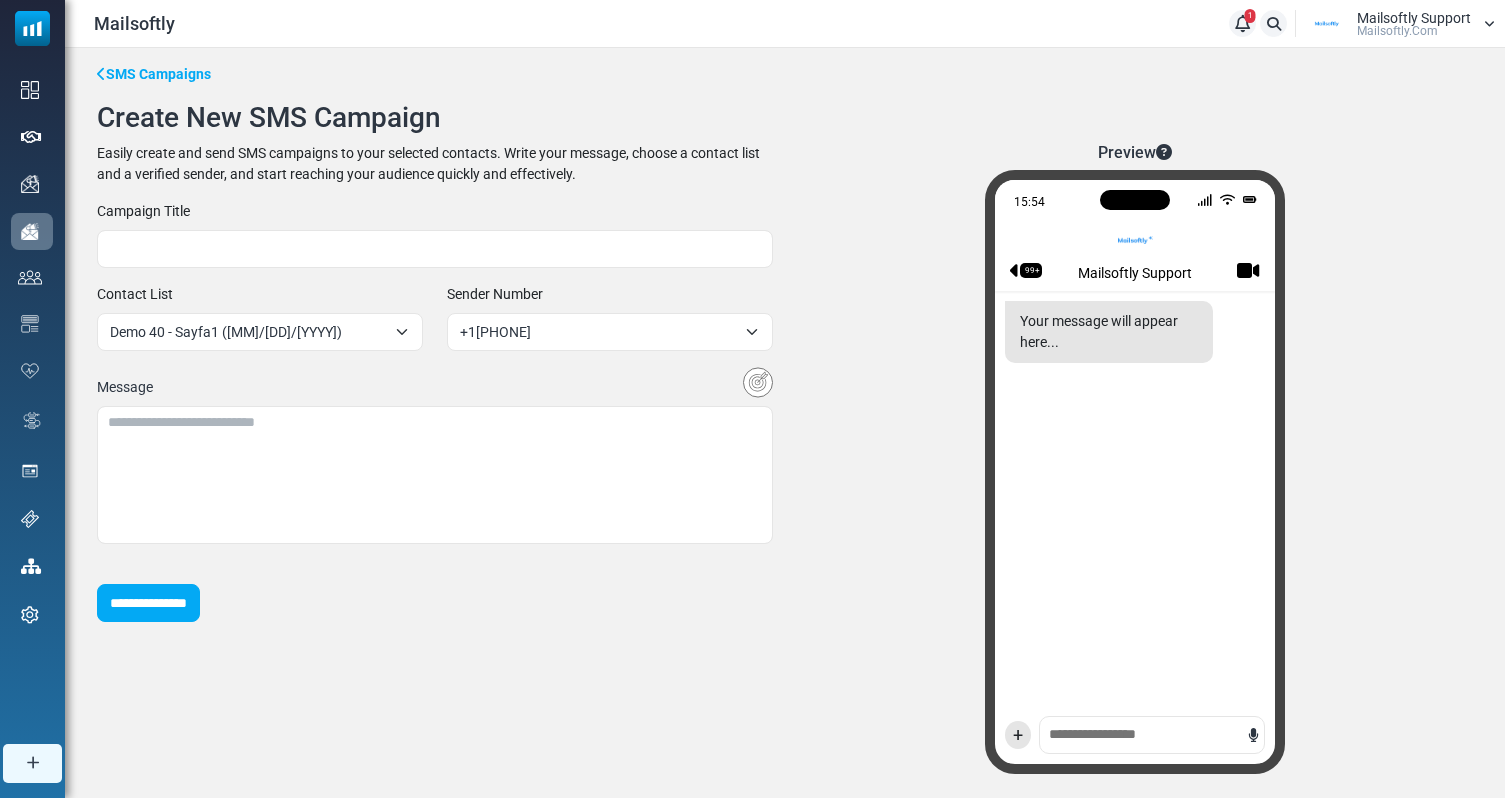 click on "**********" at bounding box center [435, 411] 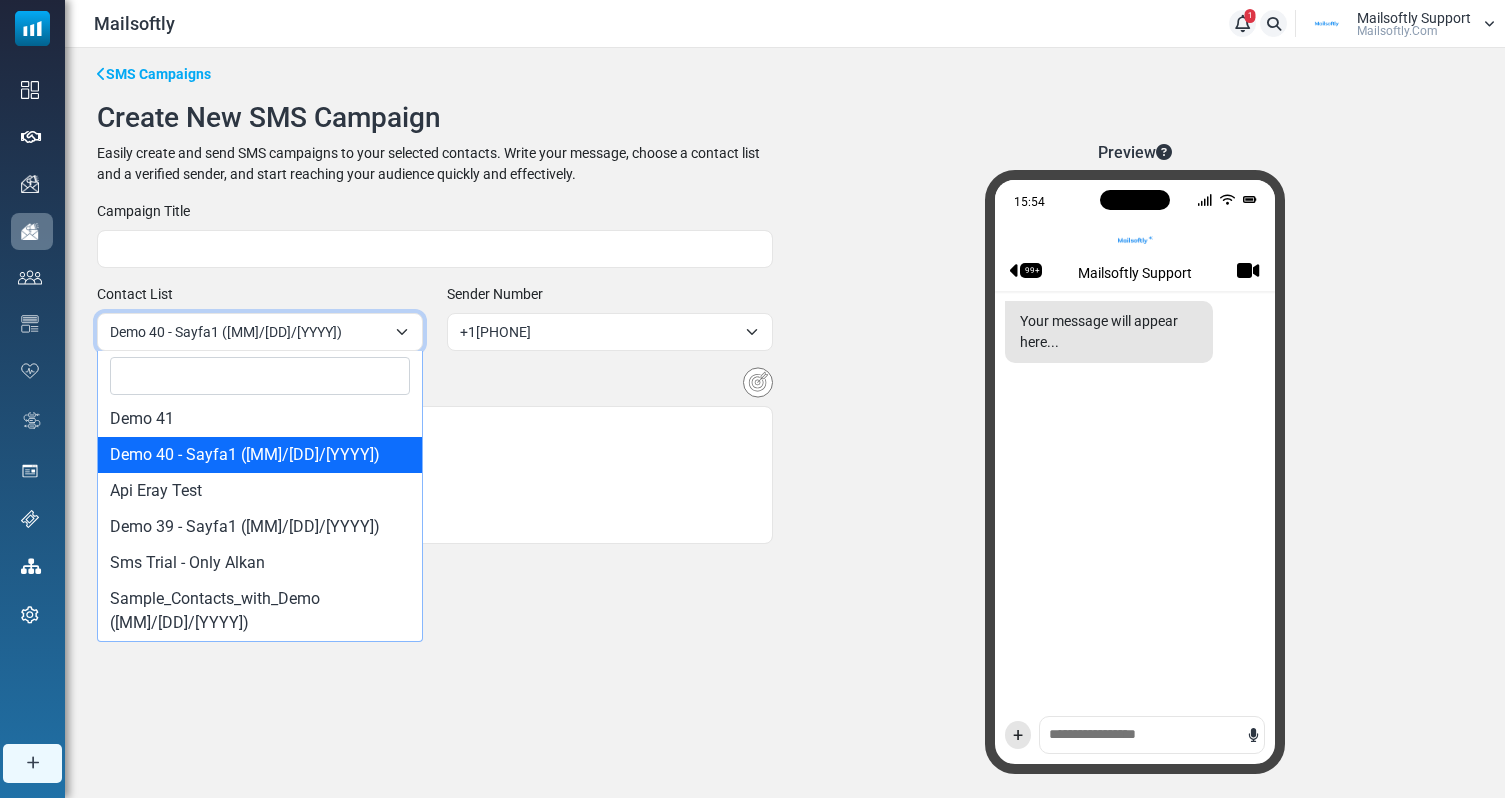 click on "**********" at bounding box center (260, 317) 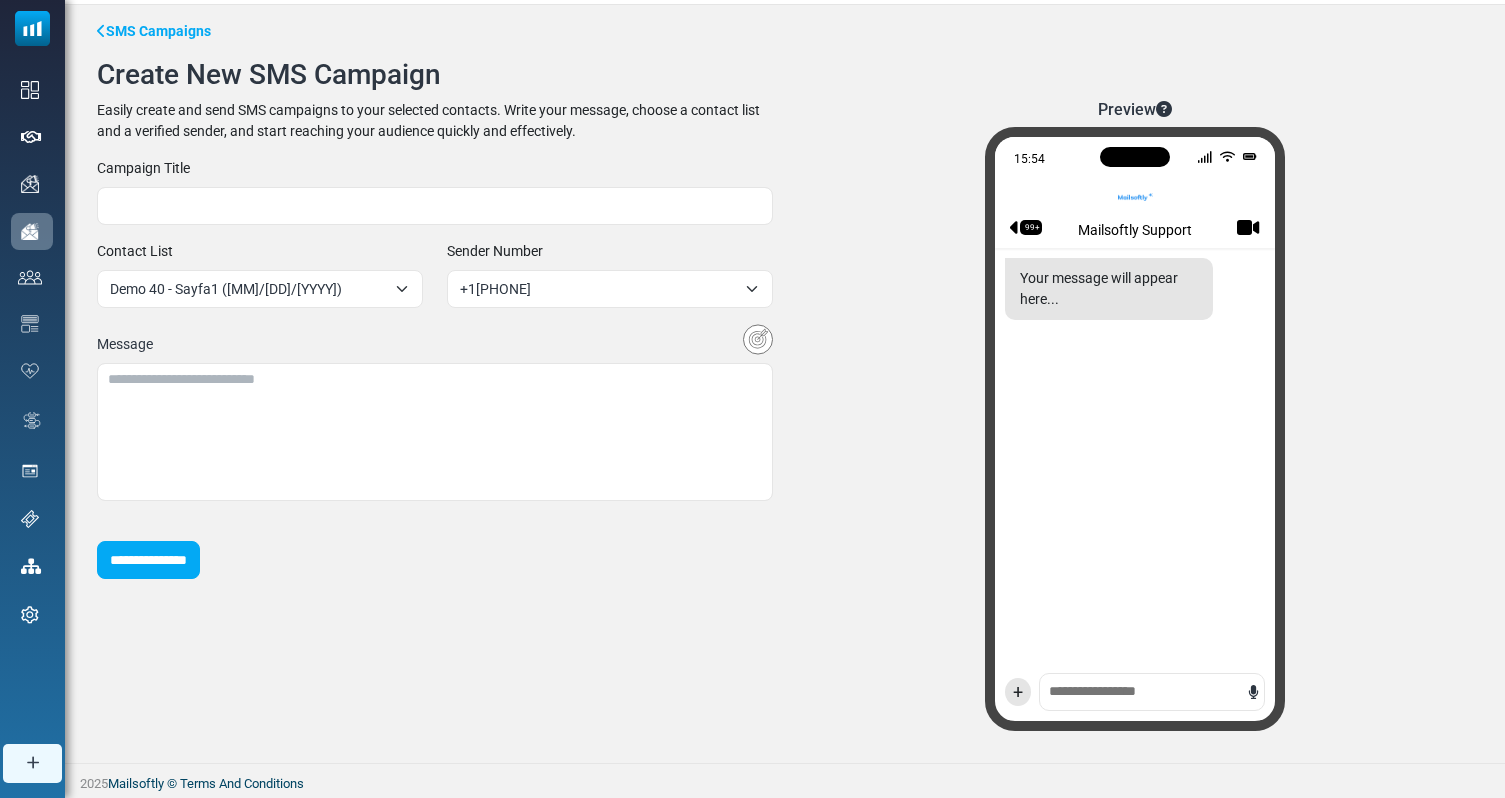 scroll, scrollTop: 0, scrollLeft: 0, axis: both 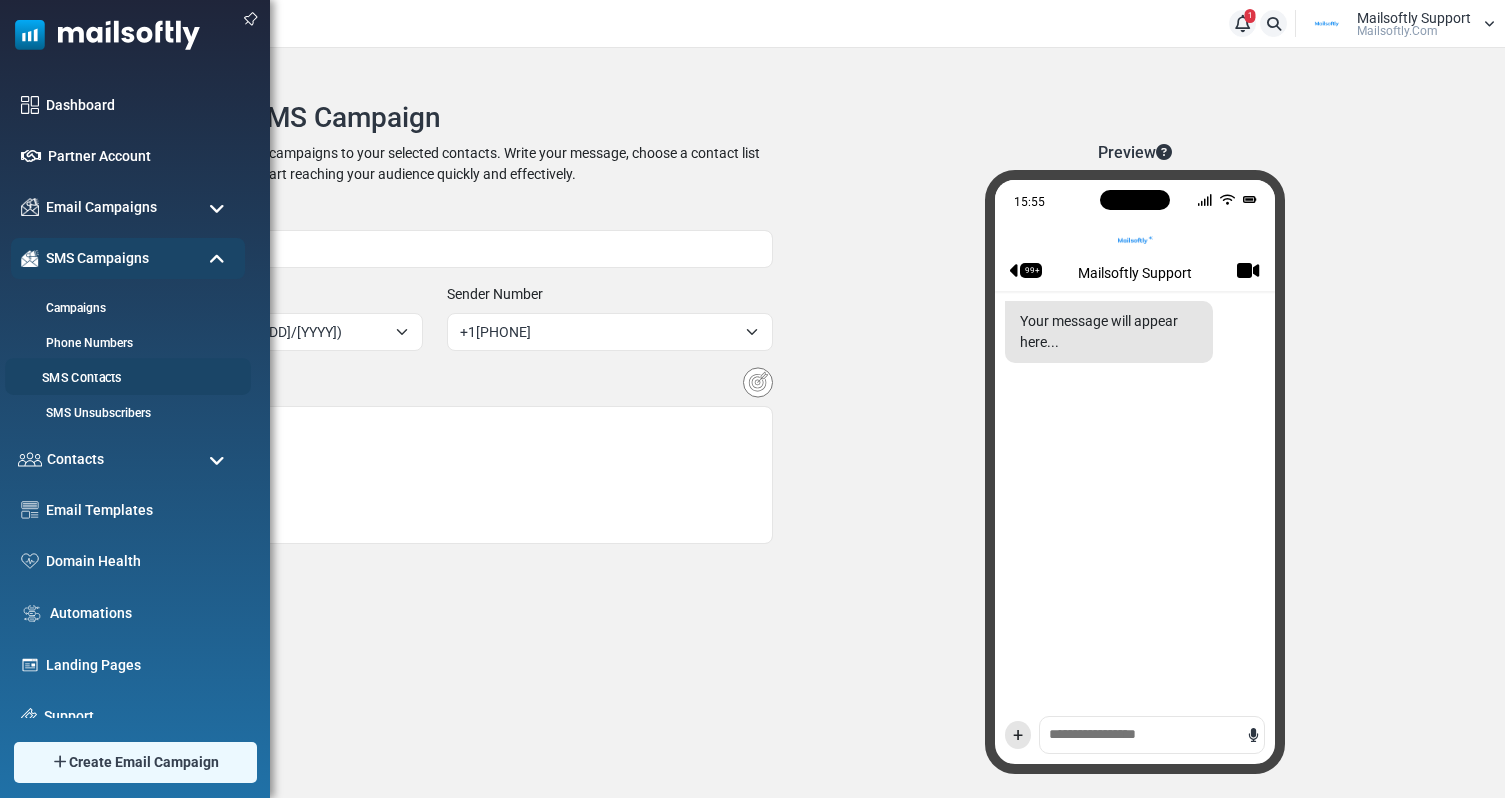 click on "SMS Contacts" at bounding box center (125, 378) 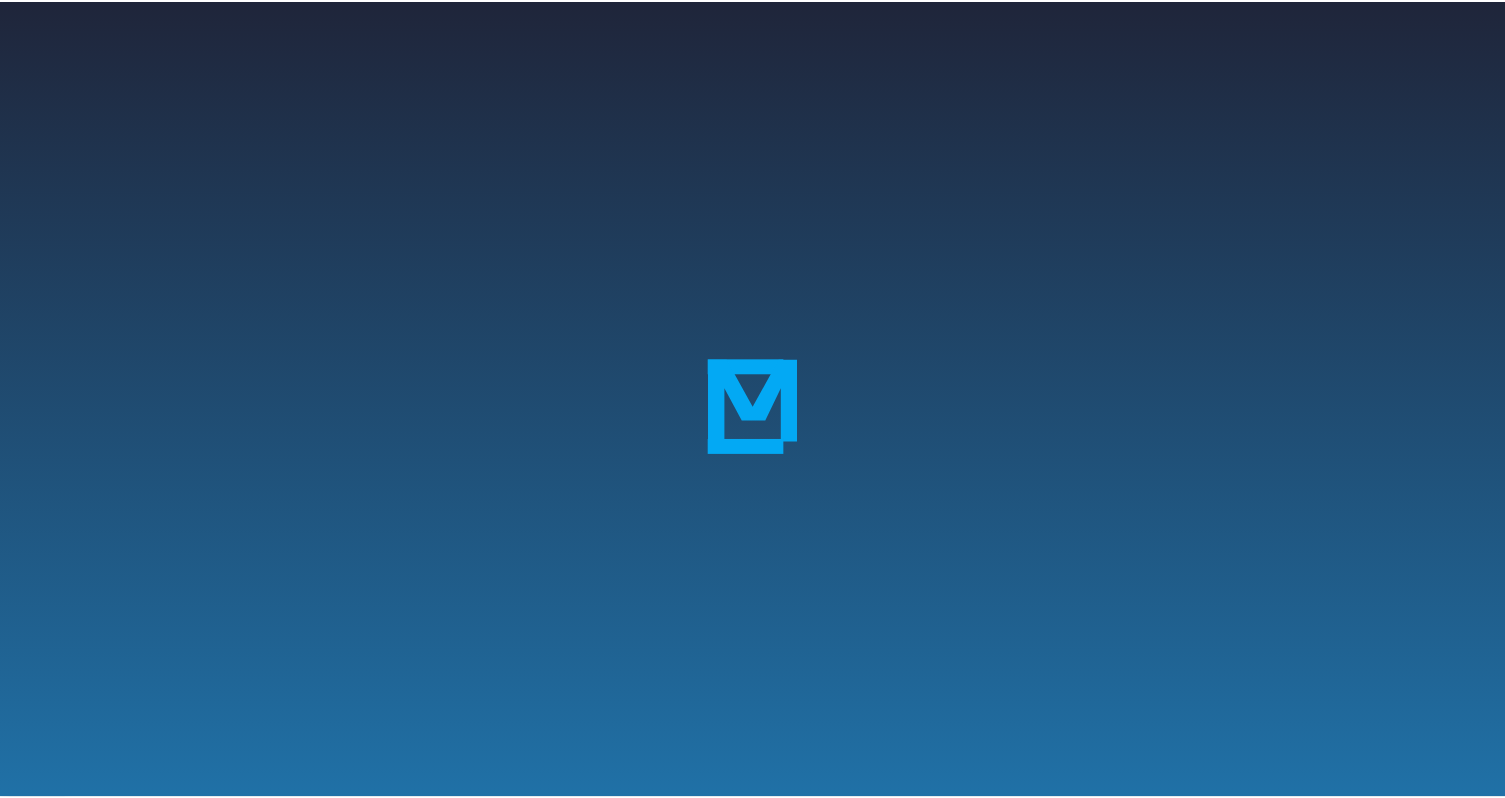 scroll, scrollTop: 0, scrollLeft: 0, axis: both 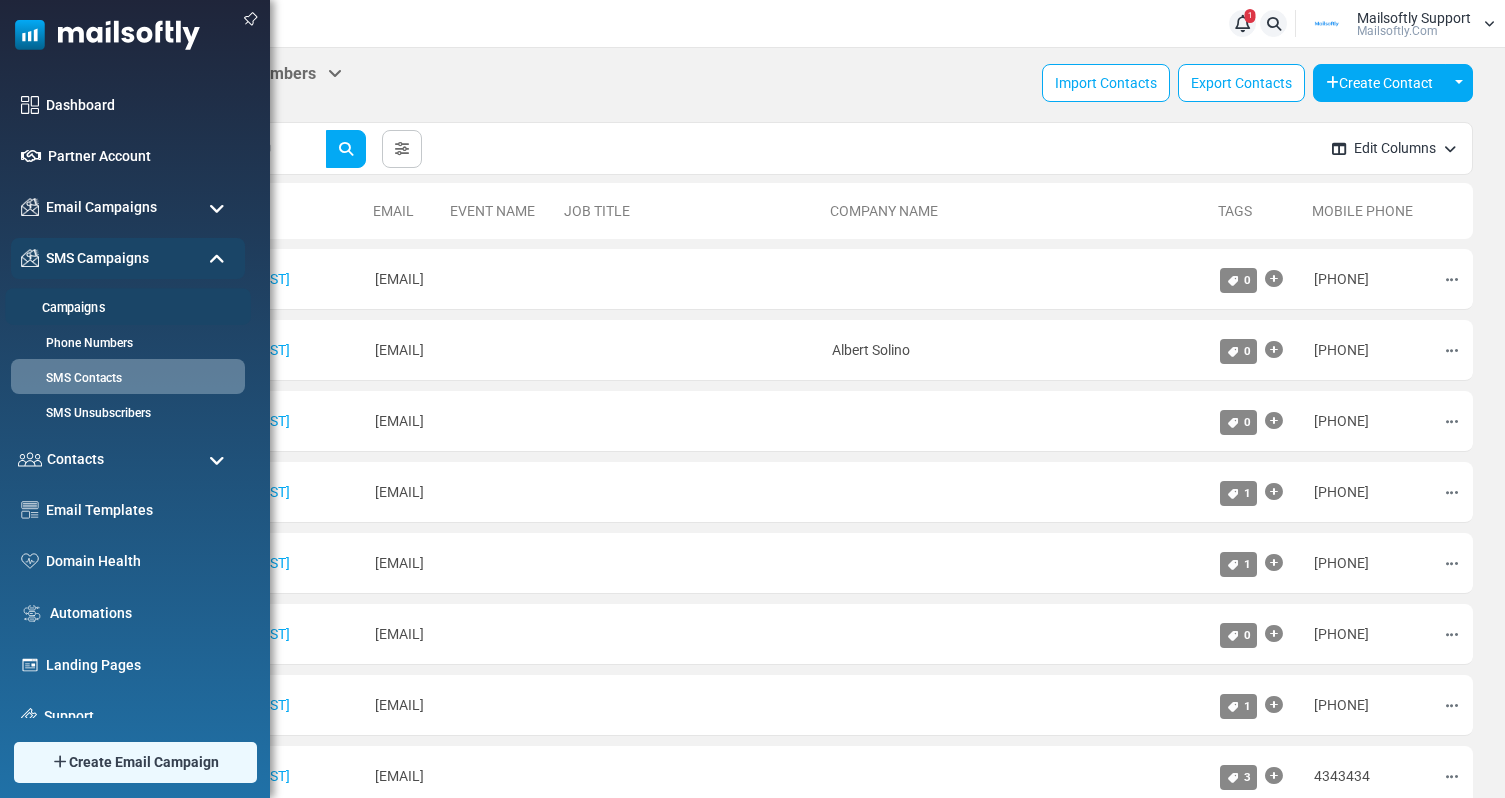 click on "Campaigns" at bounding box center [125, 308] 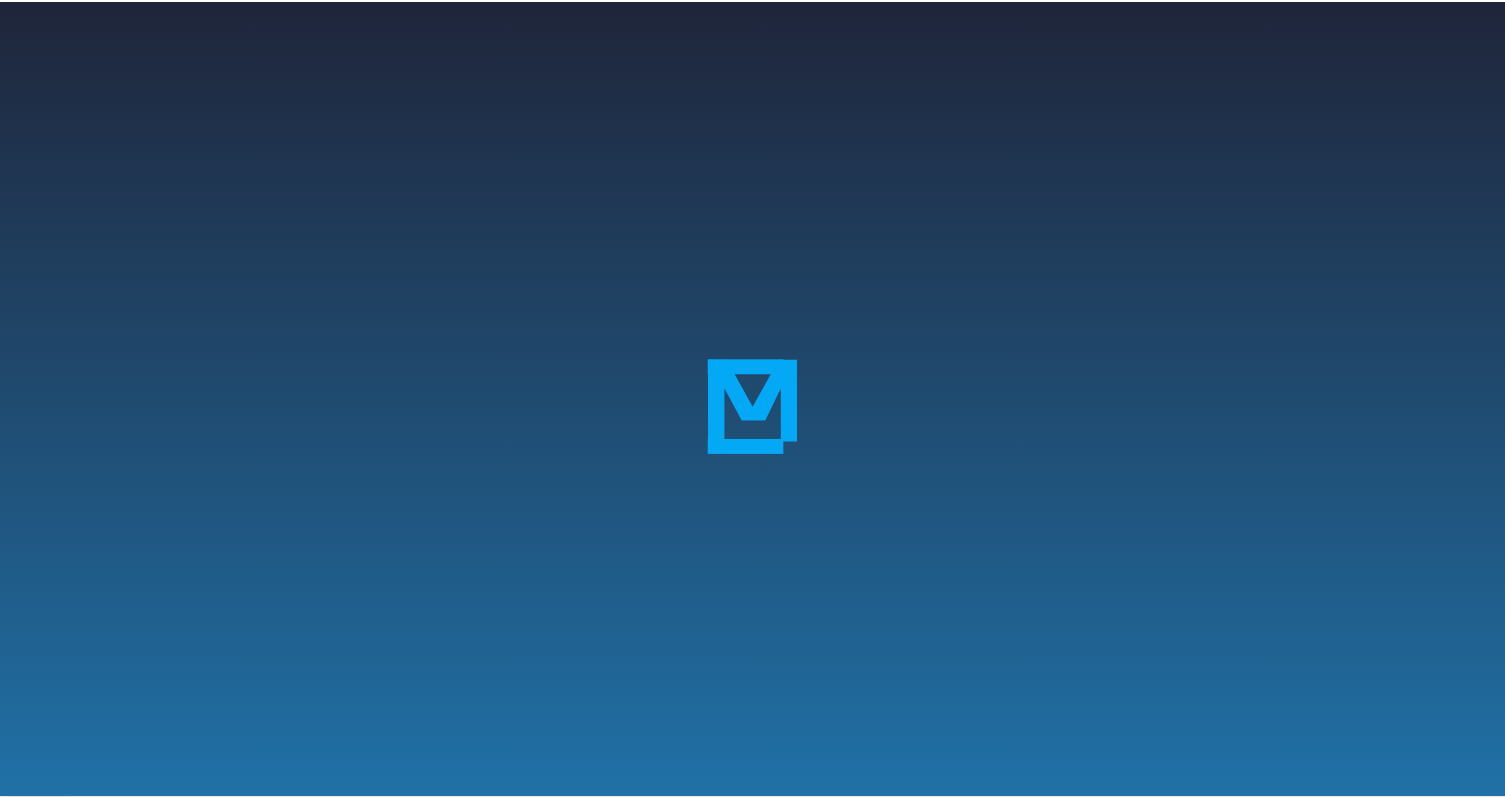 scroll, scrollTop: 0, scrollLeft: 0, axis: both 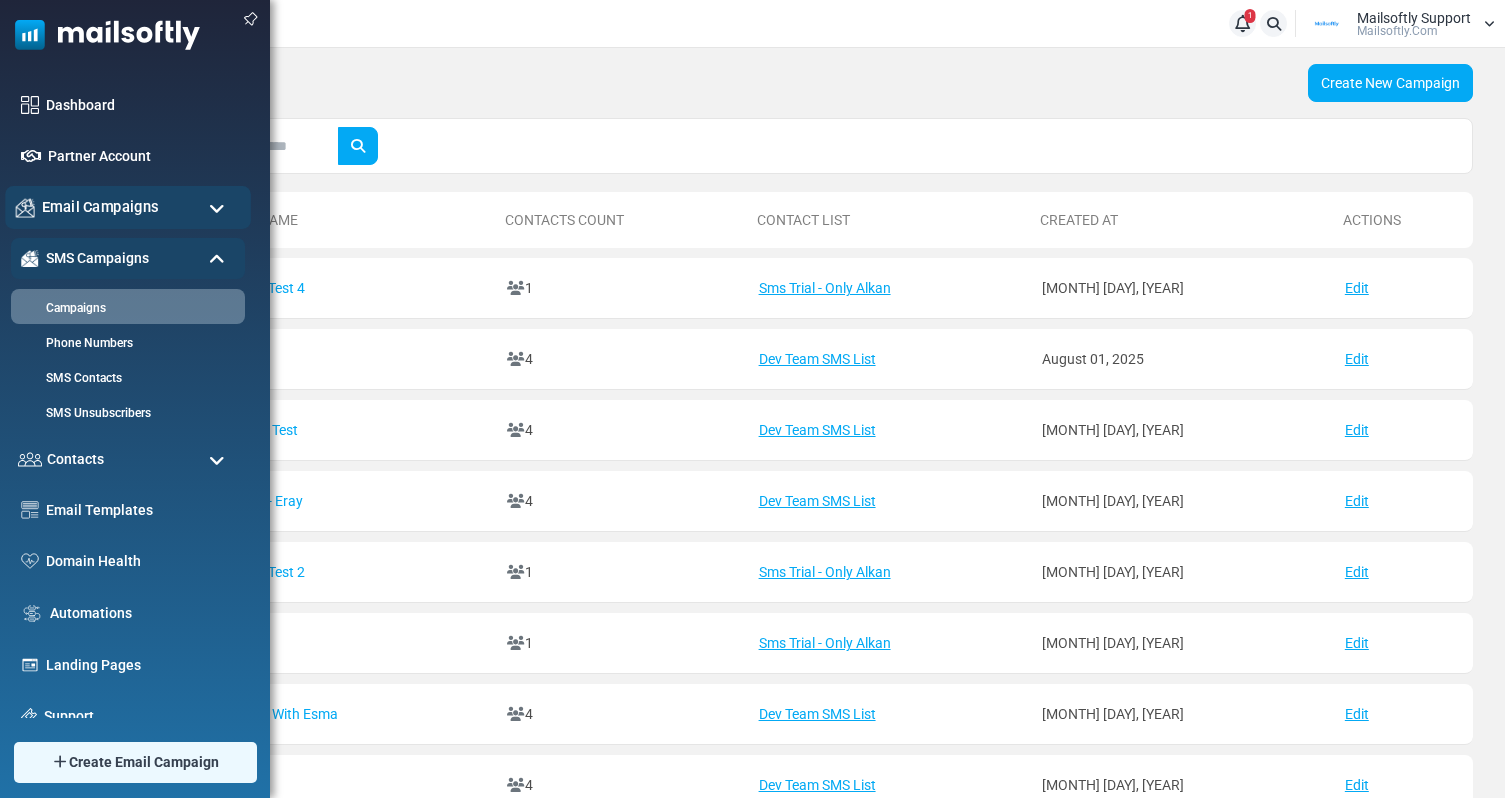 click on "Email Campaigns" at bounding box center (100, 207) 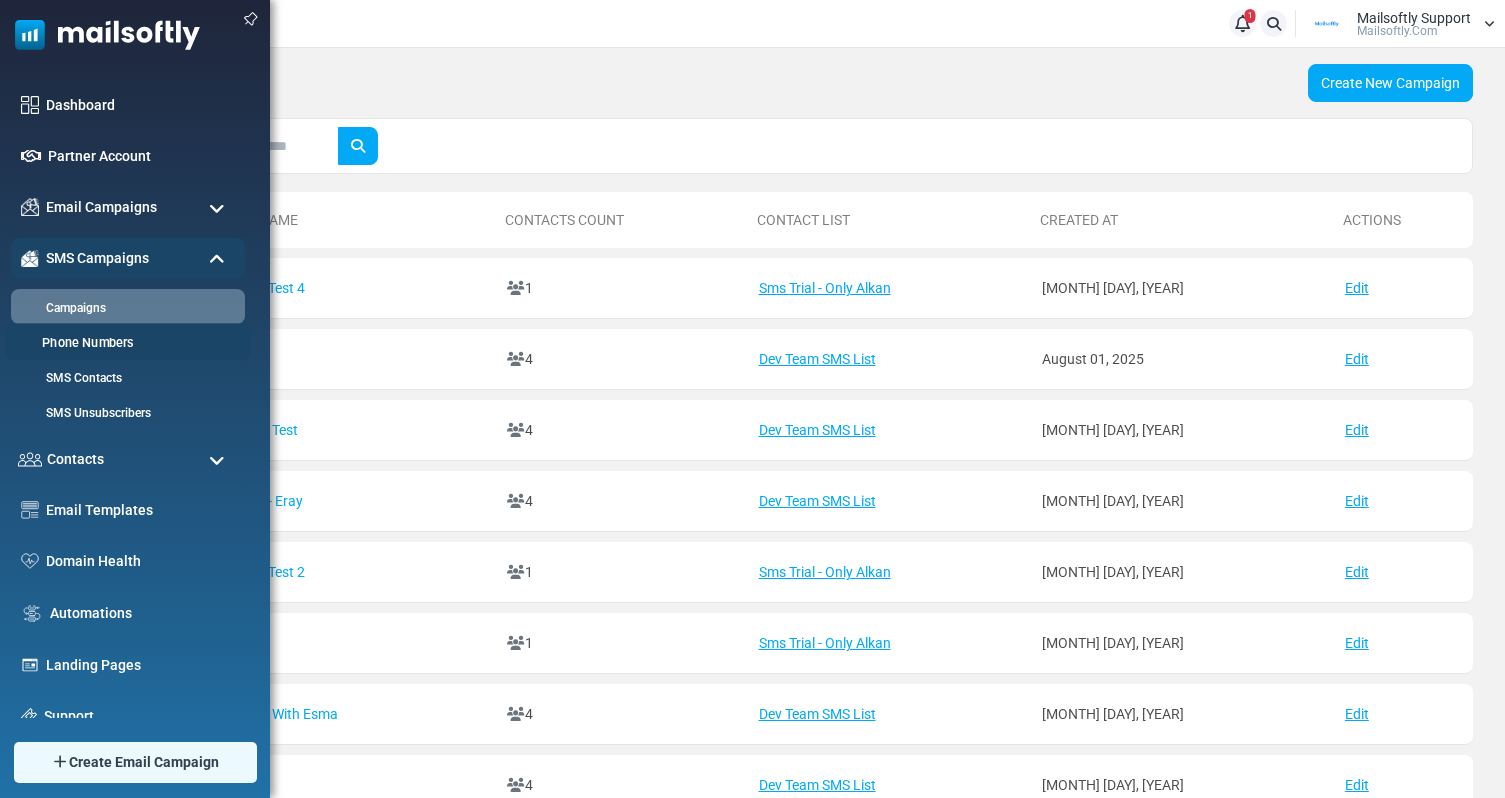 click on "Phone Numbers" at bounding box center [125, 343] 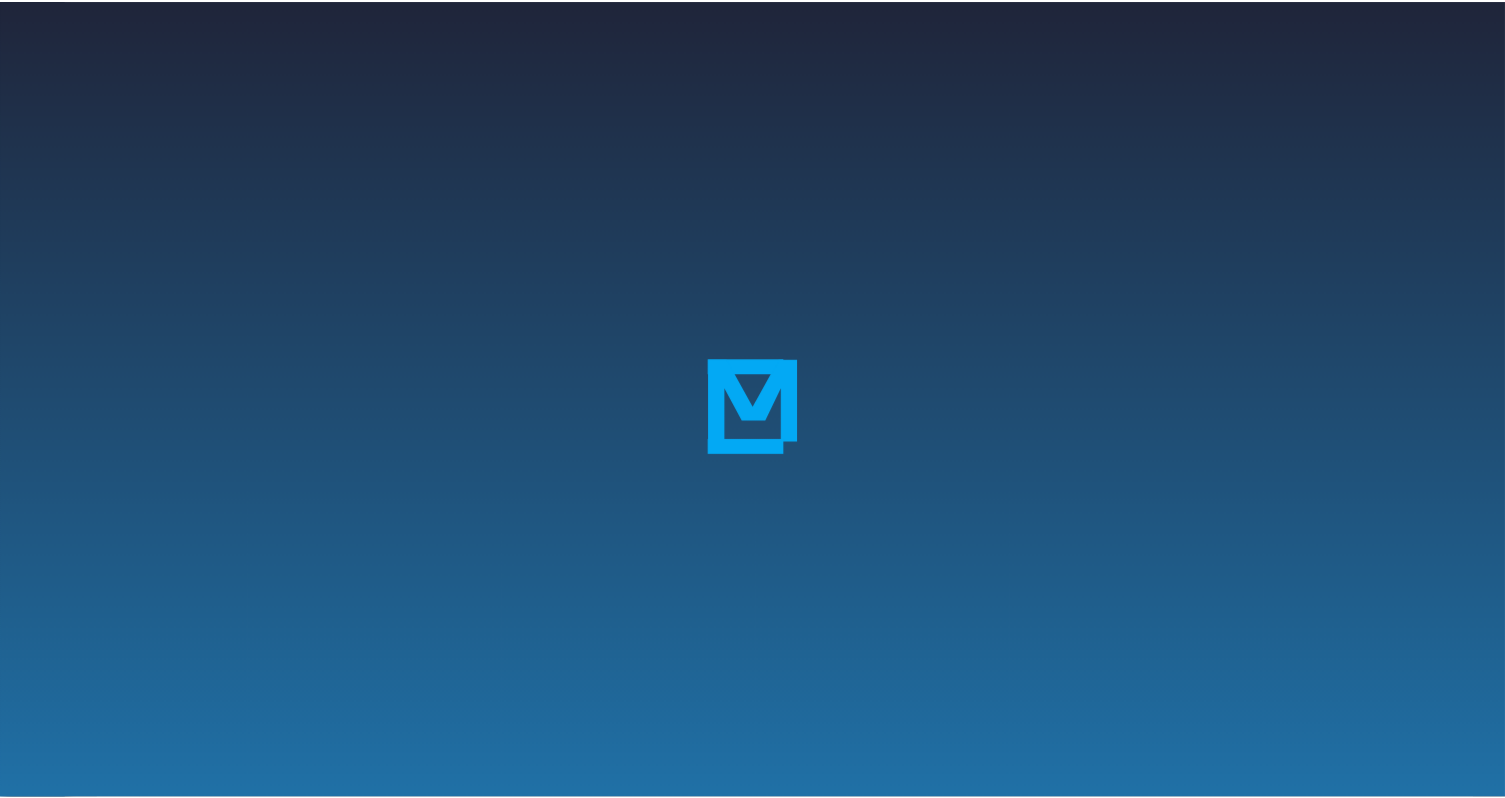 scroll, scrollTop: 0, scrollLeft: 0, axis: both 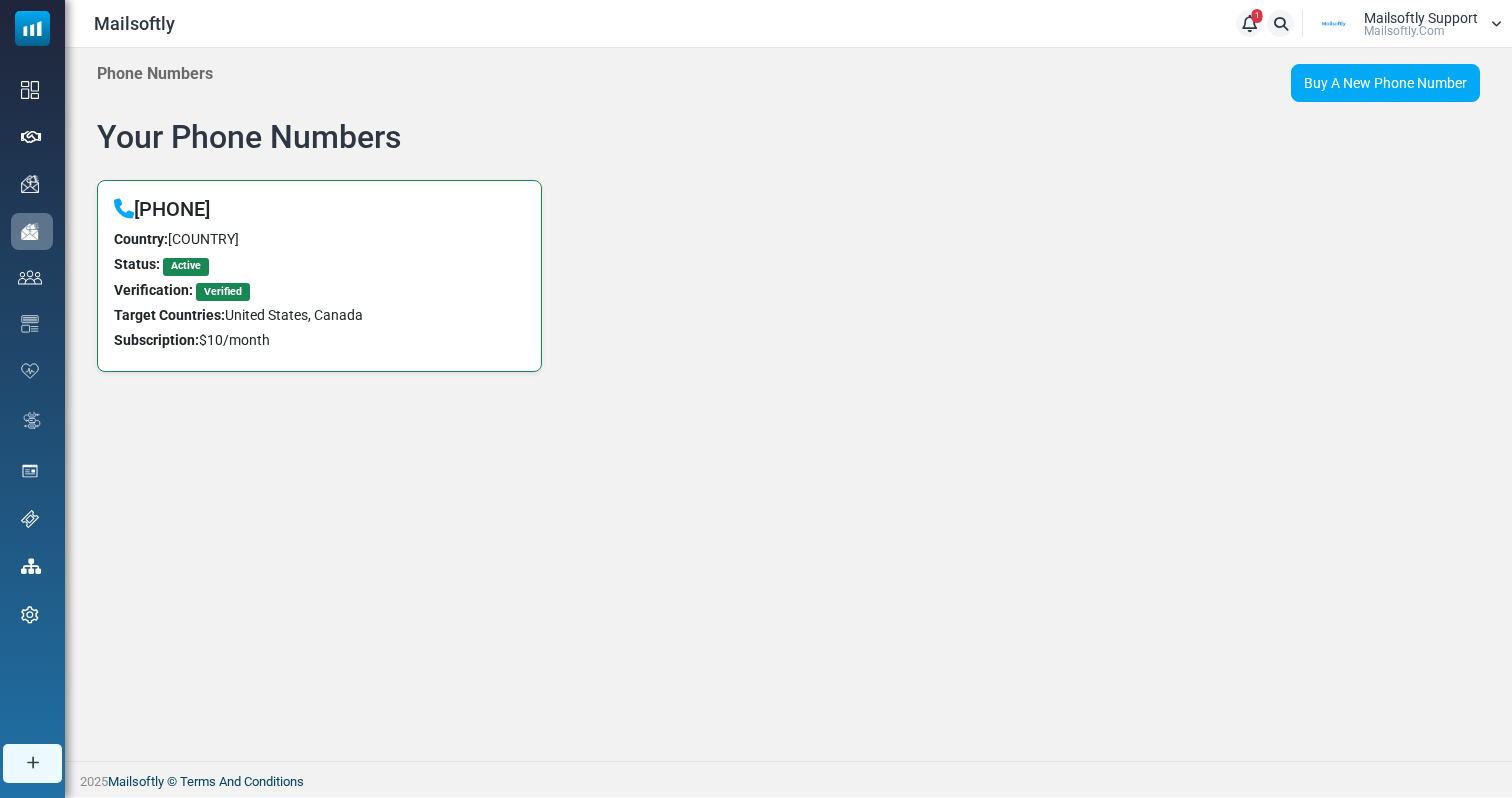 drag, startPoint x: 294, startPoint y: 353, endPoint x: 111, endPoint y: 193, distance: 243.08229 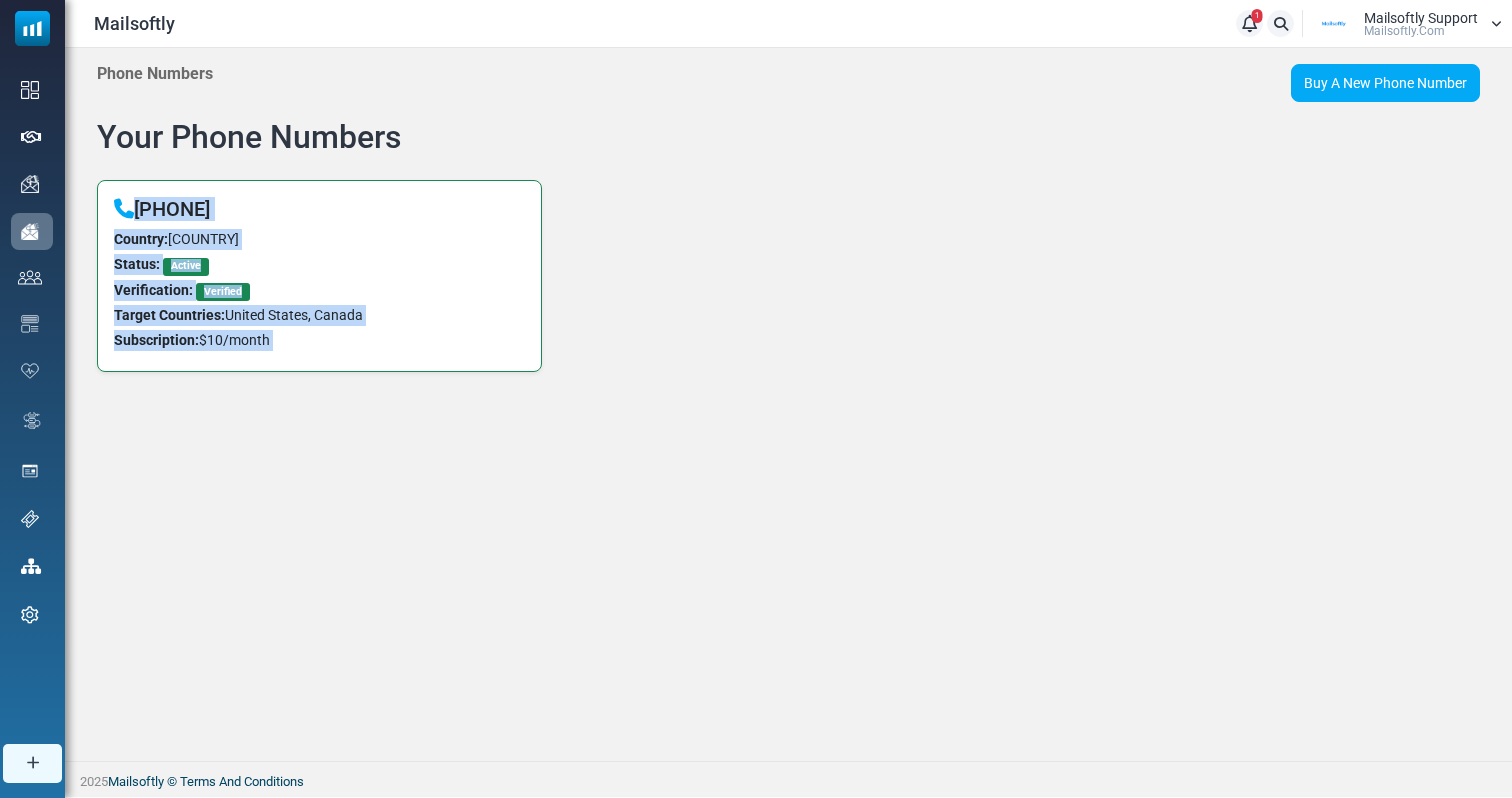 drag, startPoint x: 115, startPoint y: 194, endPoint x: 348, endPoint y: 374, distance: 294.42996 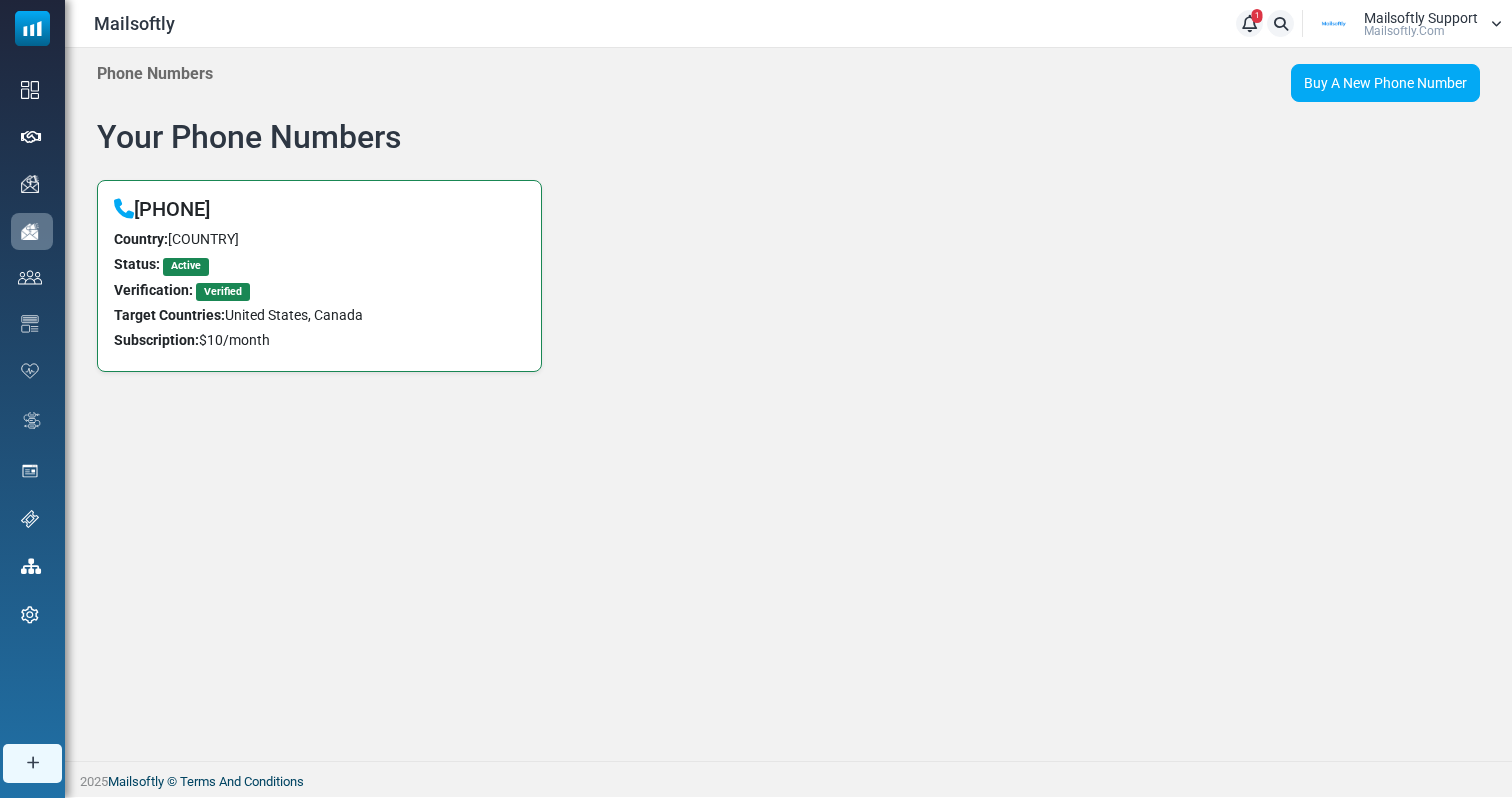 drag, startPoint x: 344, startPoint y: 366, endPoint x: 106, endPoint y: 196, distance: 292.47906 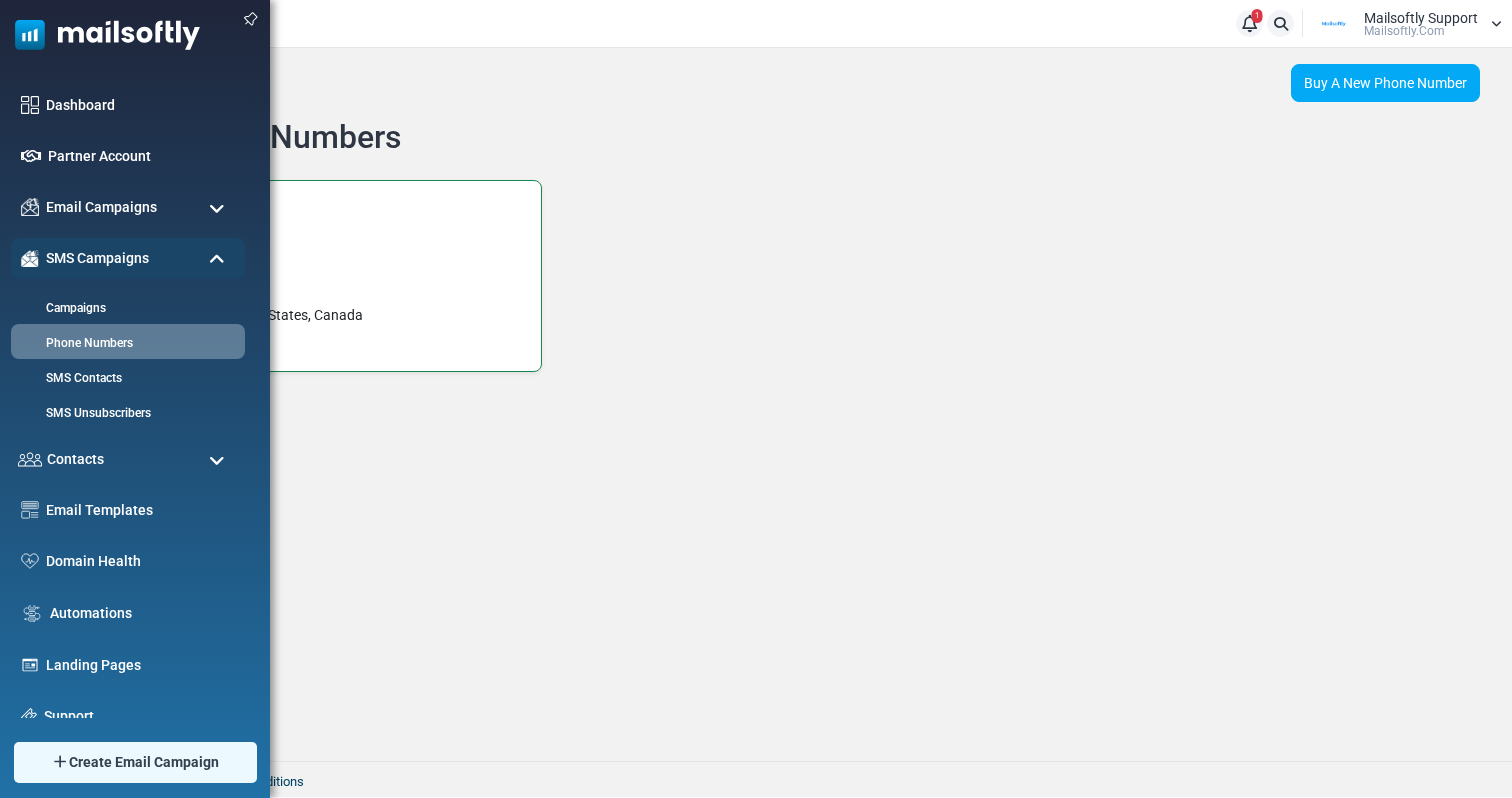 click on "Dashboard
Partner Account
Email Campaigns
Campaigns
Sender Reputation
Email Categories
SMS Campaigns
Campaigns
Phone Numbers
SMS Contacts
SMS Unsubscribers
Contacts
Contacts" at bounding box center [130, 462] 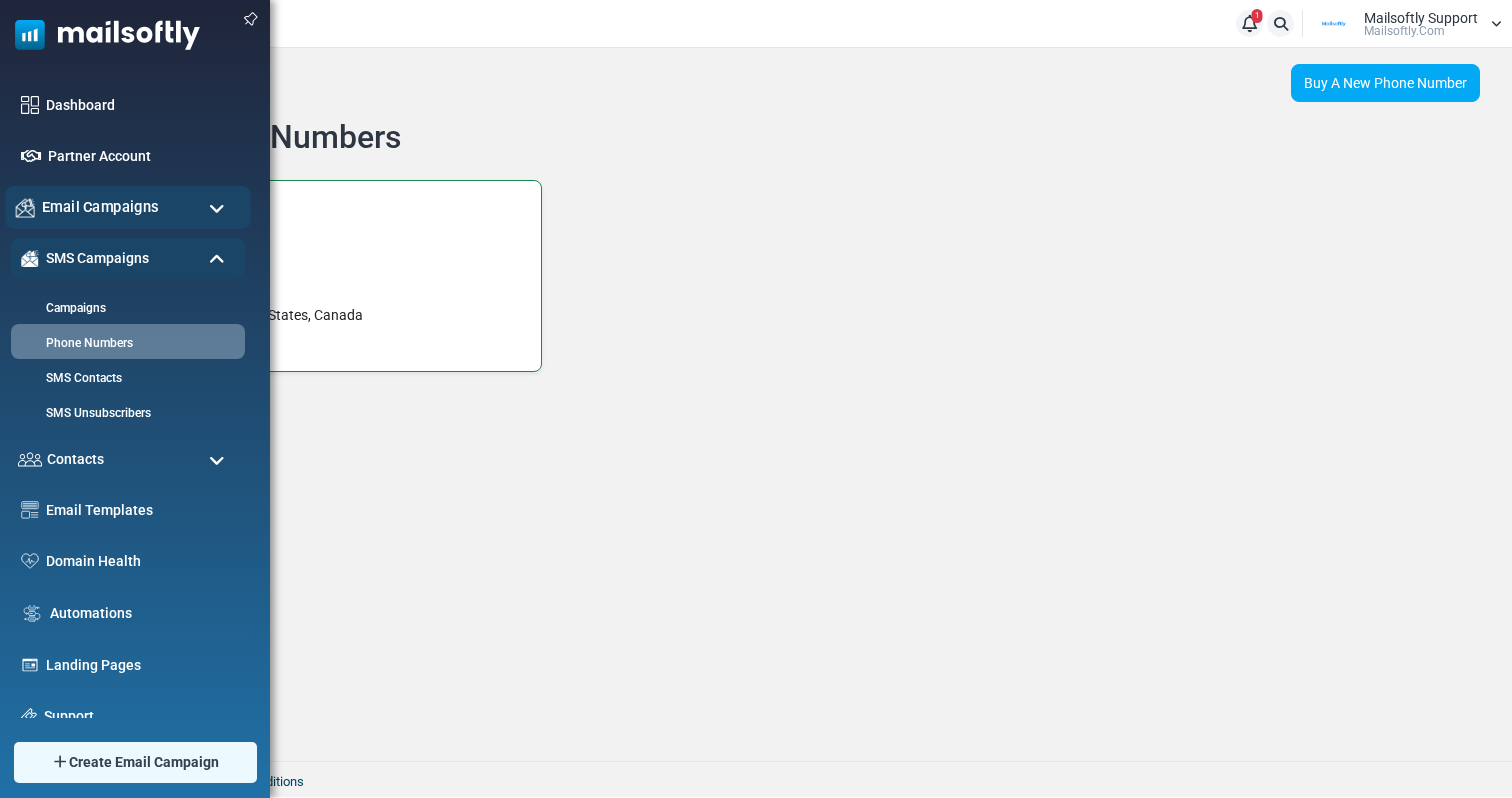 click on "Email Campaigns" at bounding box center (128, 207) 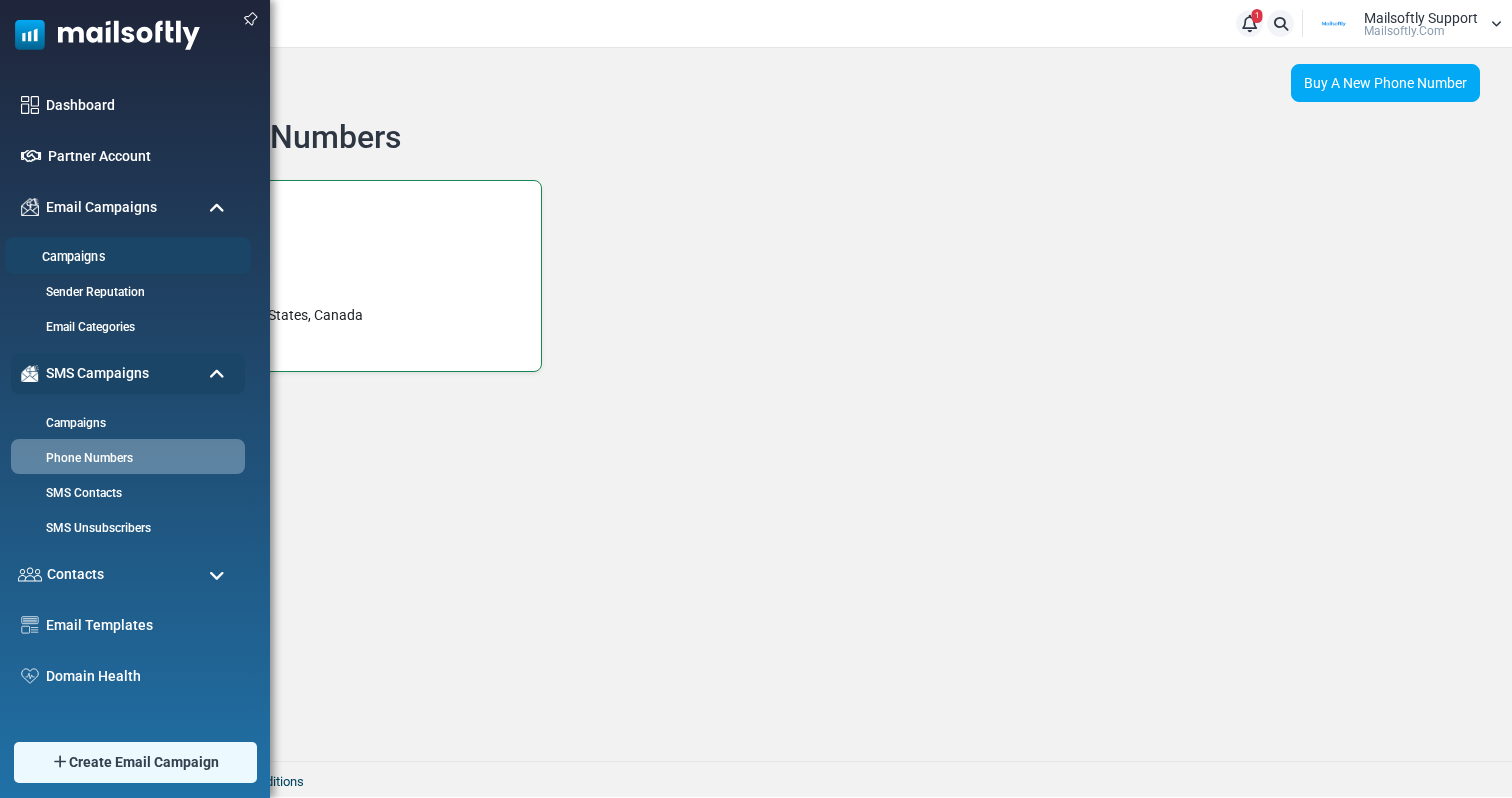 click on "Campaigns" at bounding box center [125, 257] 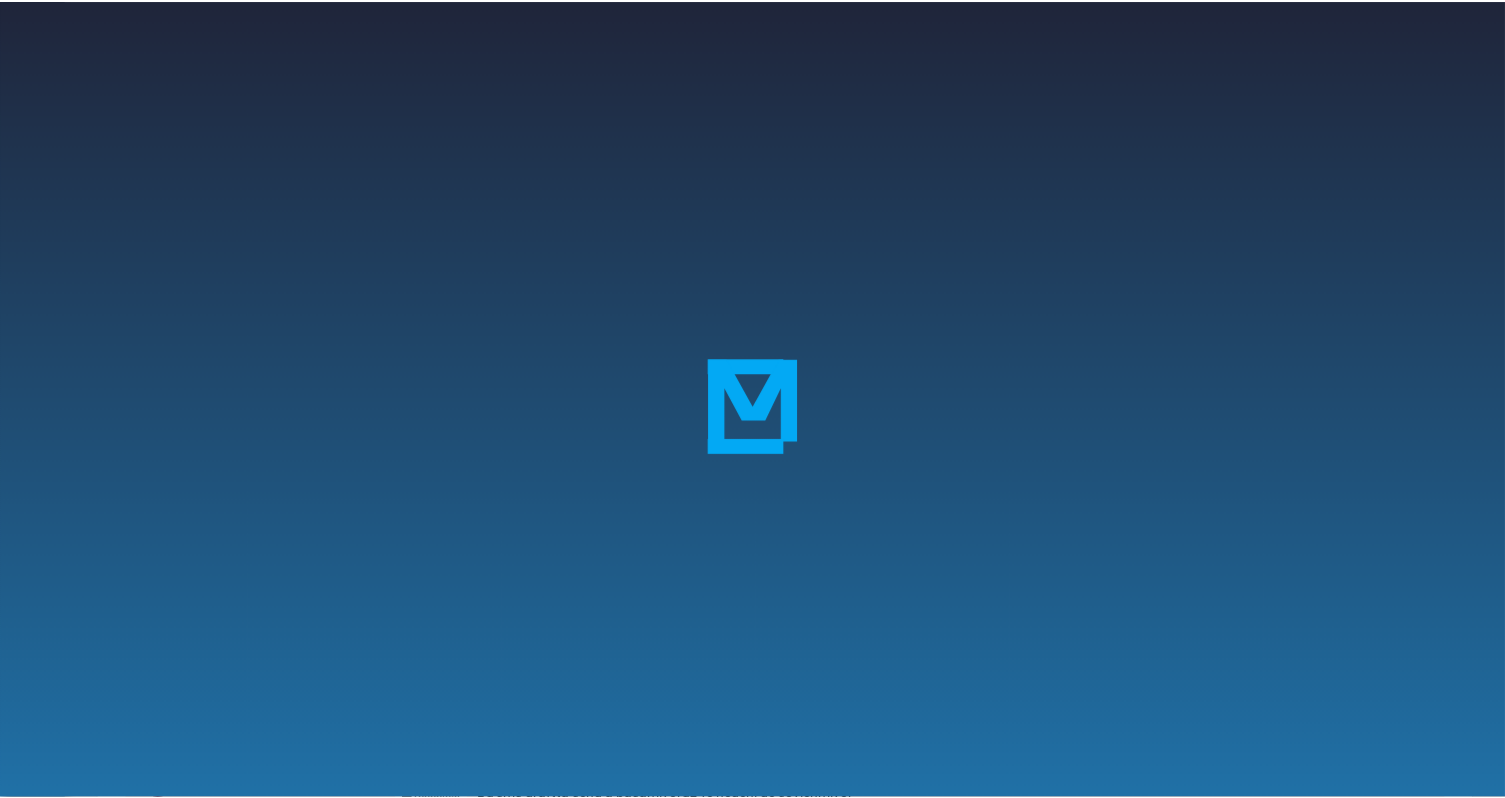 scroll, scrollTop: 0, scrollLeft: 0, axis: both 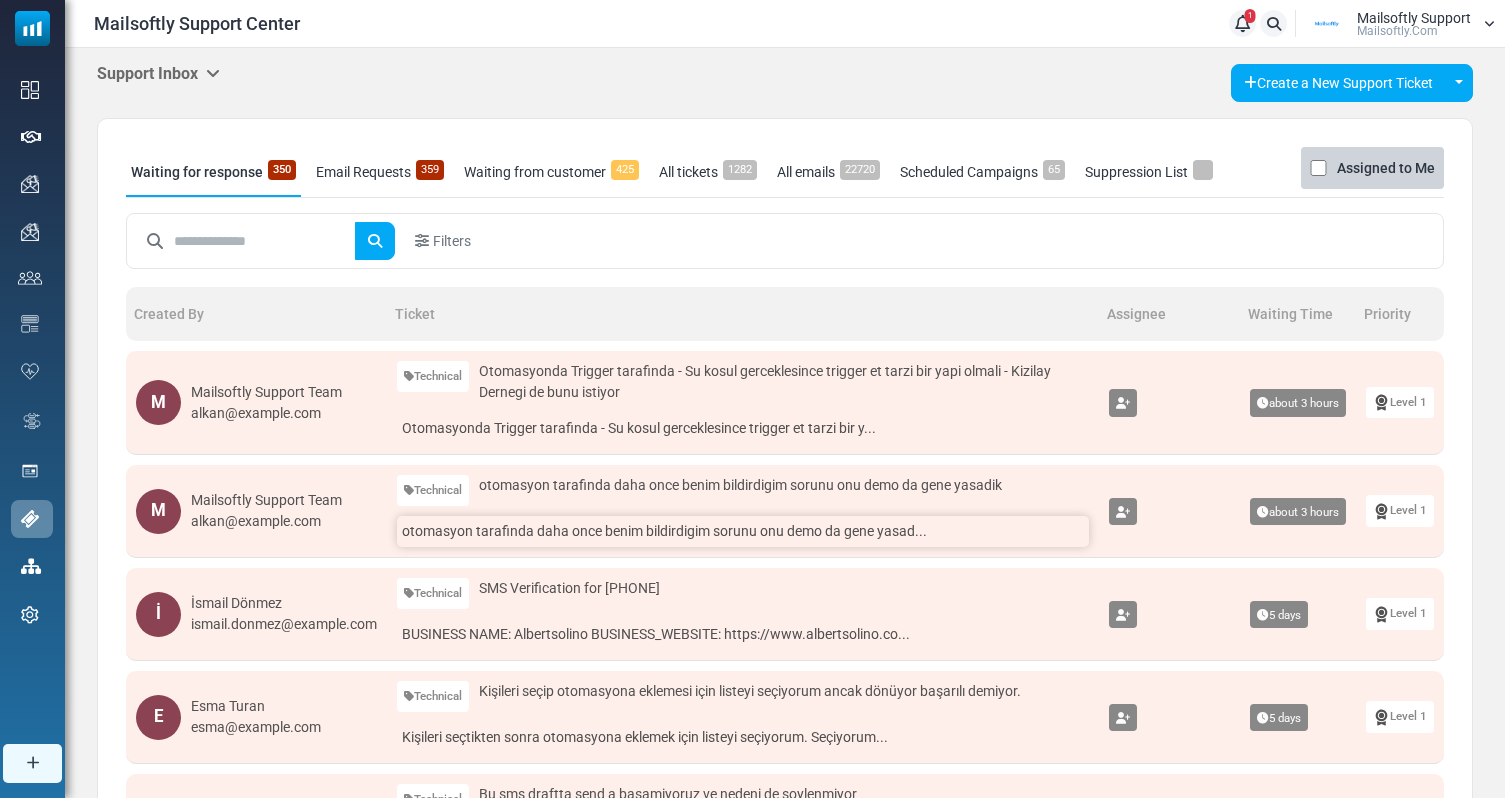 click on "otomasyon tarafinda daha once benim bildirdigim sorunu onu demo da gene yasad..." at bounding box center (743, 531) 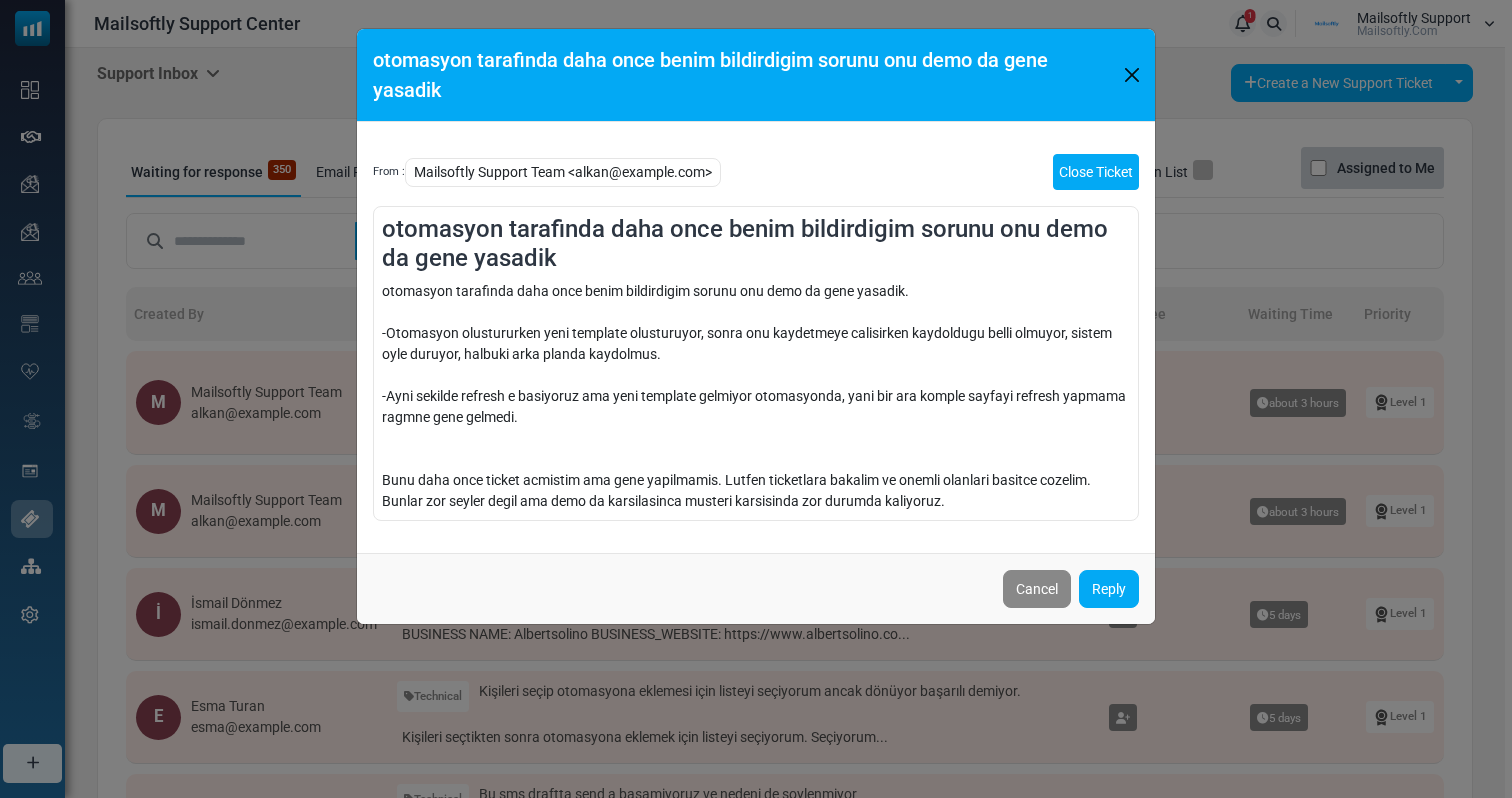 click on "Close Ticket" at bounding box center (1096, 172) 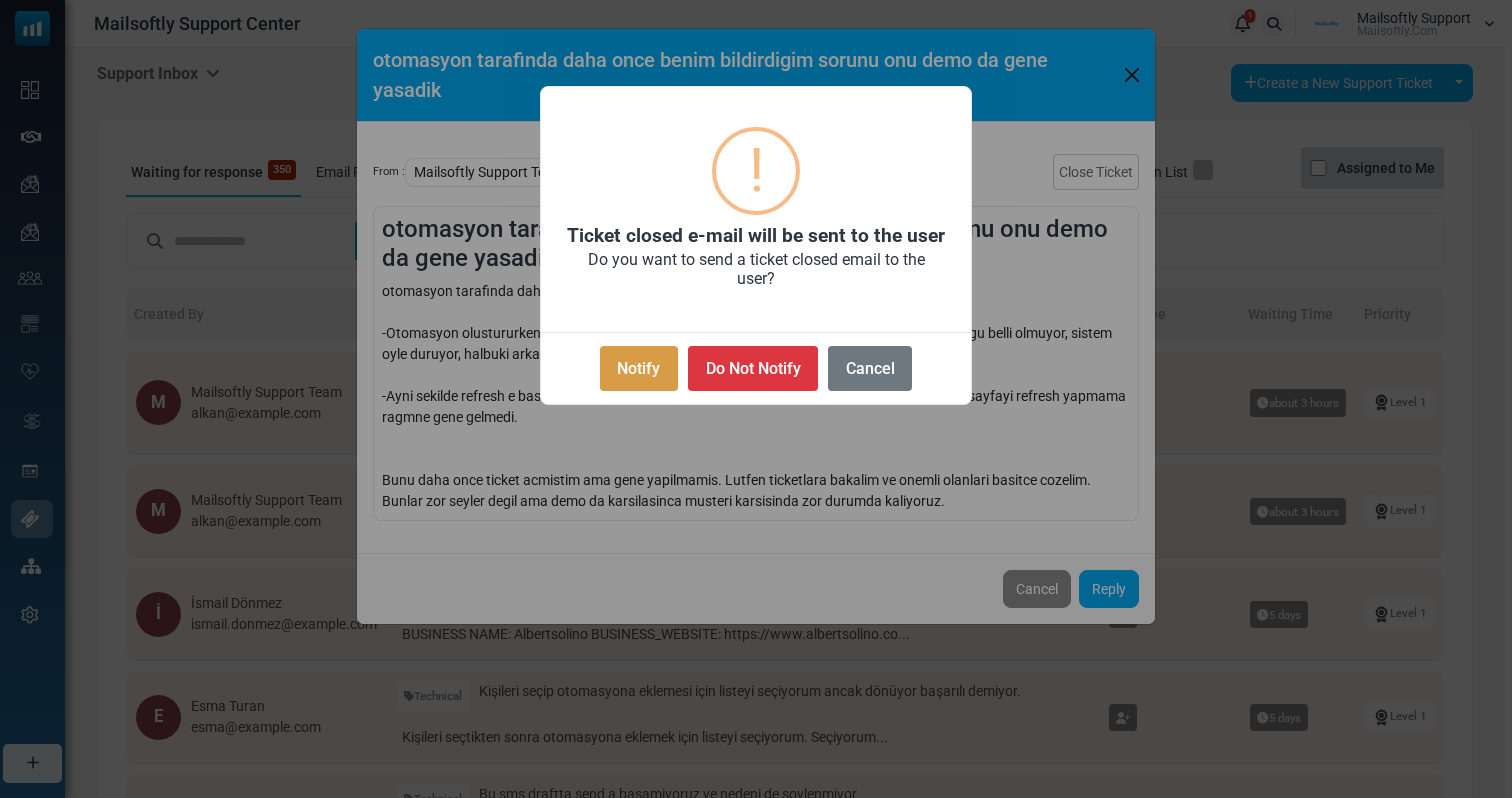 click on "Notify" at bounding box center (639, 368) 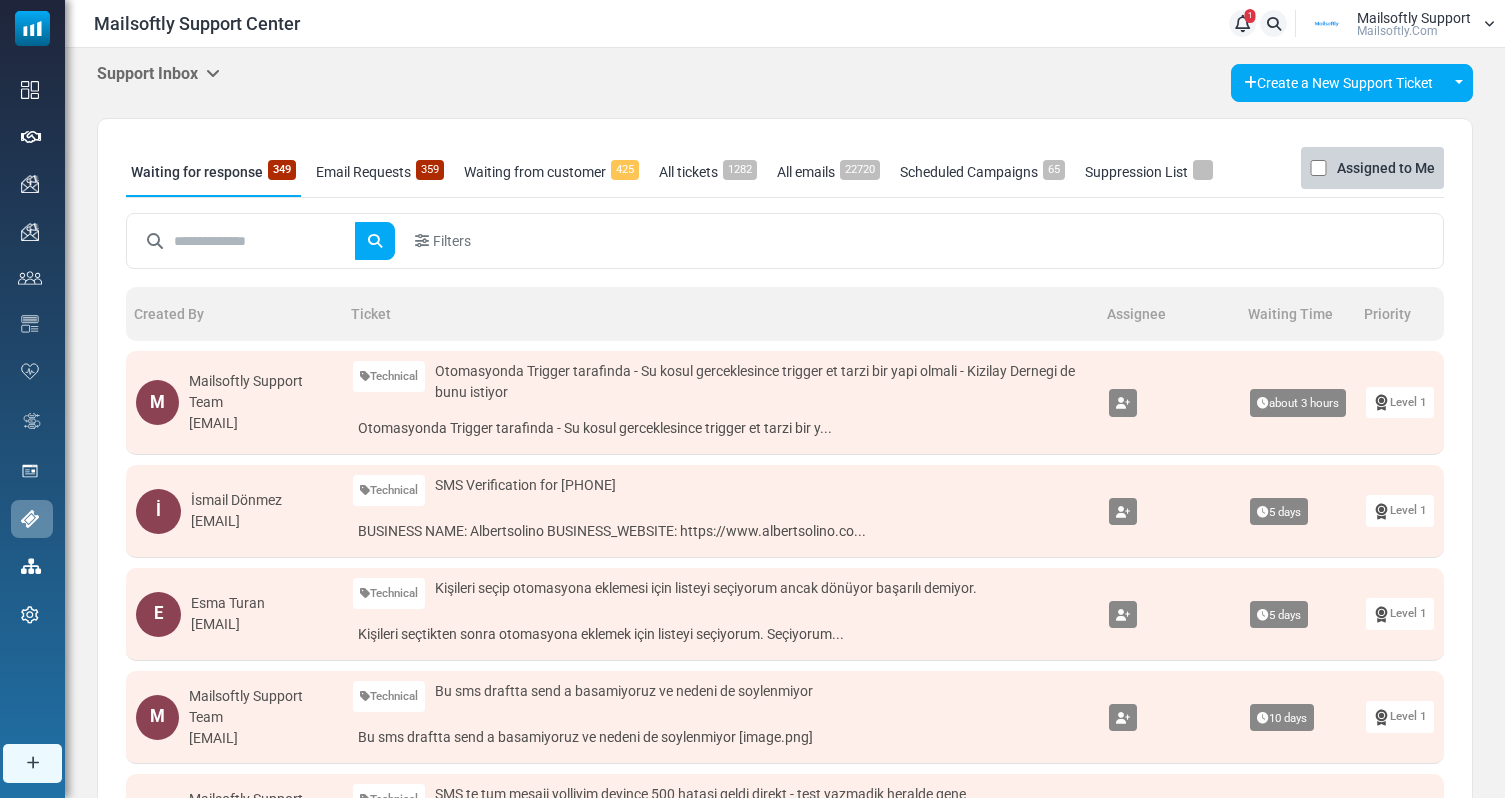 scroll, scrollTop: 0, scrollLeft: 0, axis: both 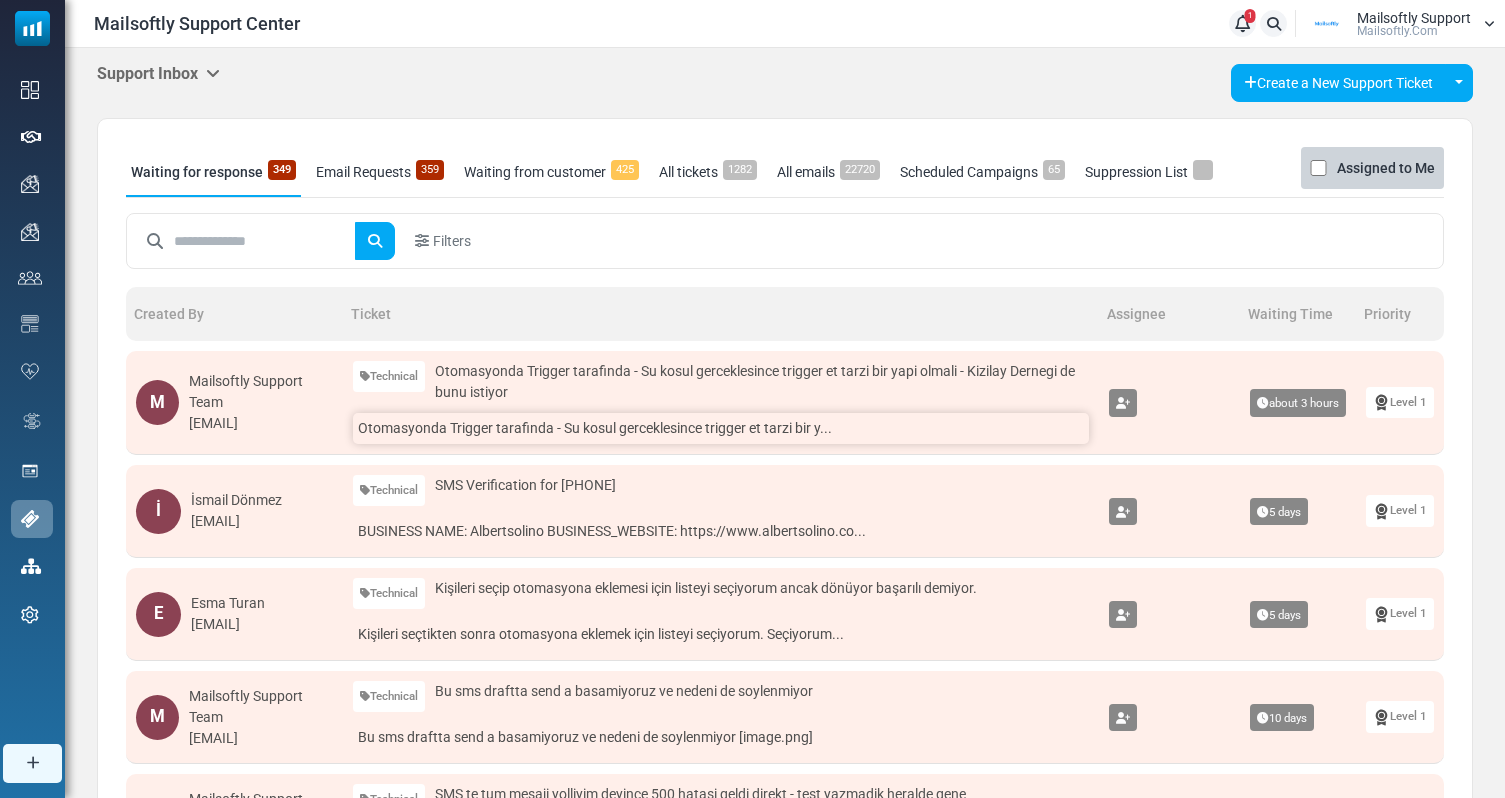 click on "Otomasyonda Trigger tarafinda - Su kosul gerceklesince trigger et tarzi bir y..." at bounding box center (721, 428) 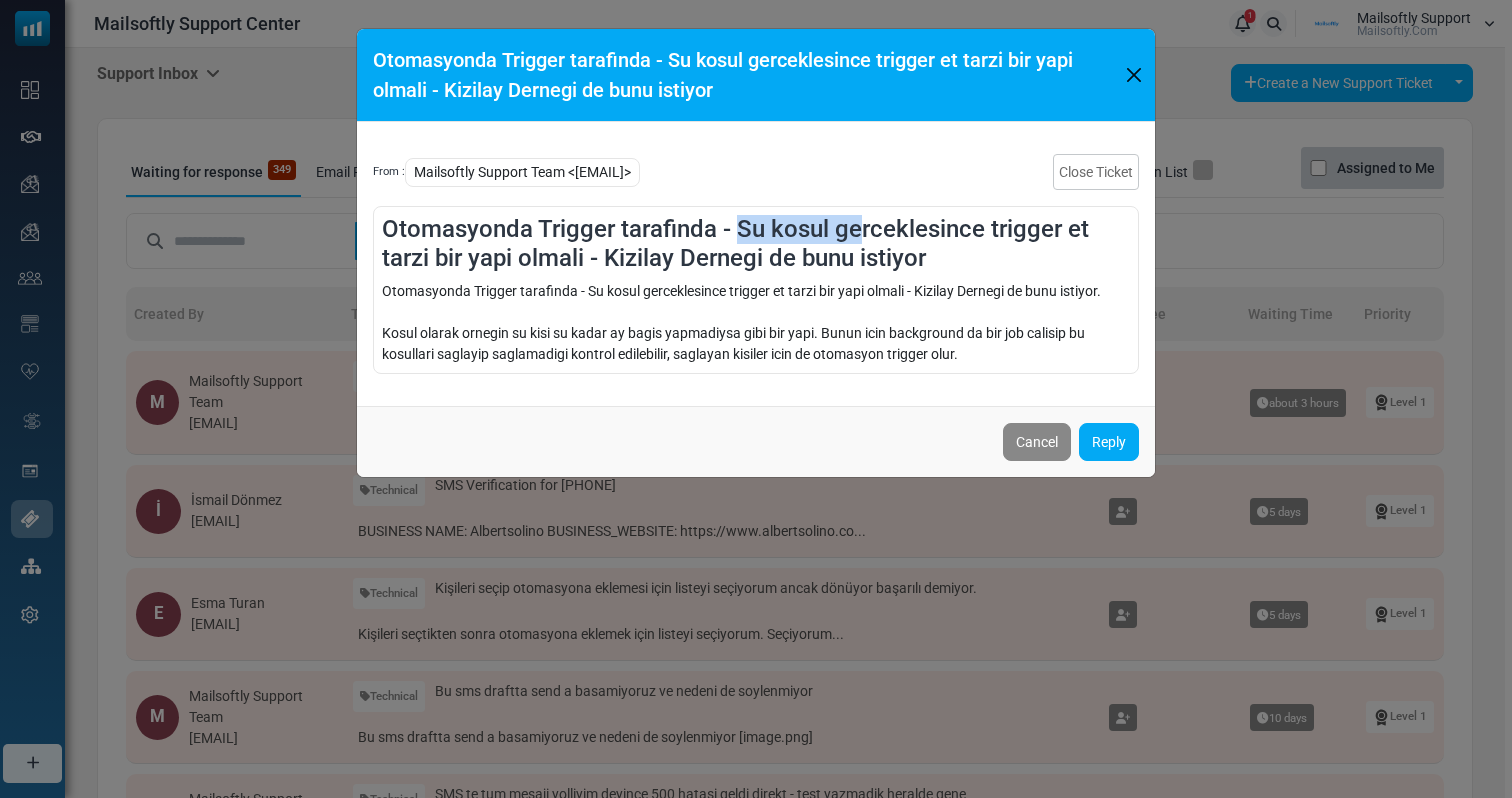 drag, startPoint x: 738, startPoint y: 221, endPoint x: 855, endPoint y: 231, distance: 117.426575 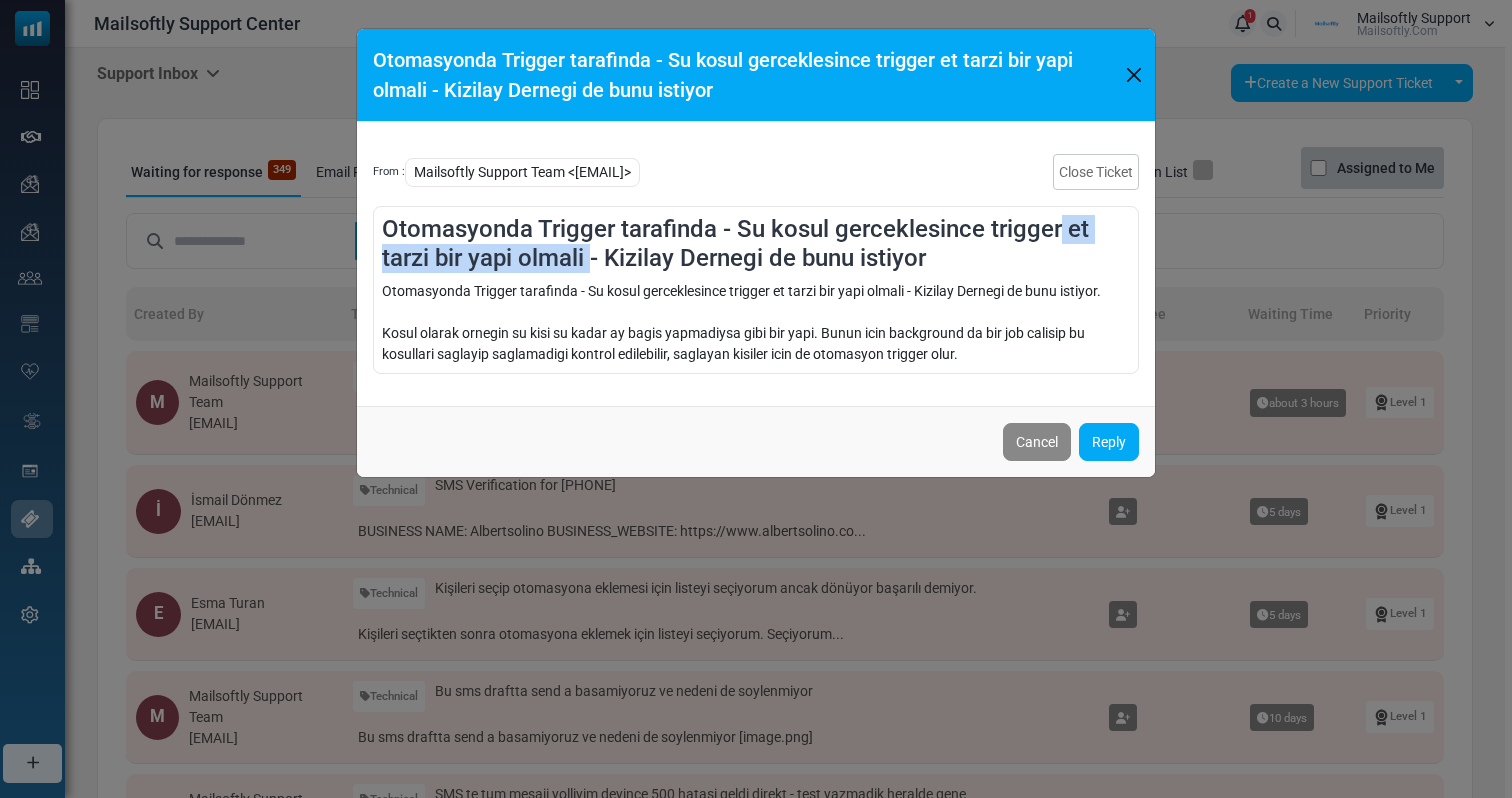 drag, startPoint x: 1061, startPoint y: 239, endPoint x: 590, endPoint y: 254, distance: 471.2388 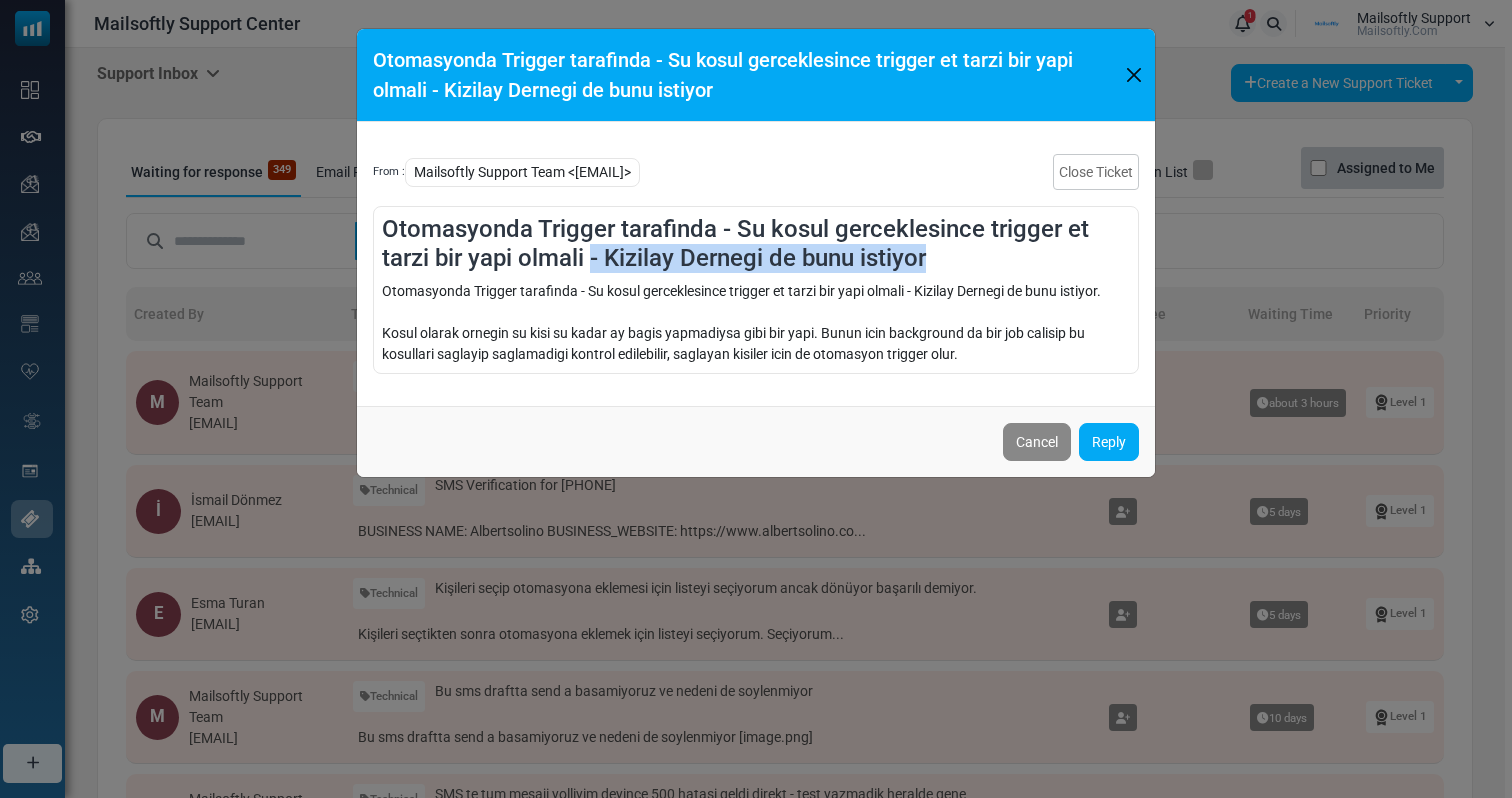 drag, startPoint x: 590, startPoint y: 254, endPoint x: 922, endPoint y: 269, distance: 332.33868 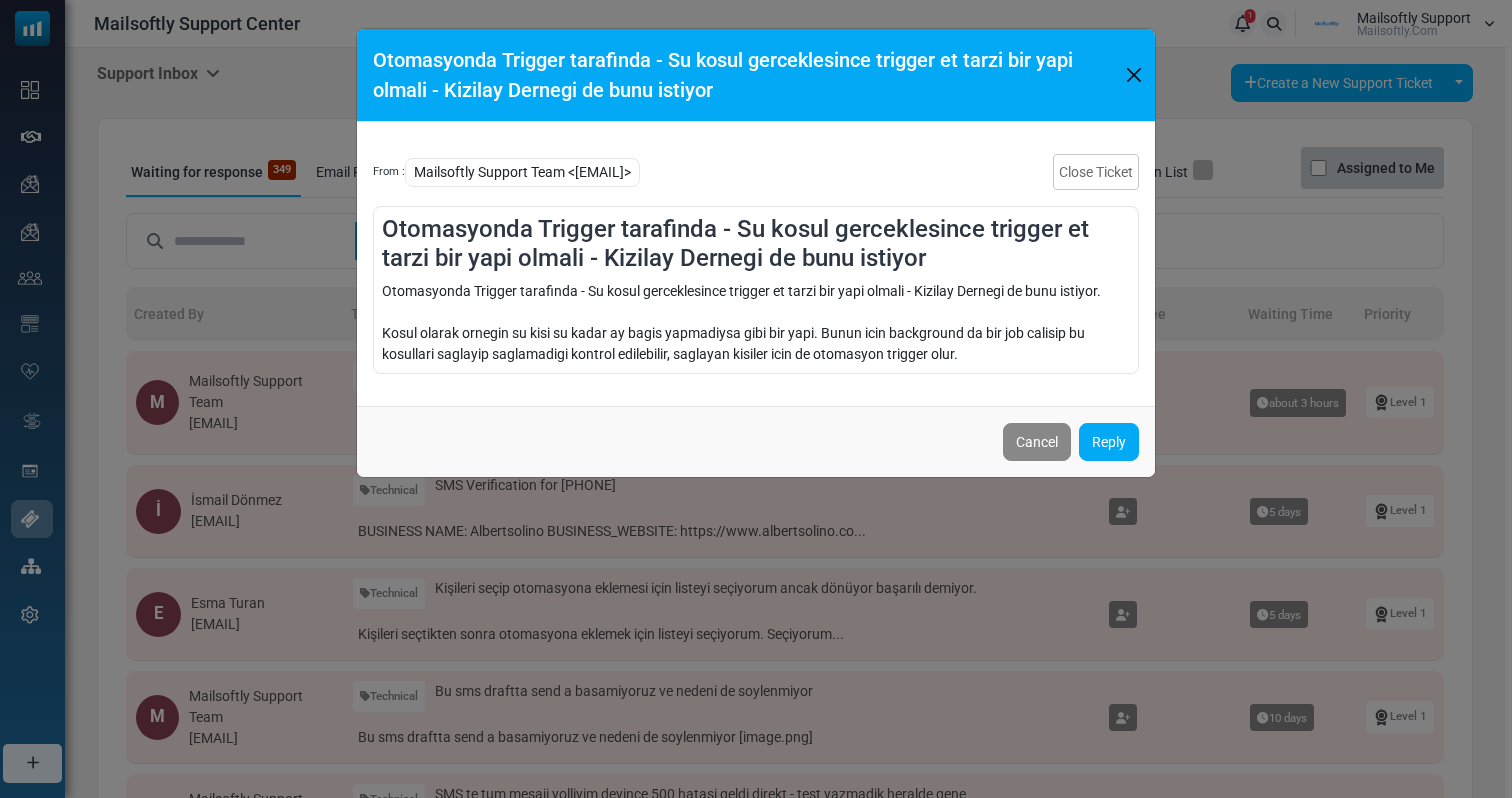drag, startPoint x: 922, startPoint y: 269, endPoint x: 765, endPoint y: 255, distance: 157.62297 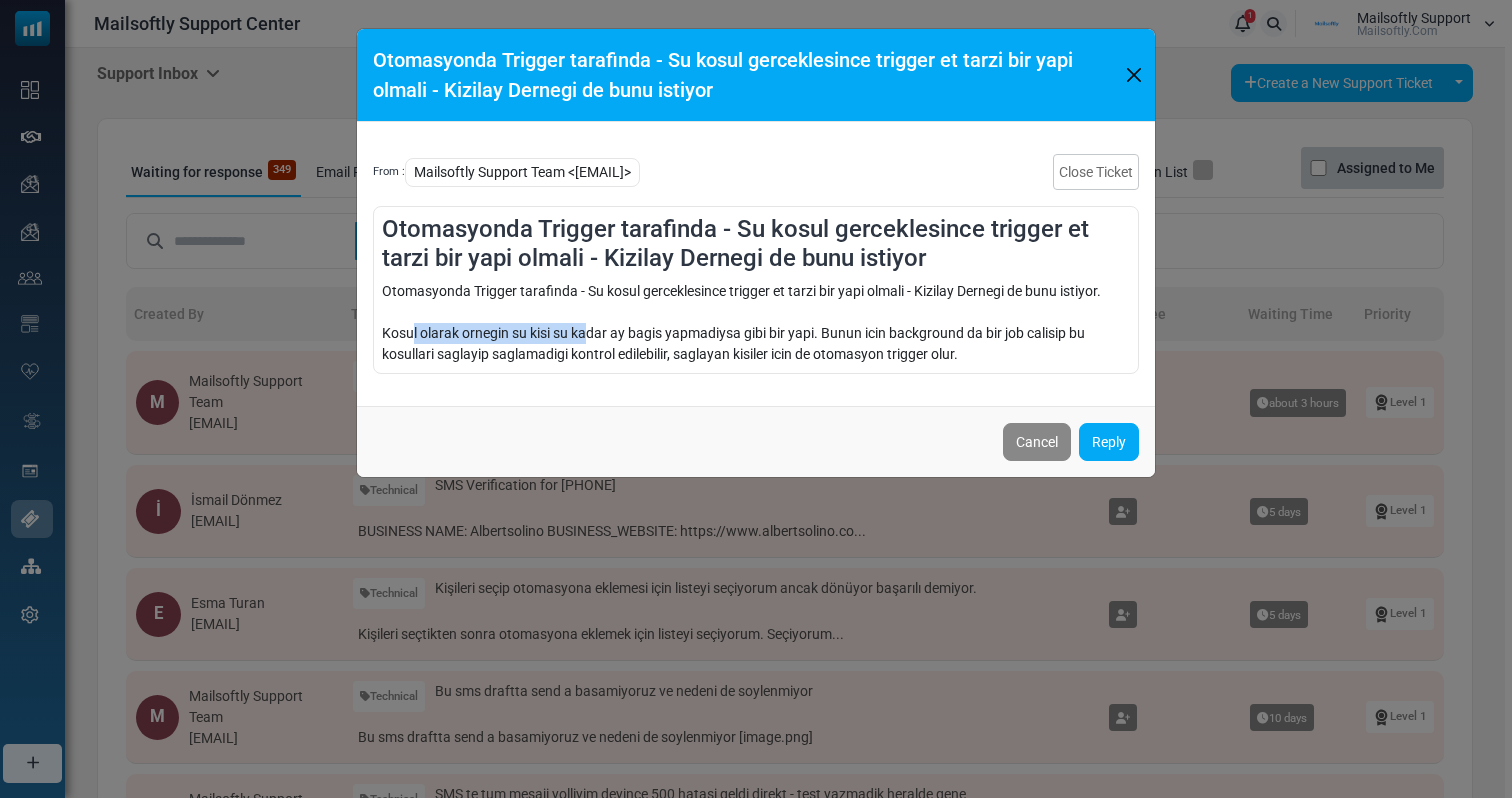 drag, startPoint x: 410, startPoint y: 330, endPoint x: 591, endPoint y: 333, distance: 181.02486 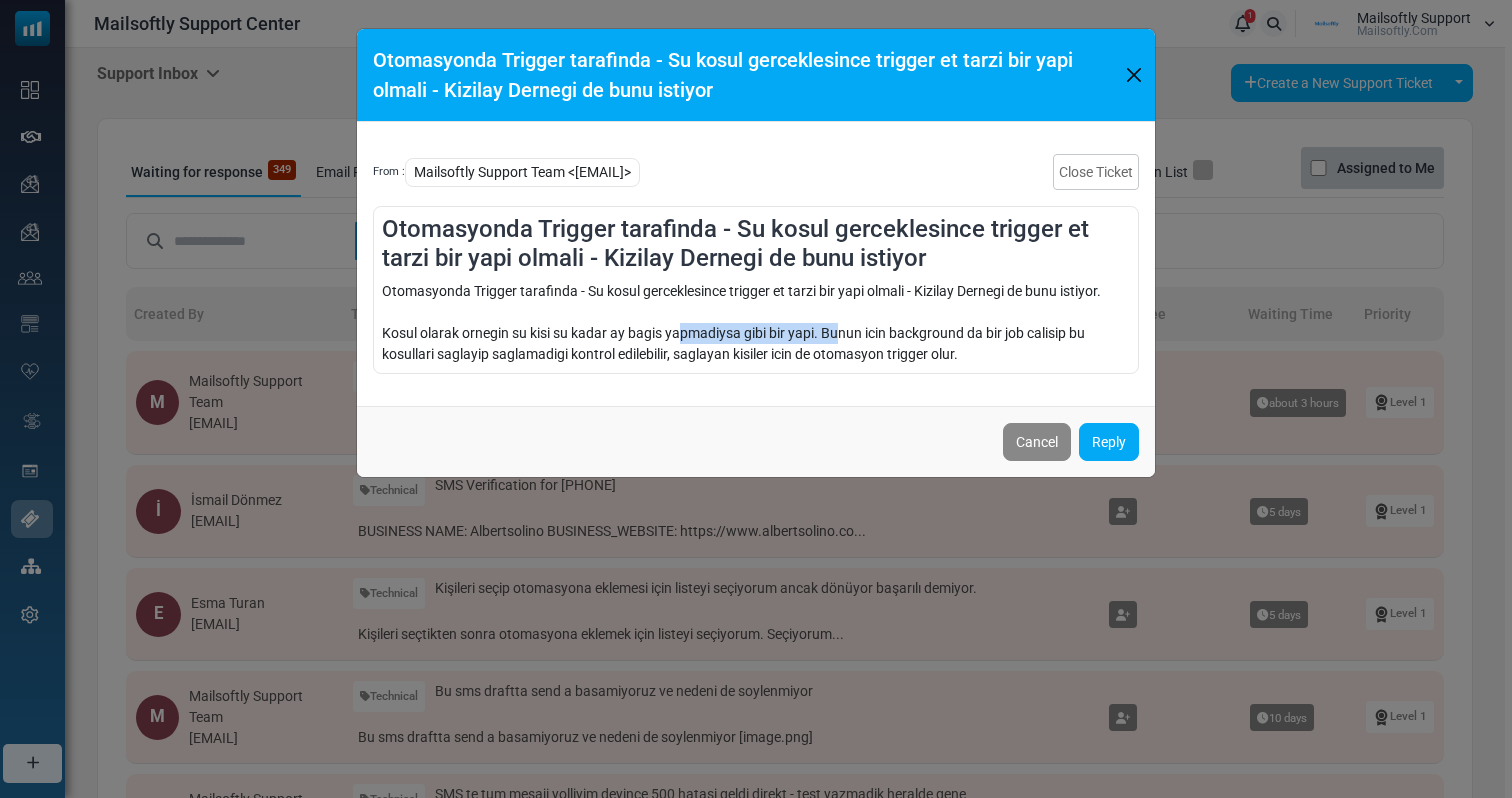 drag, startPoint x: 679, startPoint y: 341, endPoint x: 810, endPoint y: 329, distance: 131.54848 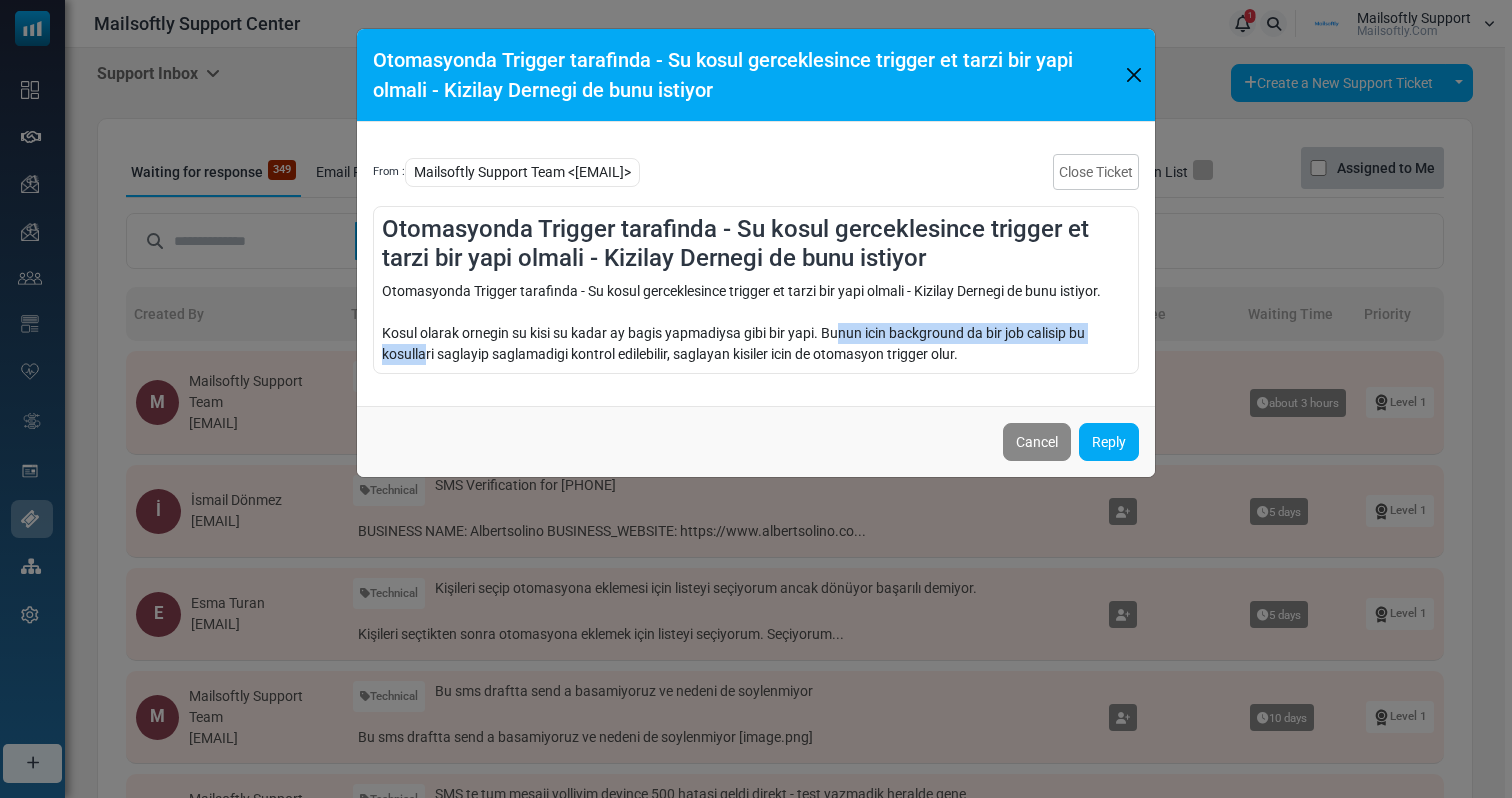 drag, startPoint x: 836, startPoint y: 327, endPoint x: 425, endPoint y: 345, distance: 411.39398 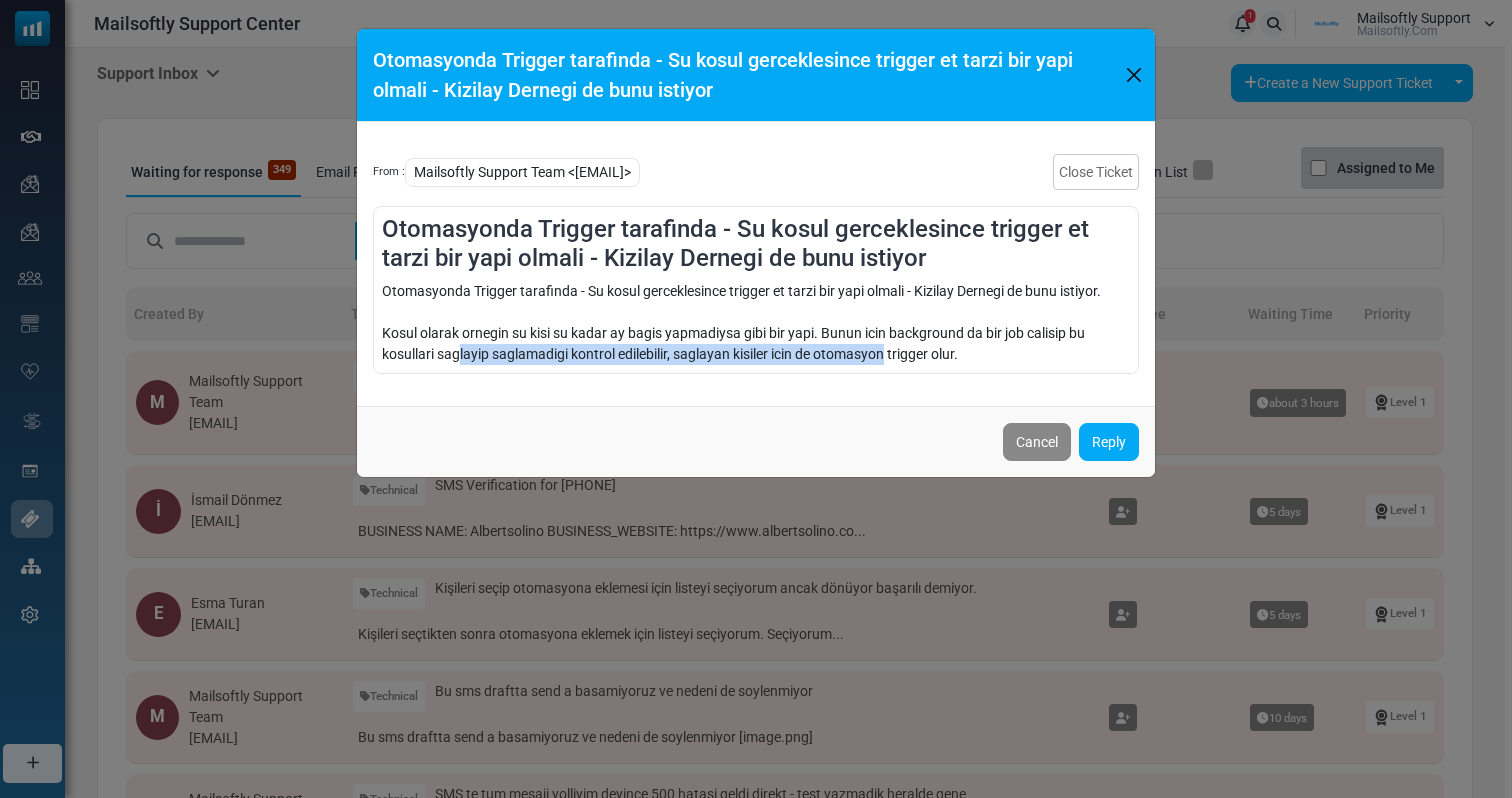 drag, startPoint x: 461, startPoint y: 361, endPoint x: 887, endPoint y: 361, distance: 426 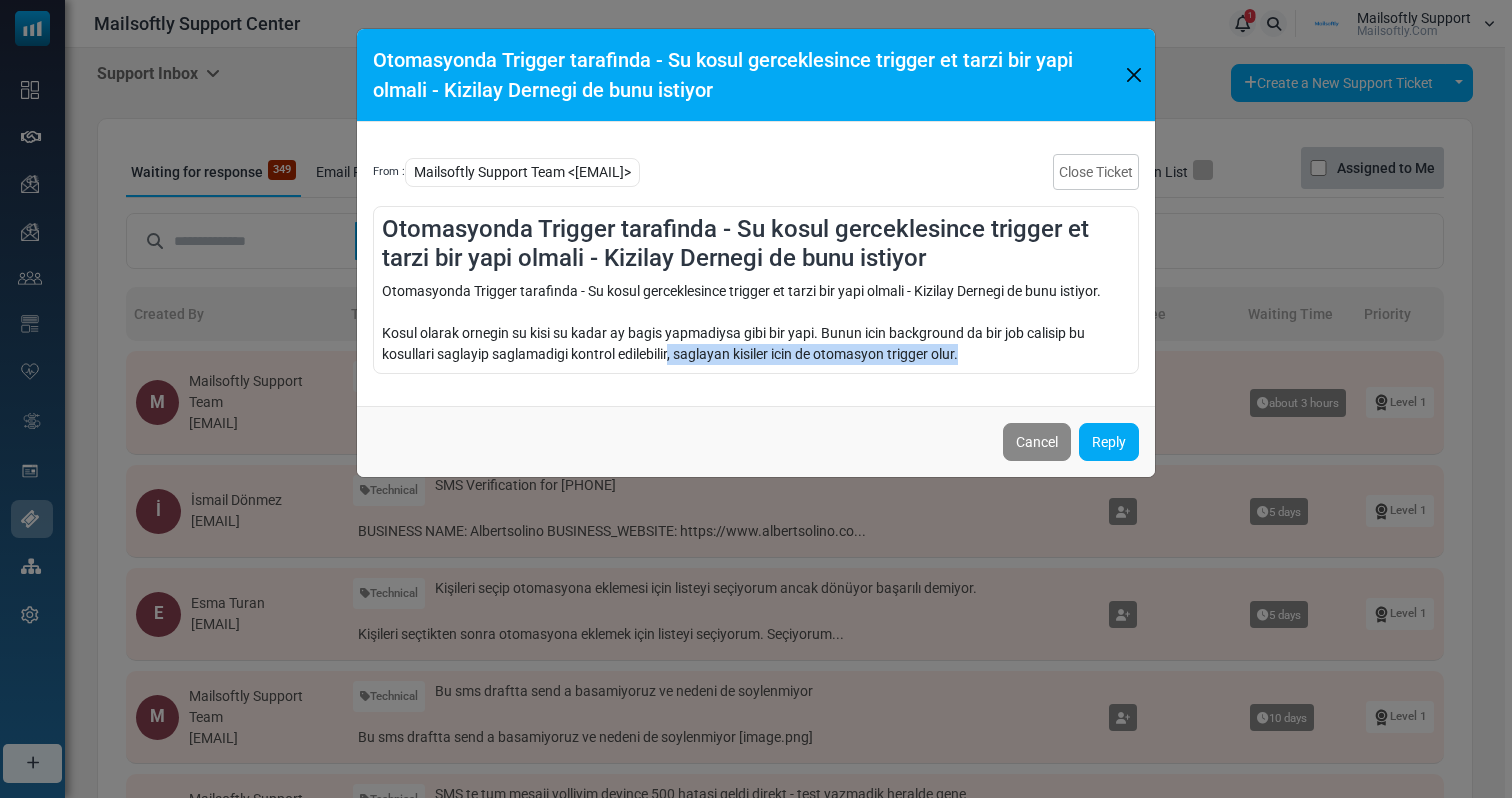 drag, startPoint x: 993, startPoint y: 356, endPoint x: 670, endPoint y: 356, distance: 323 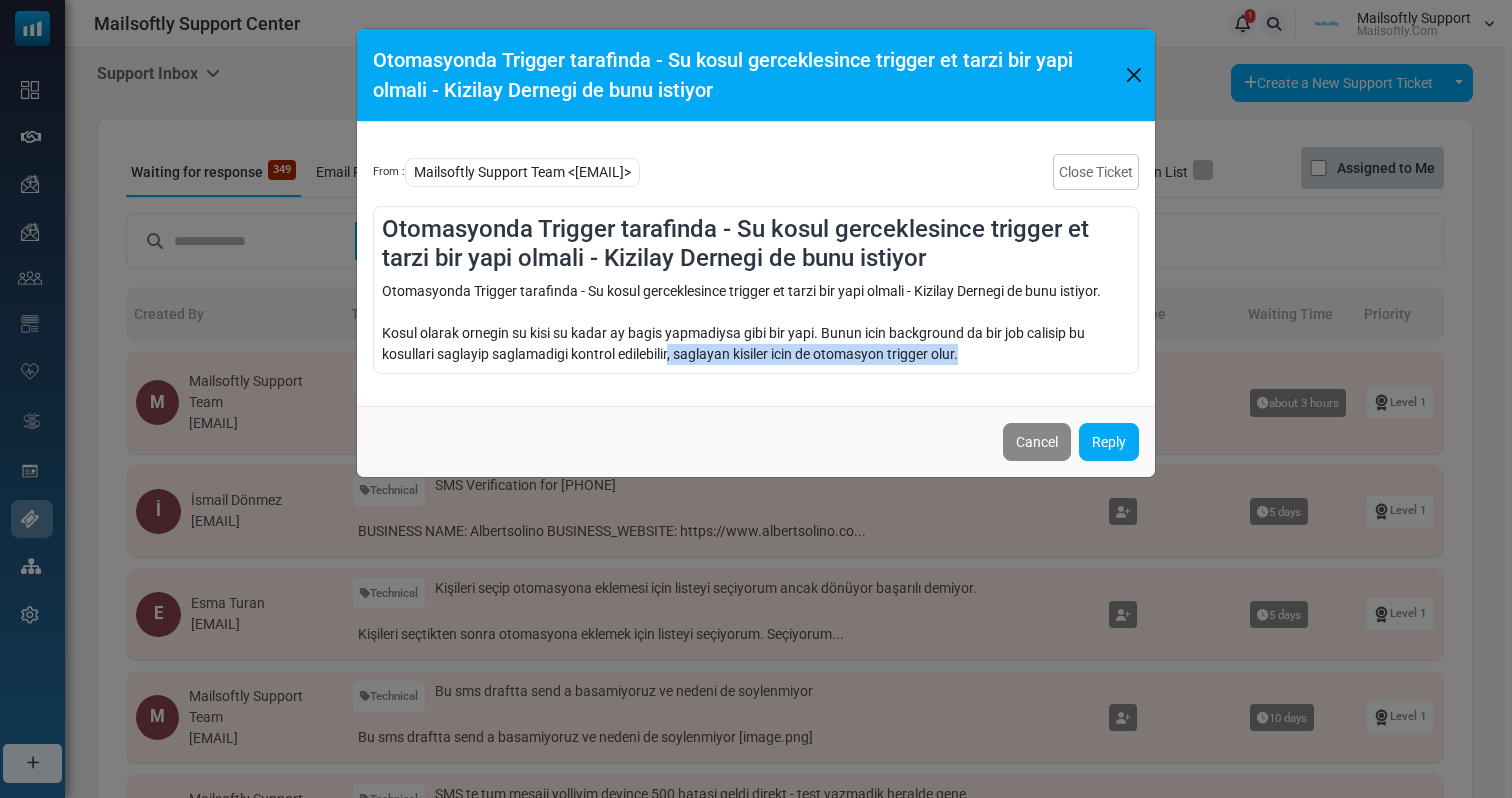 click at bounding box center (1134, 75) 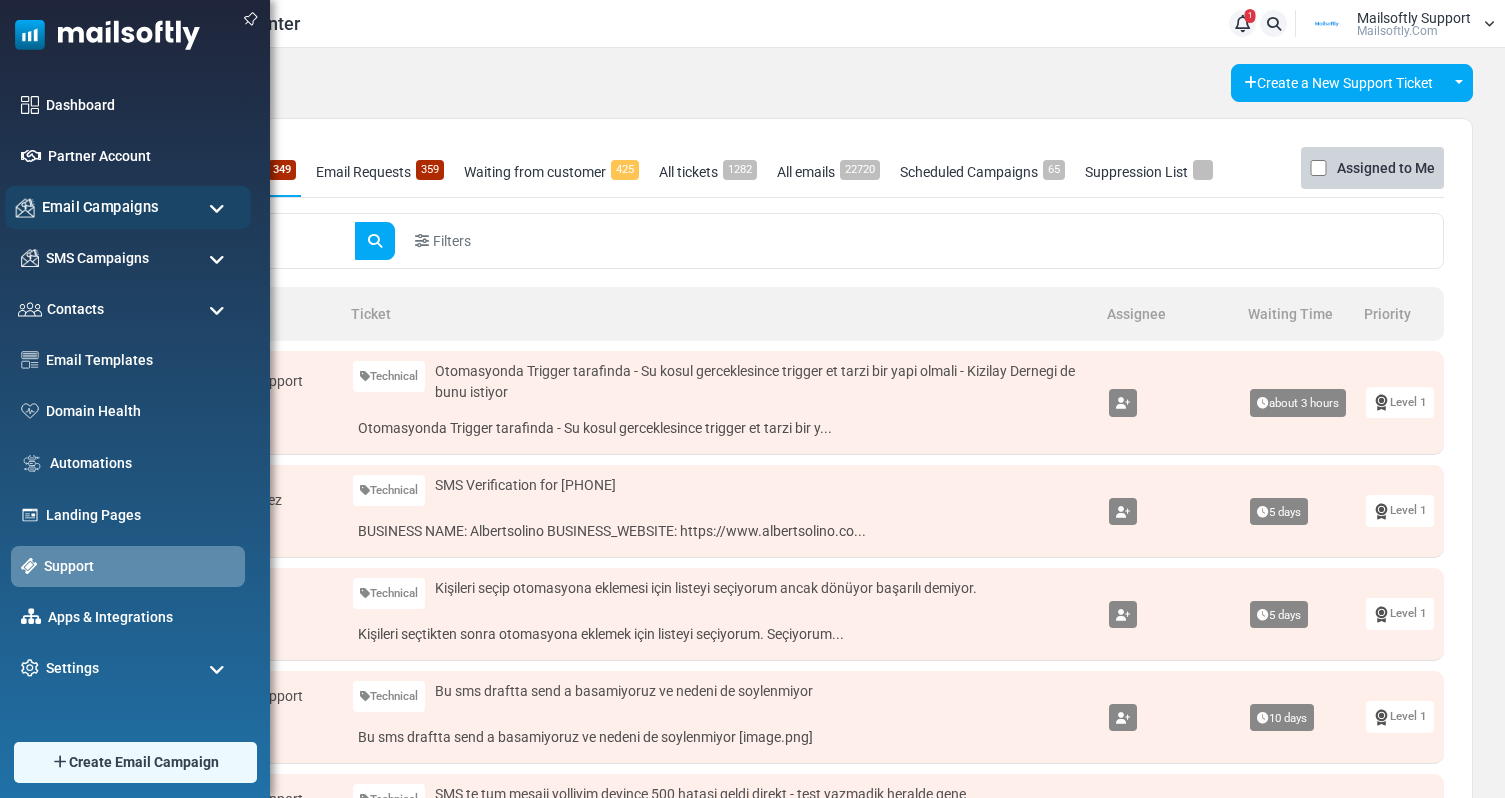 click on "Email Campaigns" at bounding box center [100, 207] 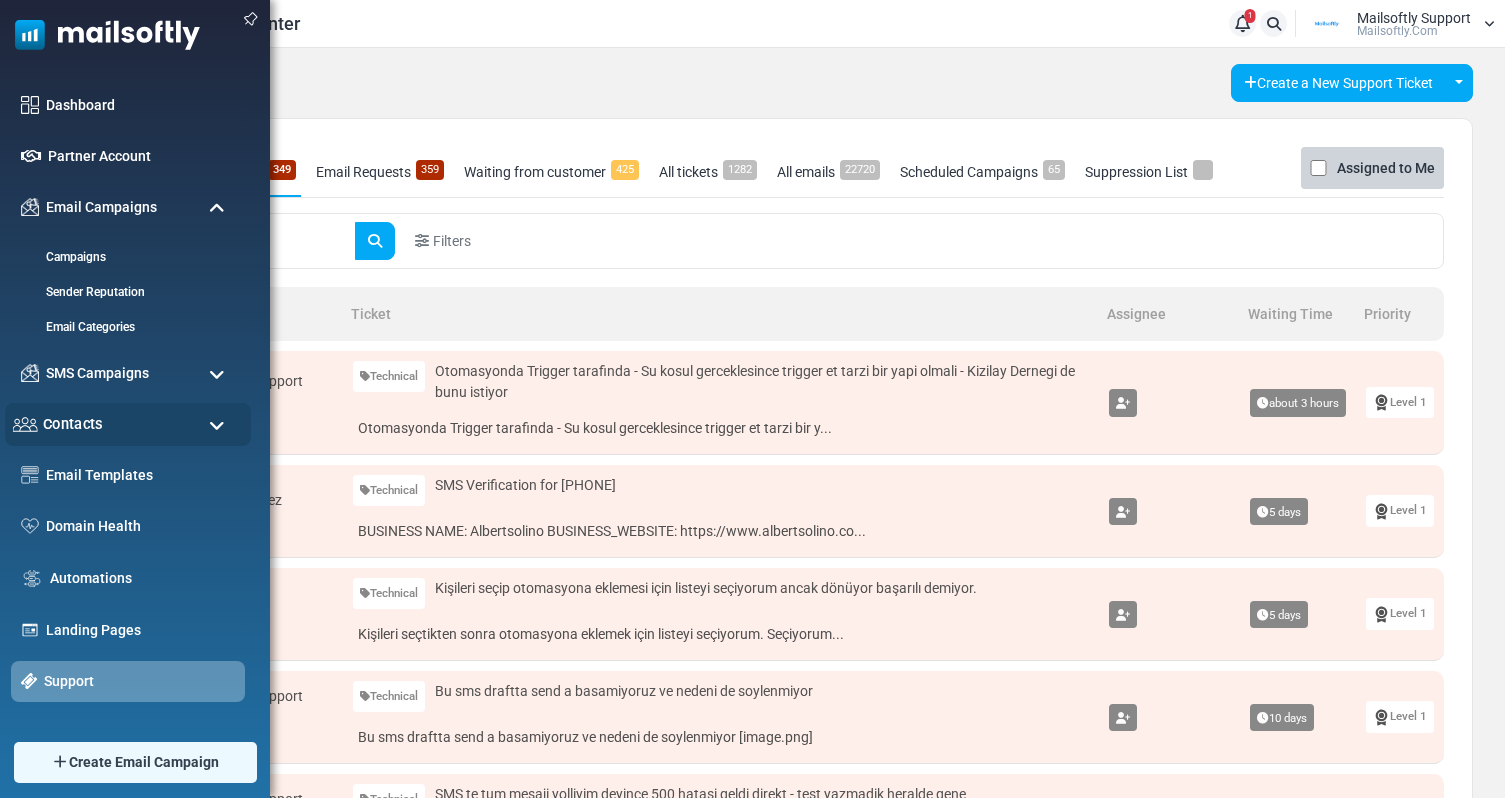 click on "Contacts" at bounding box center (128, 424) 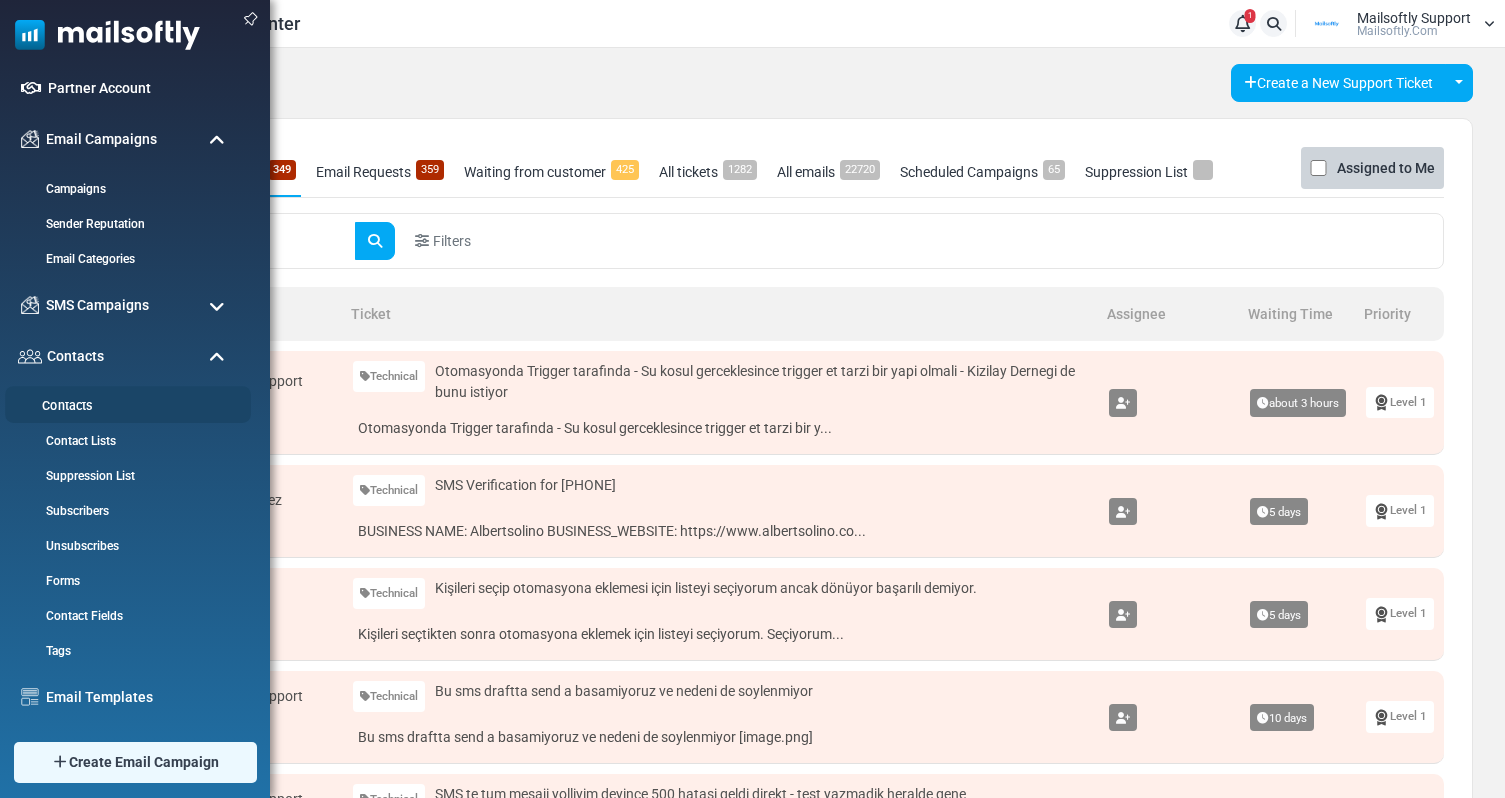 scroll, scrollTop: 73, scrollLeft: 0, axis: vertical 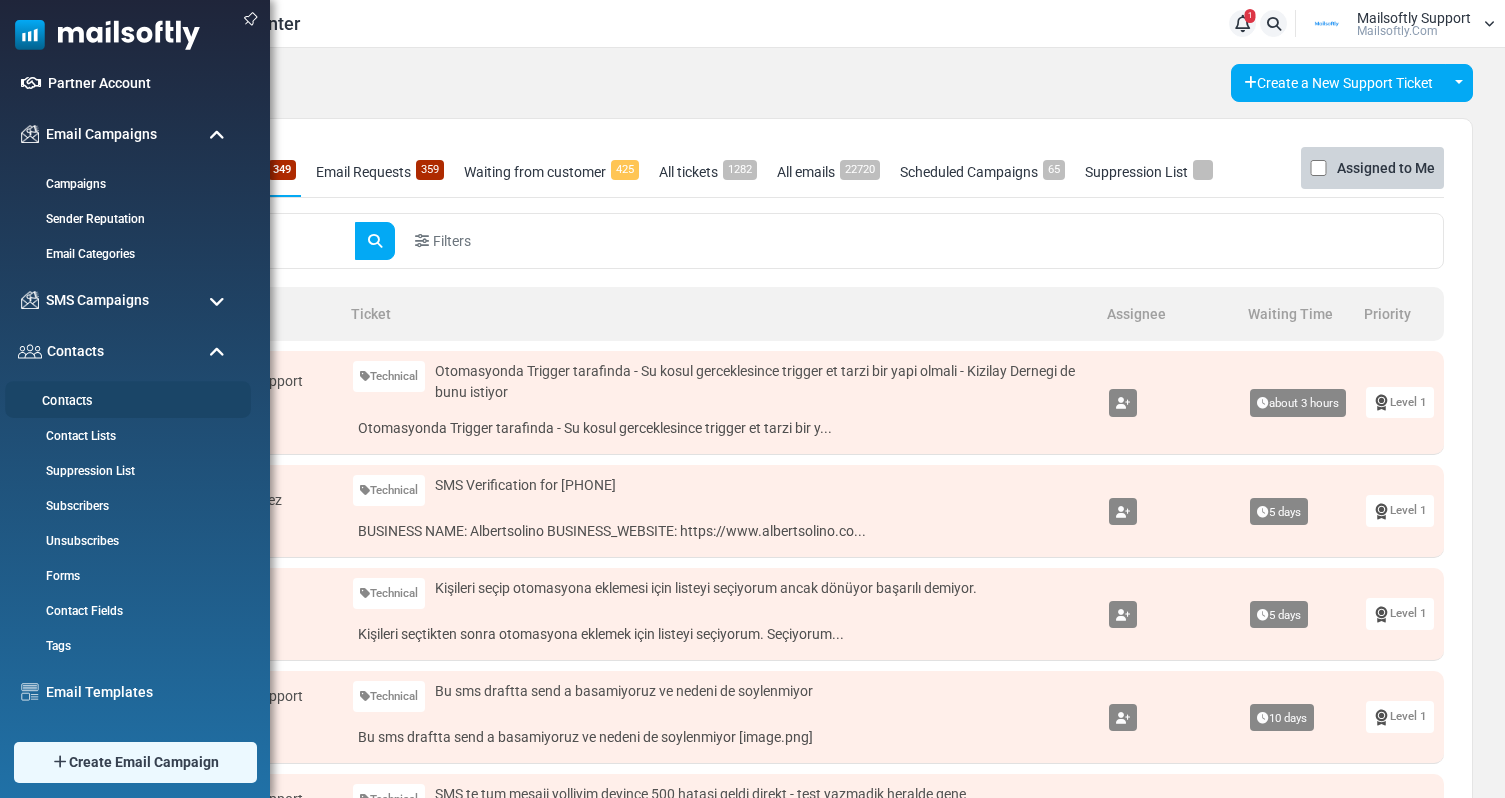 click on "Contacts" at bounding box center [125, 401] 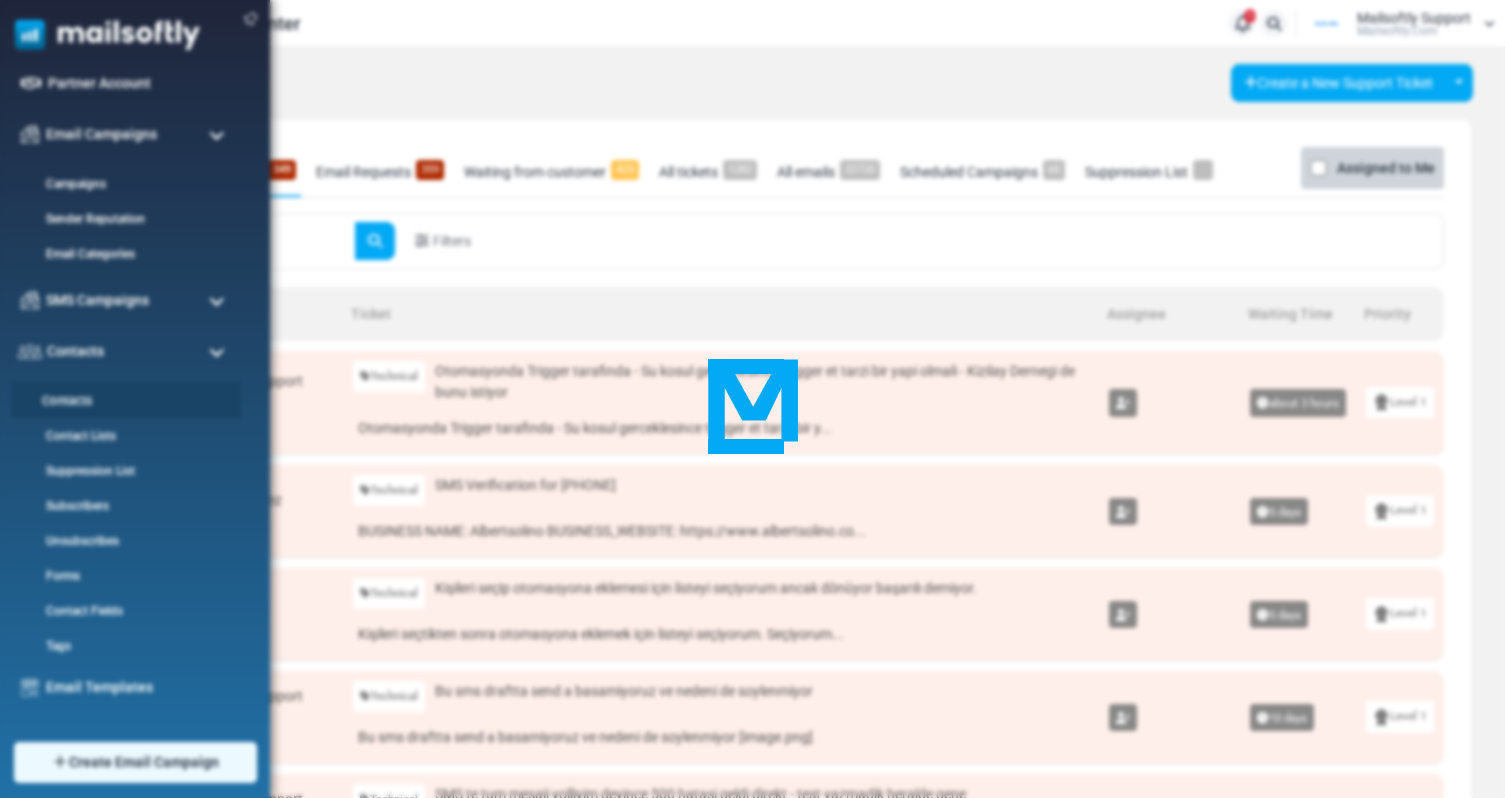 scroll, scrollTop: 0, scrollLeft: 0, axis: both 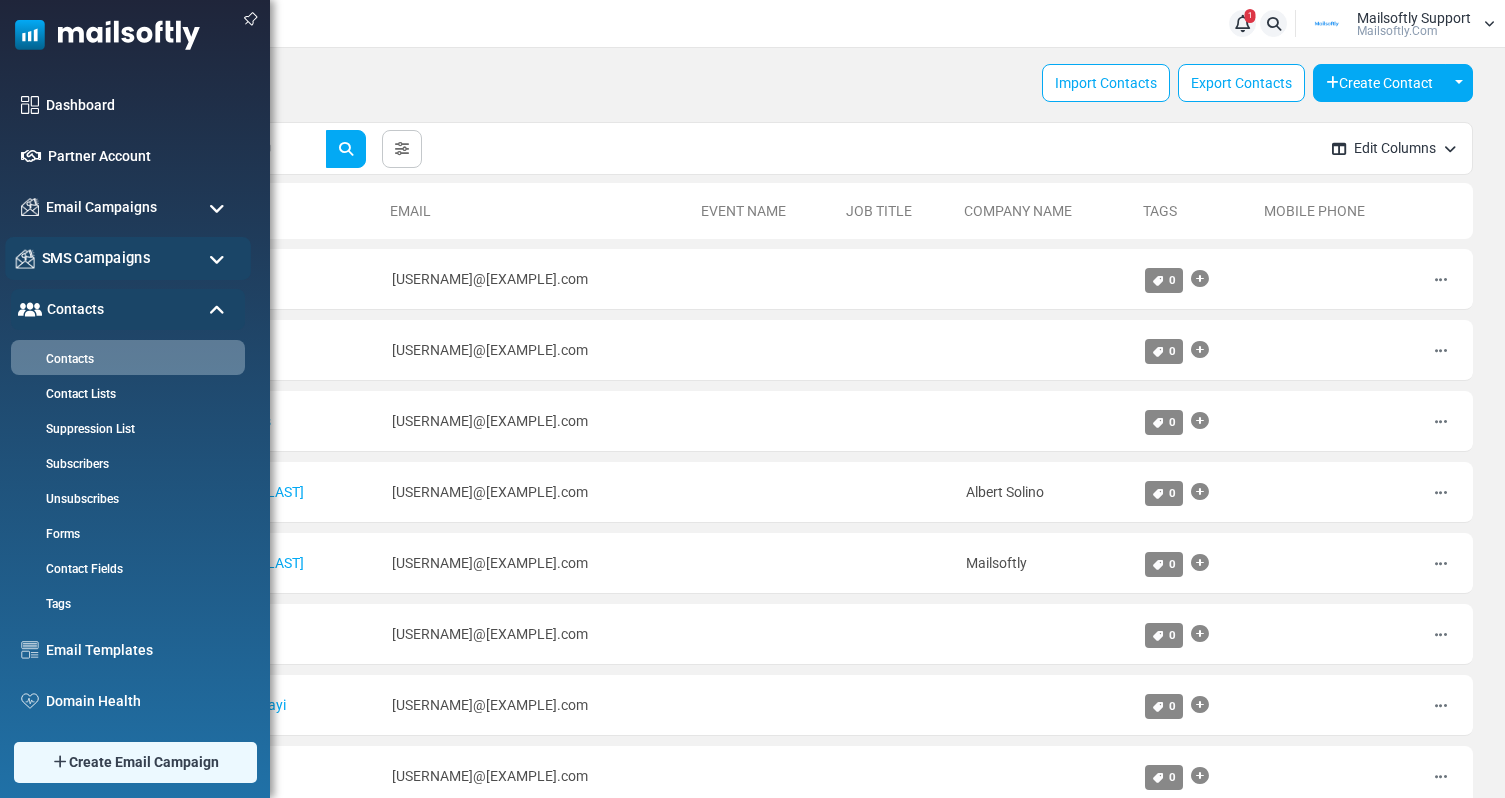 click on "SMS Campaigns" at bounding box center (96, 258) 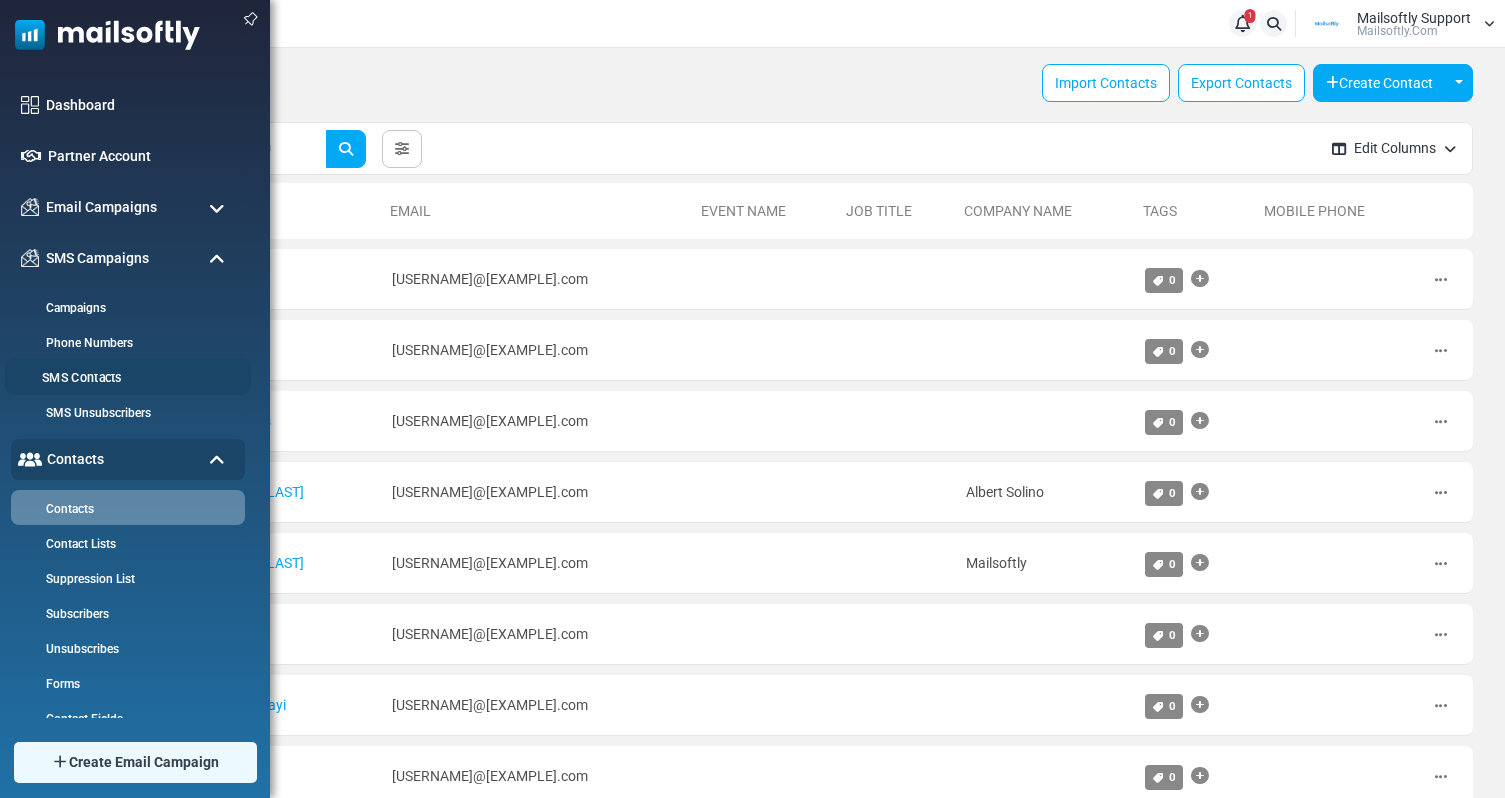 click on "SMS Contacts" at bounding box center (125, 378) 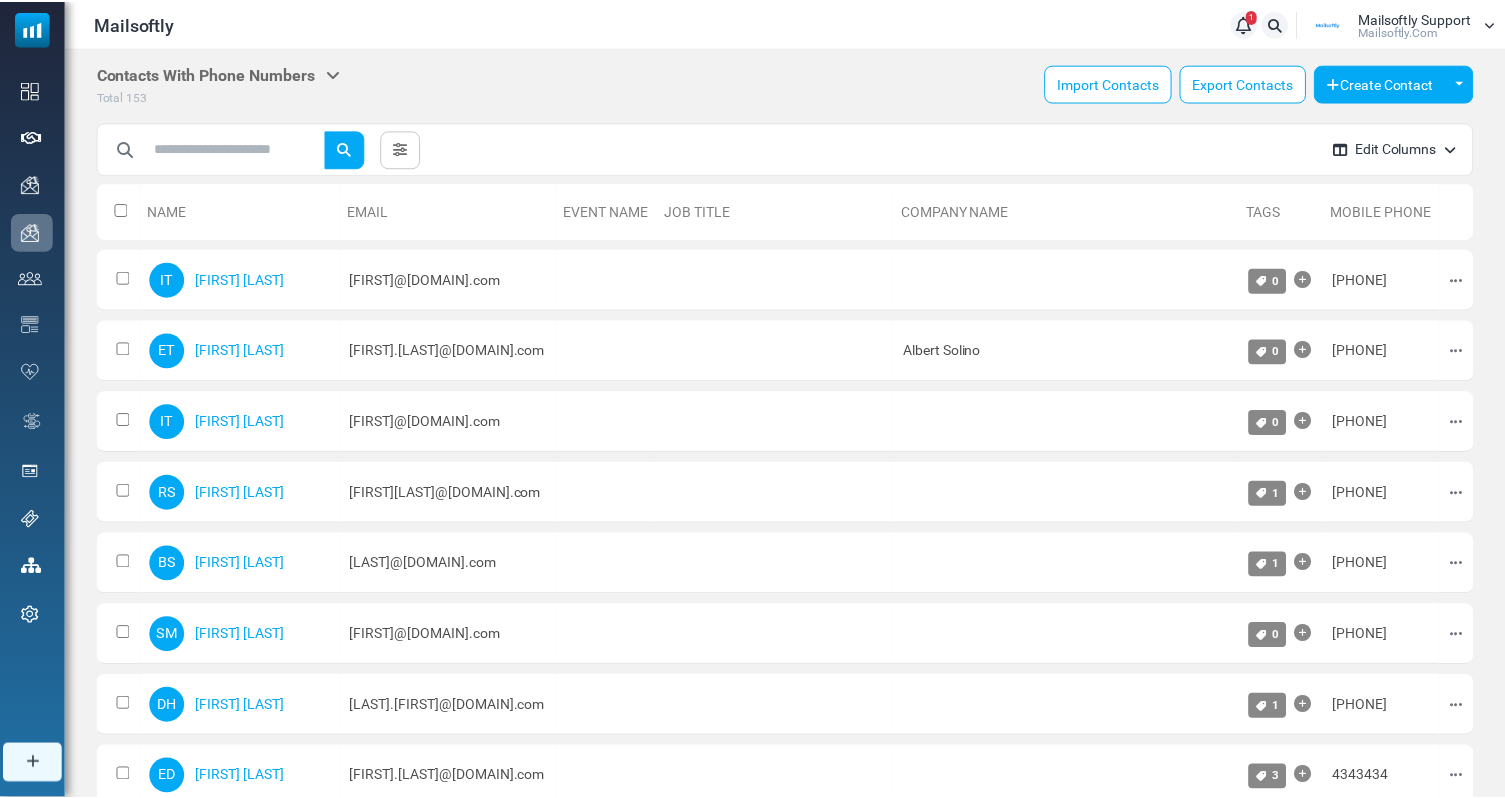 scroll, scrollTop: 0, scrollLeft: 0, axis: both 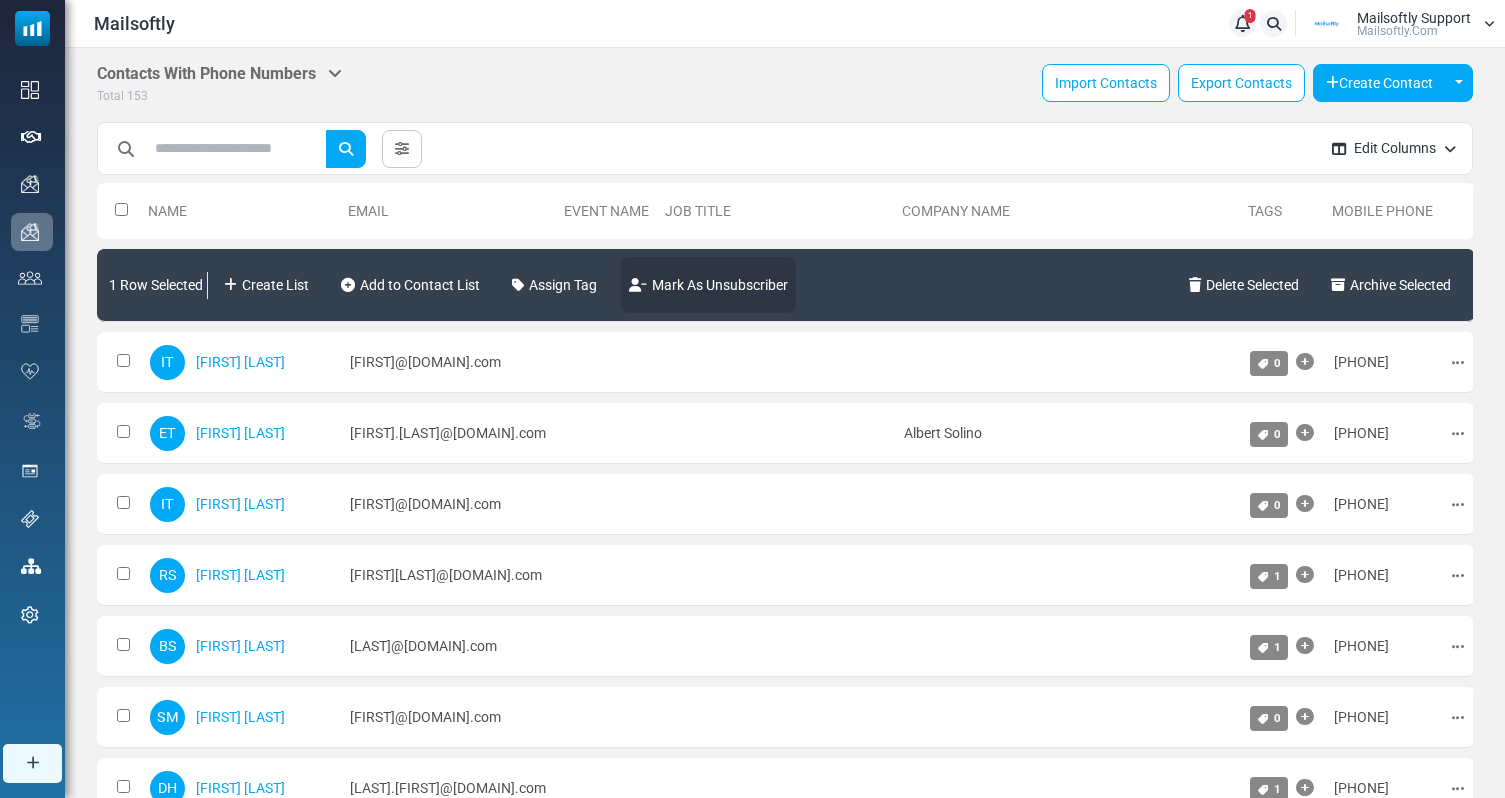 click on "Mark As Unsubscriber" at bounding box center (708, 285) 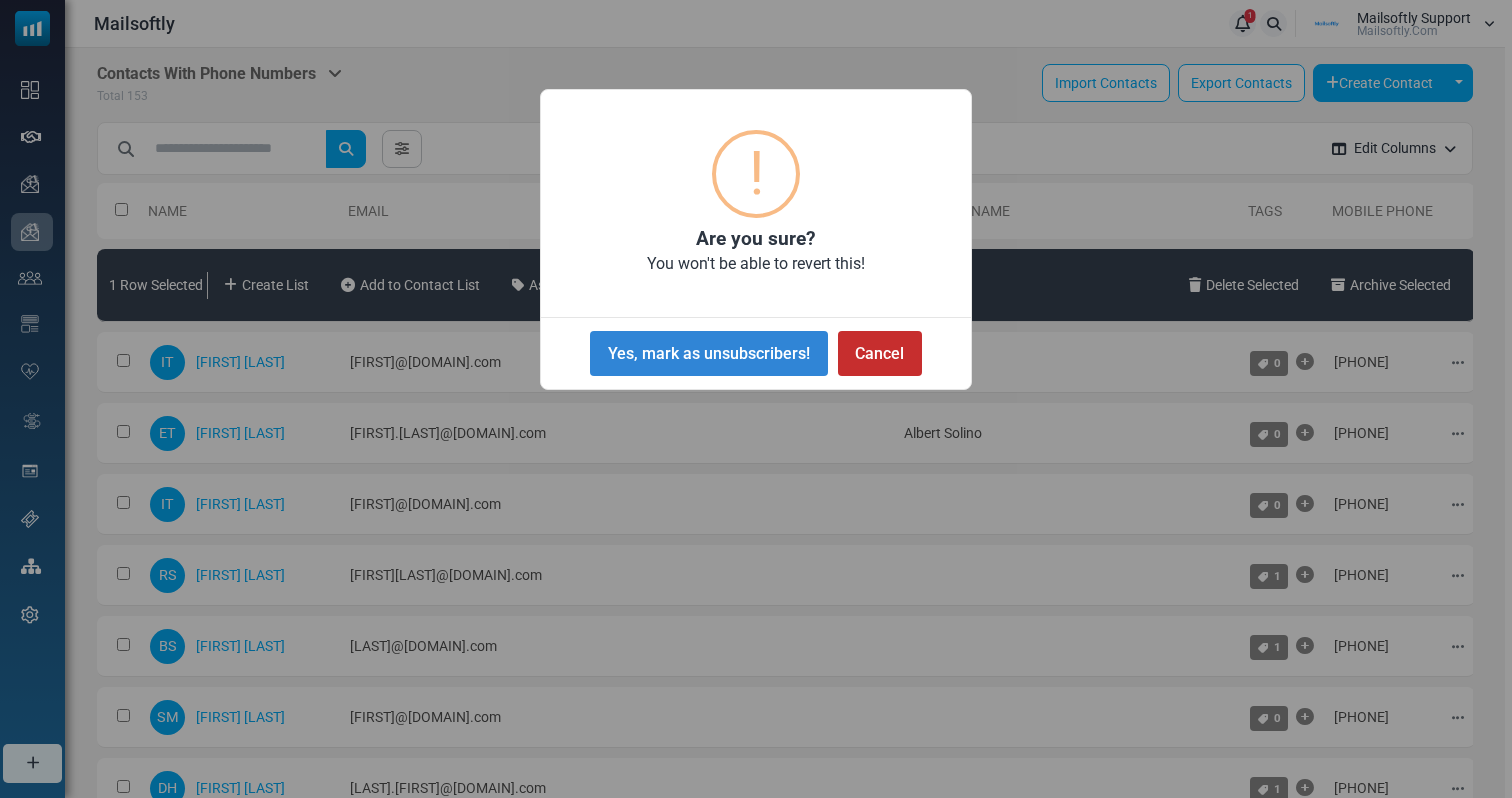 click on "Cancel" at bounding box center (880, 353) 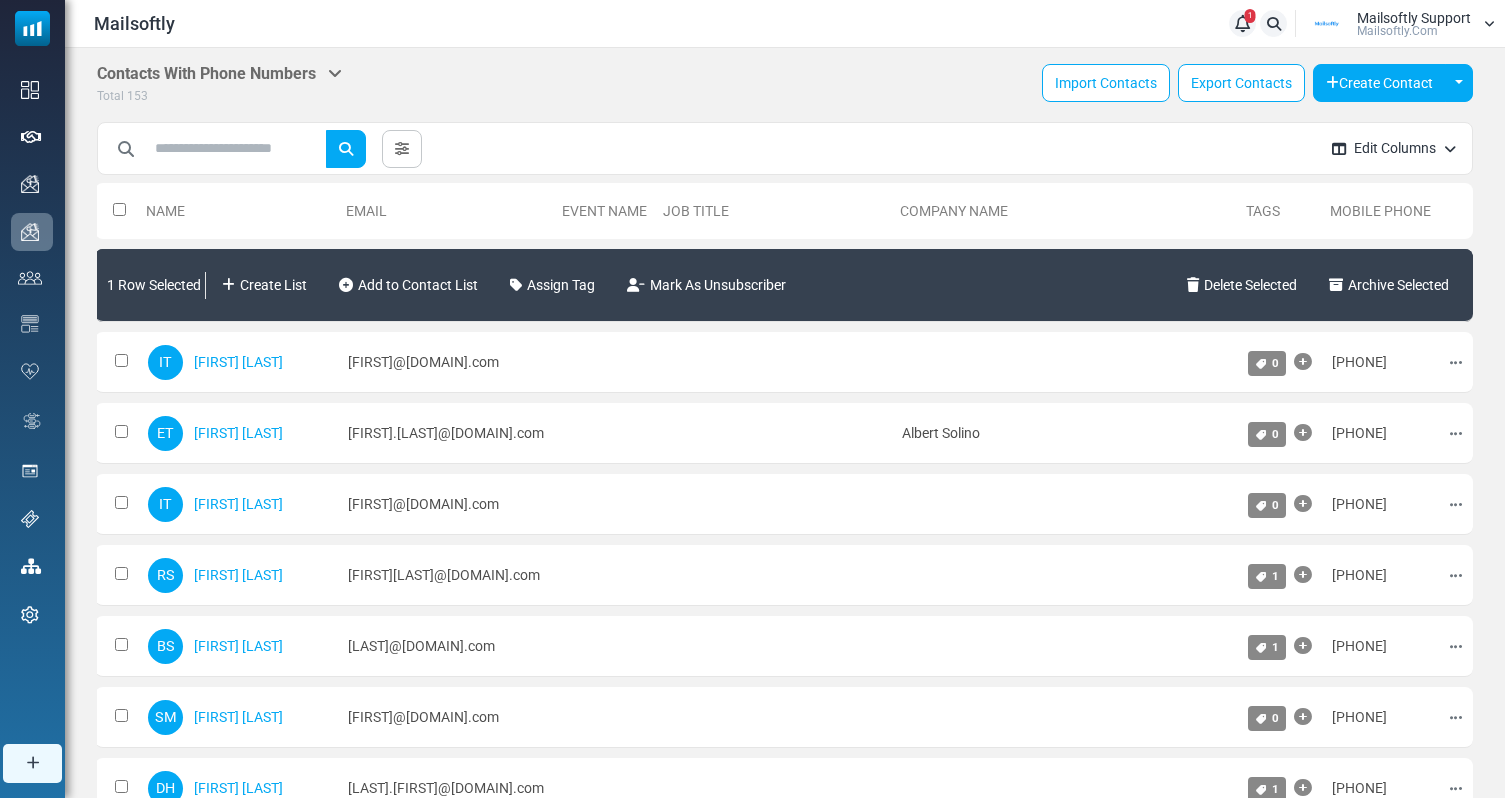 scroll, scrollTop: 0, scrollLeft: 0, axis: both 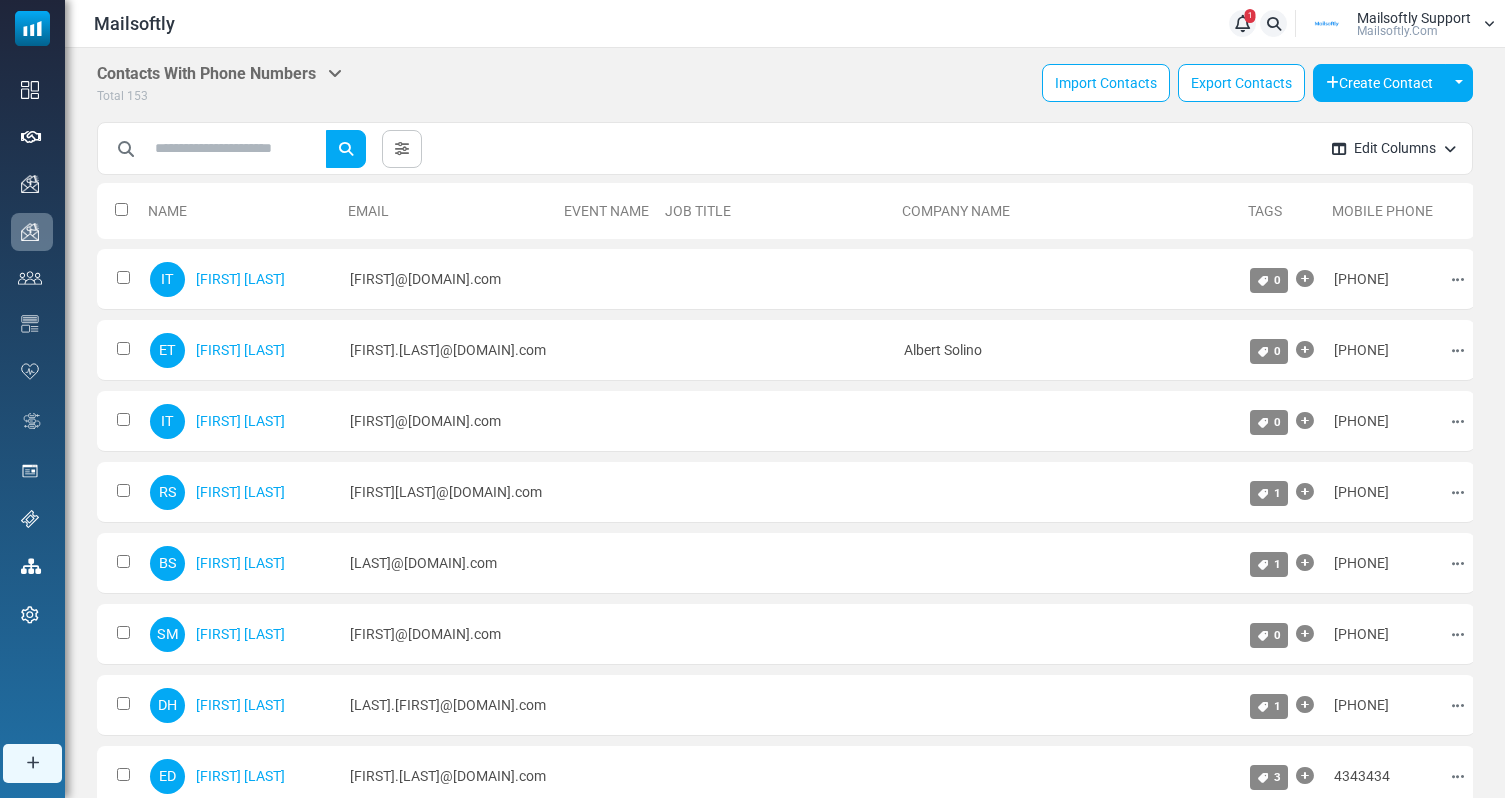 click at bounding box center [1450, 149] 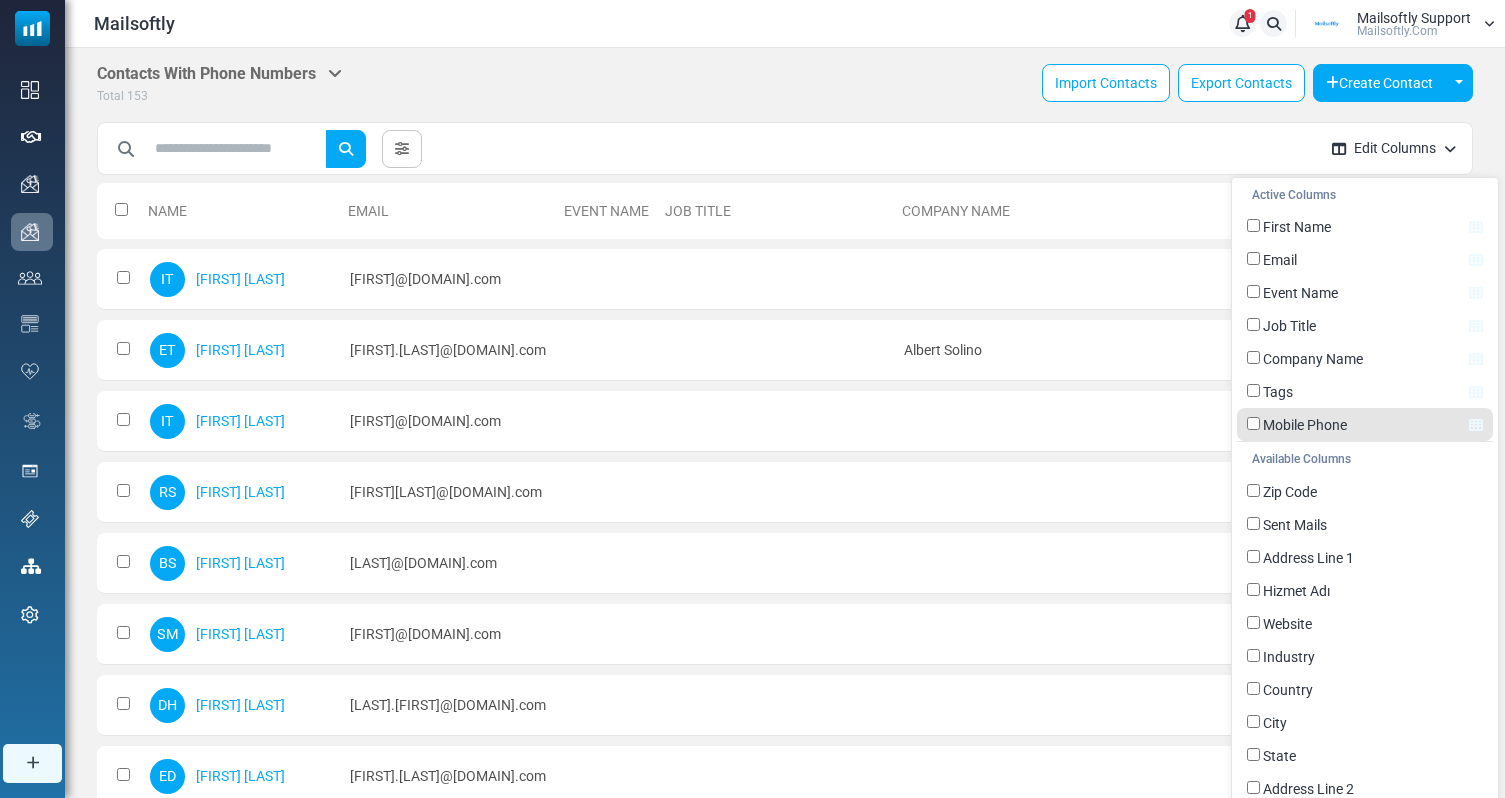 type 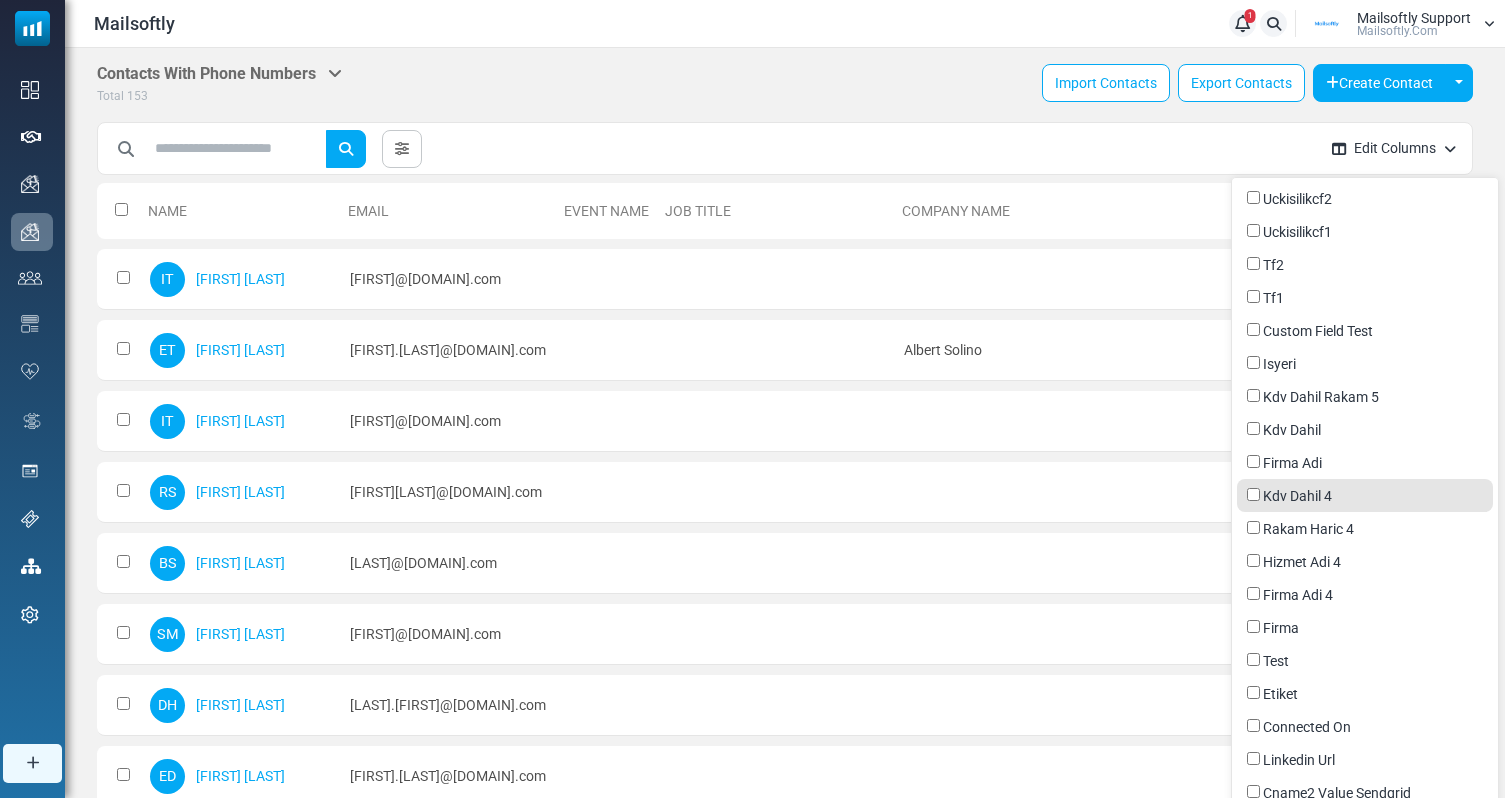 scroll, scrollTop: 2979, scrollLeft: 0, axis: vertical 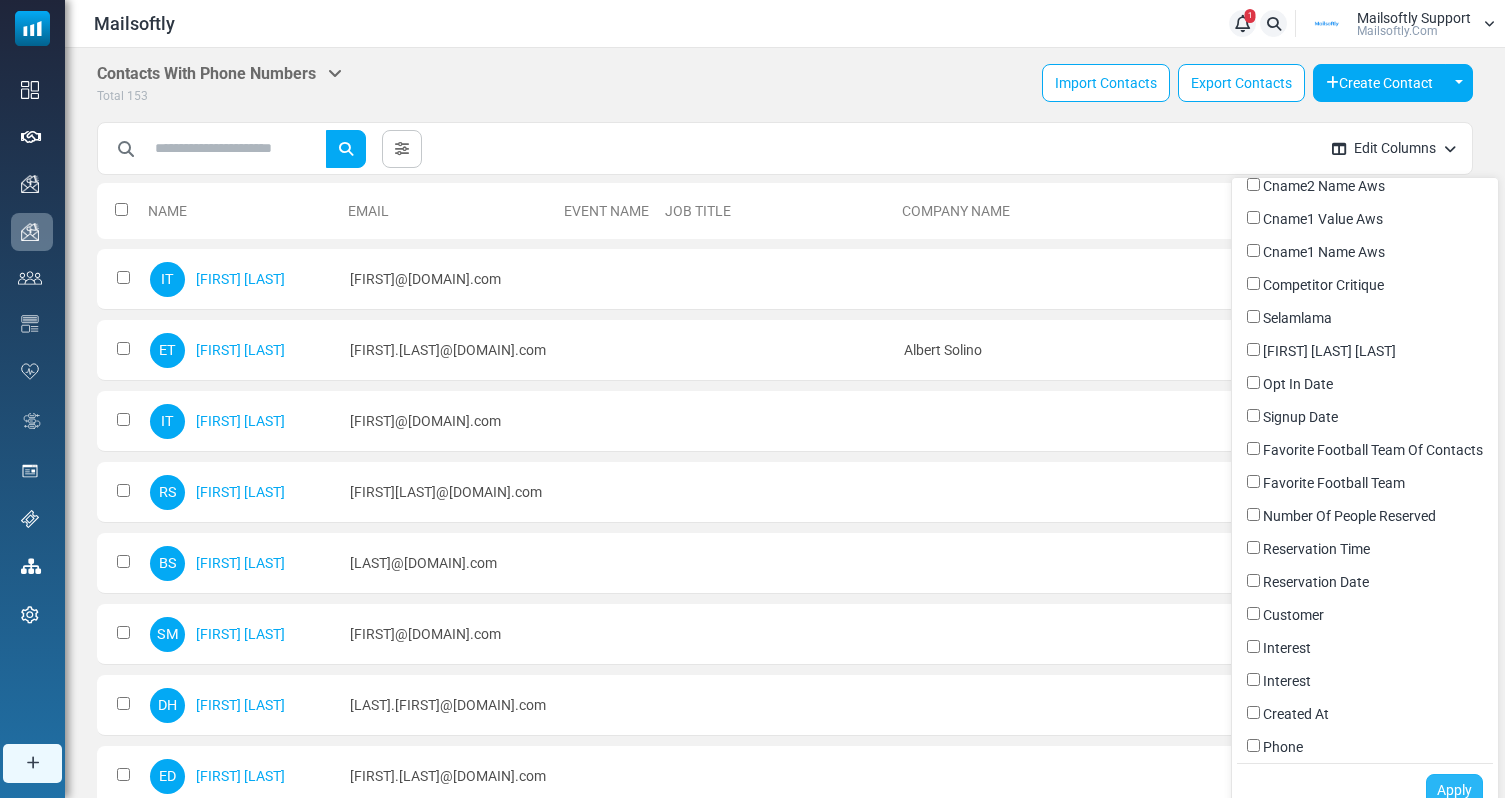 click on "Apply" at bounding box center (1454, 790) 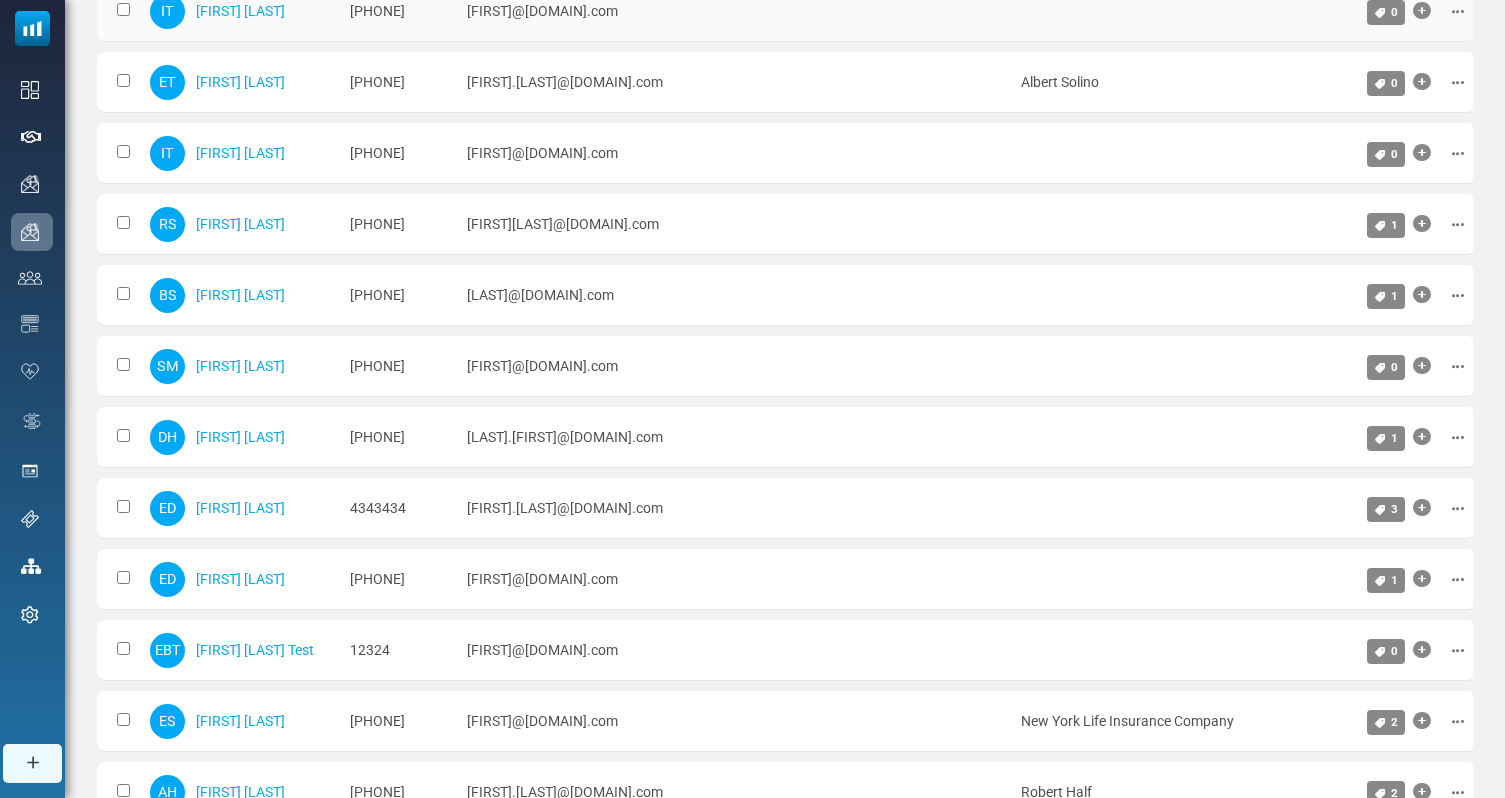 scroll, scrollTop: 0, scrollLeft: 0, axis: both 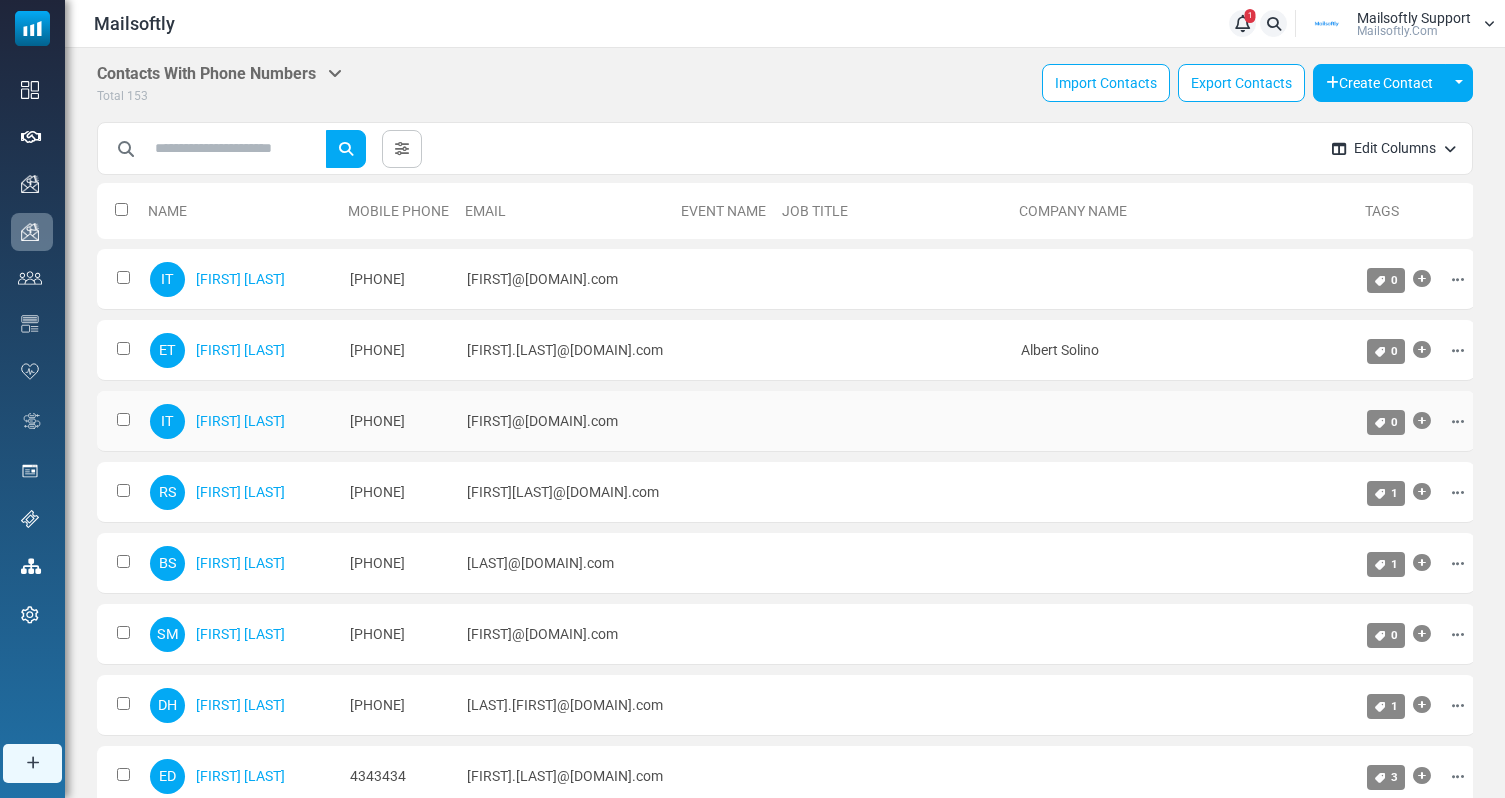 click on "9254485794" at bounding box center [398, 421] 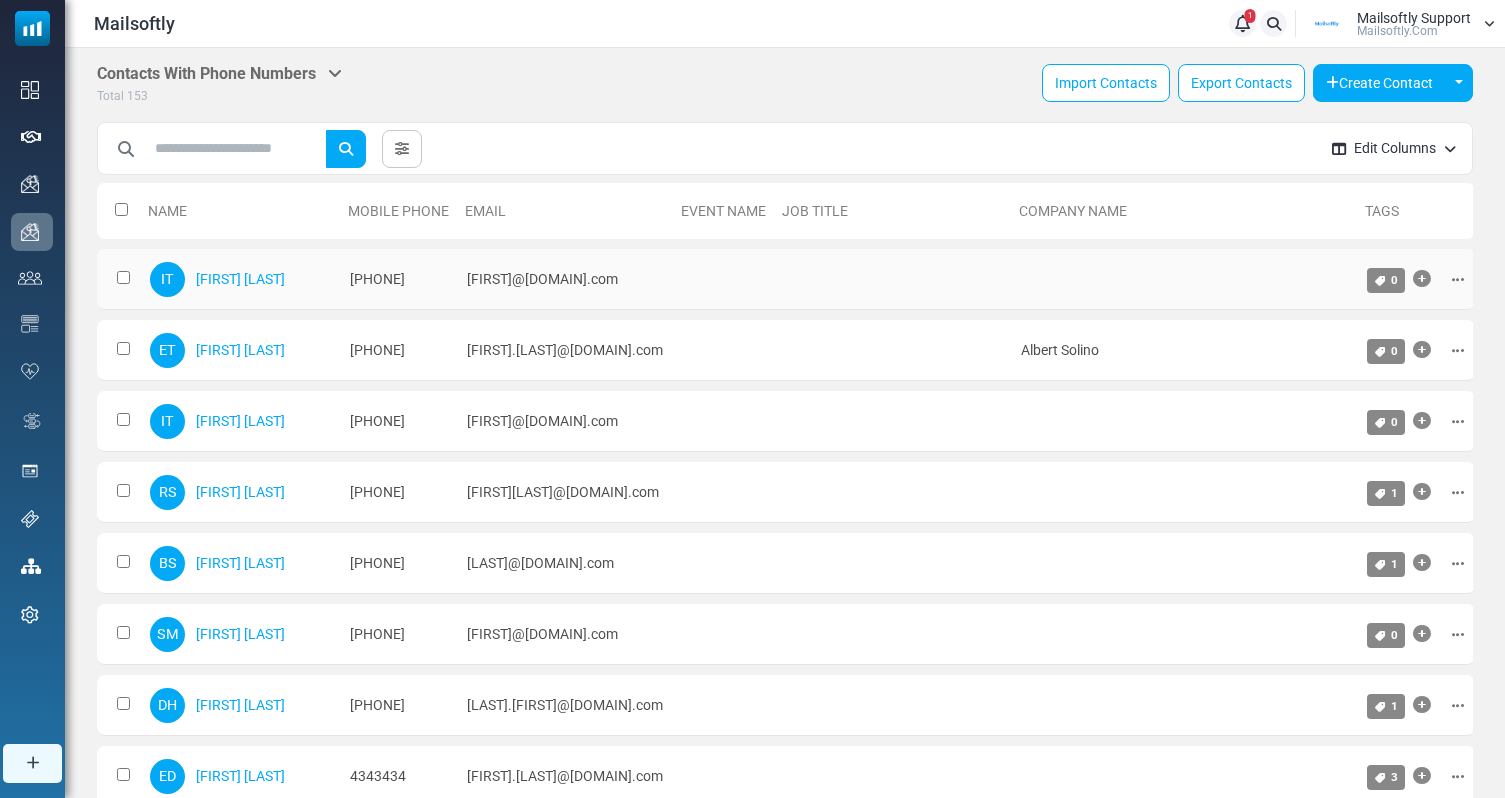 drag, startPoint x: 453, startPoint y: 375, endPoint x: 378, endPoint y: 283, distance: 118.69709 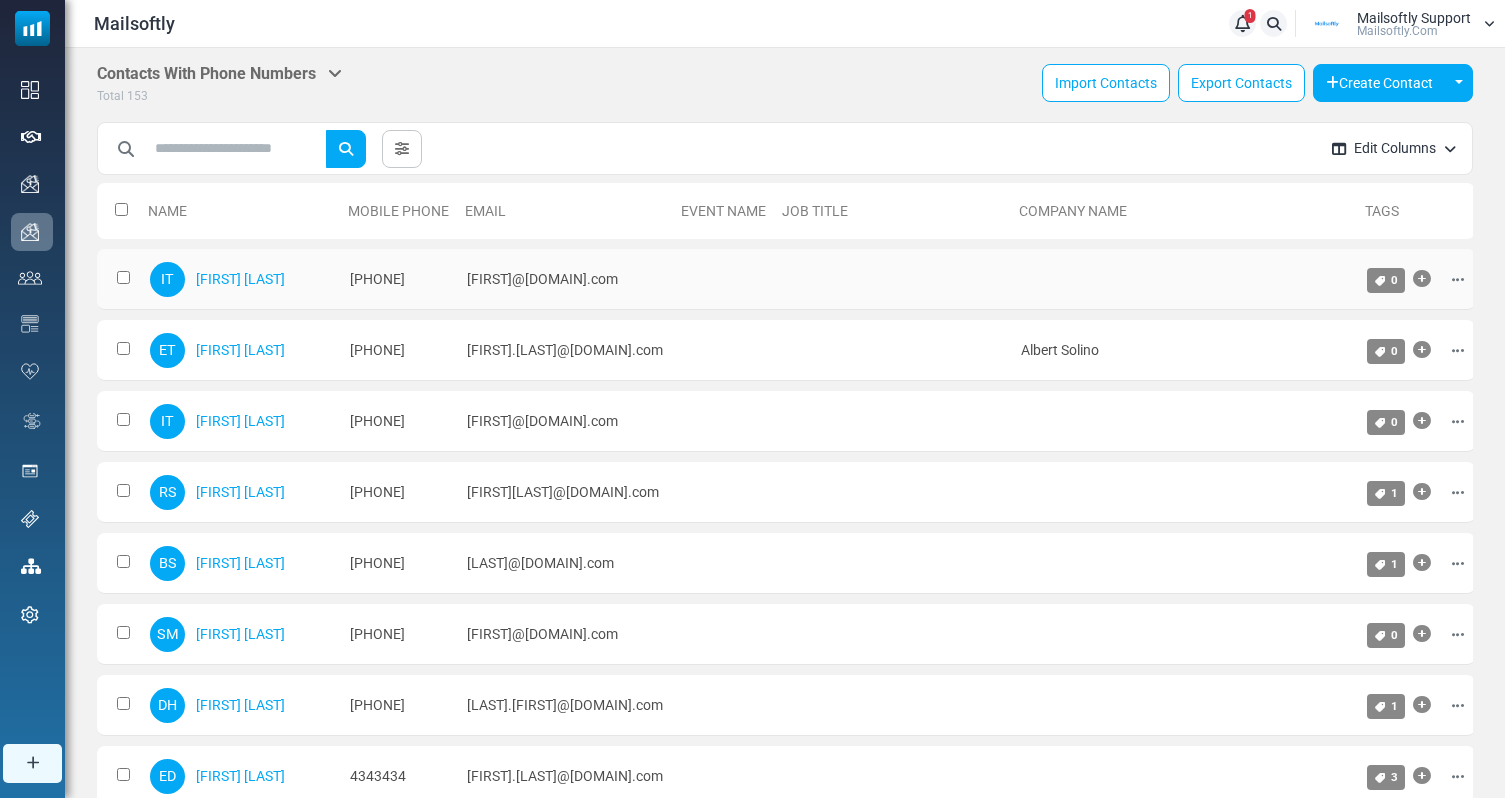click on "+19254485794" at bounding box center (398, 279) 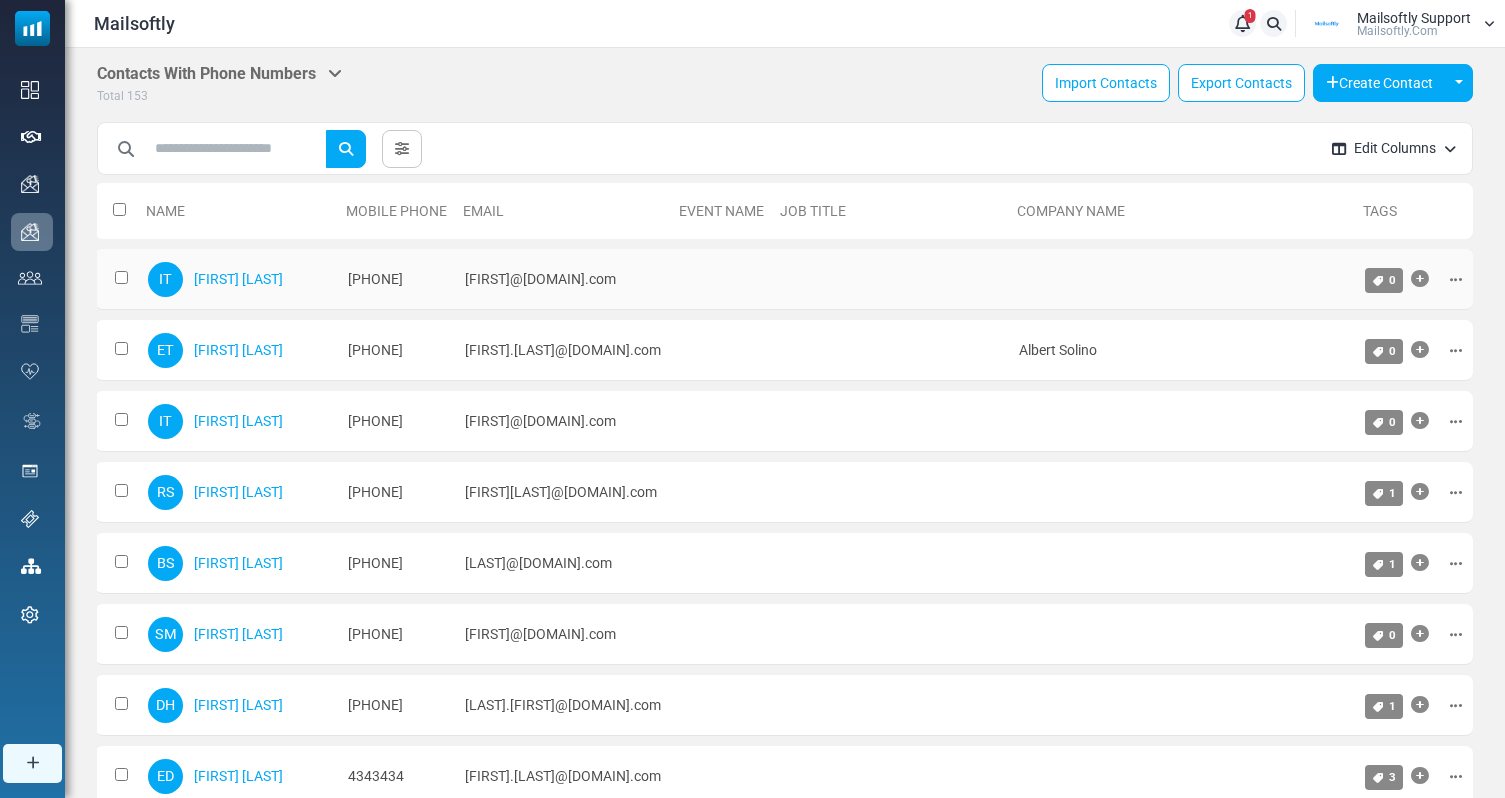 scroll, scrollTop: 0, scrollLeft: 0, axis: both 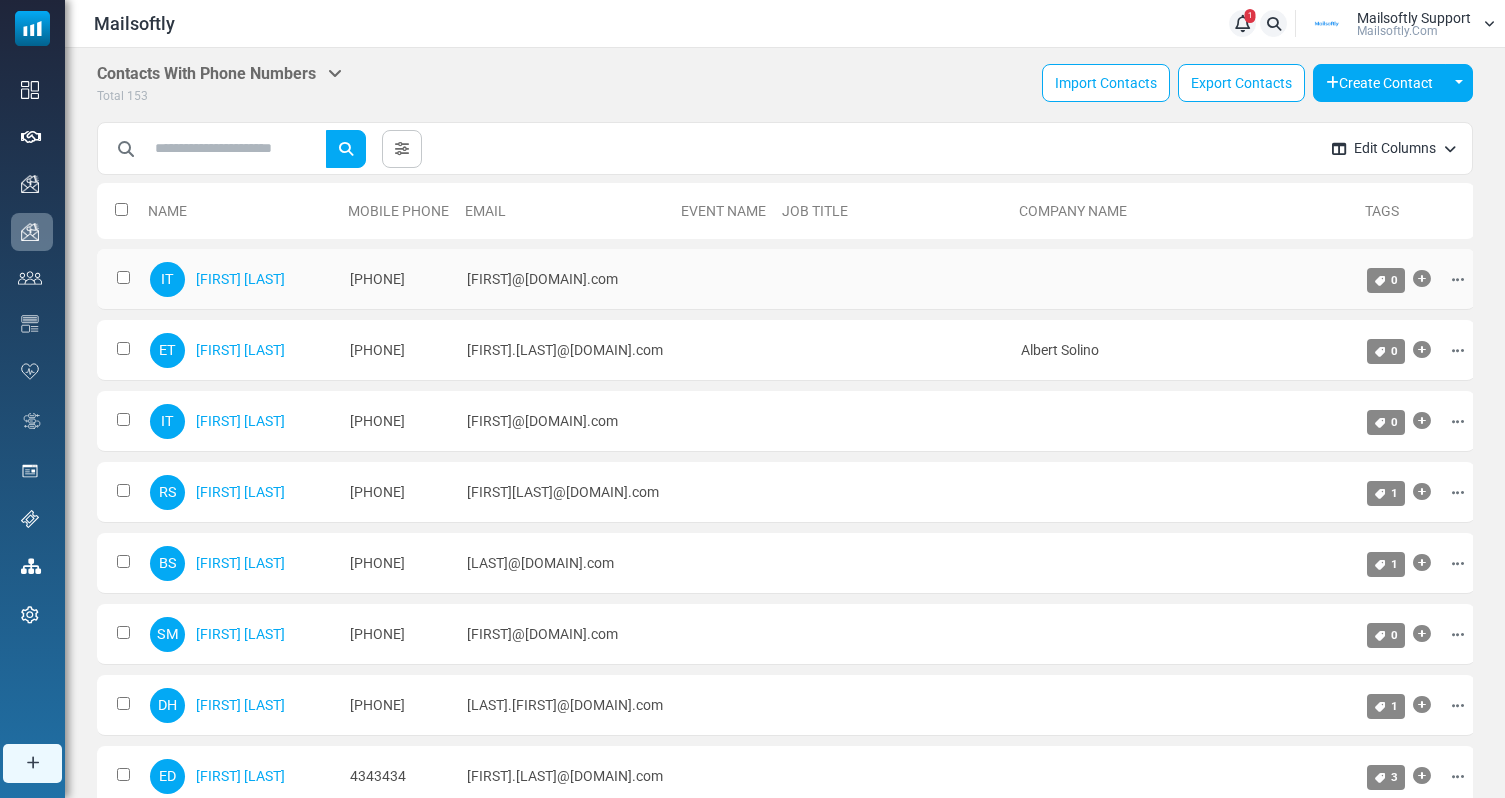 click on "+19254485794" at bounding box center (398, 279) 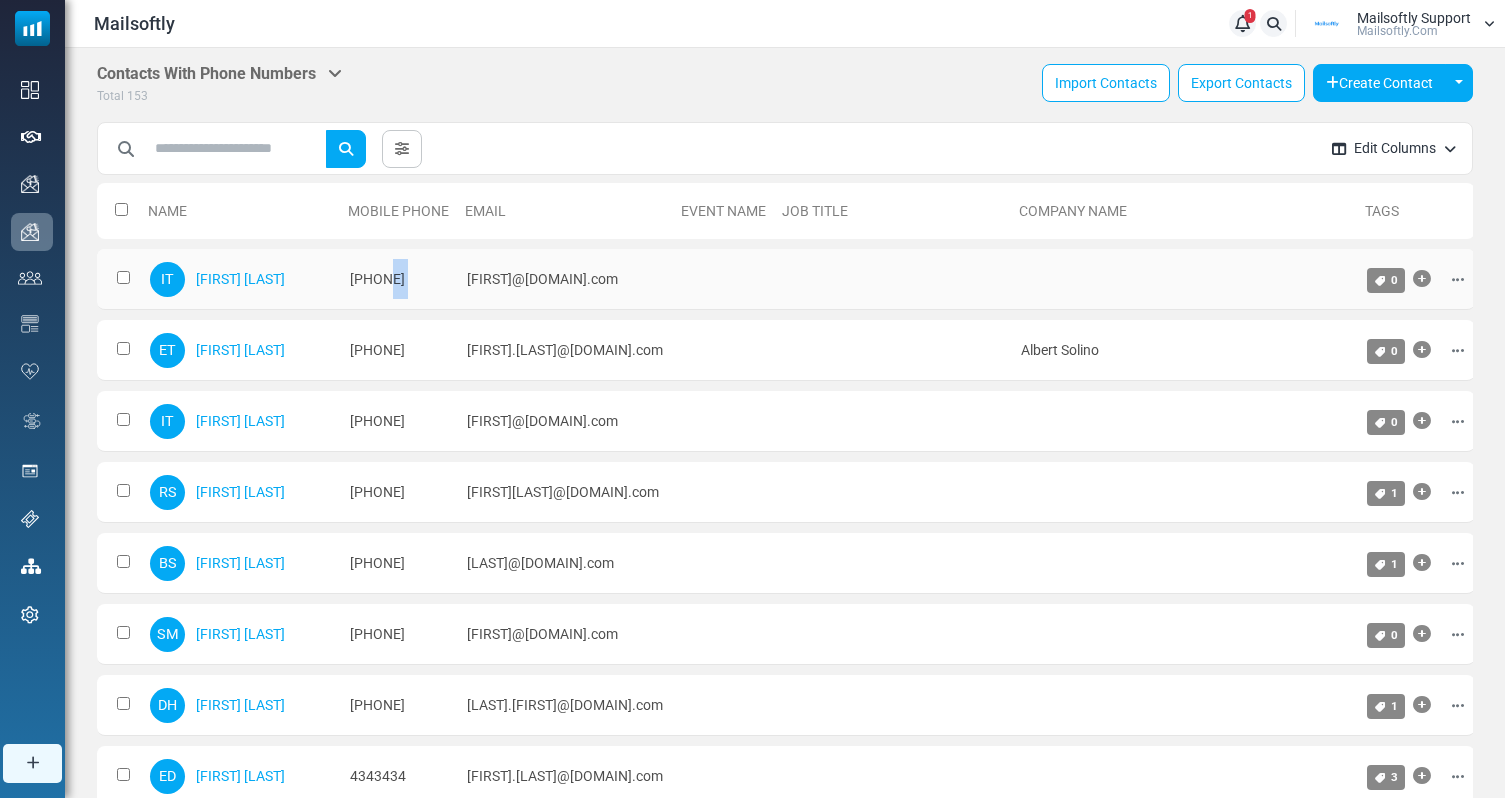 click on "+19254485794" at bounding box center (398, 279) 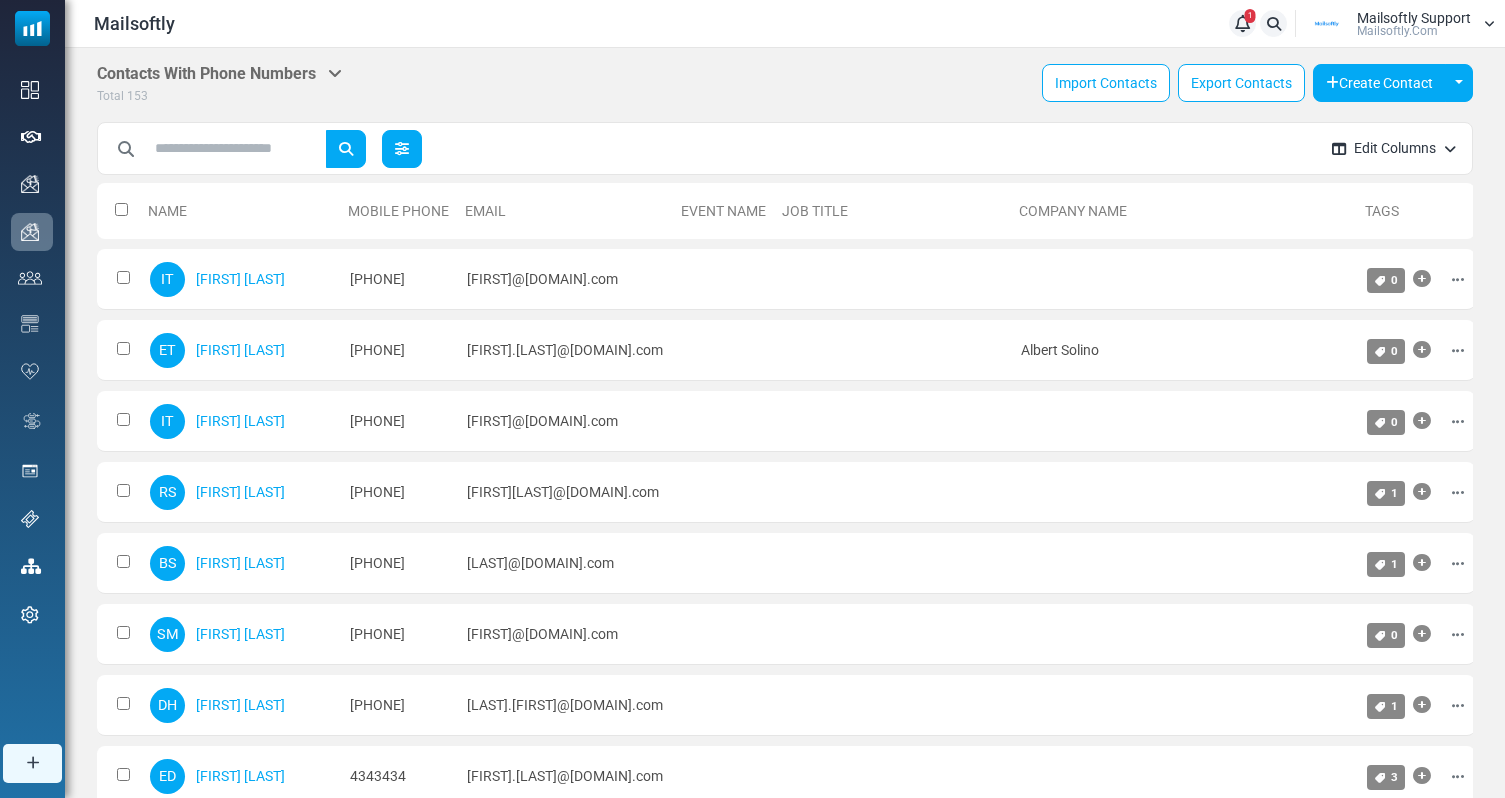 click at bounding box center (402, 149) 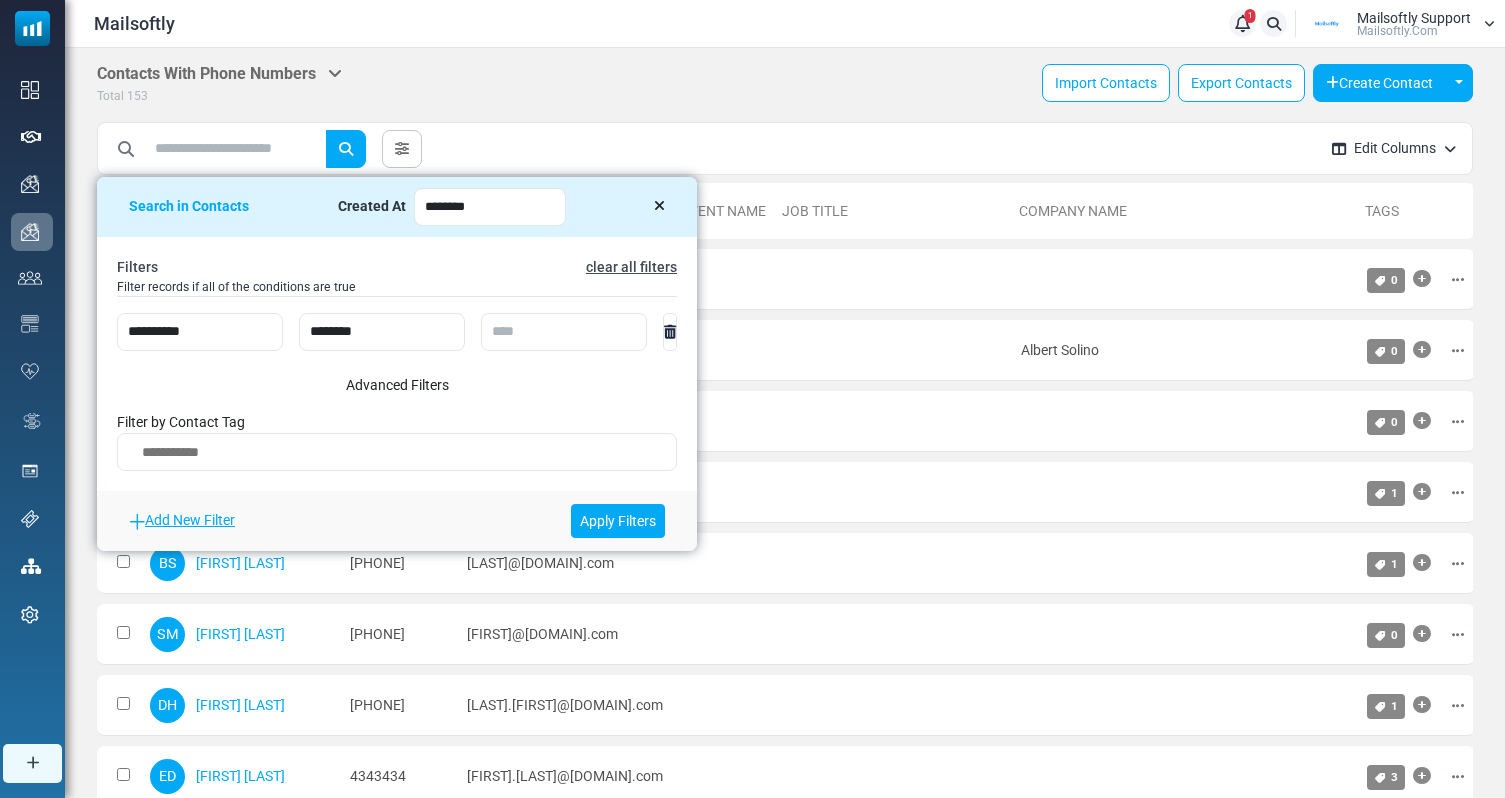 click at bounding box center (659, 206) 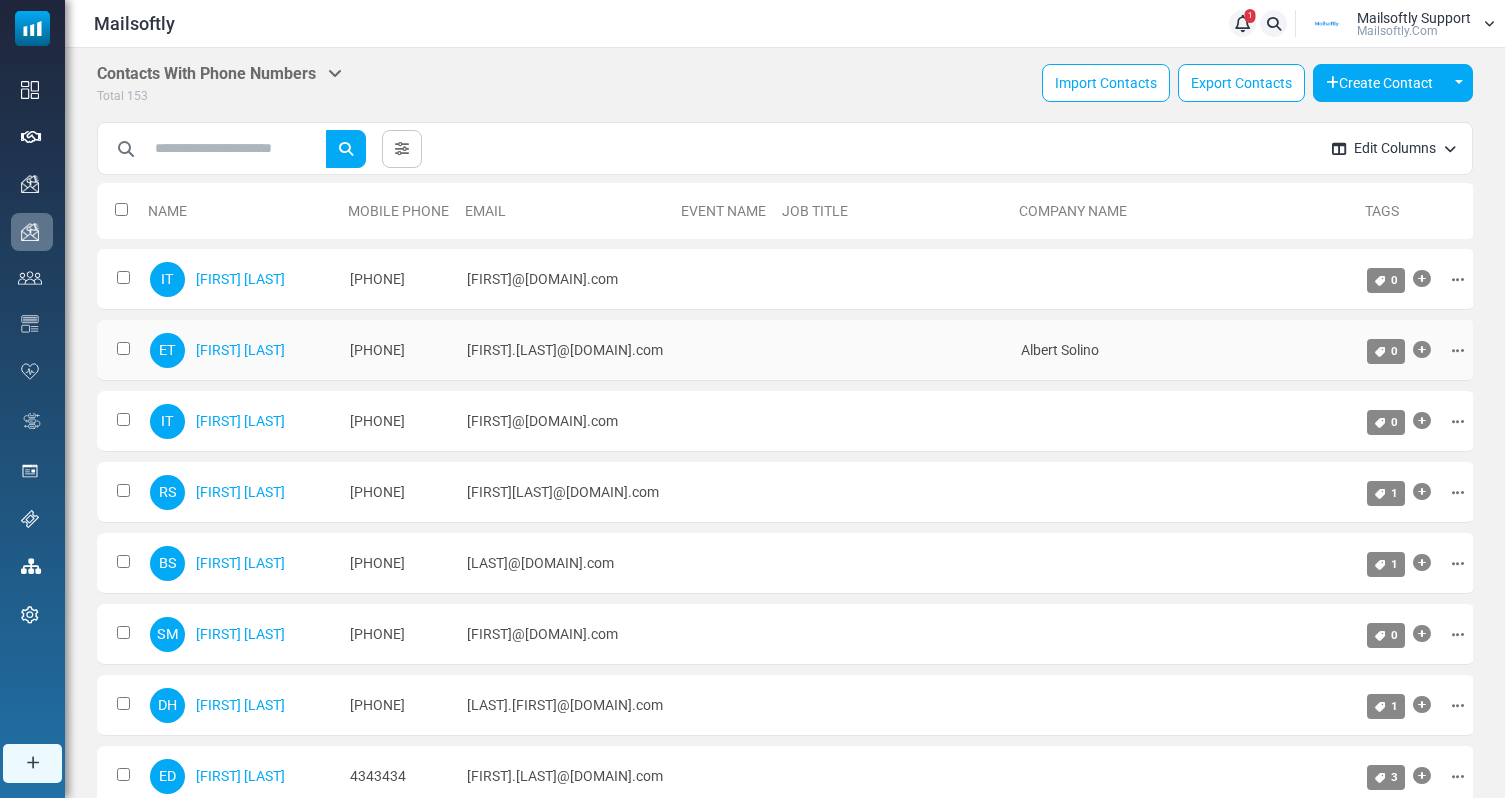 drag, startPoint x: 425, startPoint y: 346, endPoint x: 338, endPoint y: 352, distance: 87.20665 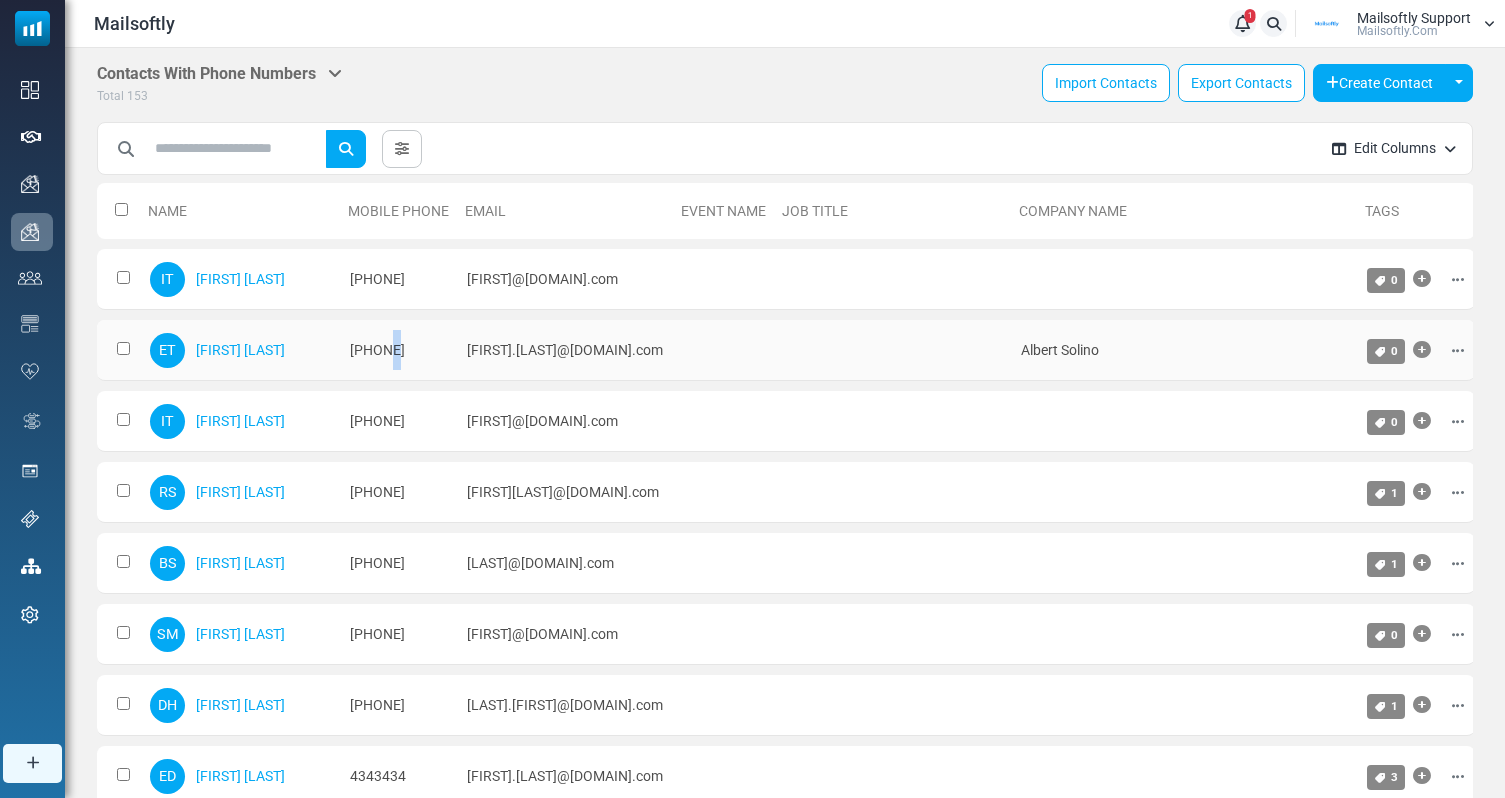 click on "+905308961176" at bounding box center [398, 350] 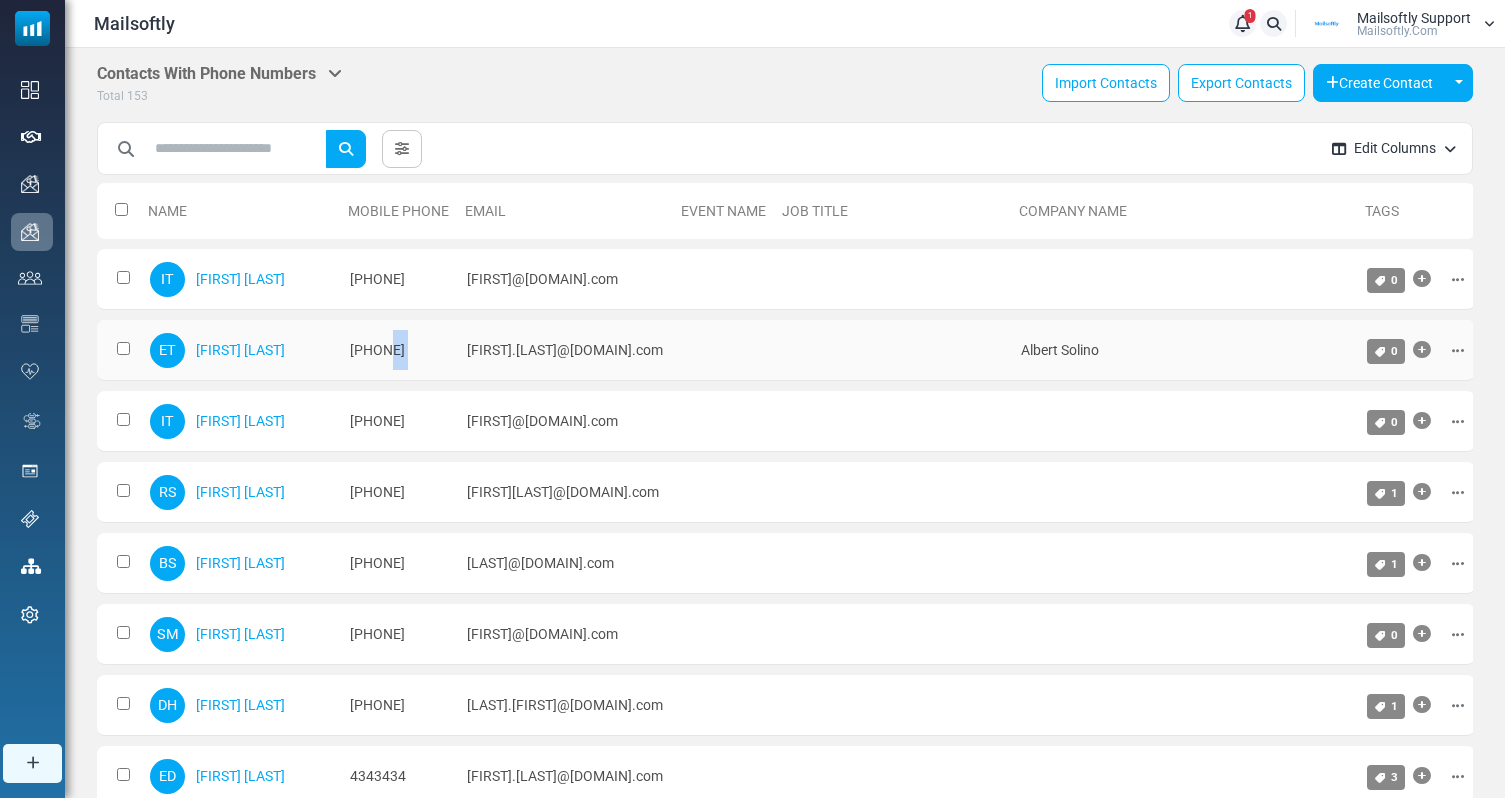 click on "+905308961176" at bounding box center [398, 350] 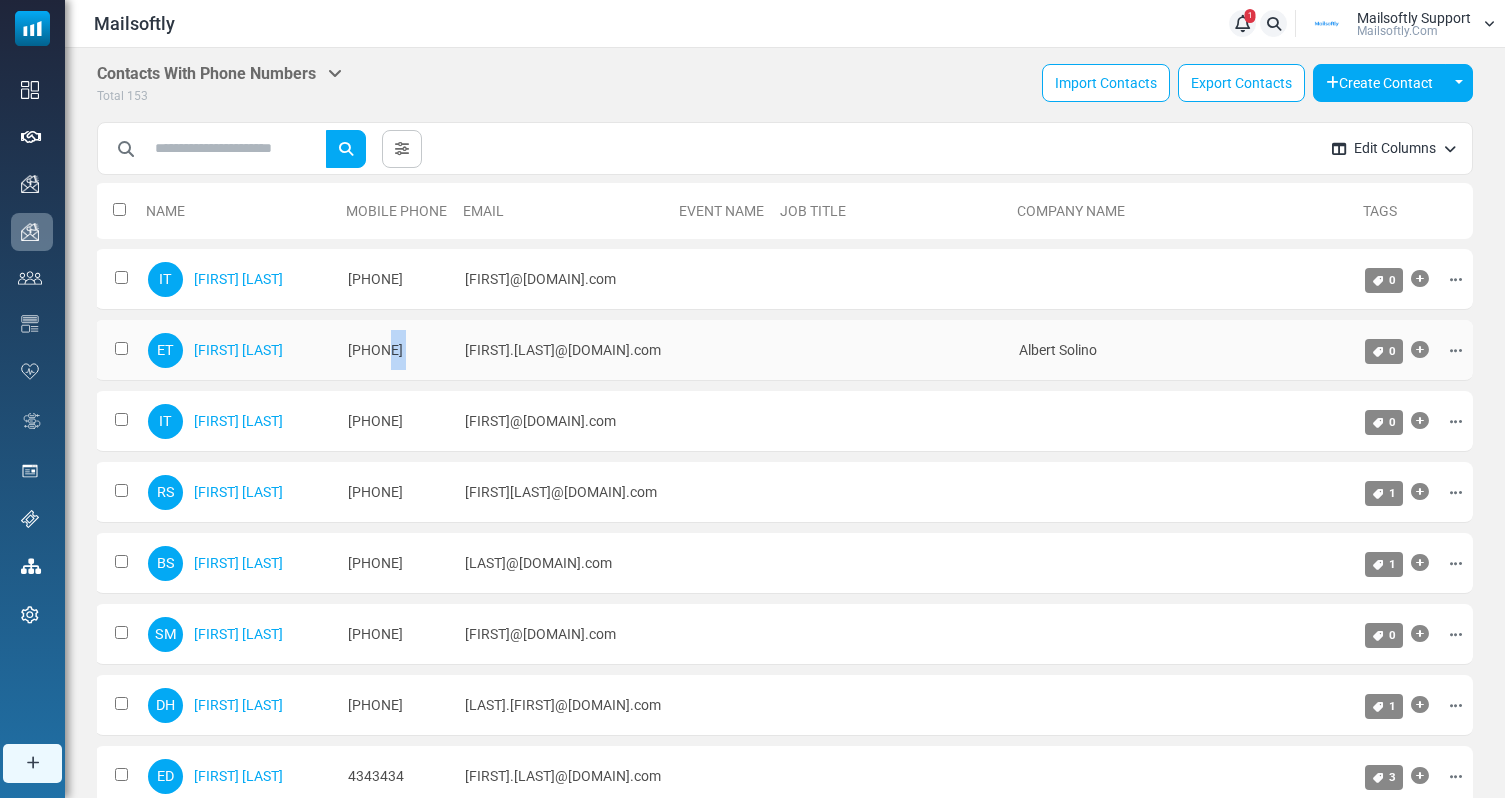 scroll, scrollTop: 0, scrollLeft: 0, axis: both 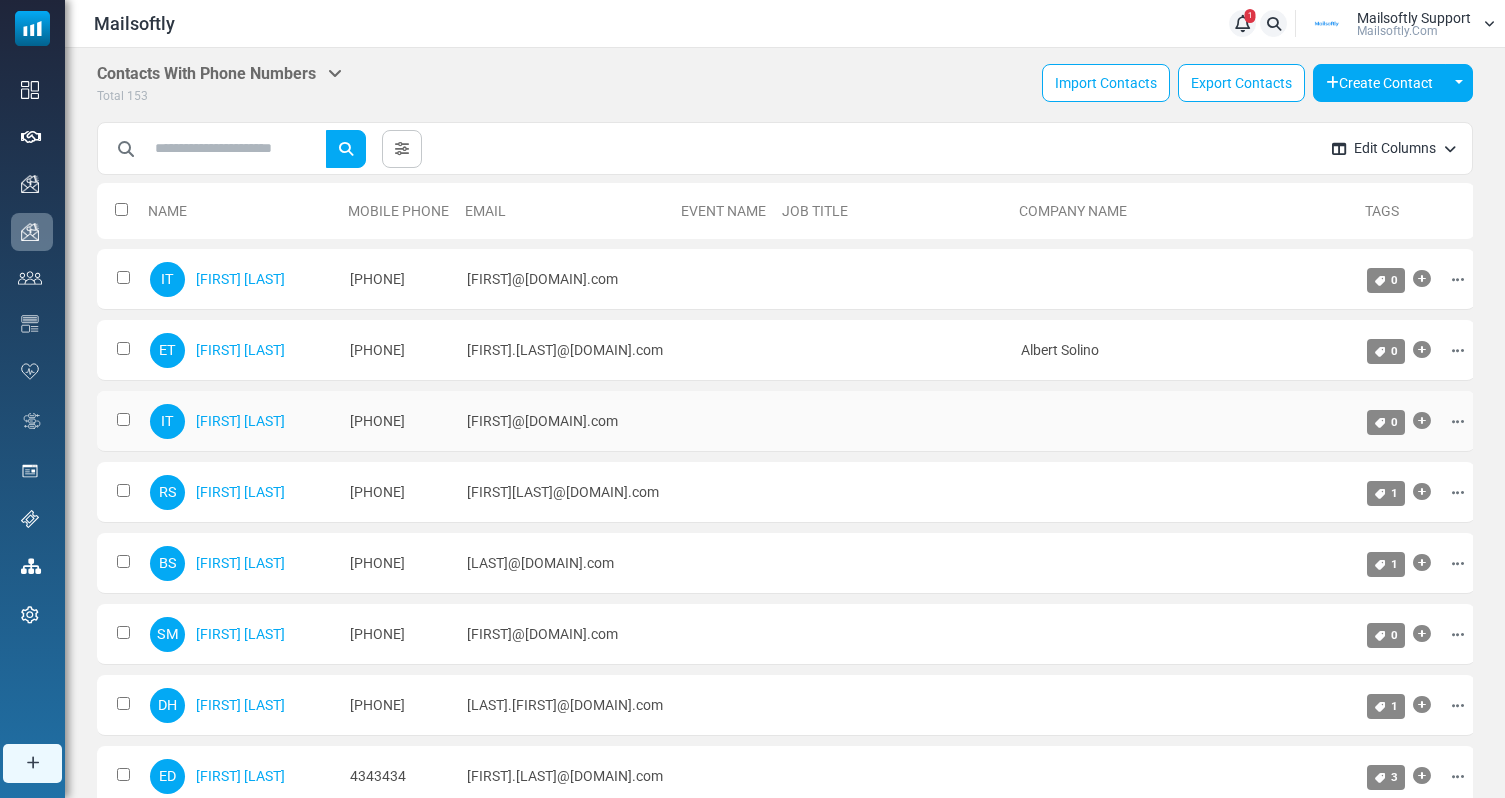 click on "9254485794" at bounding box center (398, 421) 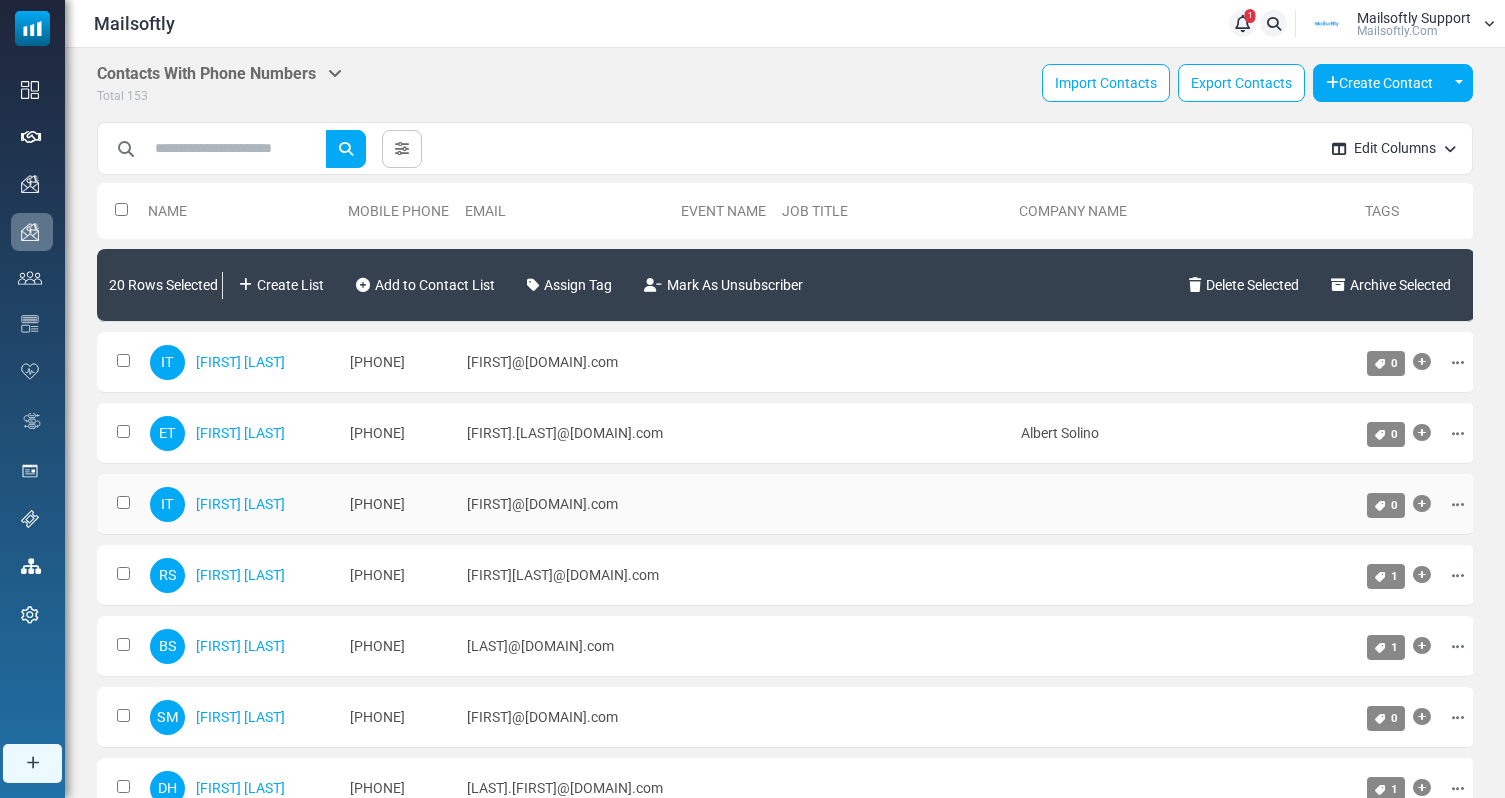 click on "9254485794" at bounding box center [398, 504] 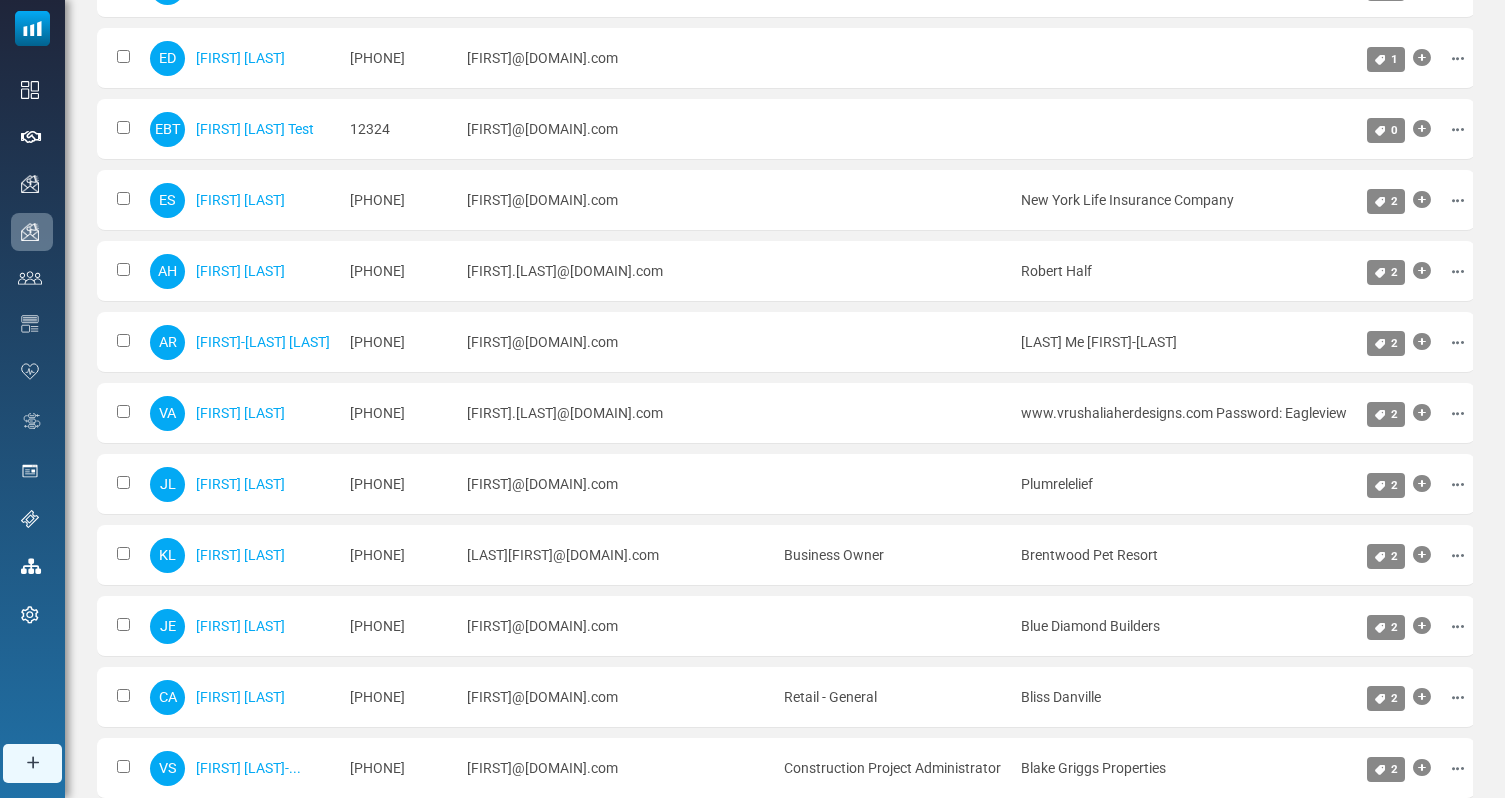 scroll, scrollTop: 1122, scrollLeft: 0, axis: vertical 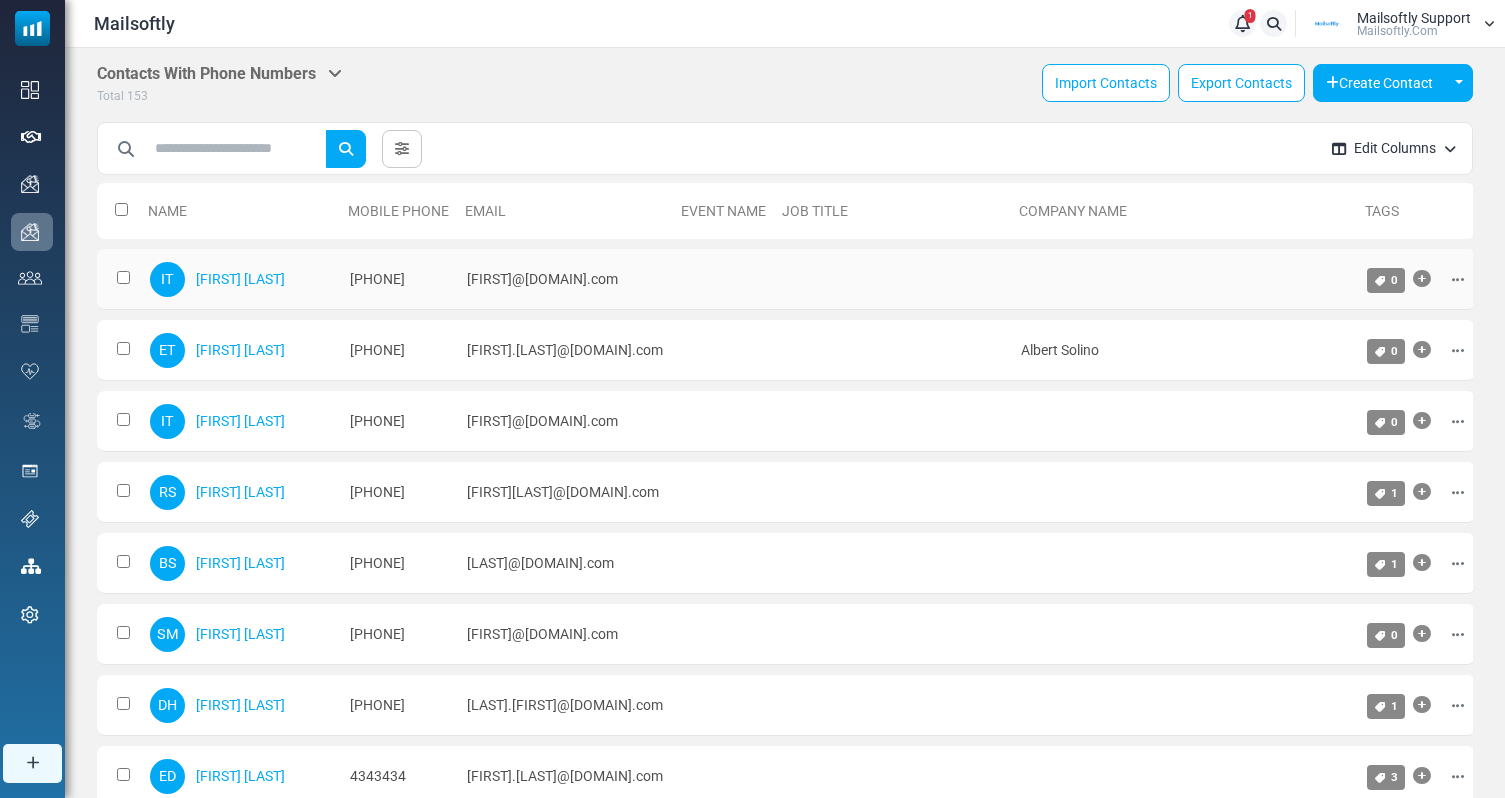 drag, startPoint x: 439, startPoint y: 282, endPoint x: 314, endPoint y: 268, distance: 125.781555 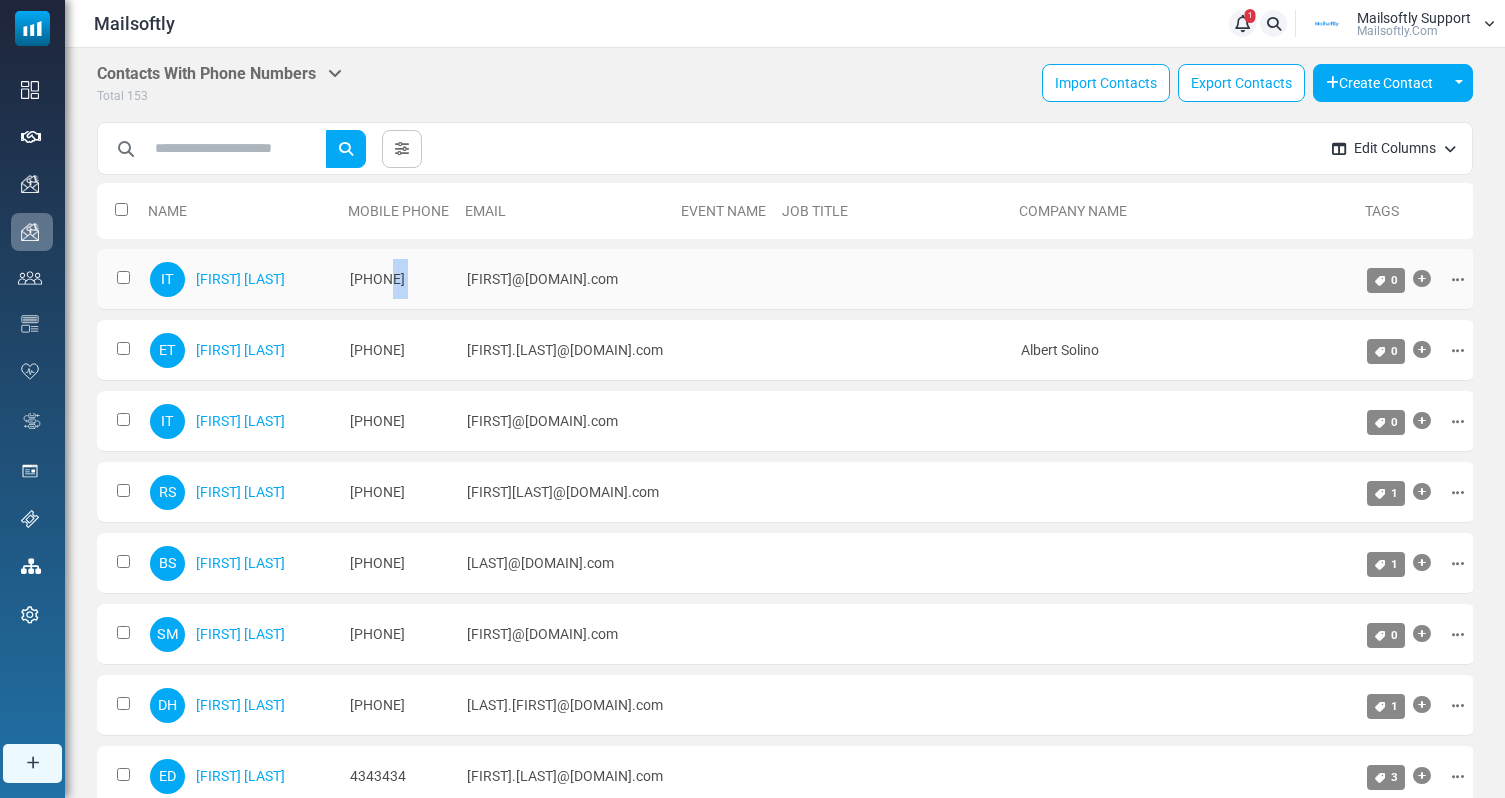 click on "+19254485794" at bounding box center (398, 279) 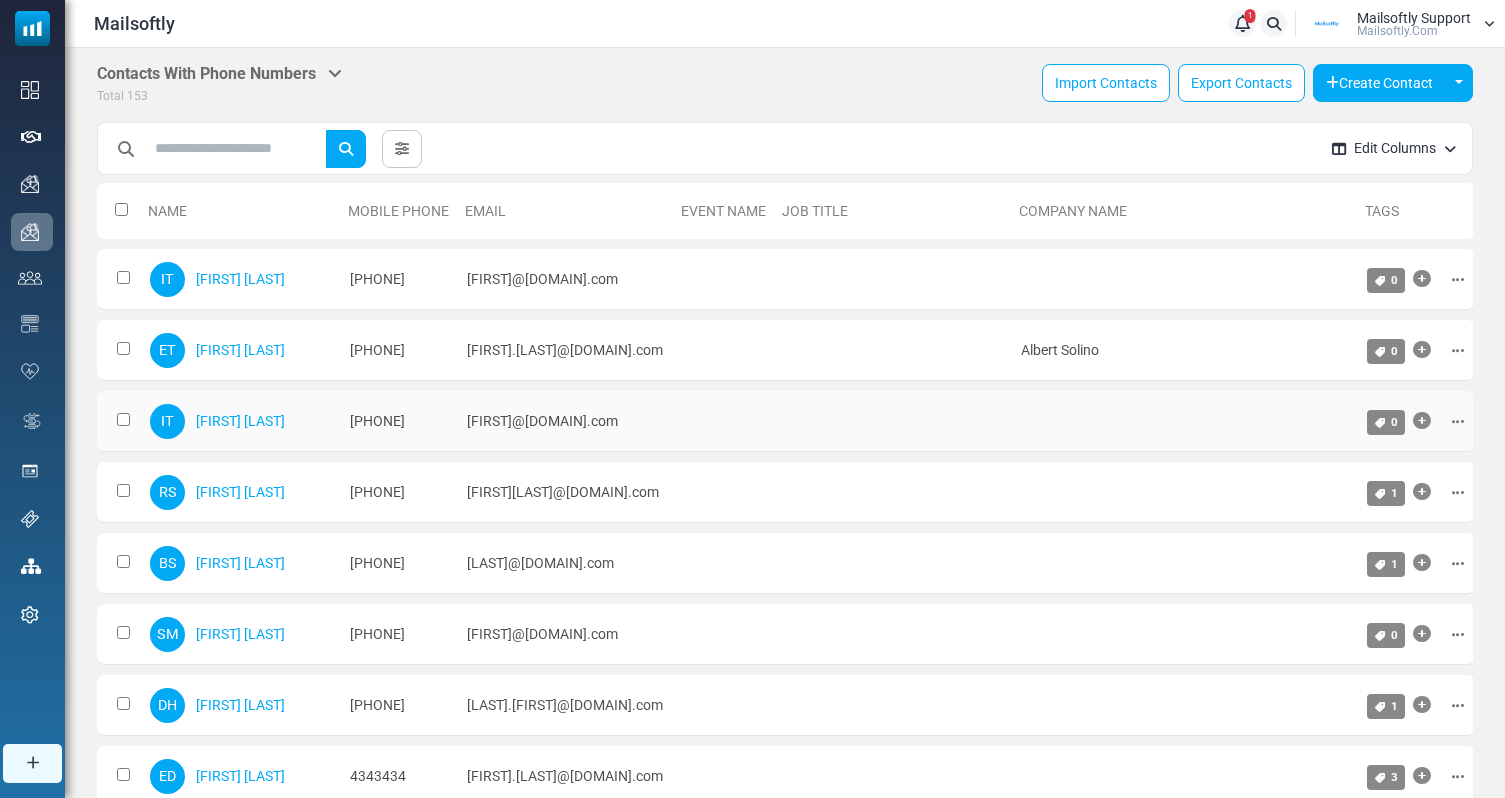 click on "isabella@mailsoftly.com" at bounding box center (565, 421) 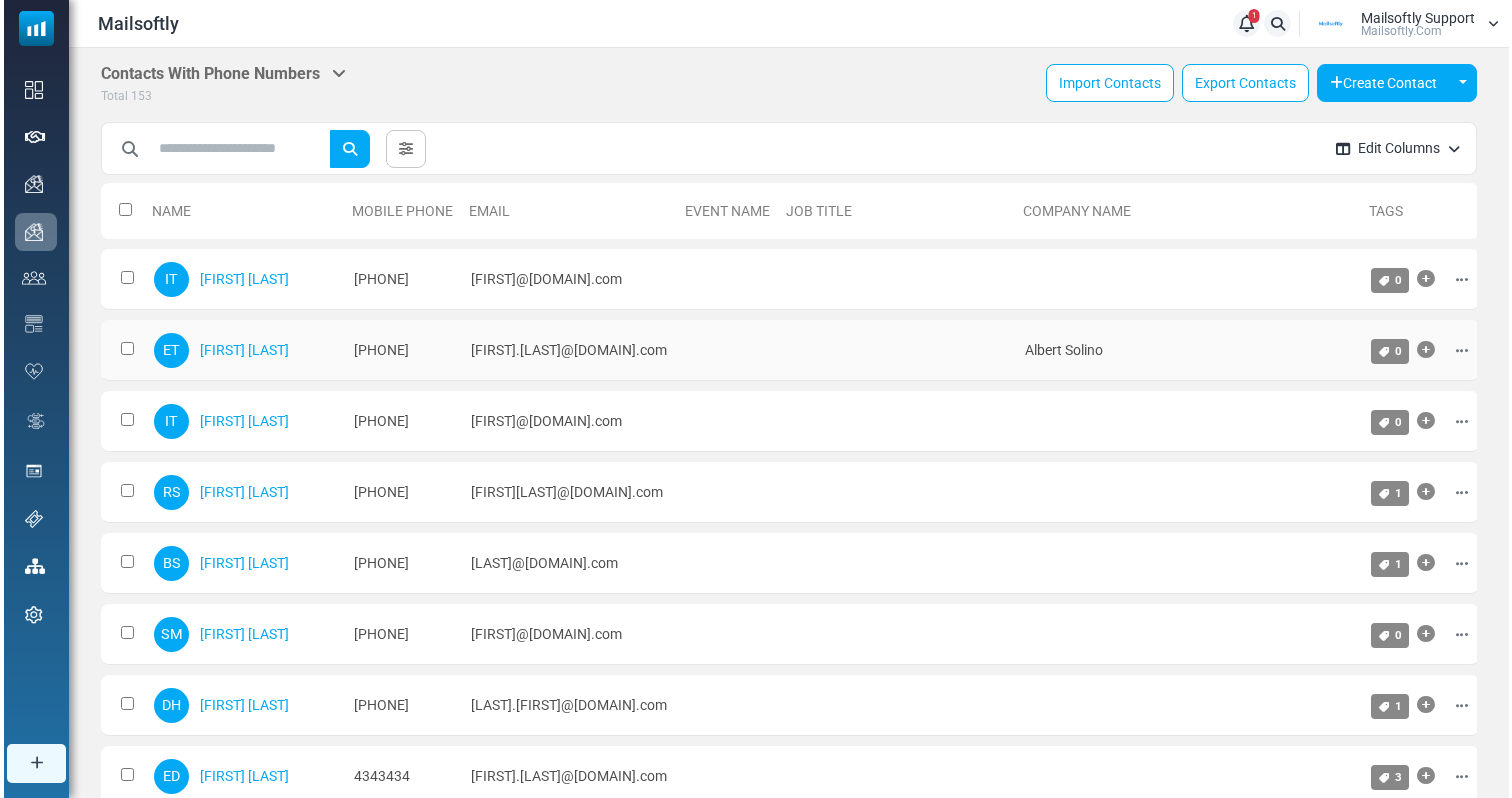 scroll, scrollTop: 0, scrollLeft: 31, axis: horizontal 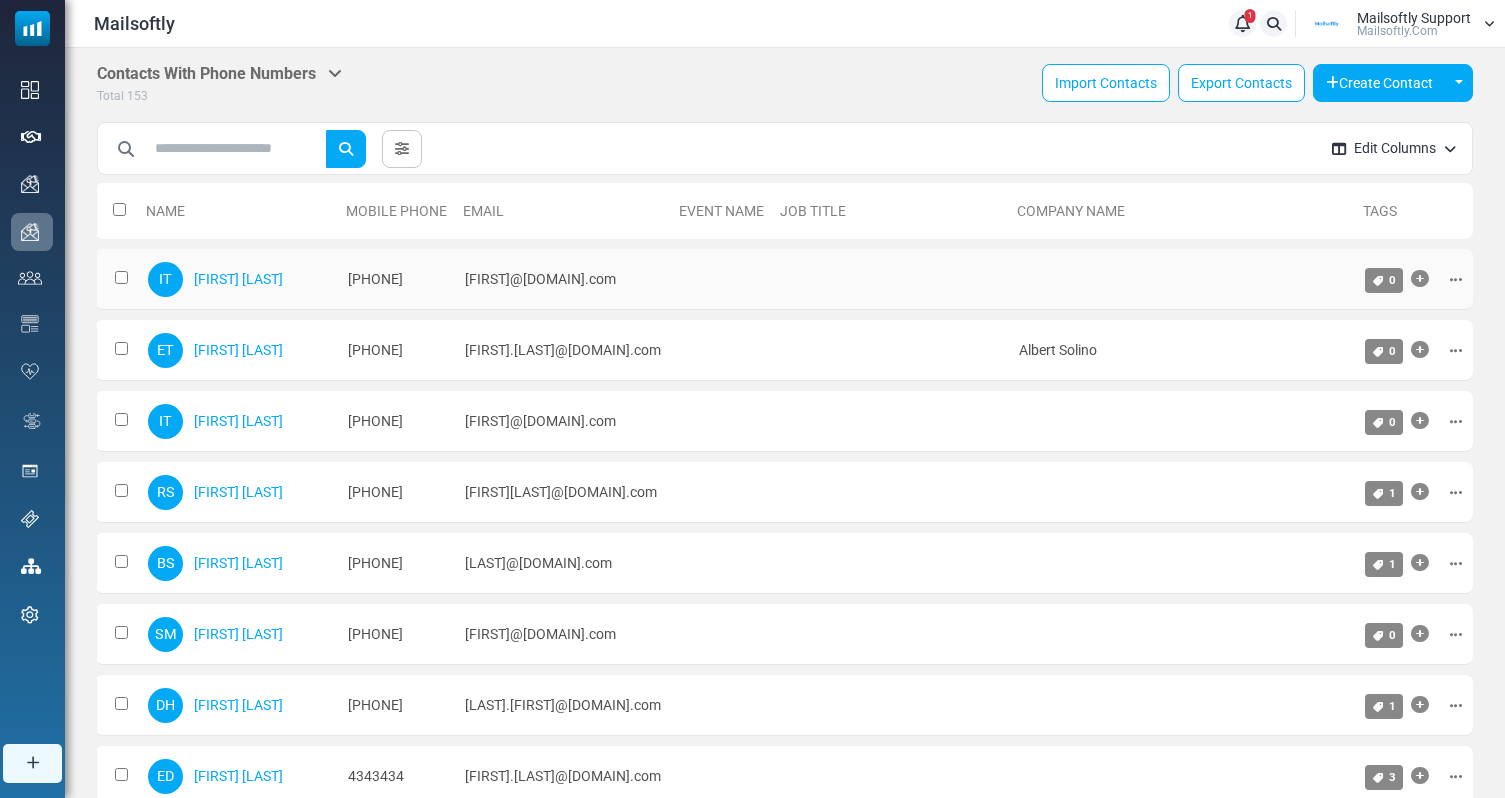 click at bounding box center (1456, 280) 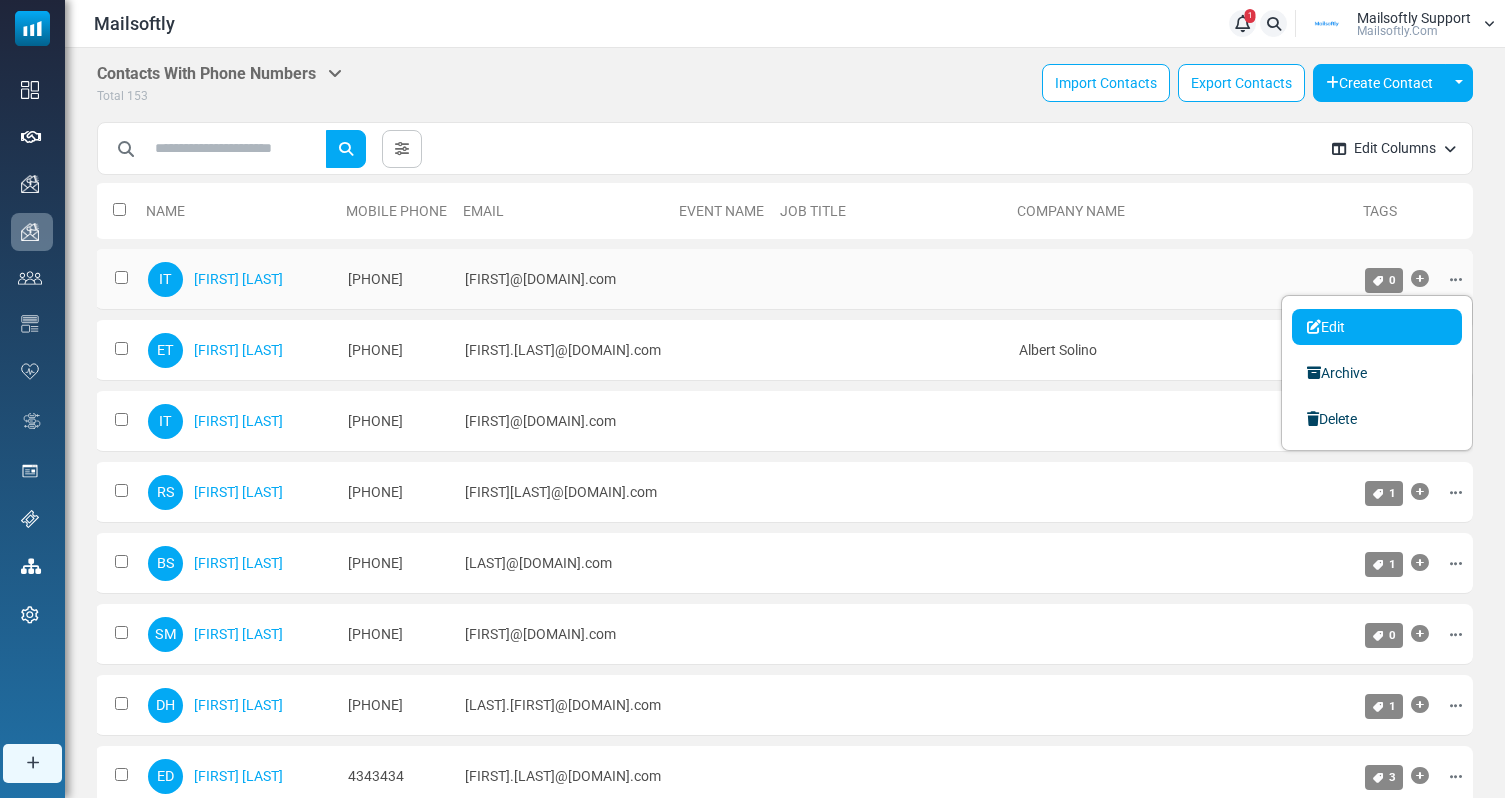 click on "Edit" at bounding box center [1377, 327] 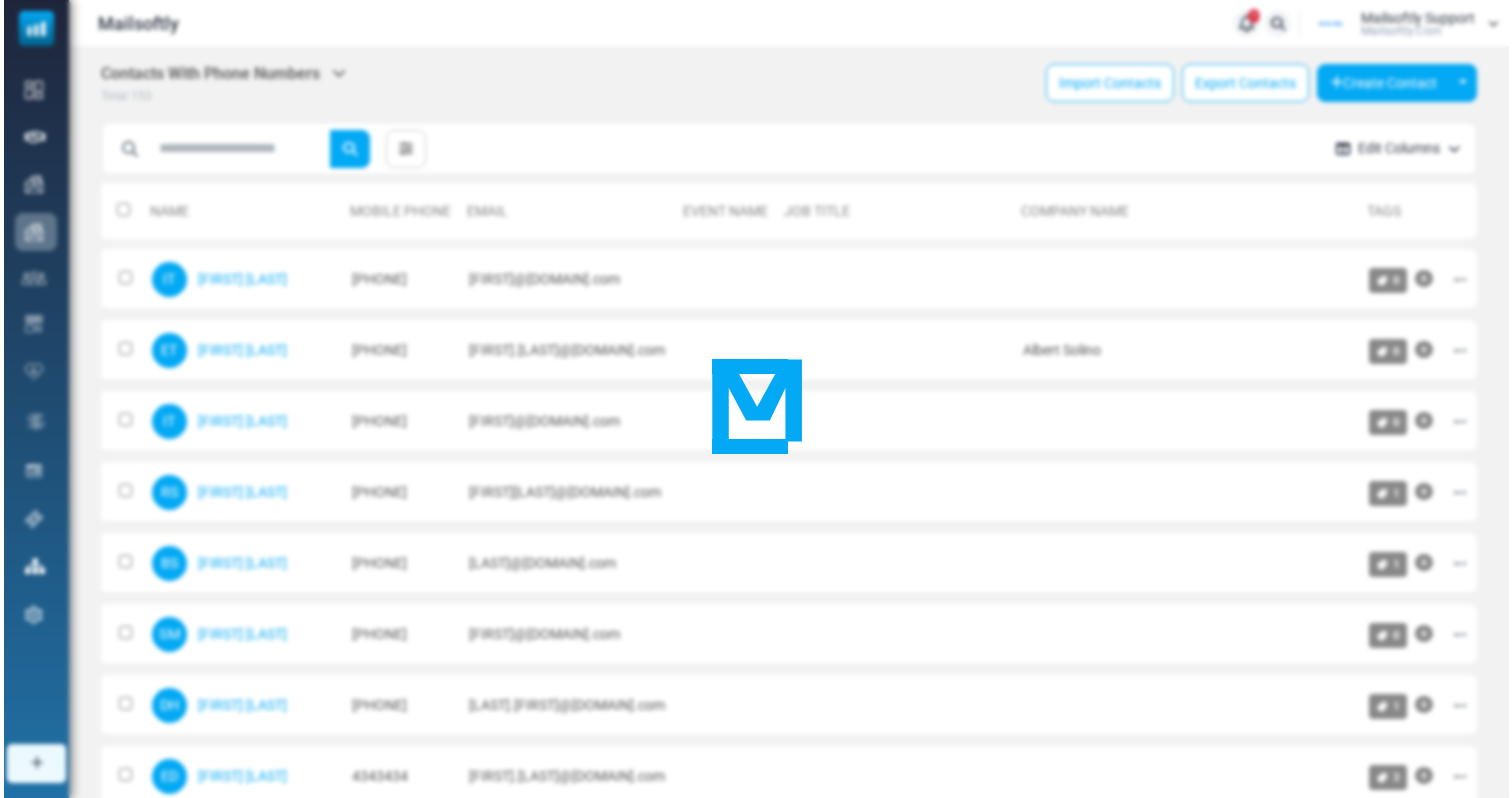 scroll, scrollTop: 0, scrollLeft: 24, axis: horizontal 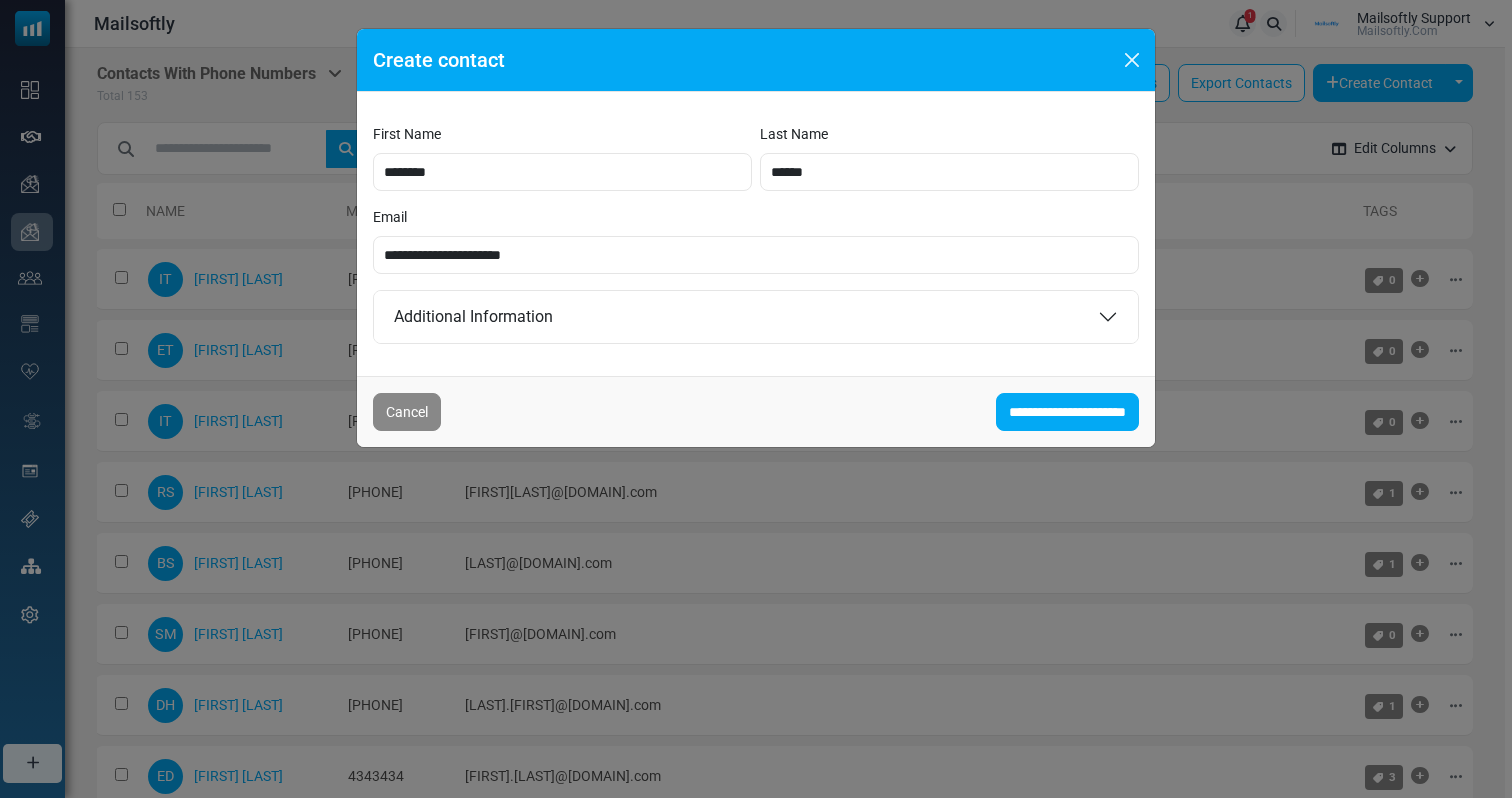 drag, startPoint x: 514, startPoint y: 79, endPoint x: 254, endPoint y: 86, distance: 260.0942 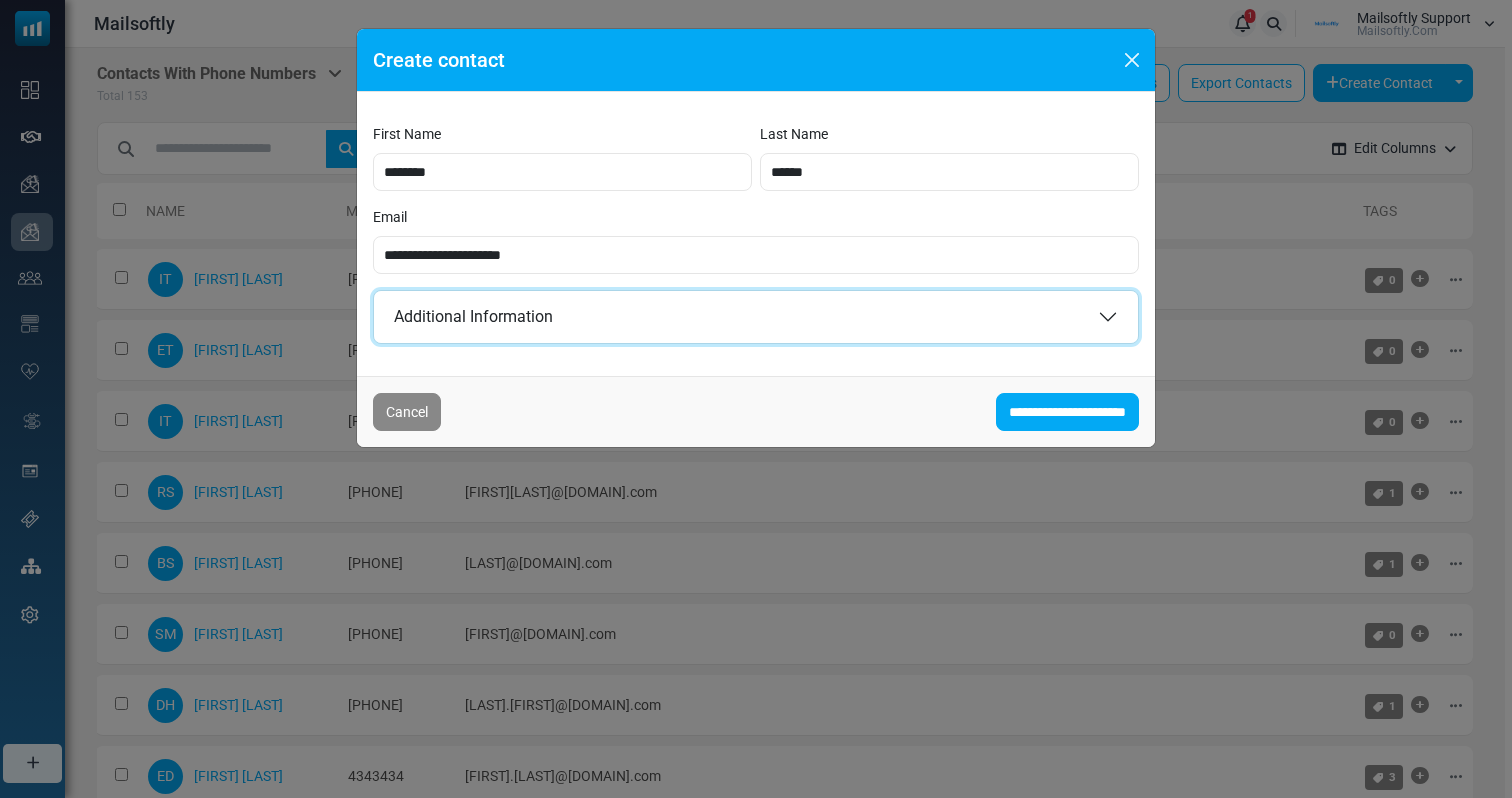 click on "Additional Information" at bounding box center (756, 317) 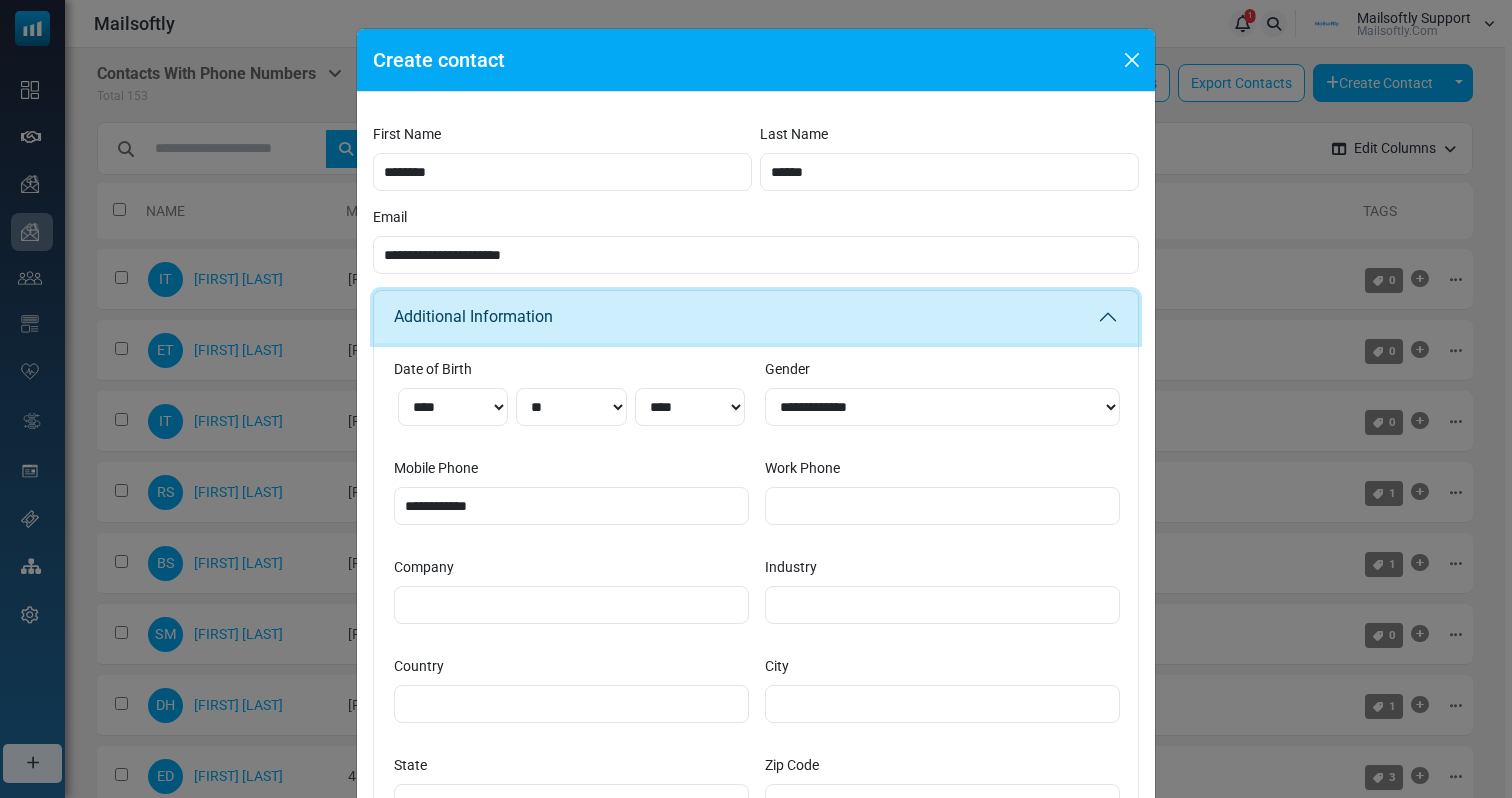 click on "Additional Information" at bounding box center [756, 317] 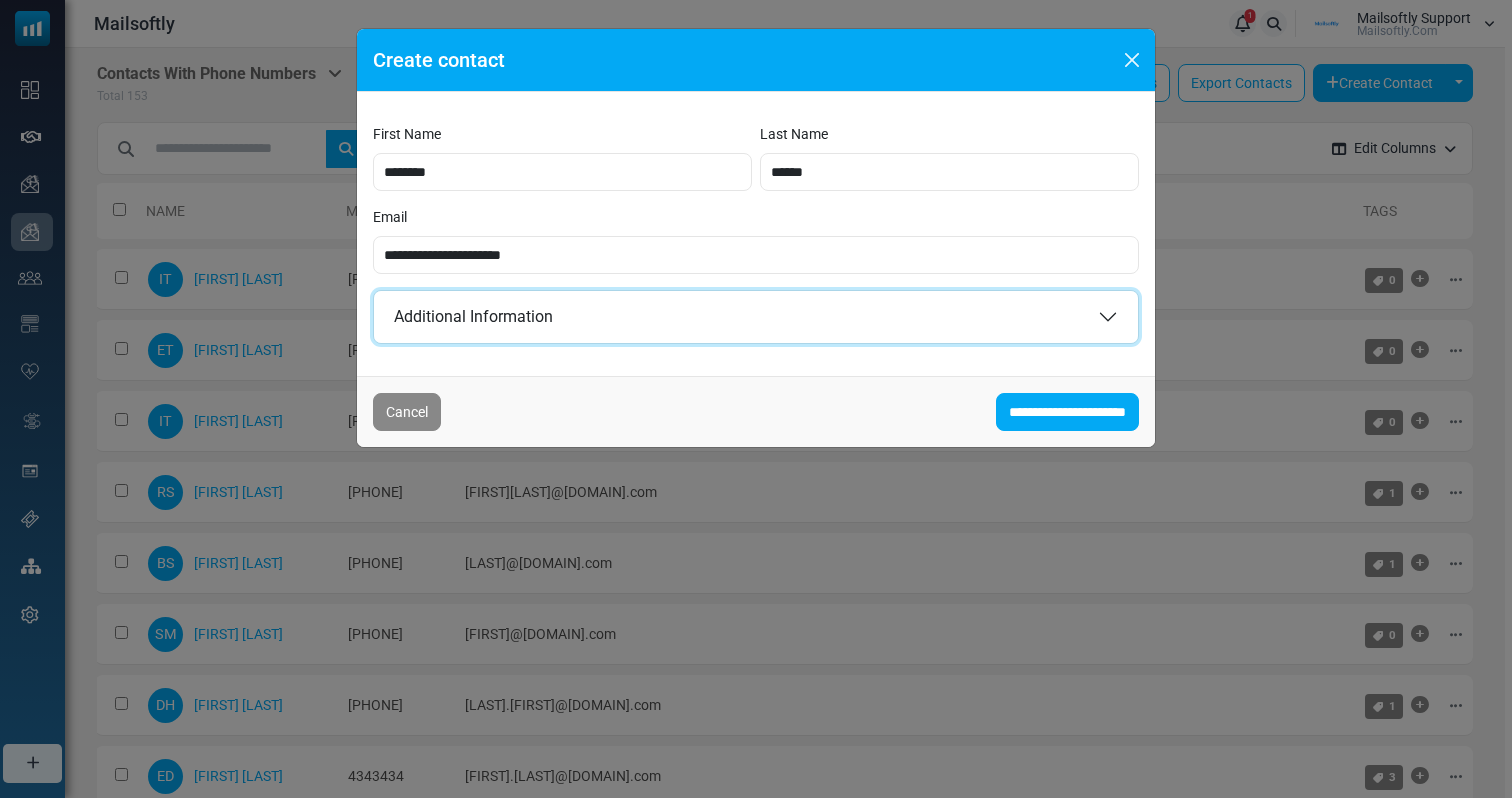 click on "Additional Information" at bounding box center [756, 317] 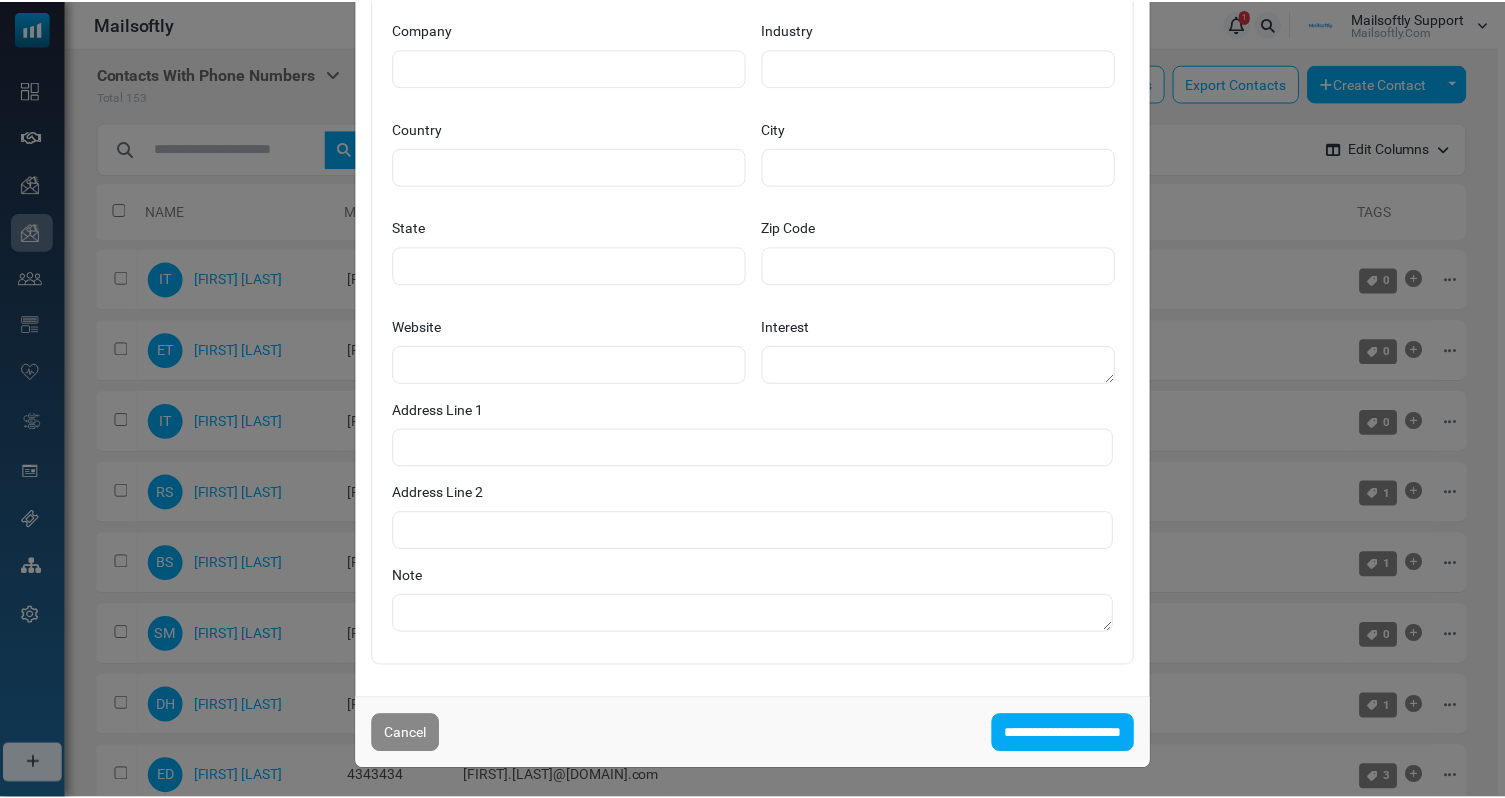 scroll, scrollTop: 0, scrollLeft: 0, axis: both 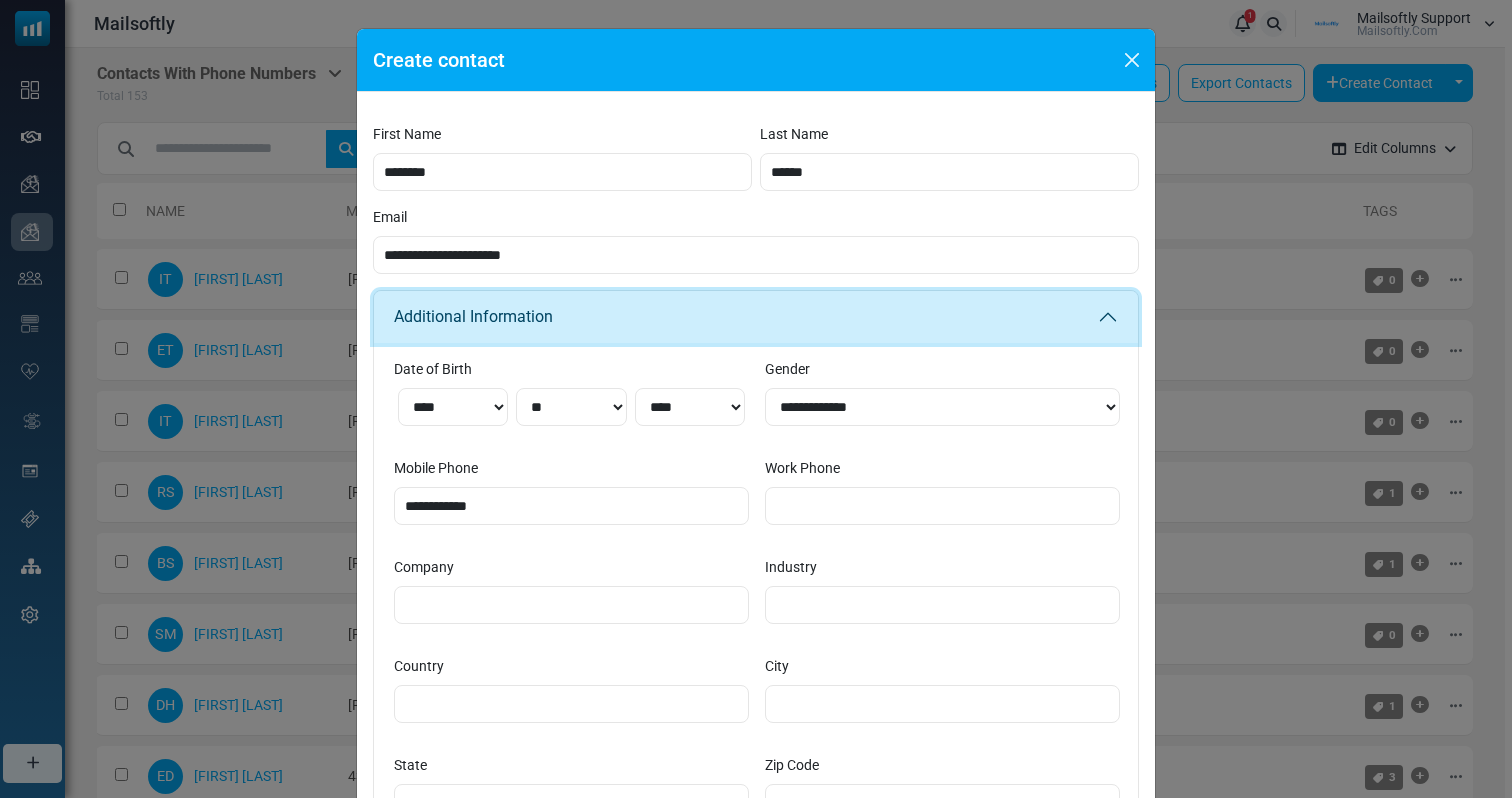 click on "Additional Information" at bounding box center [756, 317] 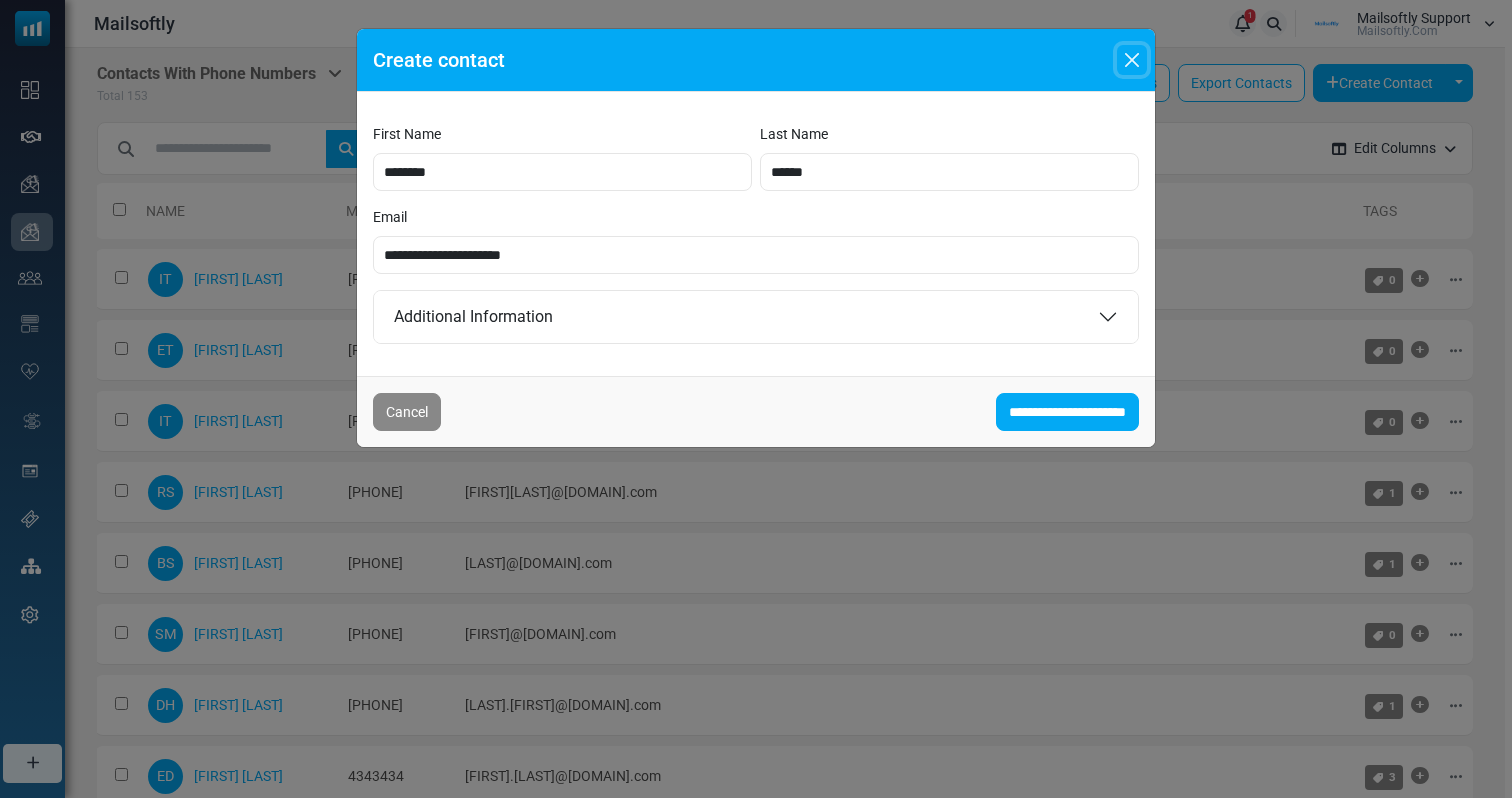 click at bounding box center (1132, 60) 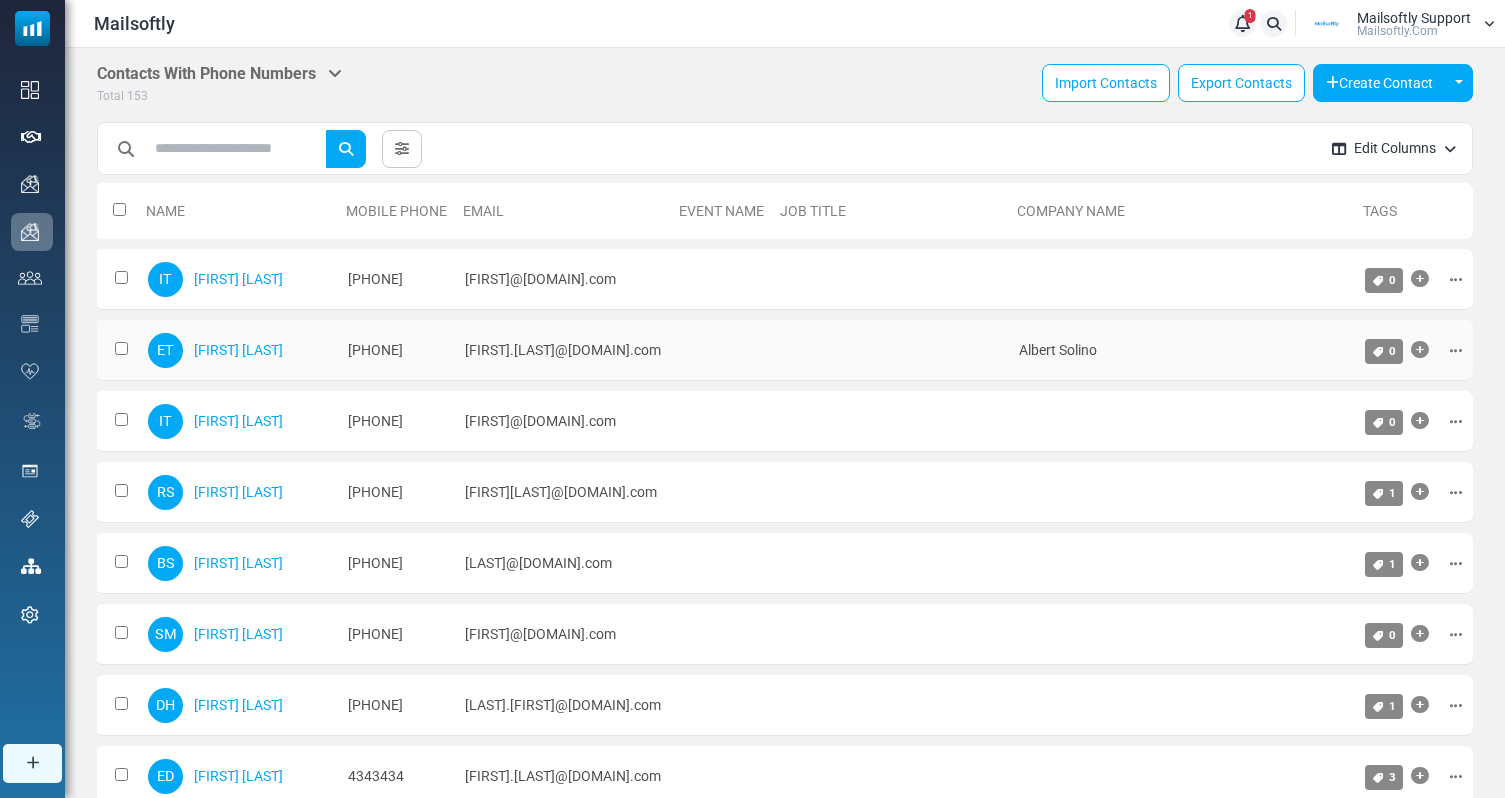 scroll, scrollTop: 0, scrollLeft: 0, axis: both 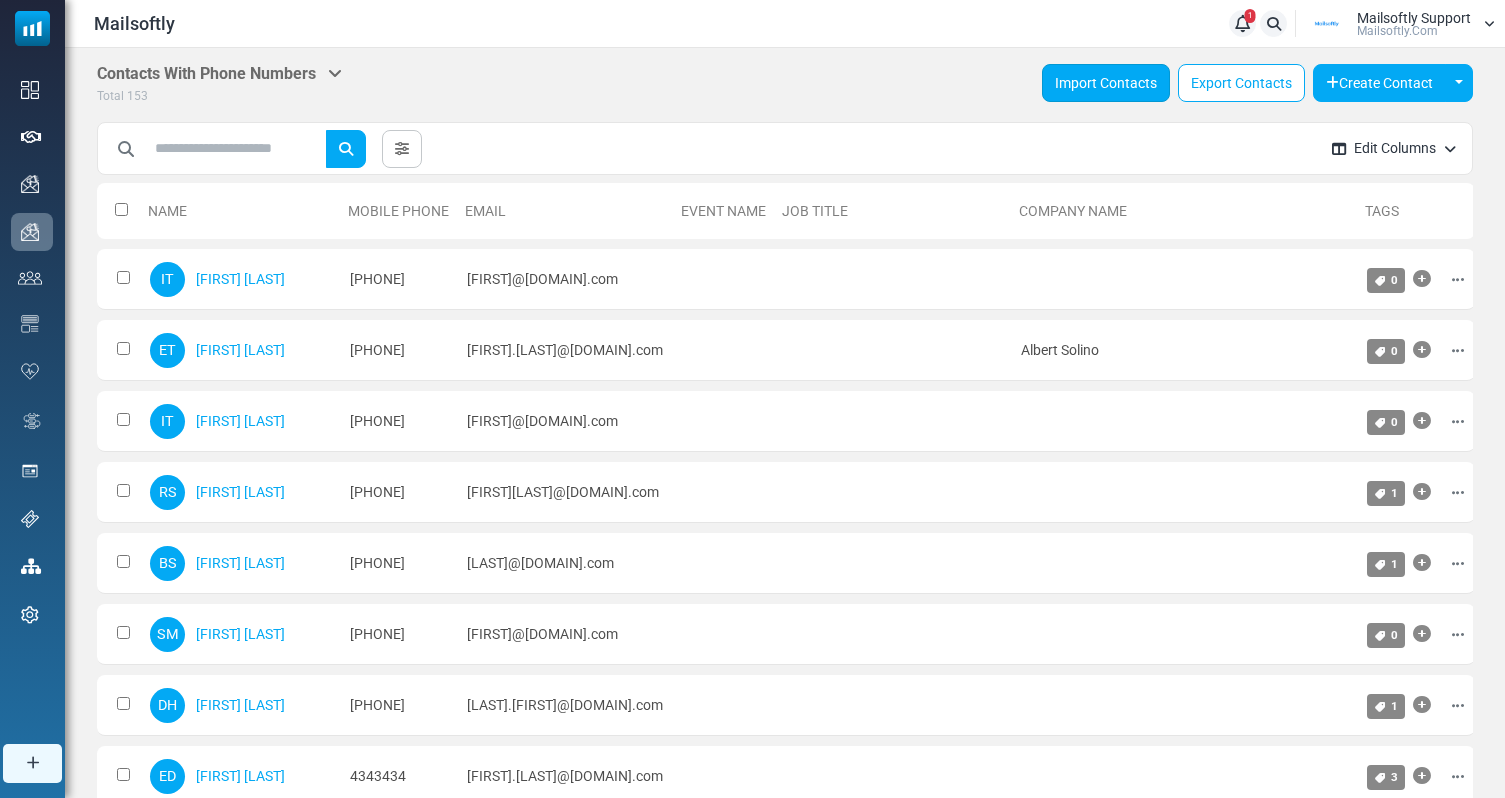 click on "Import Contacts" at bounding box center (1106, 83) 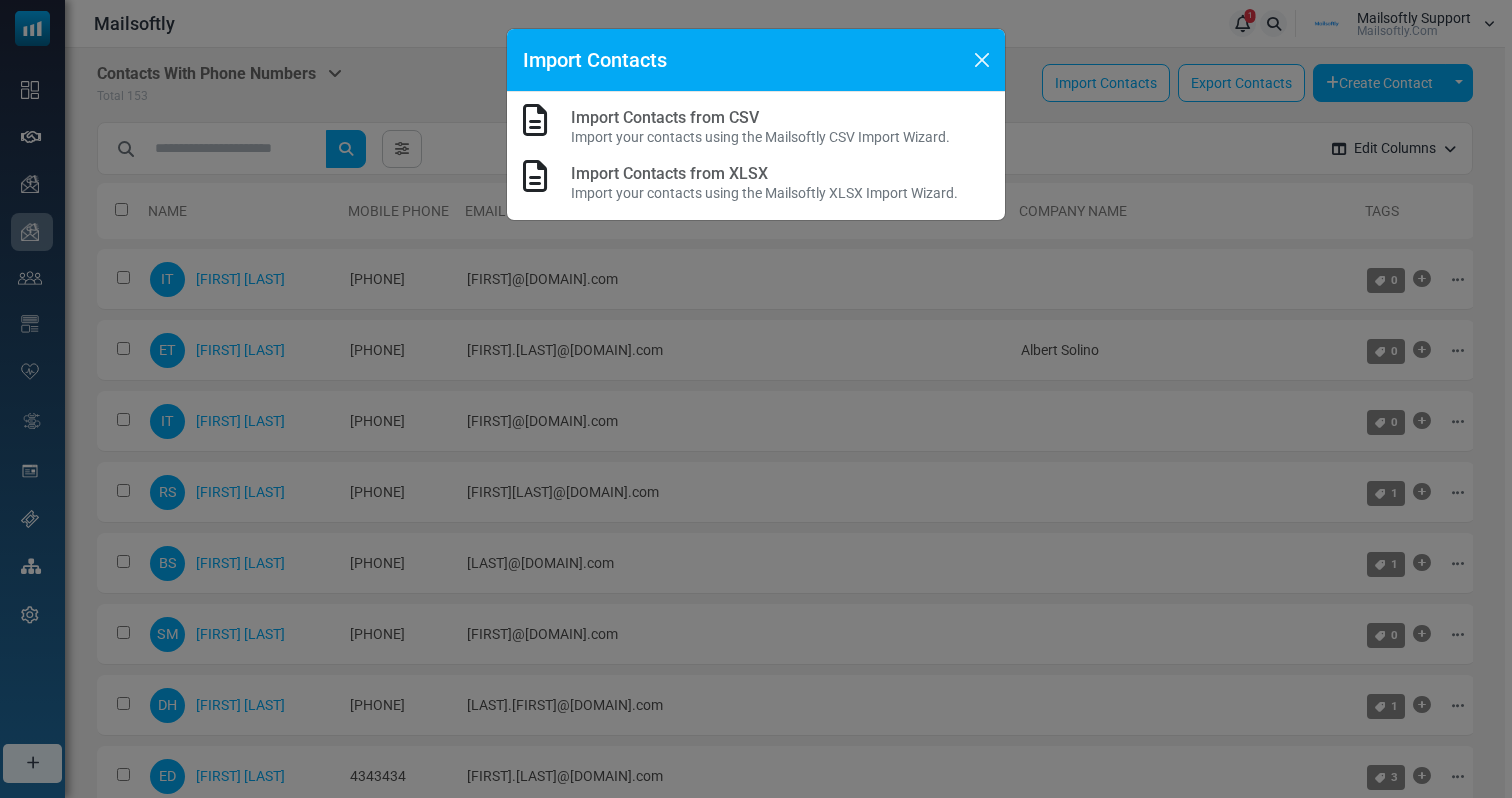click on "Import Contacts from CSV" at bounding box center (665, 117) 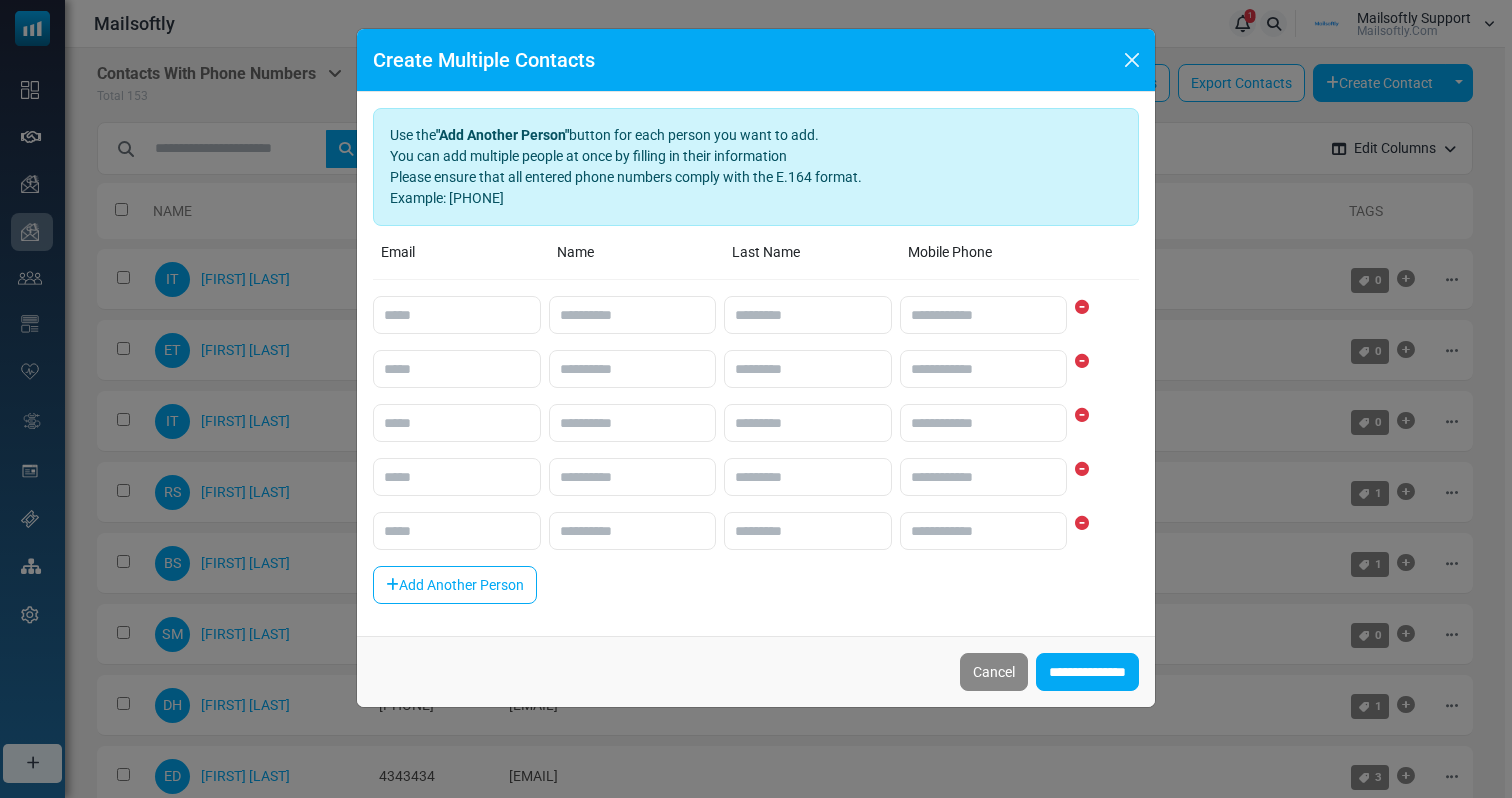 scroll, scrollTop: 0, scrollLeft: 0, axis: both 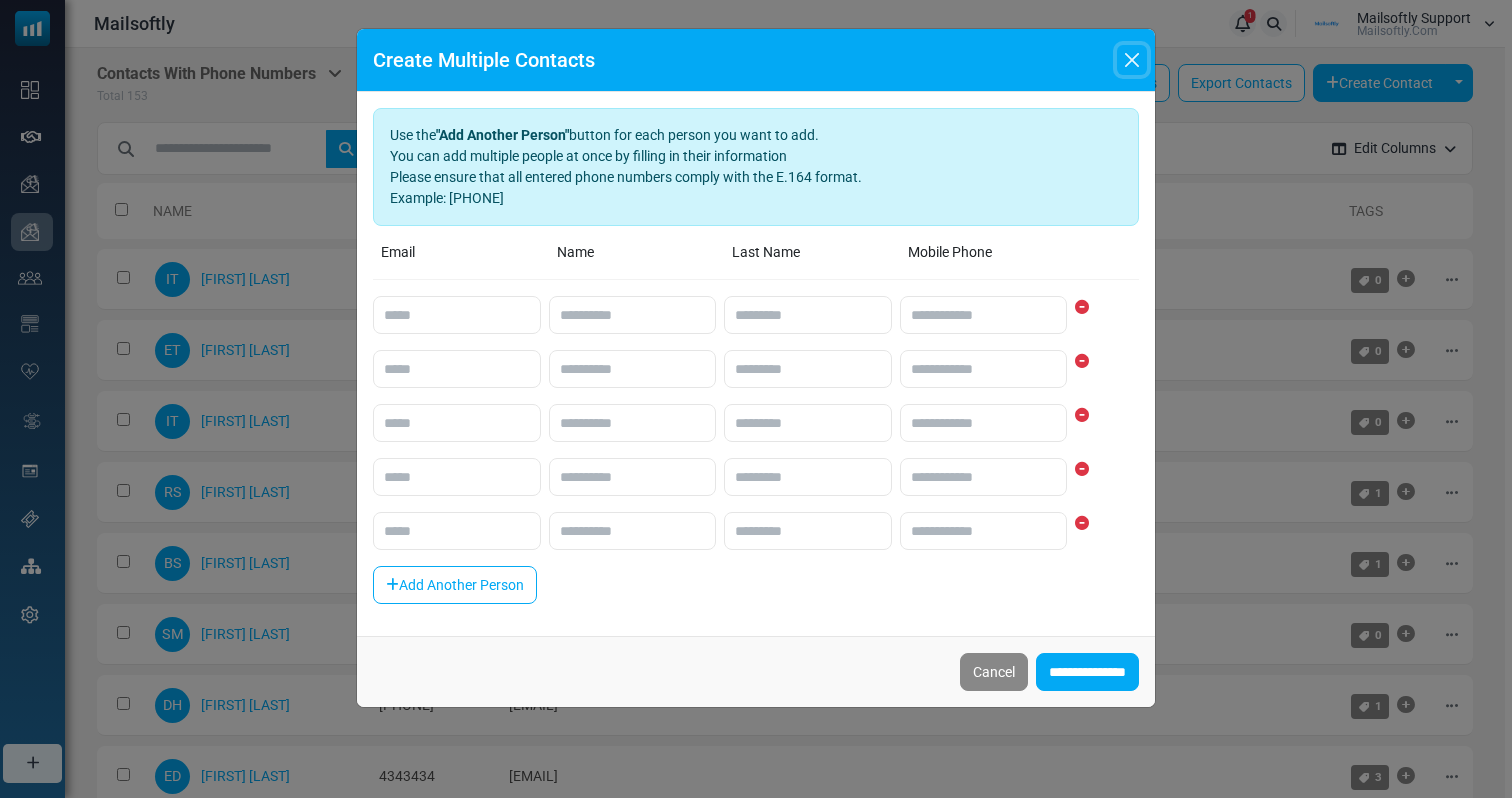 click at bounding box center [1132, 60] 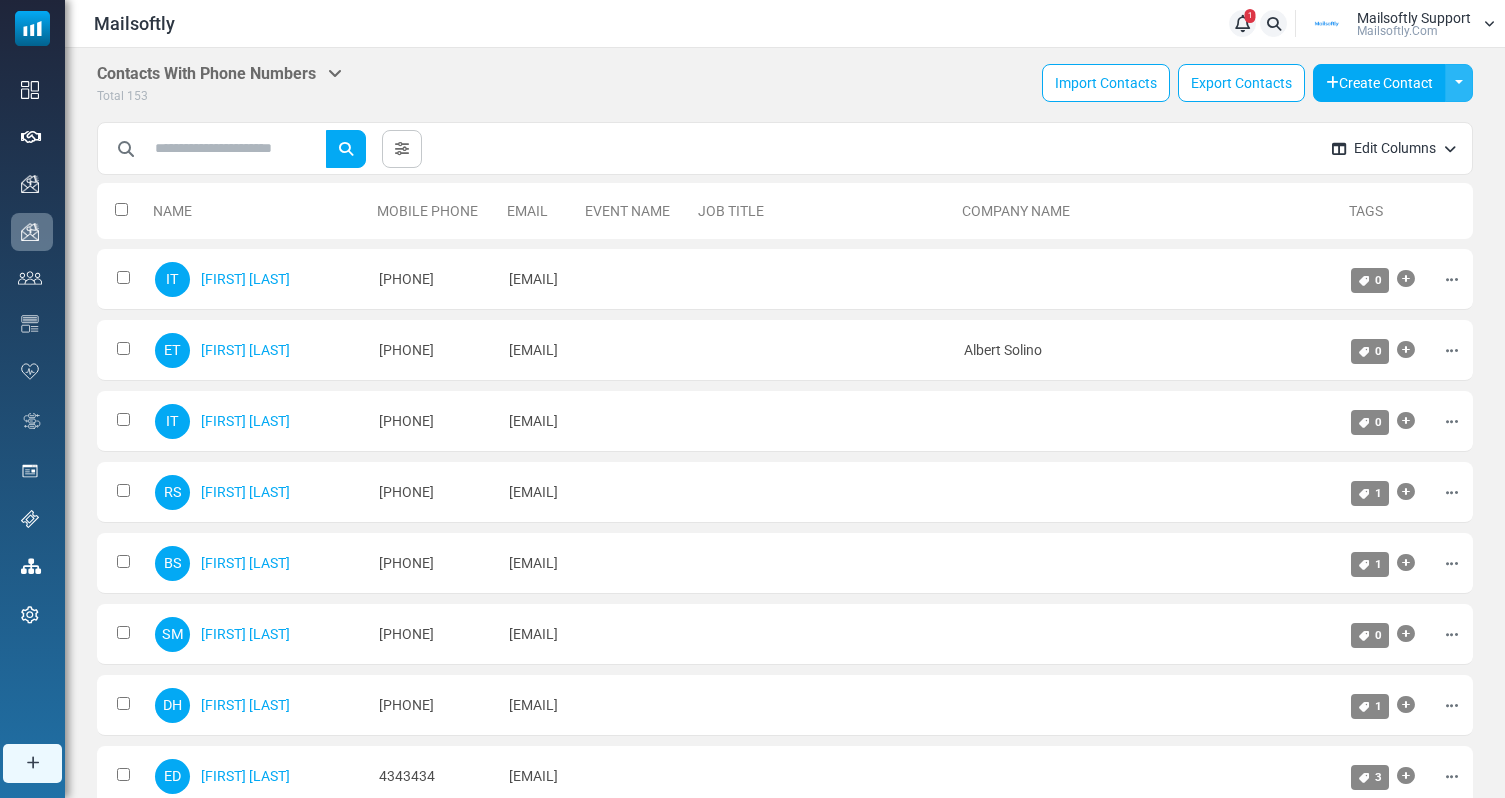 click on "Toggle Dropdown" at bounding box center [1459, 83] 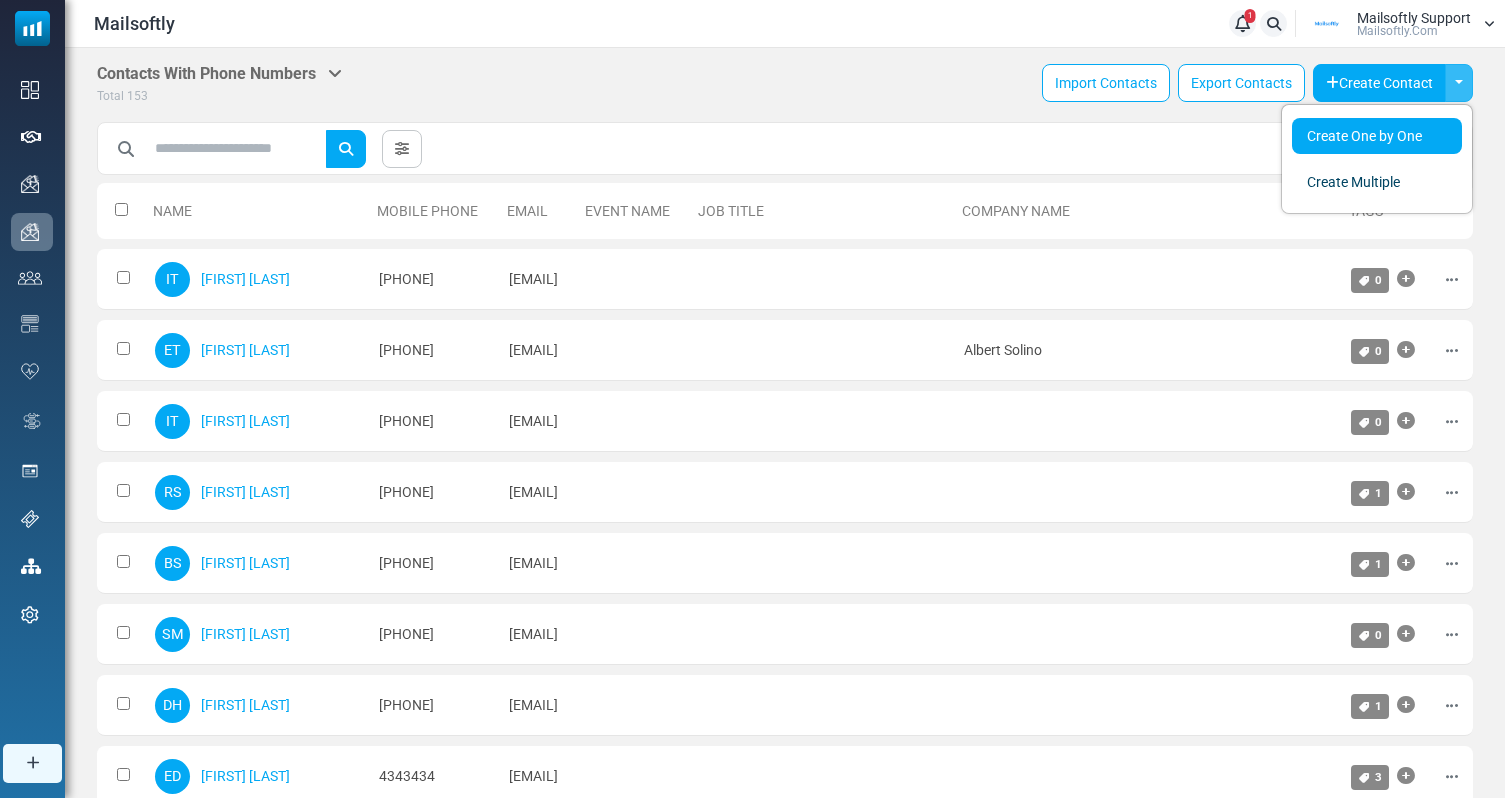 click on "Create One by One" at bounding box center (1377, 136) 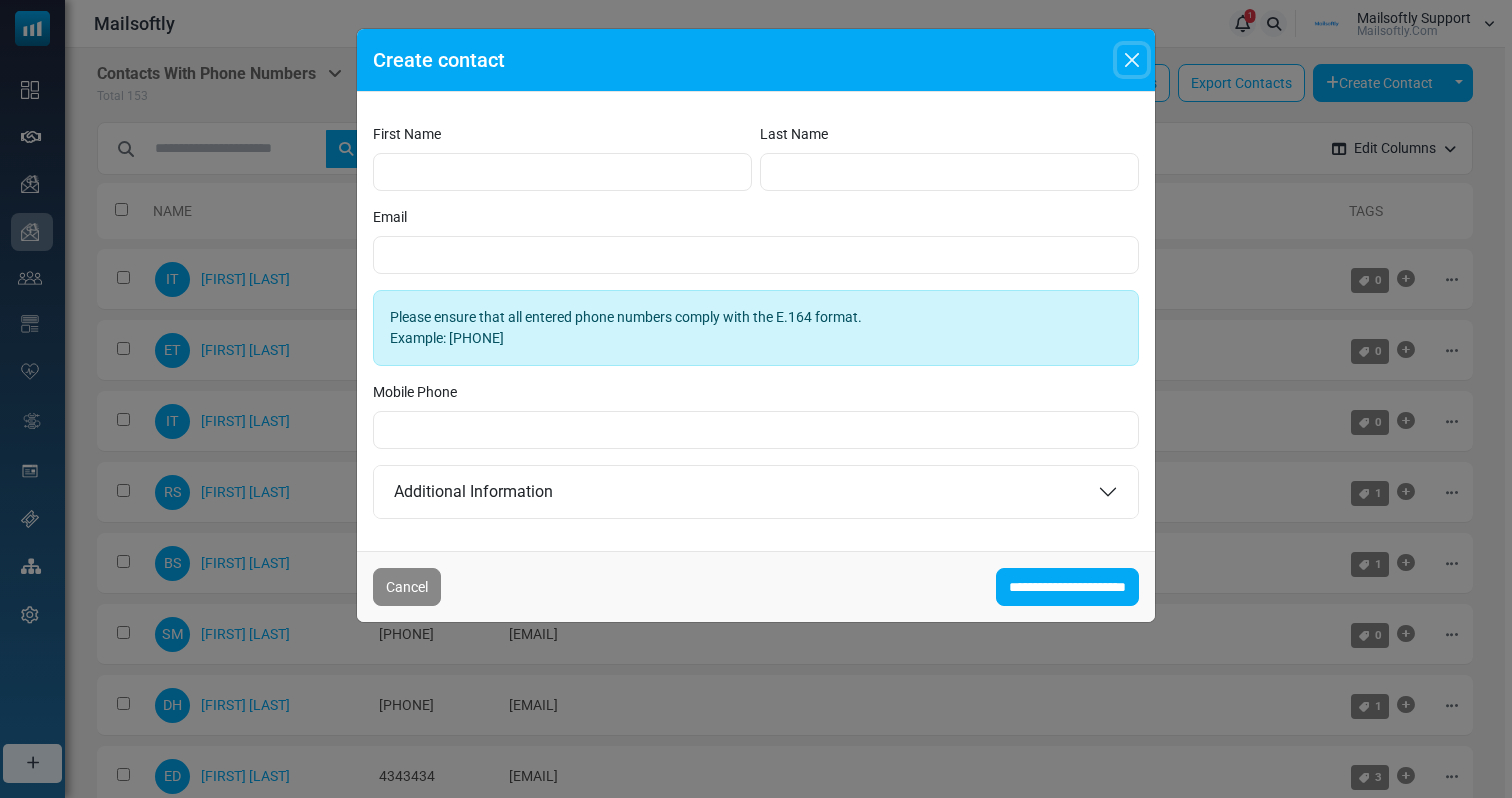 click at bounding box center [1132, 60] 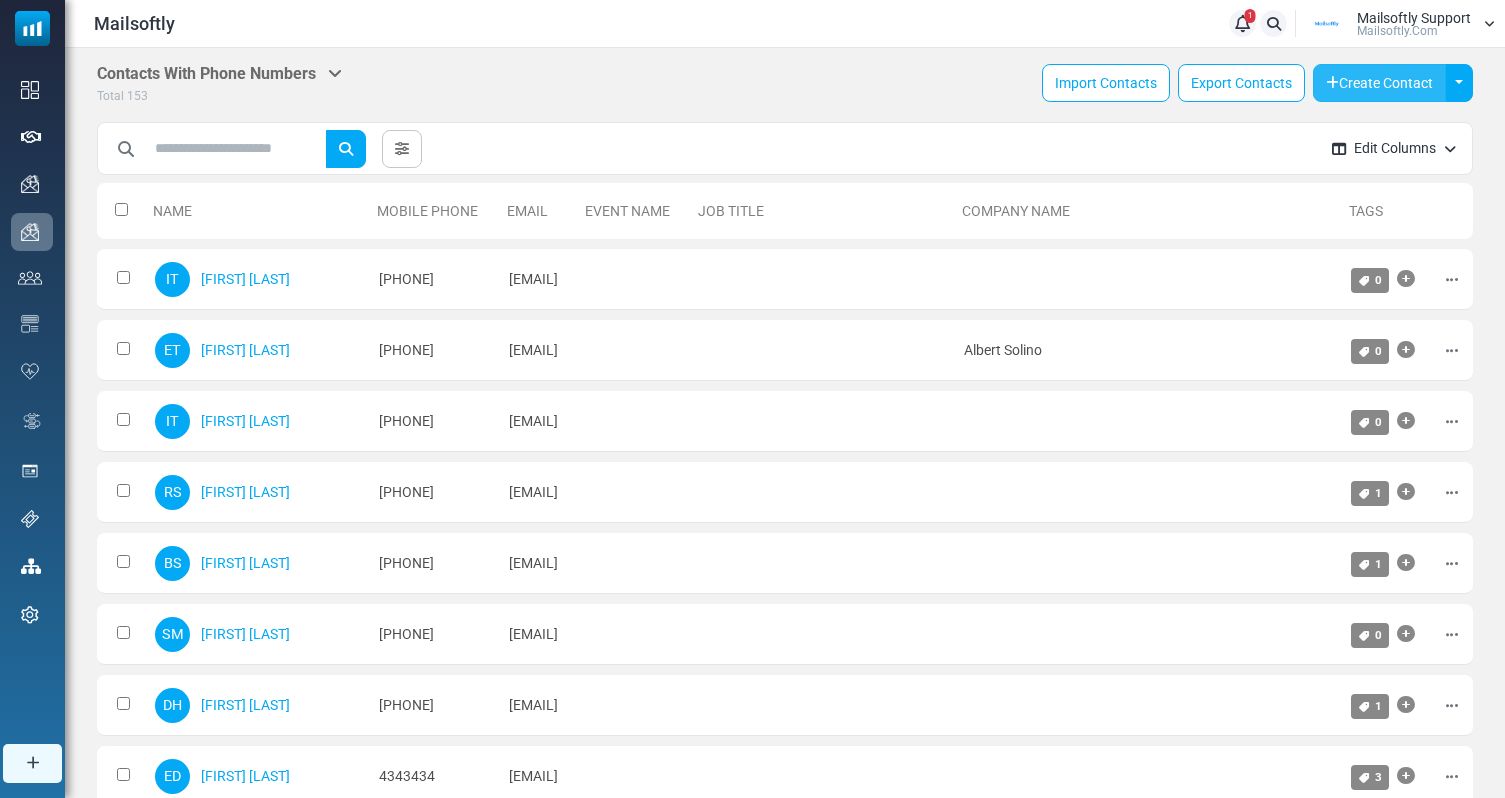 click on "Create Contact" at bounding box center (1379, 83) 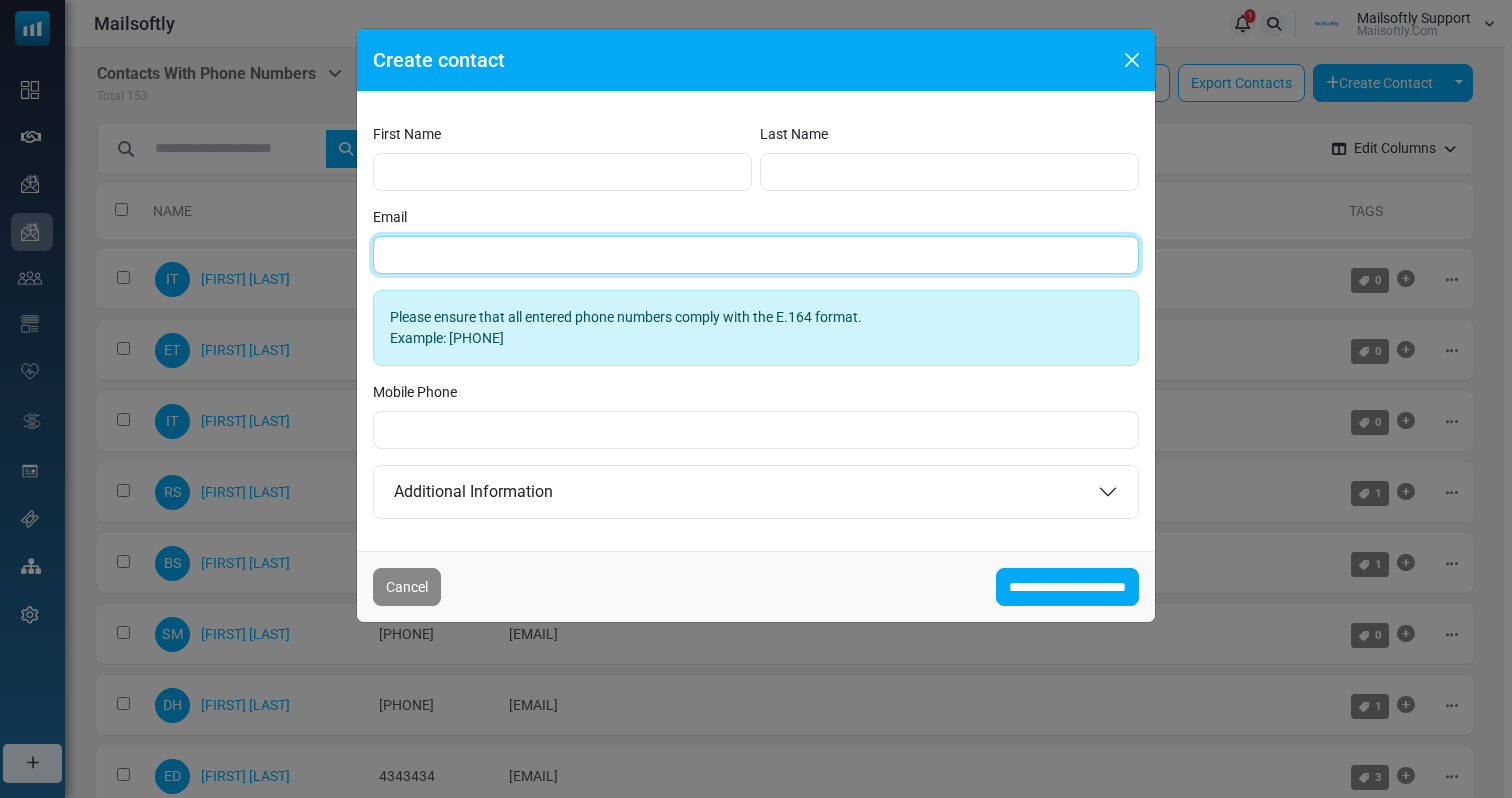 click on "Email" at bounding box center (756, 255) 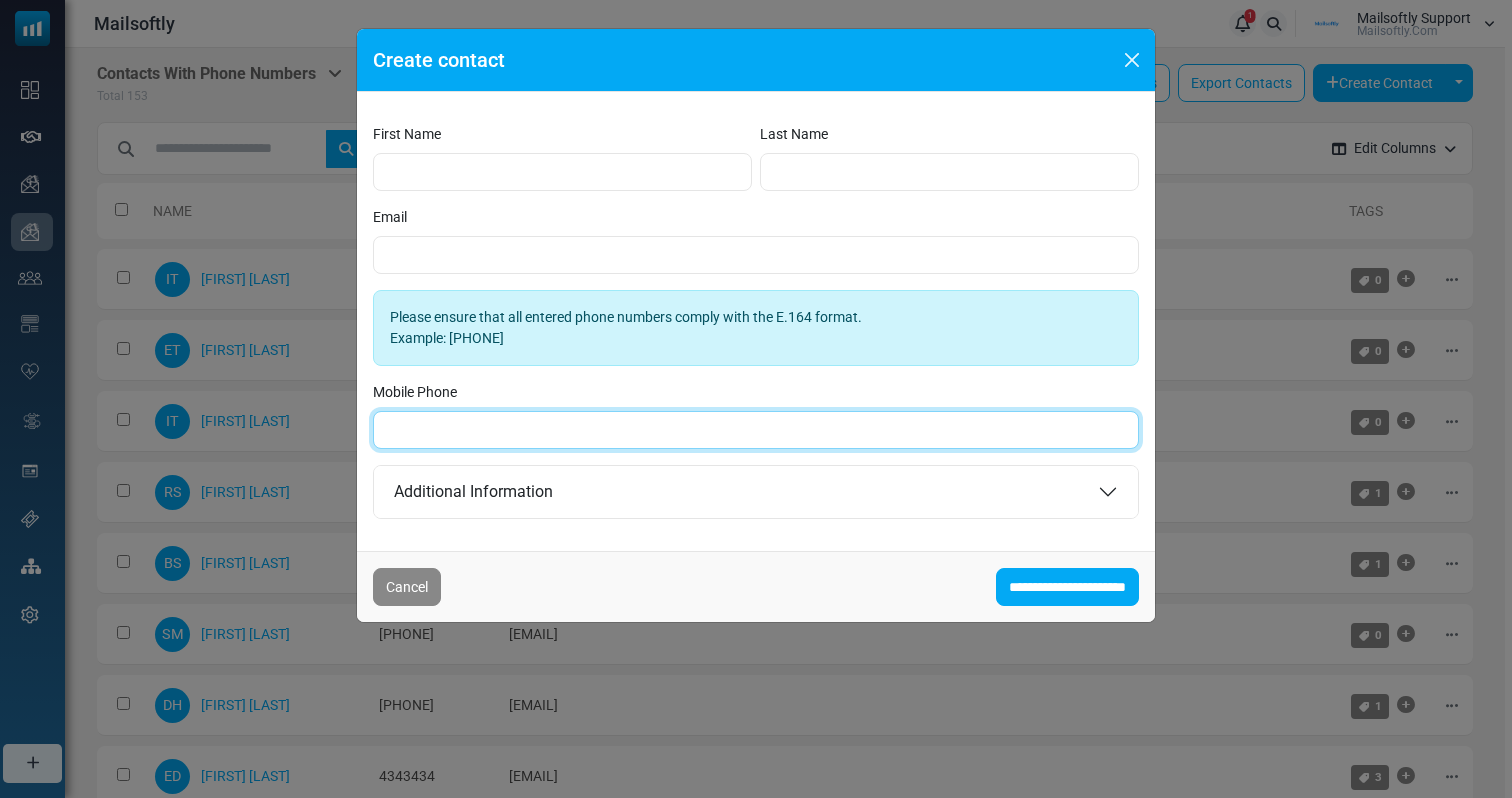 click on "Mobile Phone" at bounding box center [756, 430] 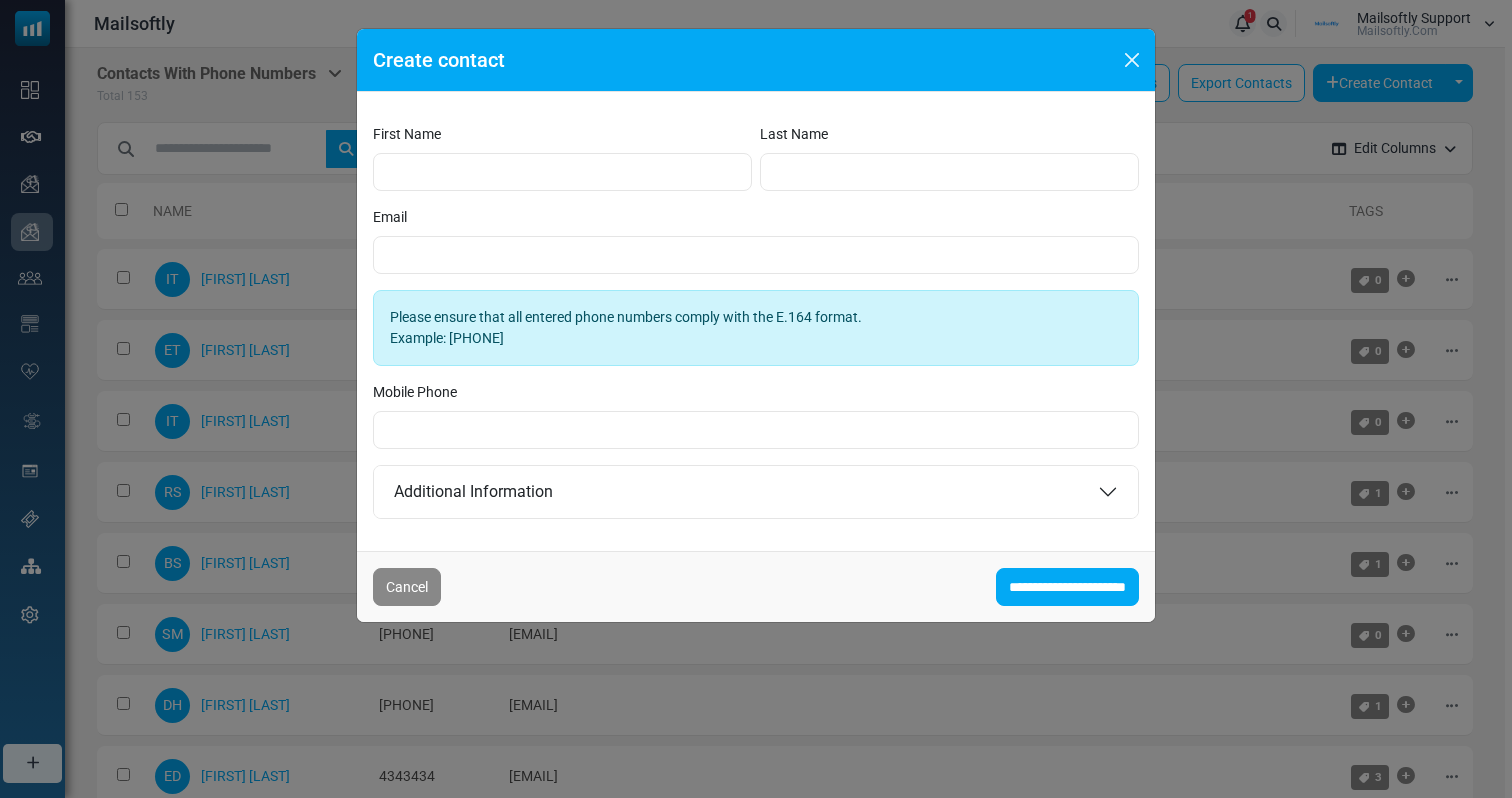 click on "Please ensure that all entered phone numbers comply with the E.164 format.   Example: +14155552671" at bounding box center (756, 328) 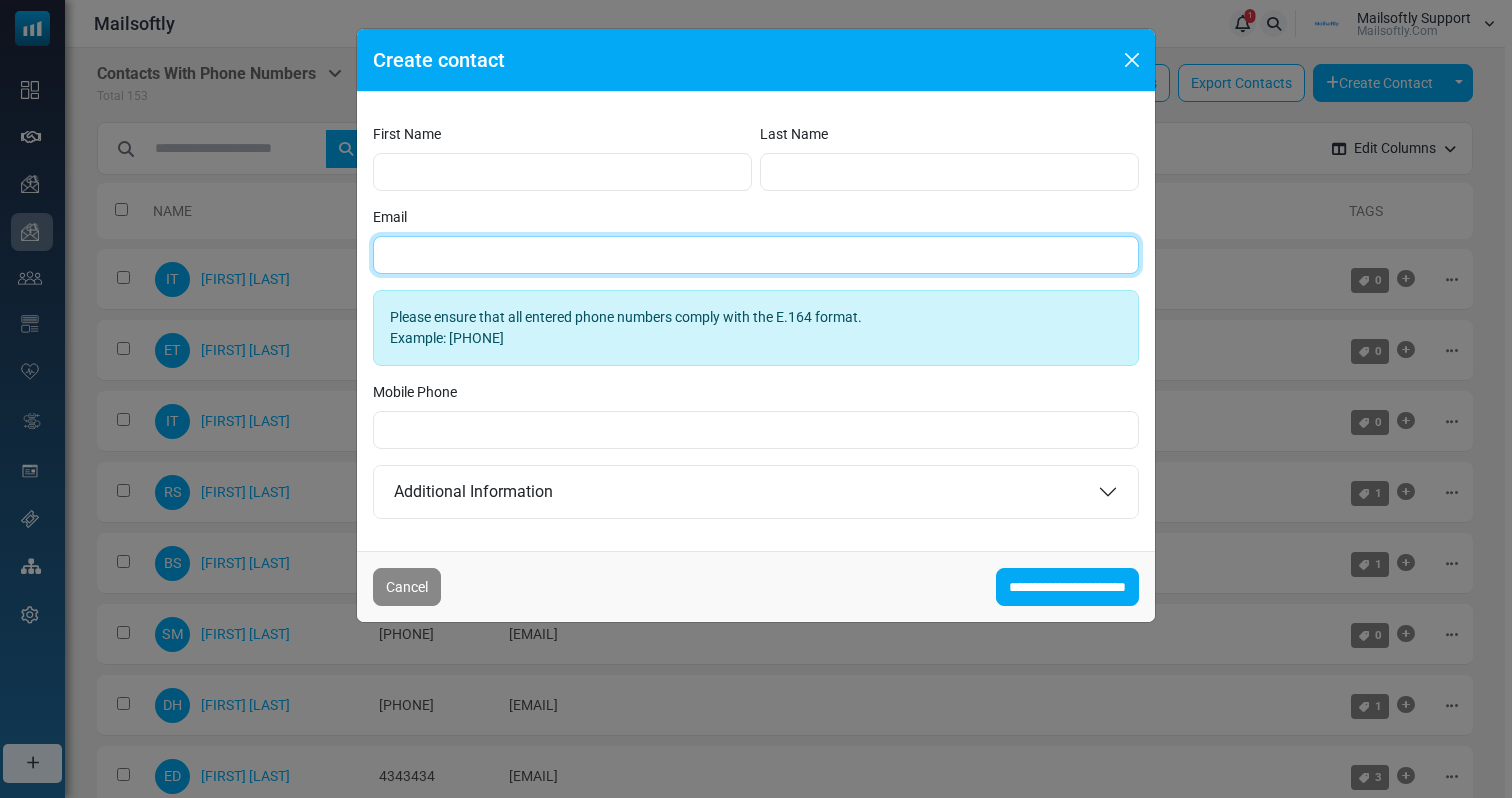 click on "Email" at bounding box center [756, 255] 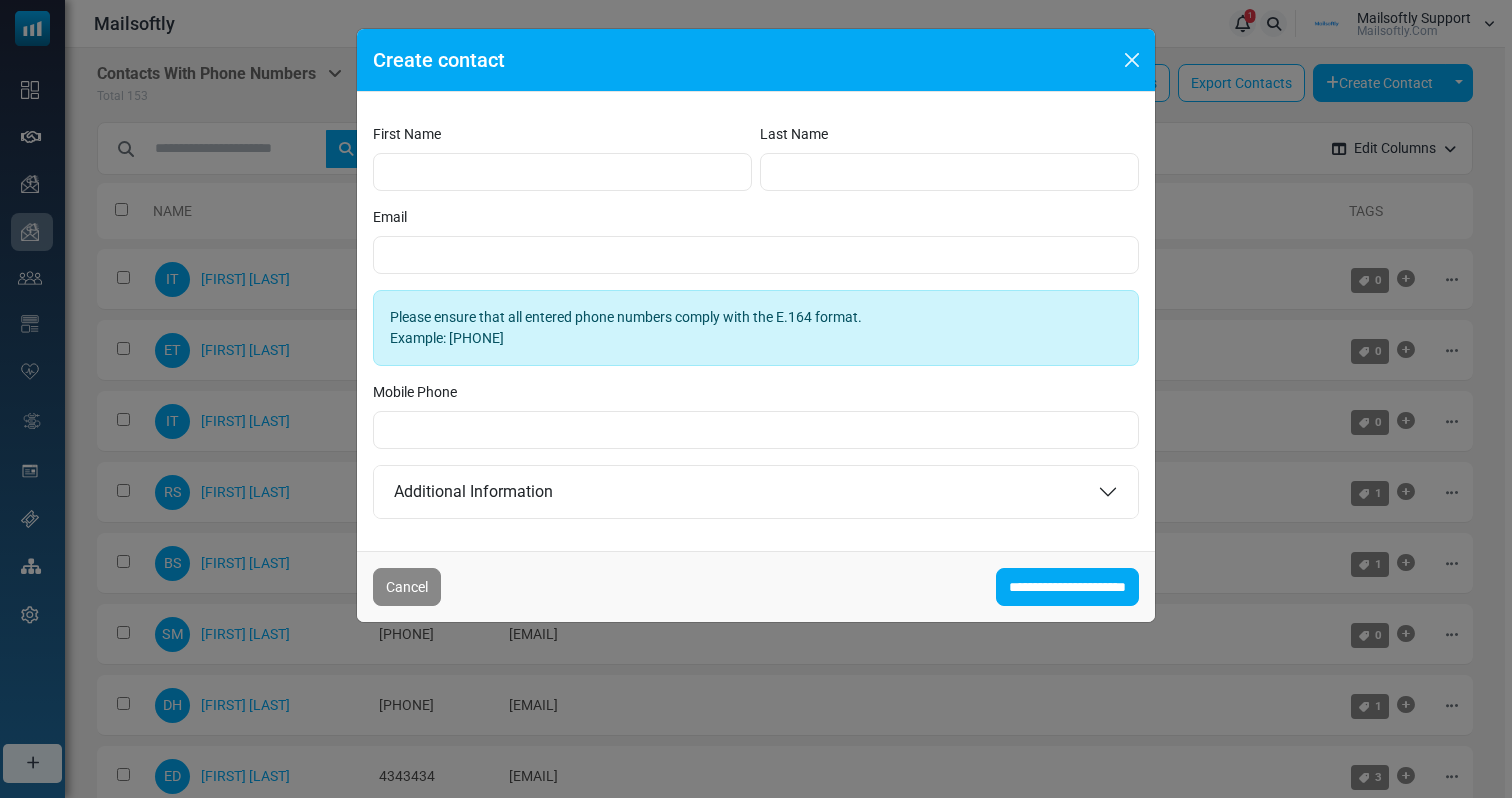 click on "First Name
Last Name
Email
Please ensure that all entered phone numbers comply with the E.164 format.   Example: +14155552671
Mobile Phone
Additional Information
Date of Birth
*******
********" at bounding box center (756, 321) 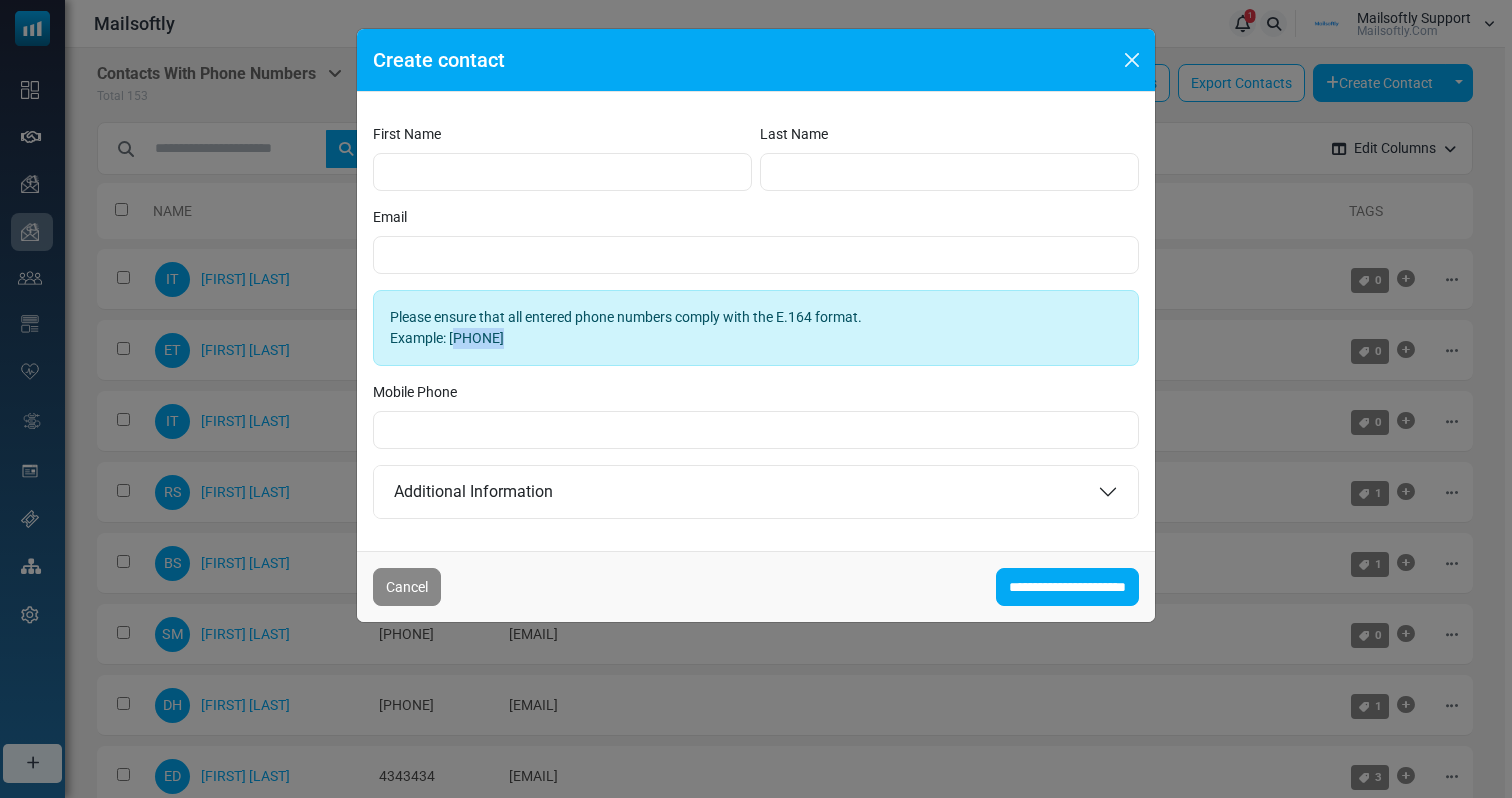 drag, startPoint x: 450, startPoint y: 339, endPoint x: 577, endPoint y: 341, distance: 127.01575 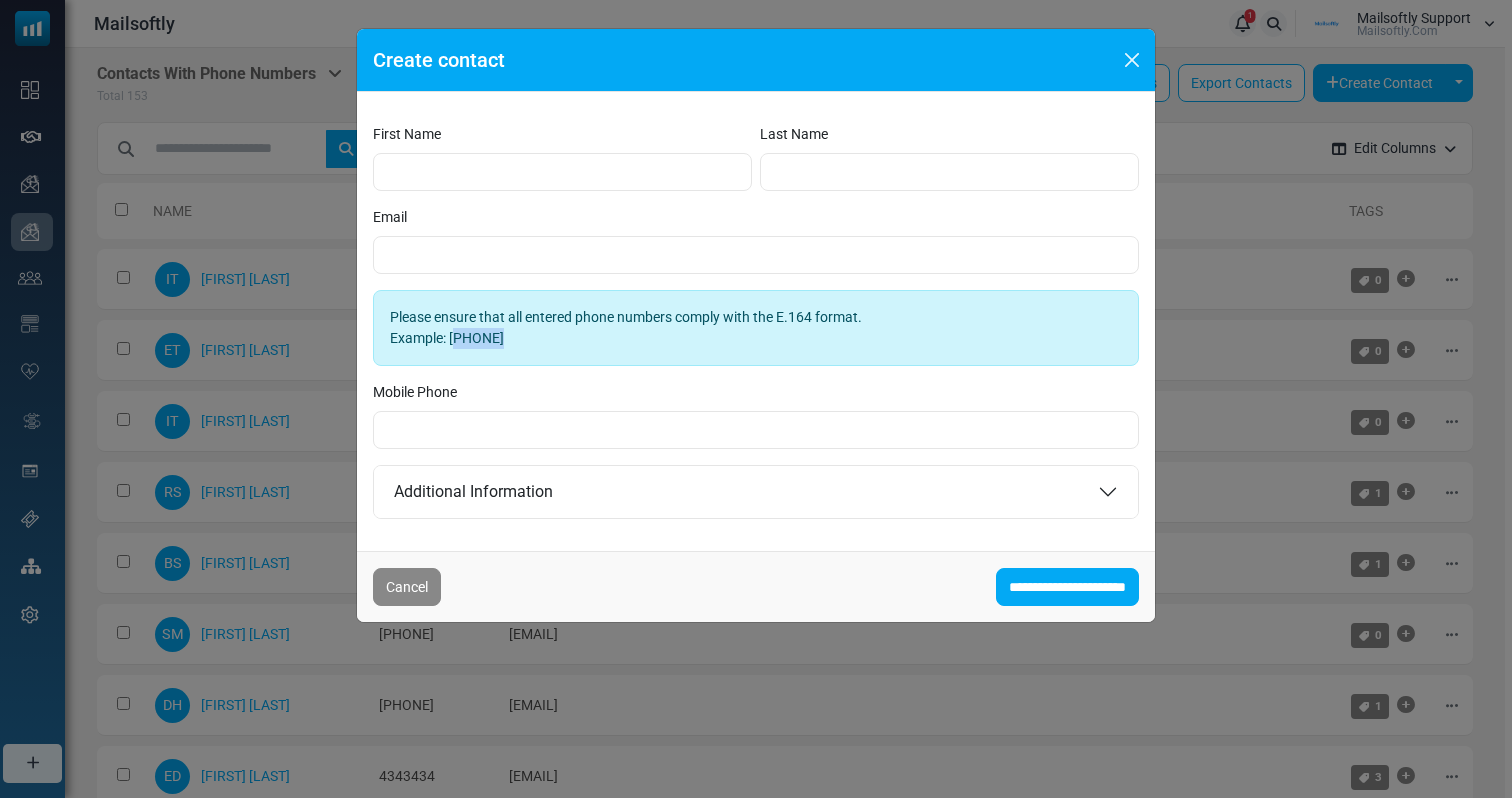 drag, startPoint x: 585, startPoint y: 337, endPoint x: 448, endPoint y: 334, distance: 137.03284 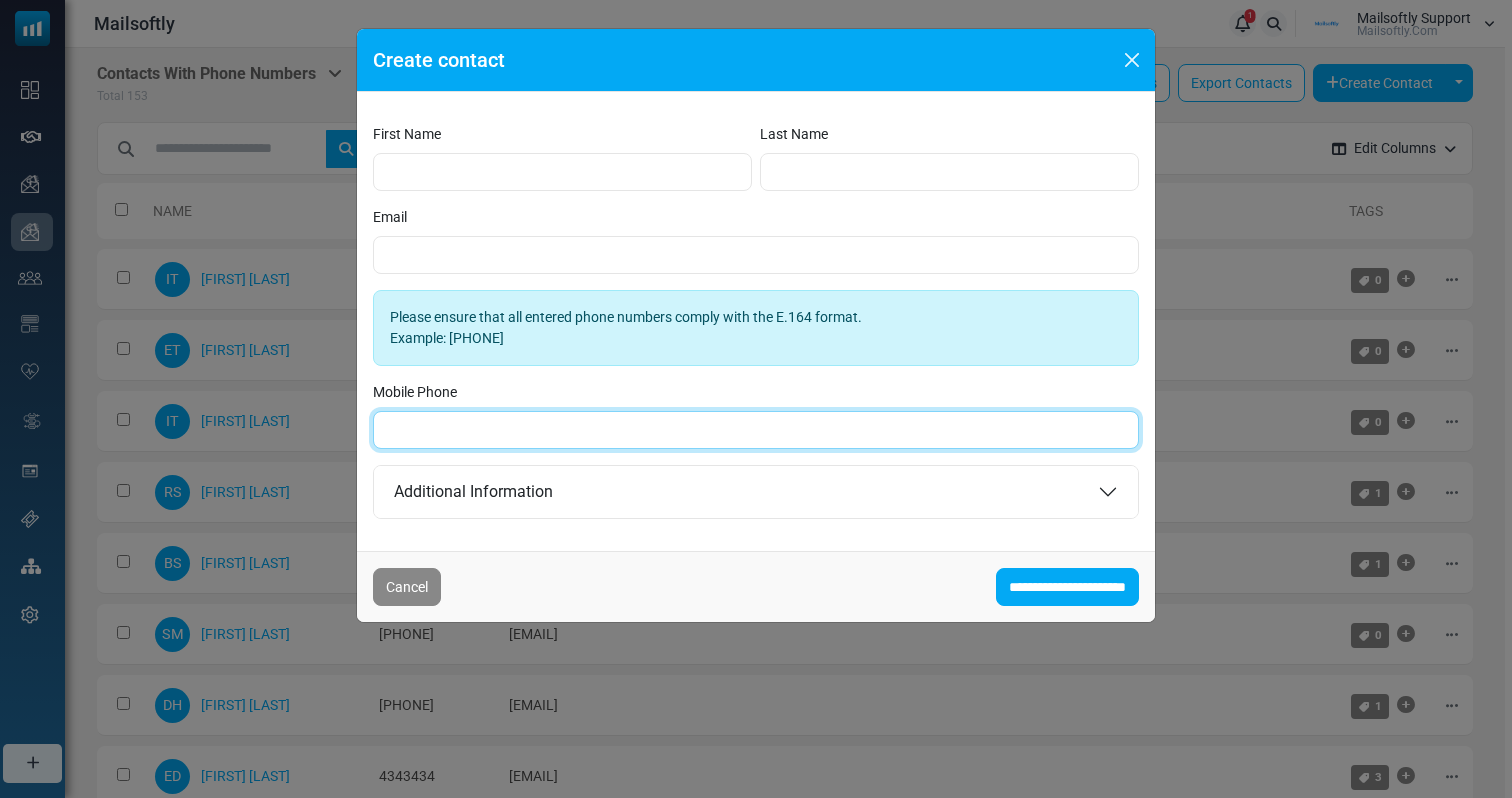 click on "Mobile Phone" at bounding box center (756, 430) 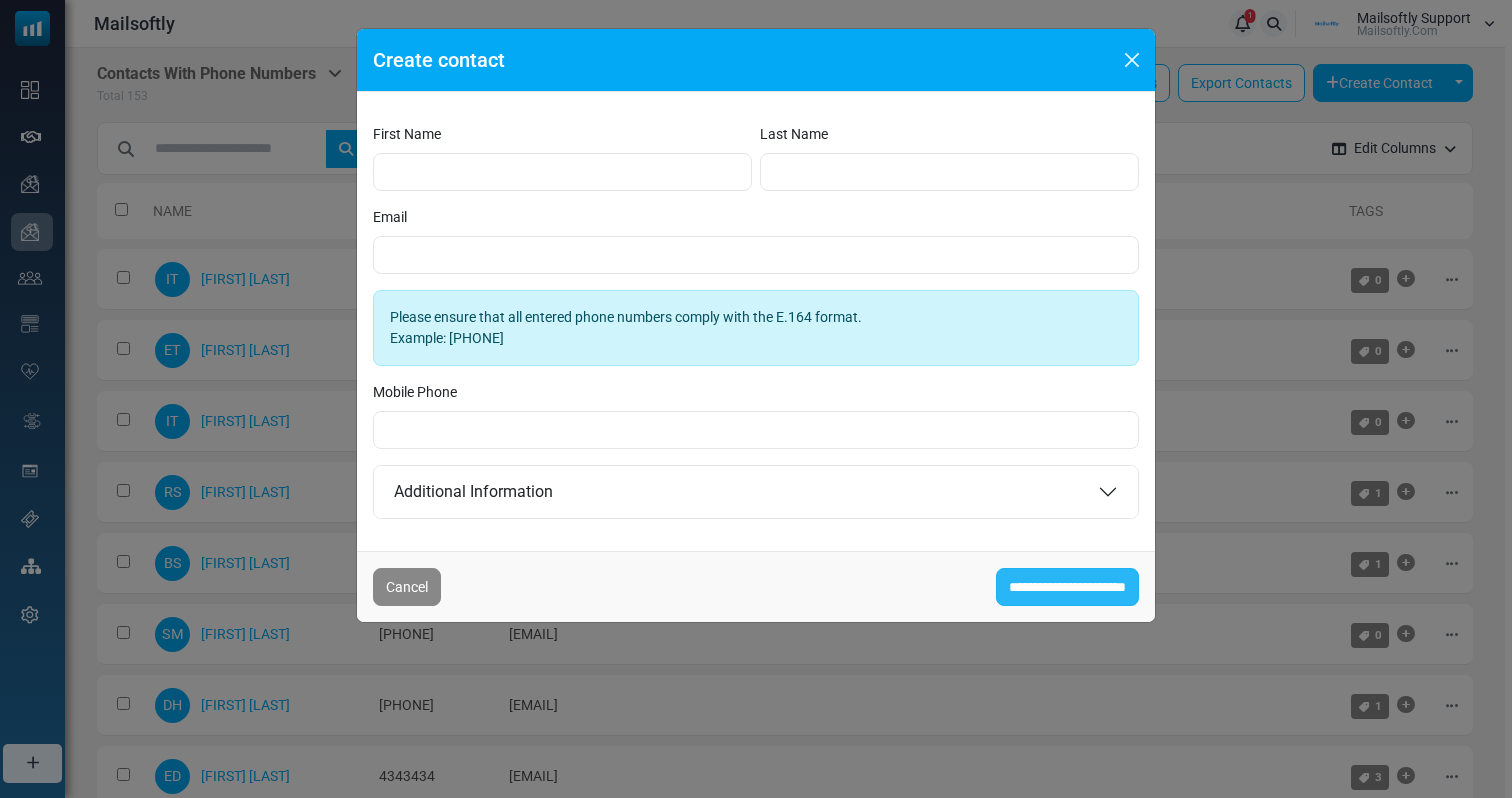 click on "**********" at bounding box center [1067, 587] 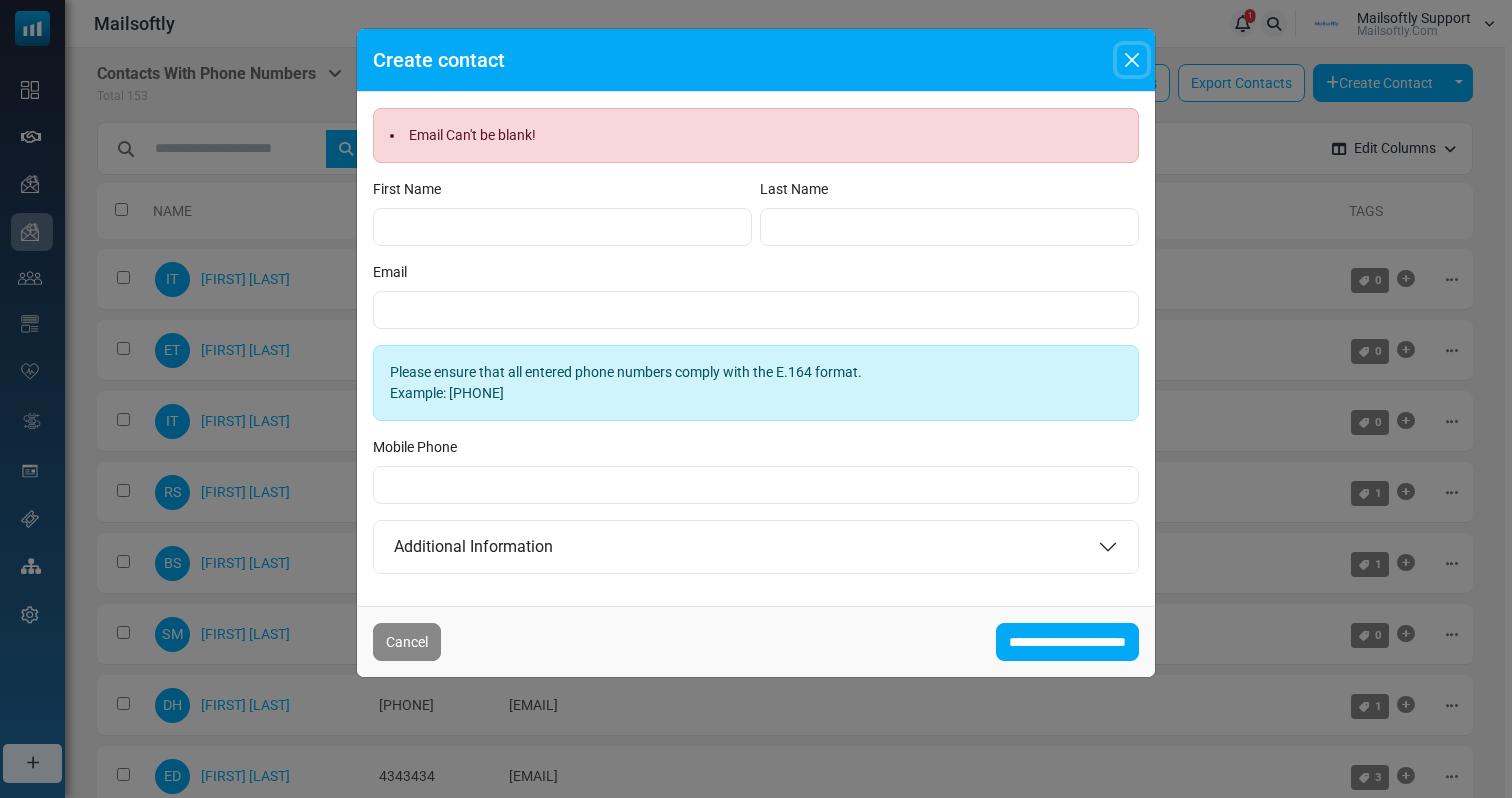 click at bounding box center (1132, 60) 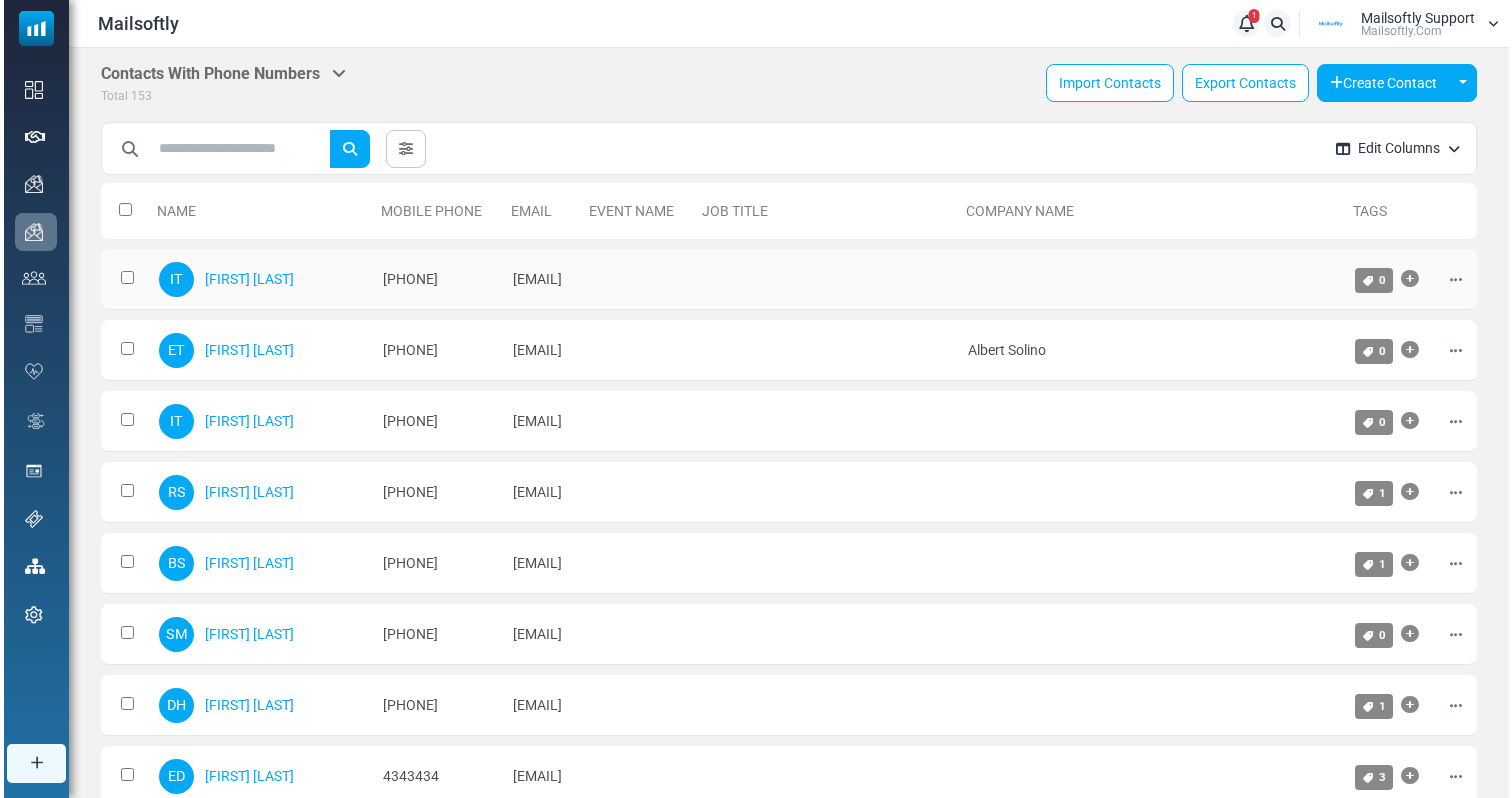 scroll, scrollTop: 0, scrollLeft: 31, axis: horizontal 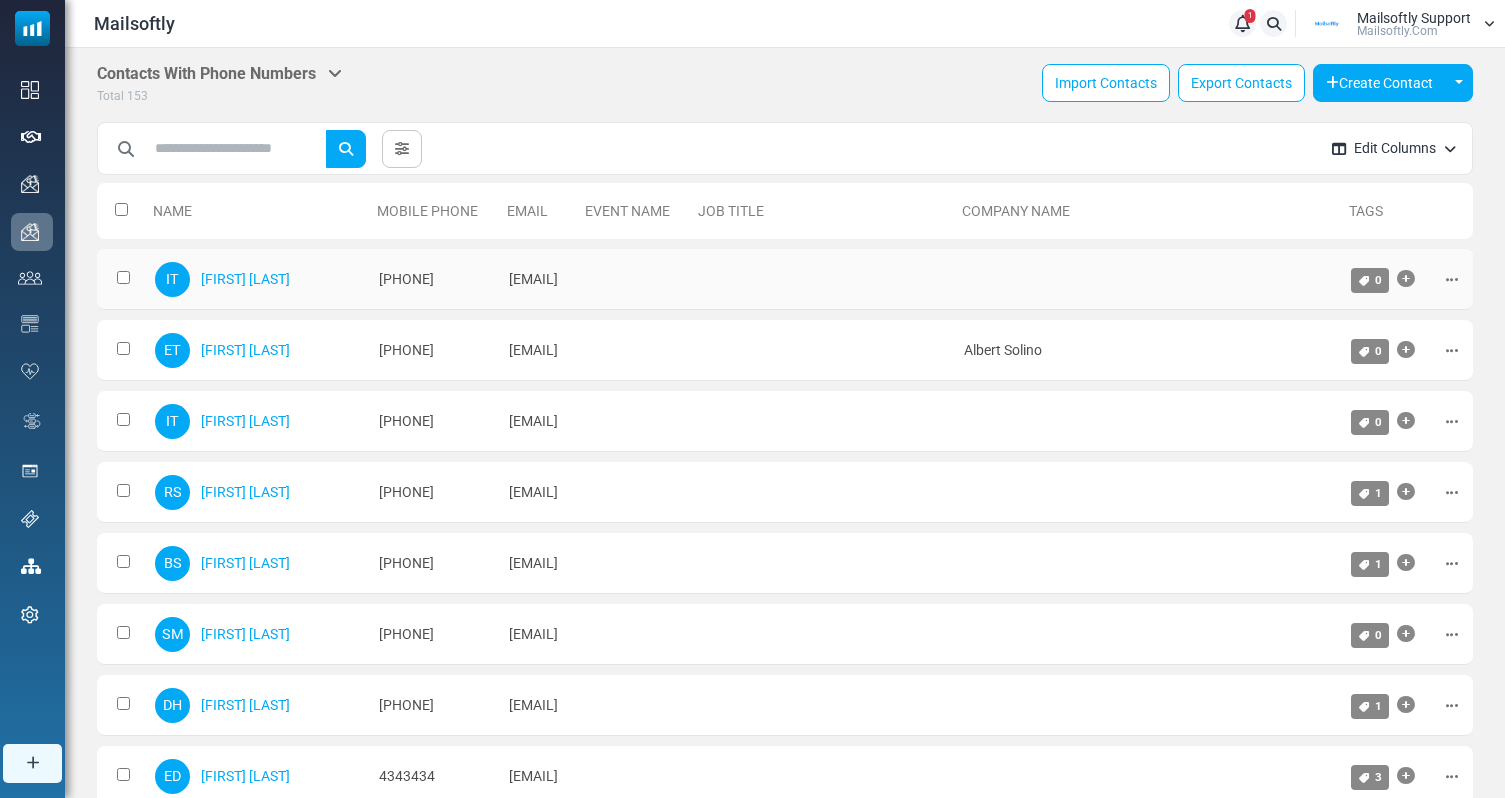 click at bounding box center [1452, 280] 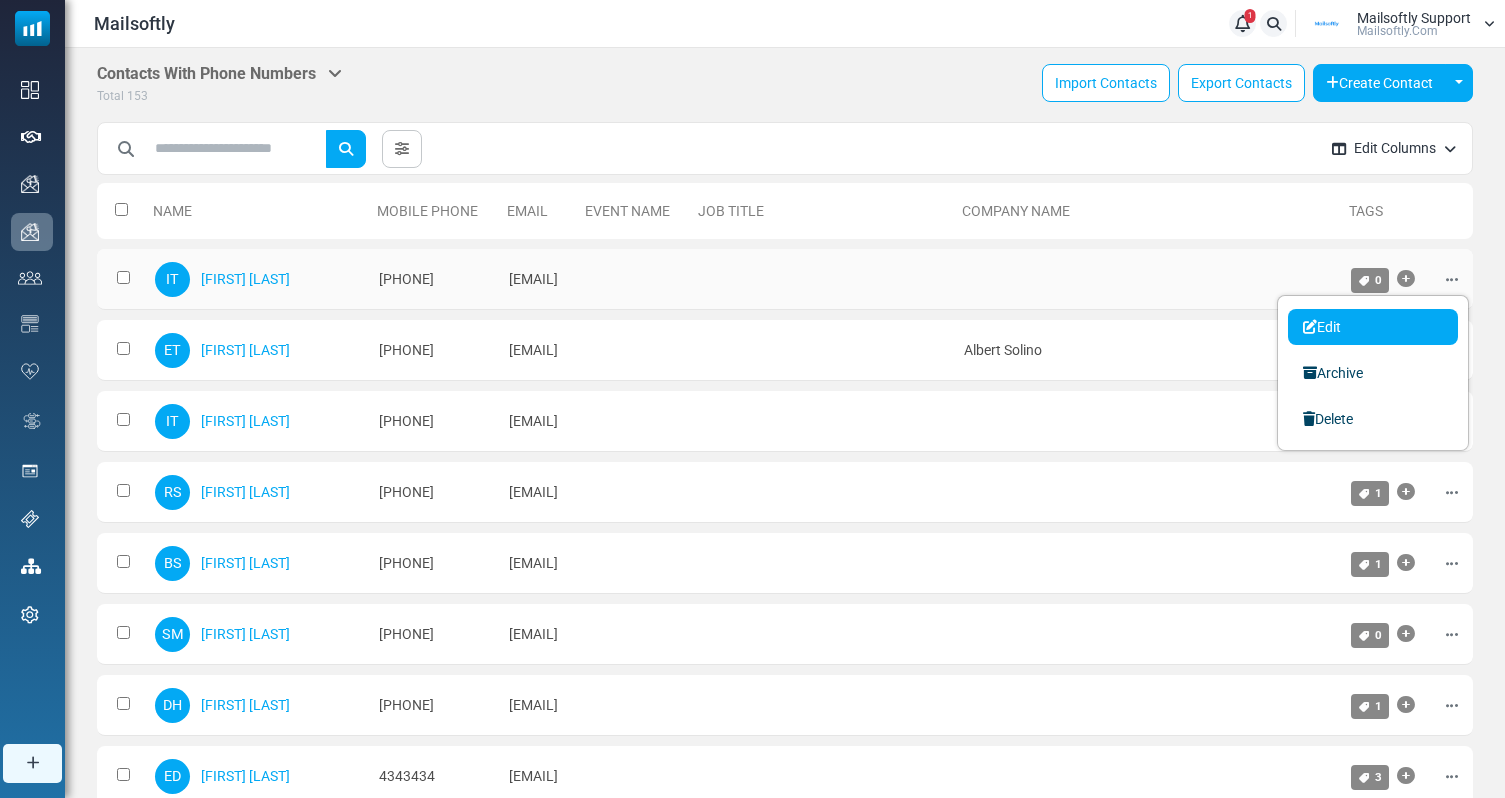 click on "Edit" at bounding box center [1373, 327] 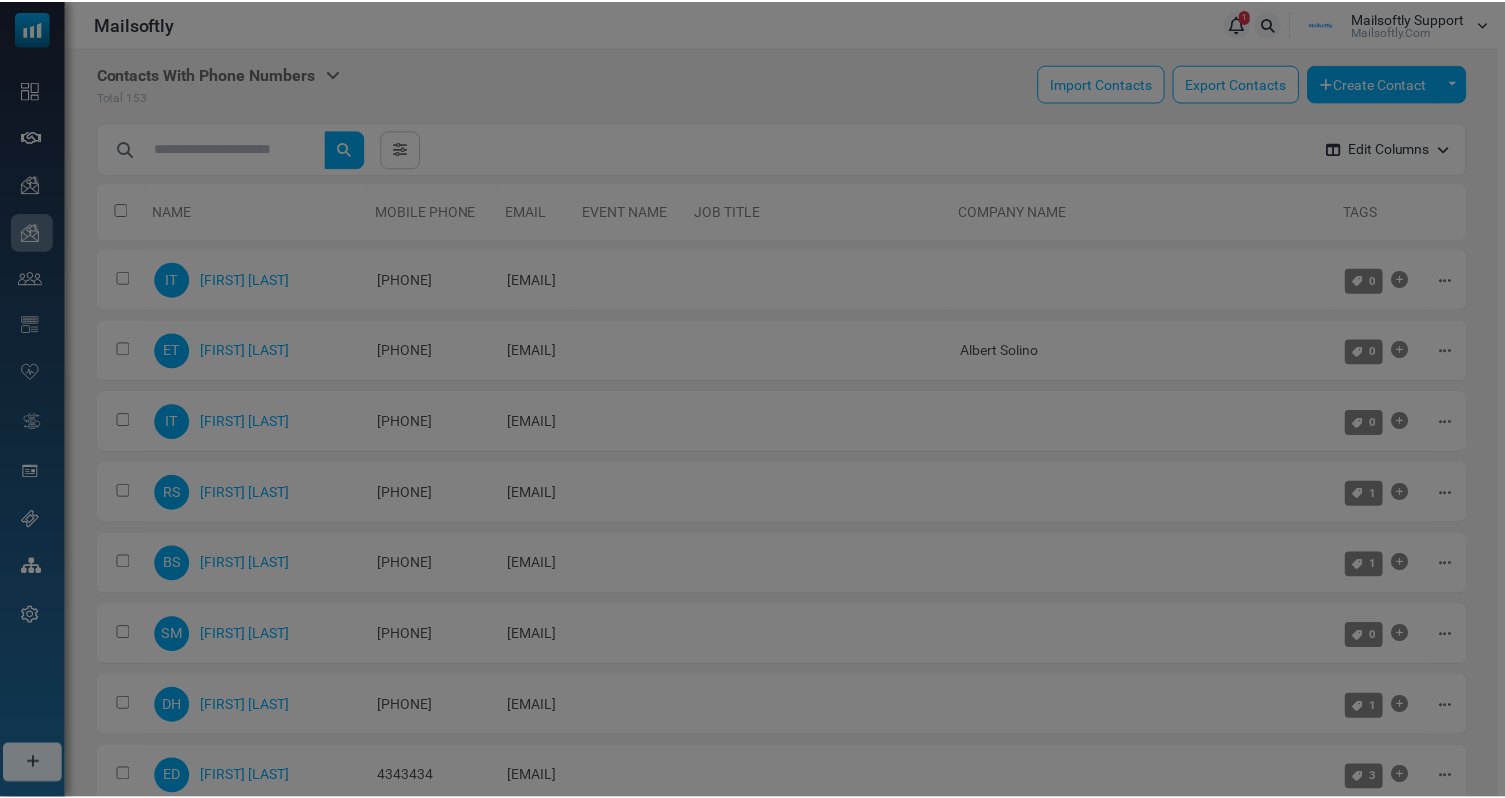 scroll, scrollTop: 0, scrollLeft: 24, axis: horizontal 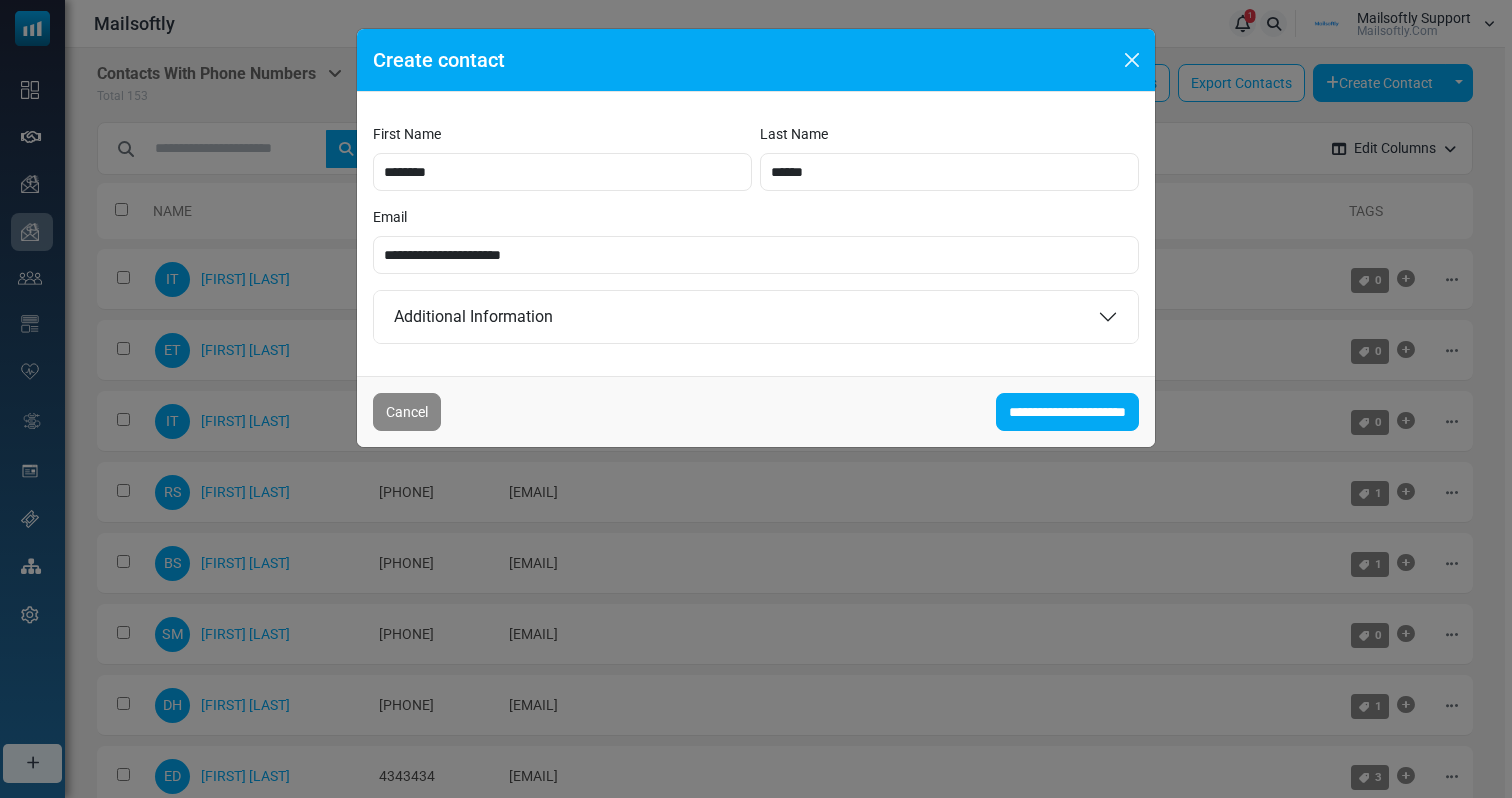 click on "**********" at bounding box center [756, 399] 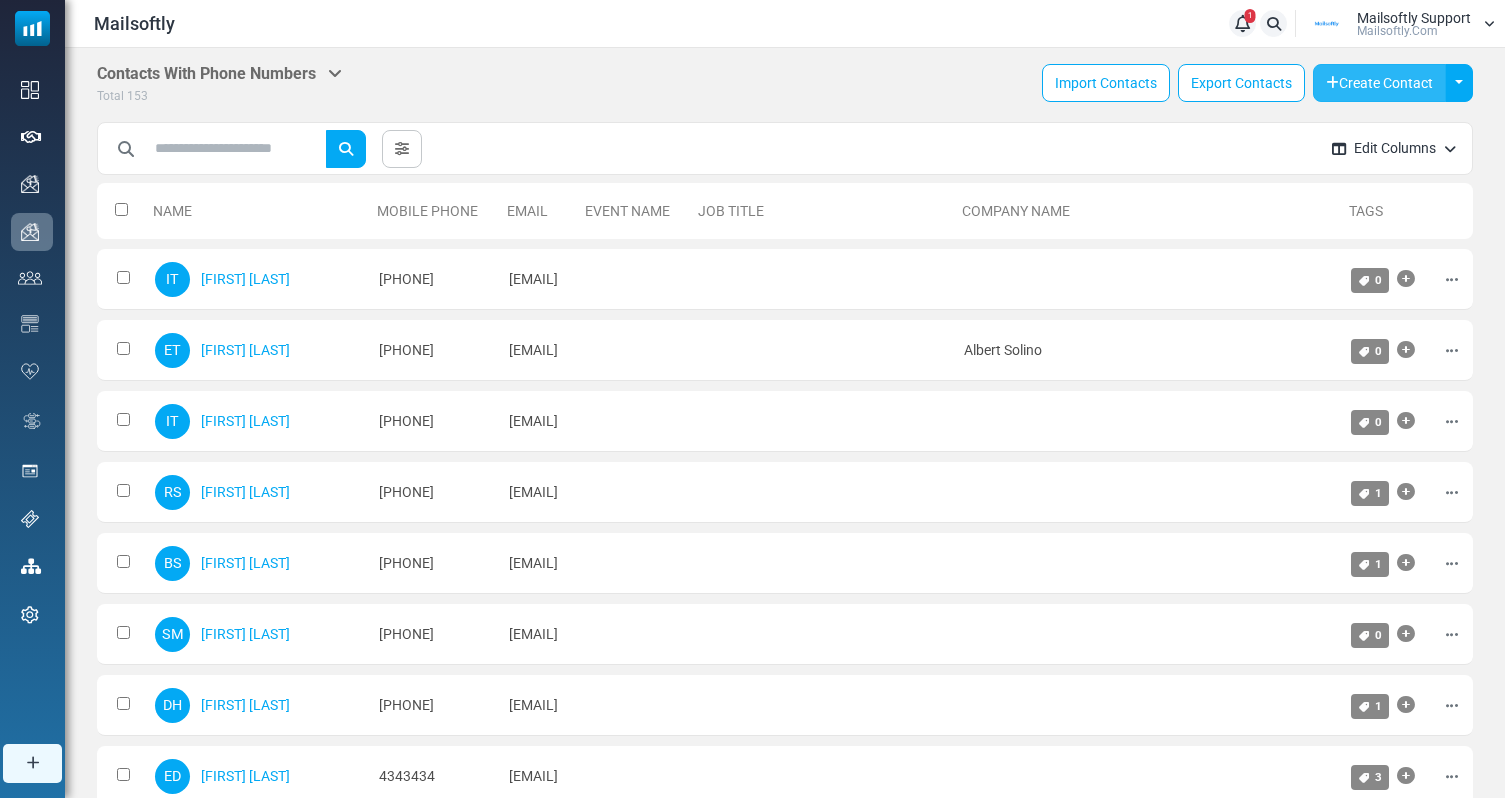 click on "Create Contact" at bounding box center [1379, 83] 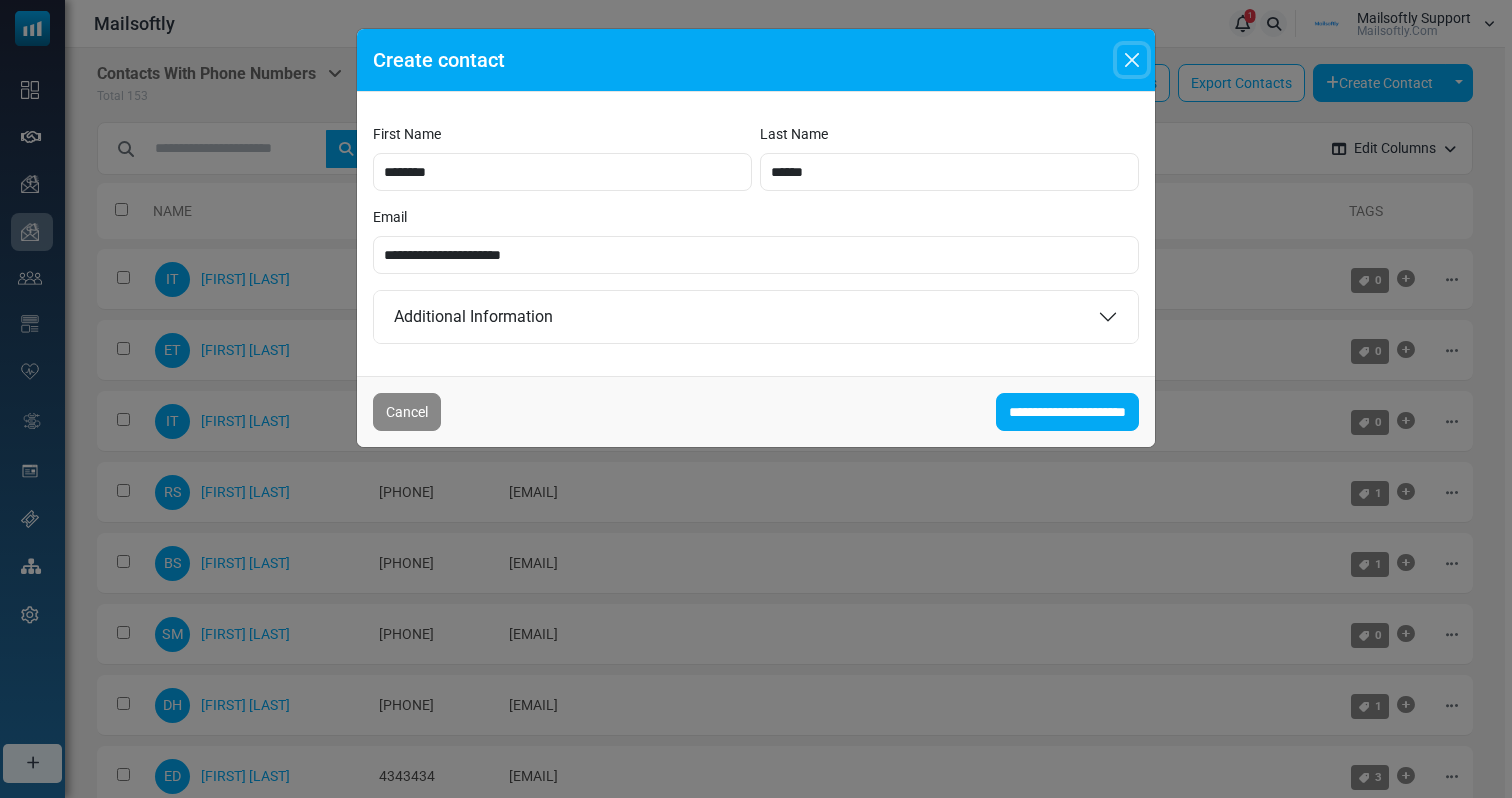 click at bounding box center [1132, 60] 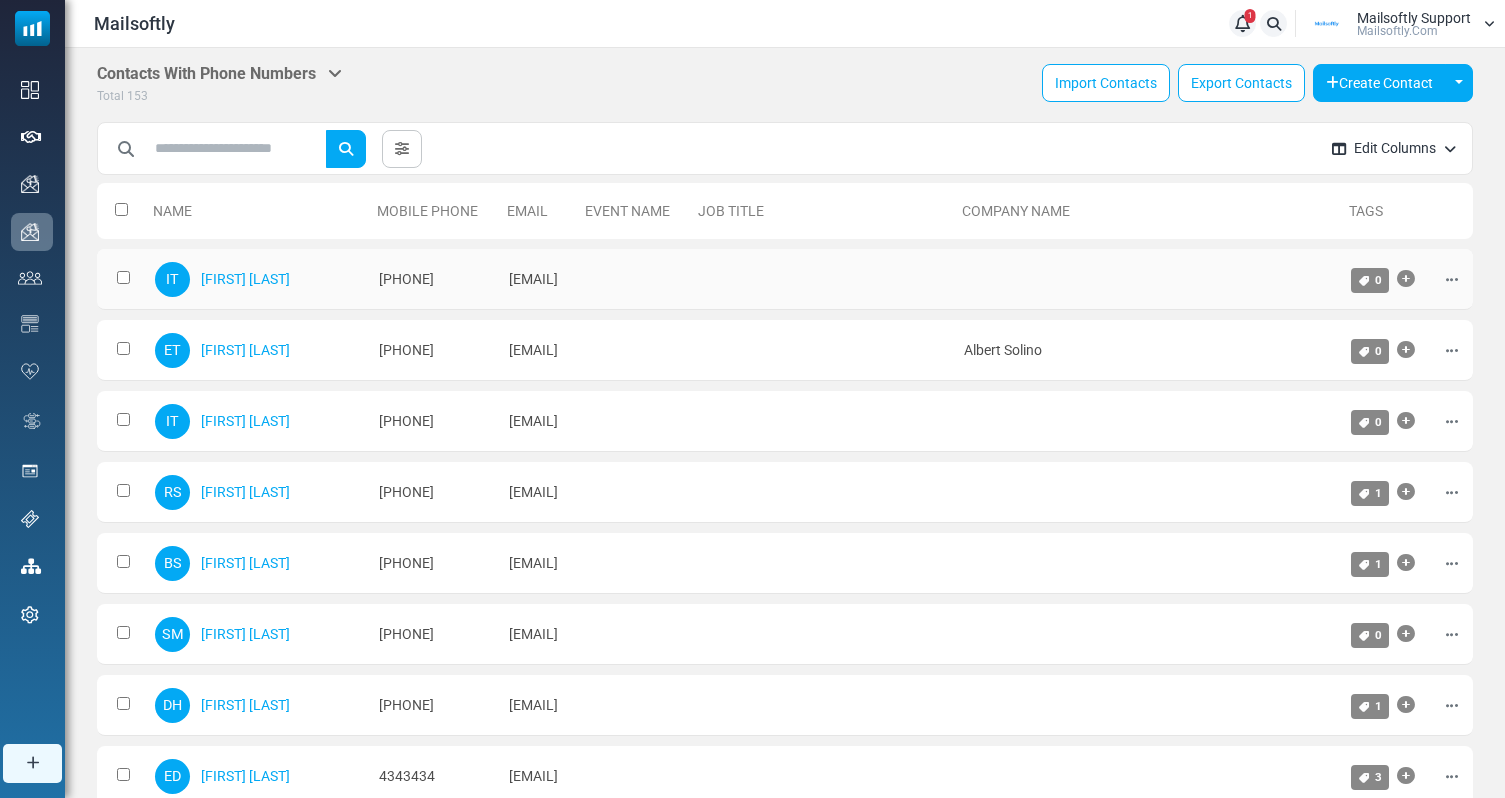 scroll, scrollTop: 0, scrollLeft: 31, axis: horizontal 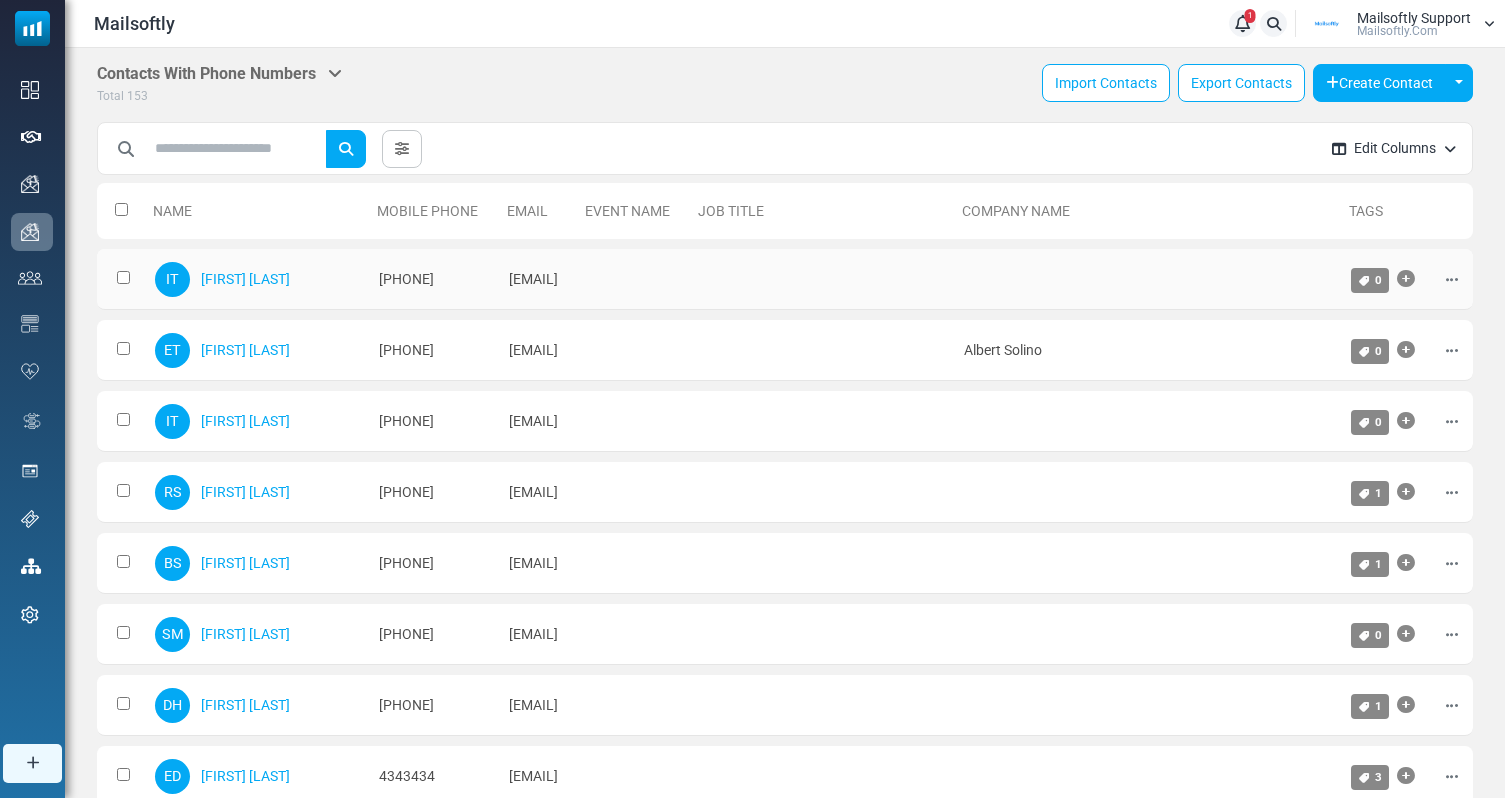 click at bounding box center (1452, 280) 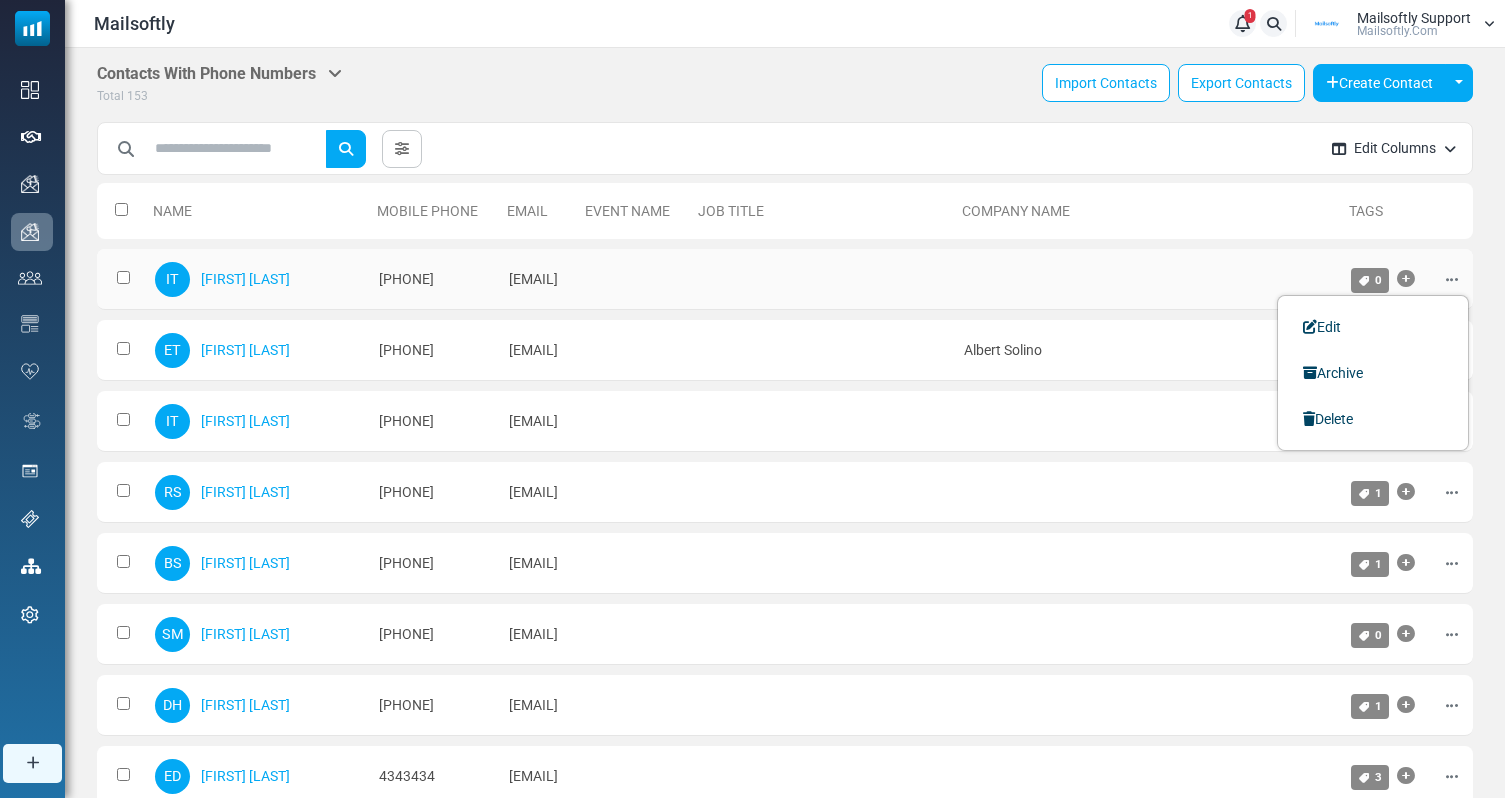 click at bounding box center [822, 279] 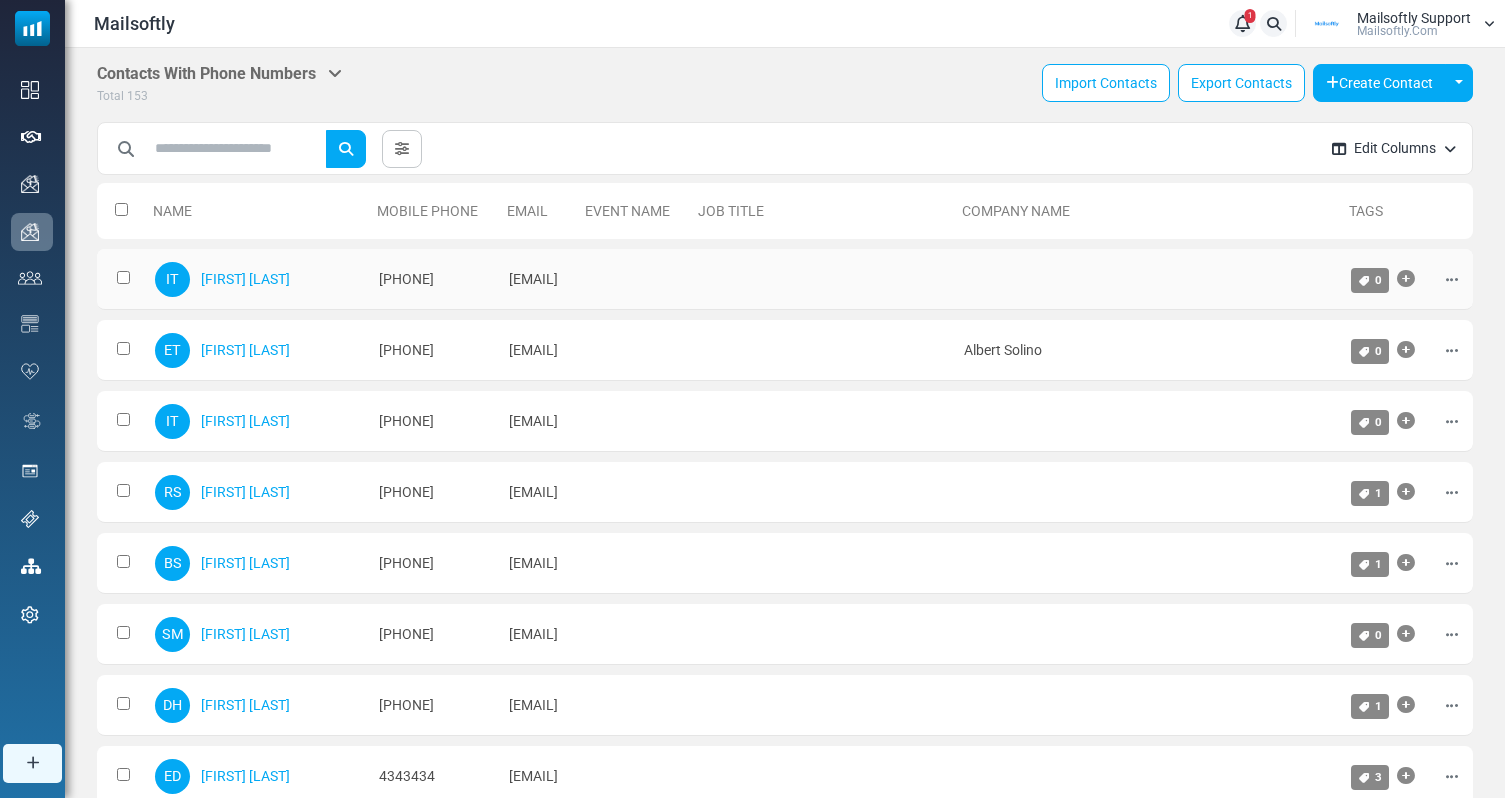 scroll, scrollTop: 0, scrollLeft: 0, axis: both 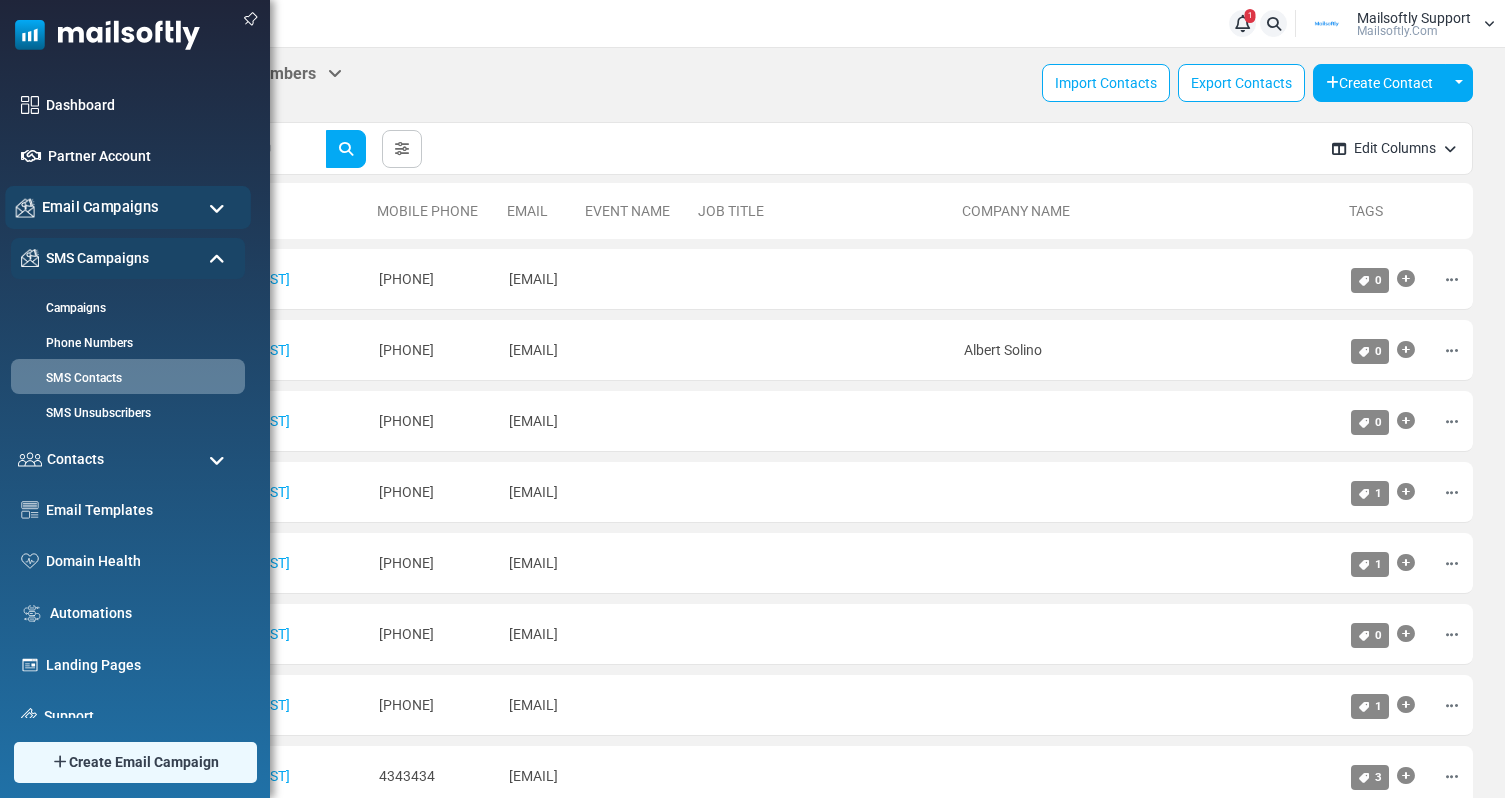 click on "Email Campaigns" at bounding box center (100, 207) 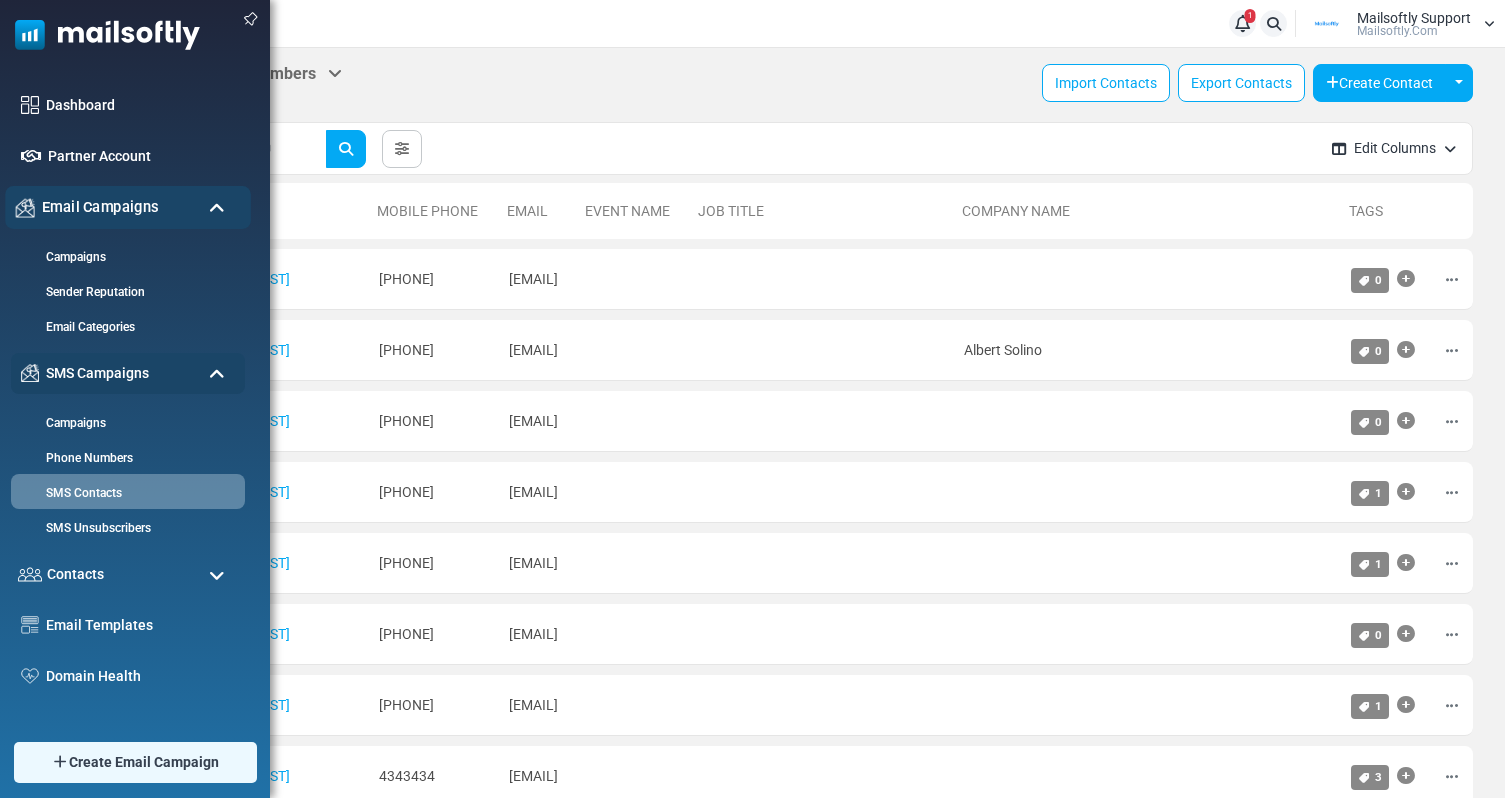 click on "Email Campaigns" at bounding box center (100, 207) 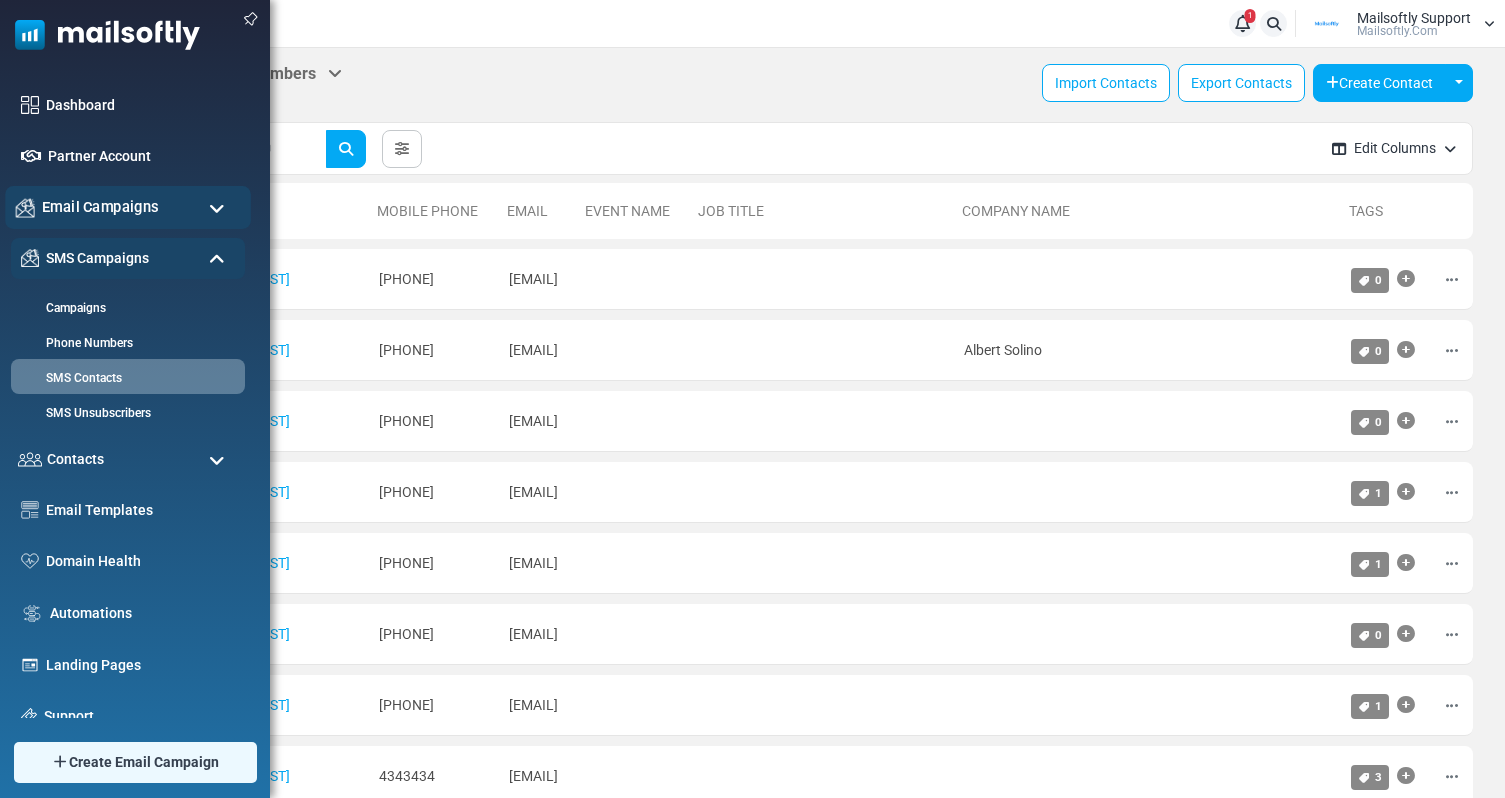 click on "Email Campaigns" at bounding box center [128, 207] 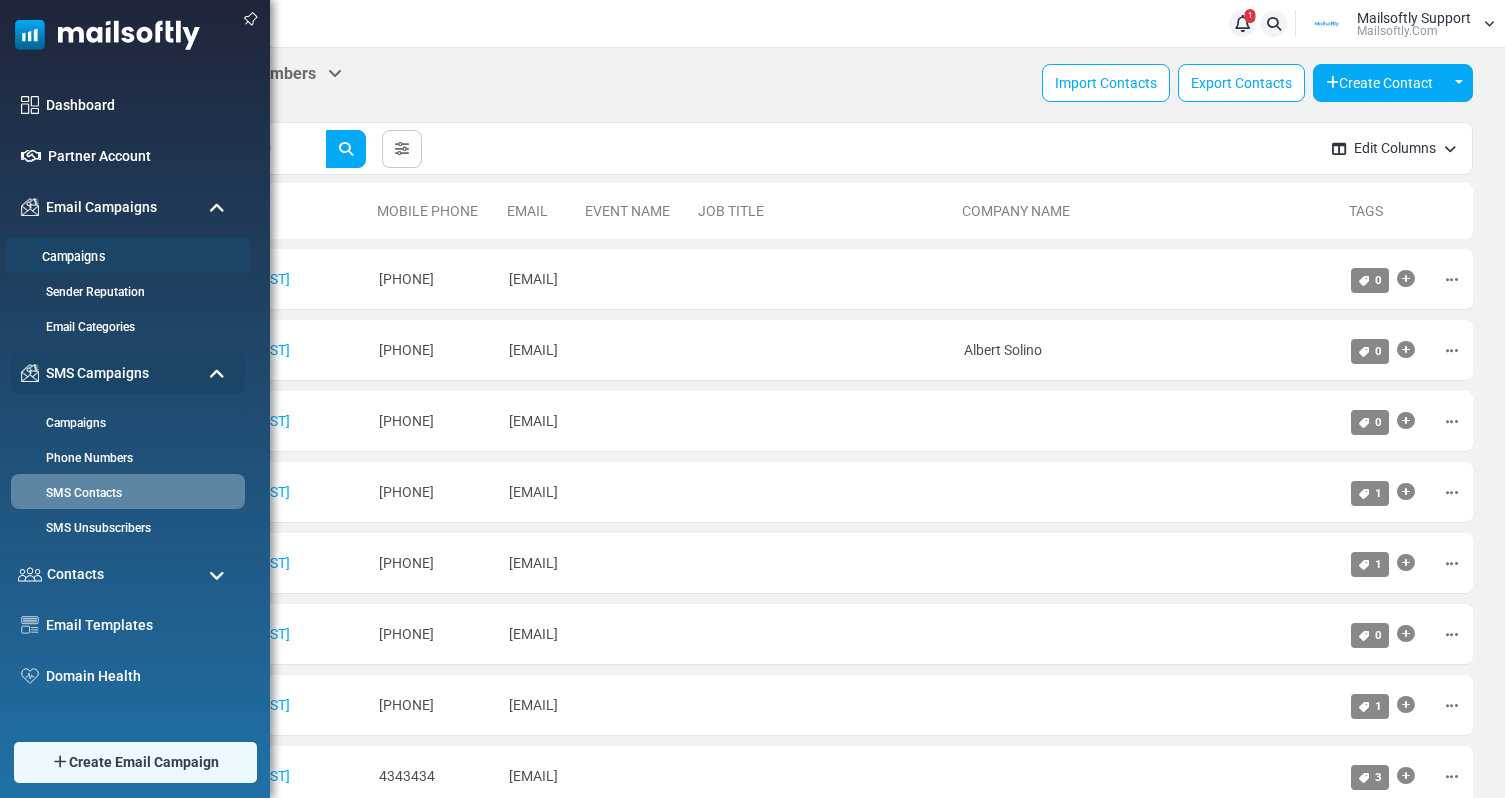 click on "Campaigns" at bounding box center (125, 257) 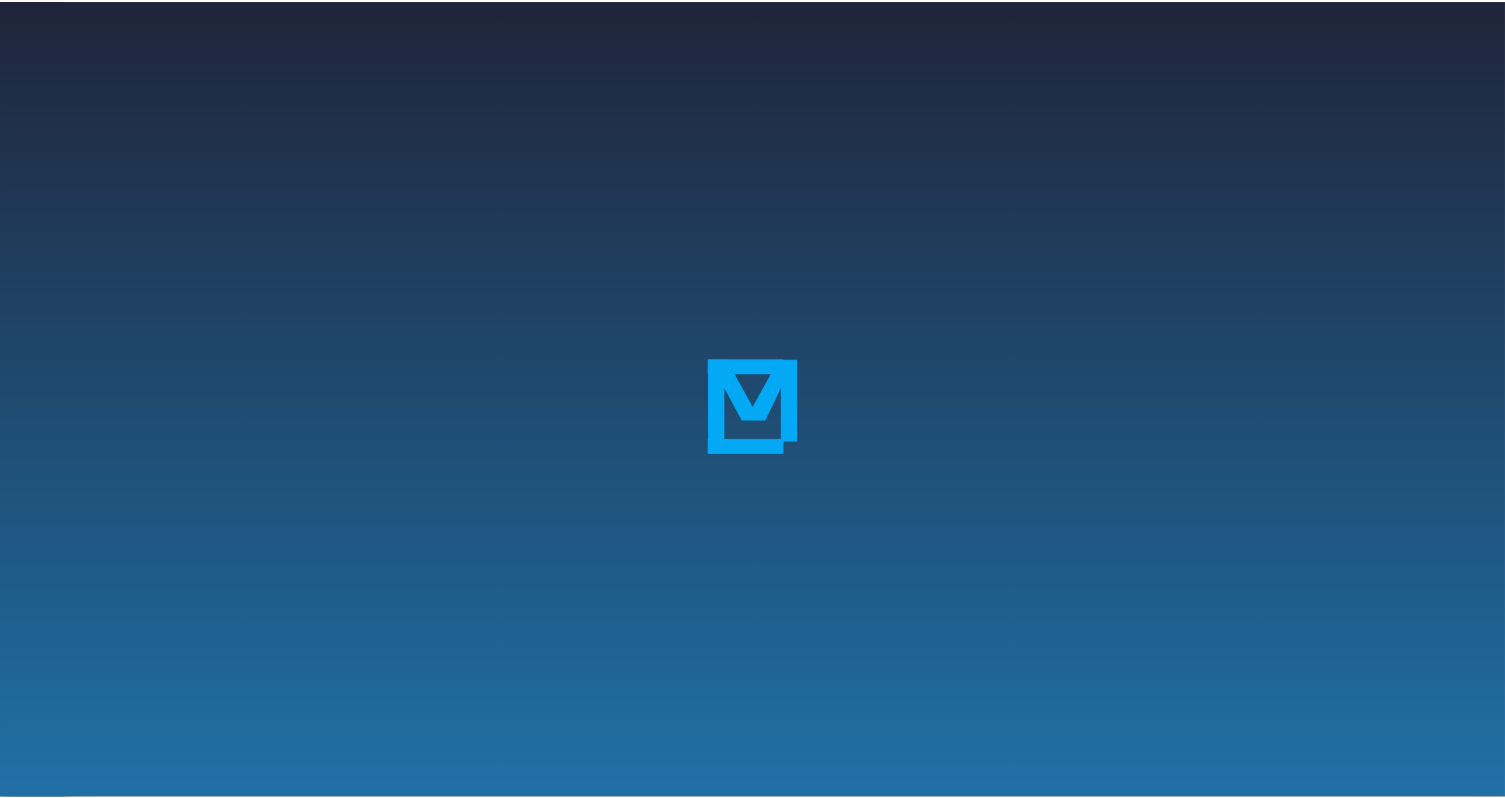scroll, scrollTop: 0, scrollLeft: 0, axis: both 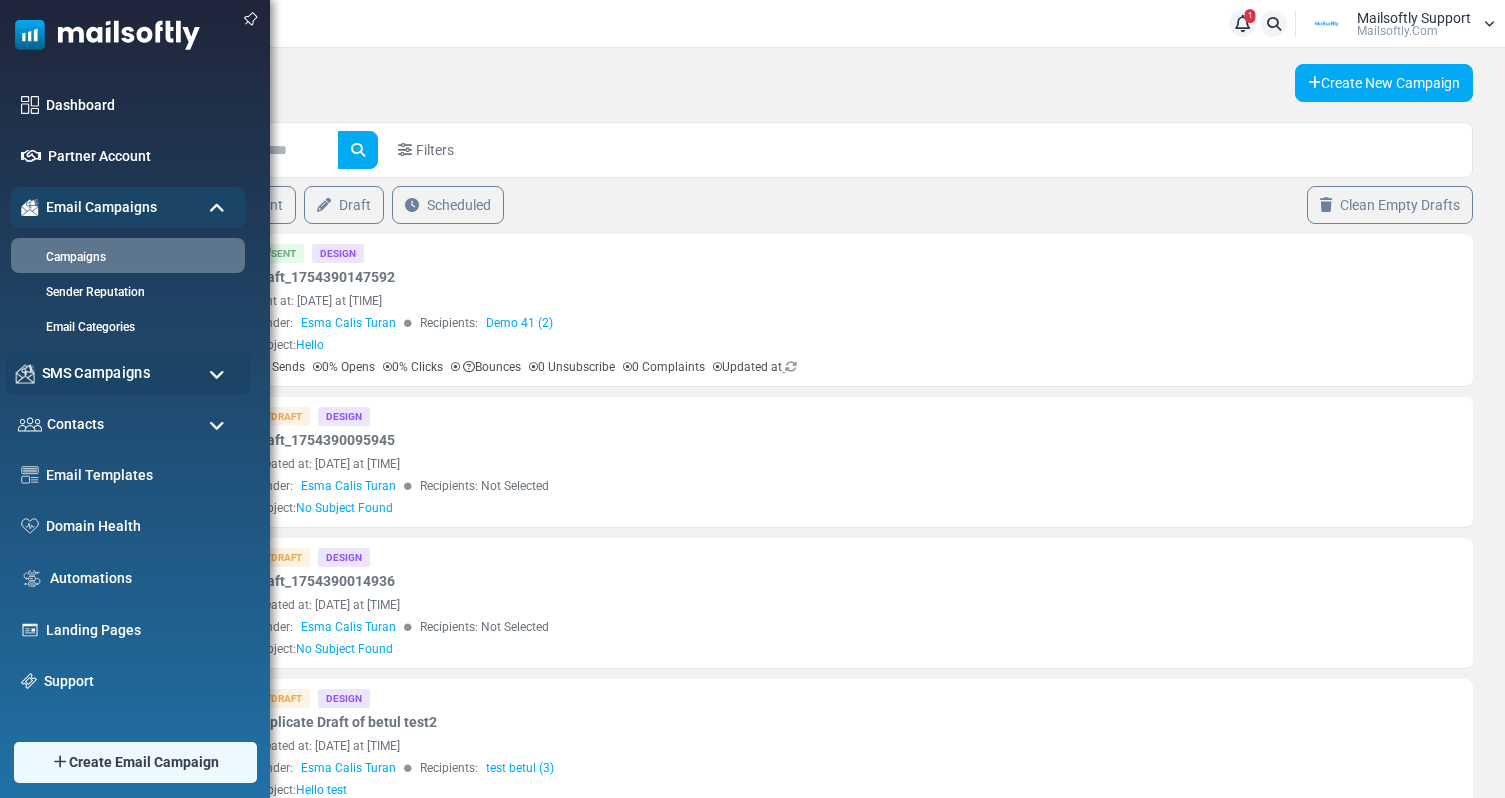 click on "SMS Campaigns" at bounding box center [96, 373] 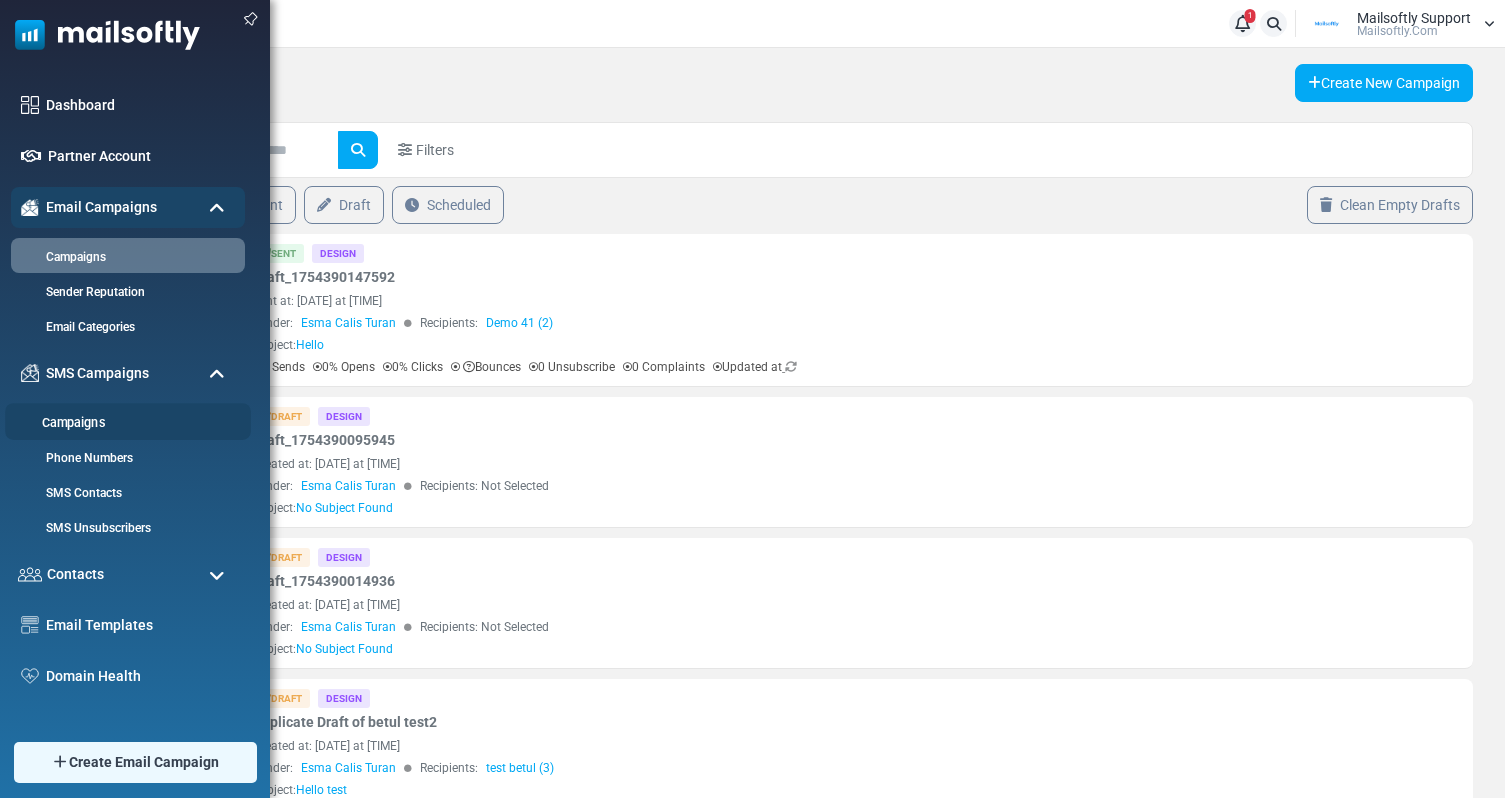 click on "Campaigns" at bounding box center (125, 423) 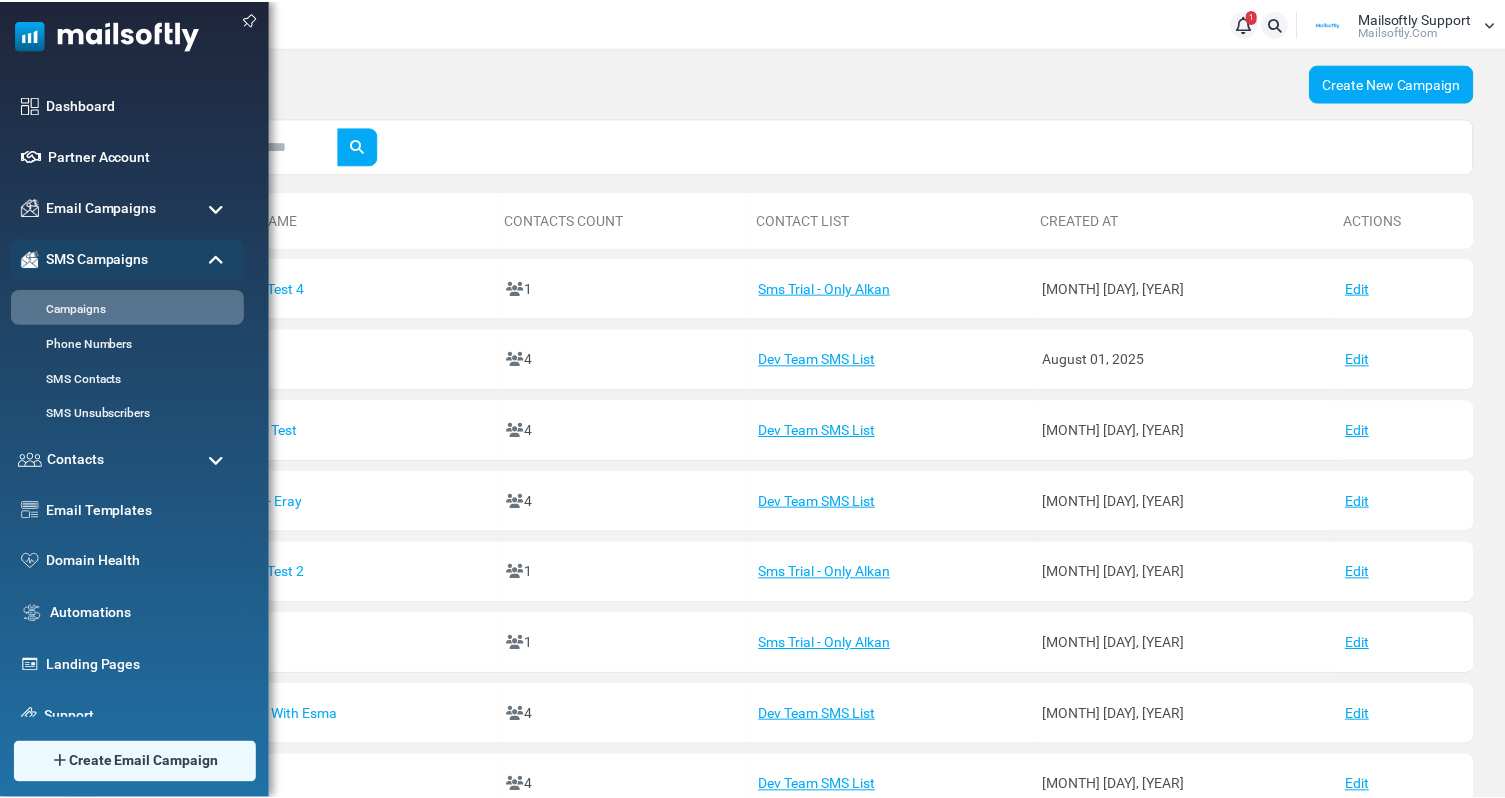 scroll, scrollTop: 0, scrollLeft: 0, axis: both 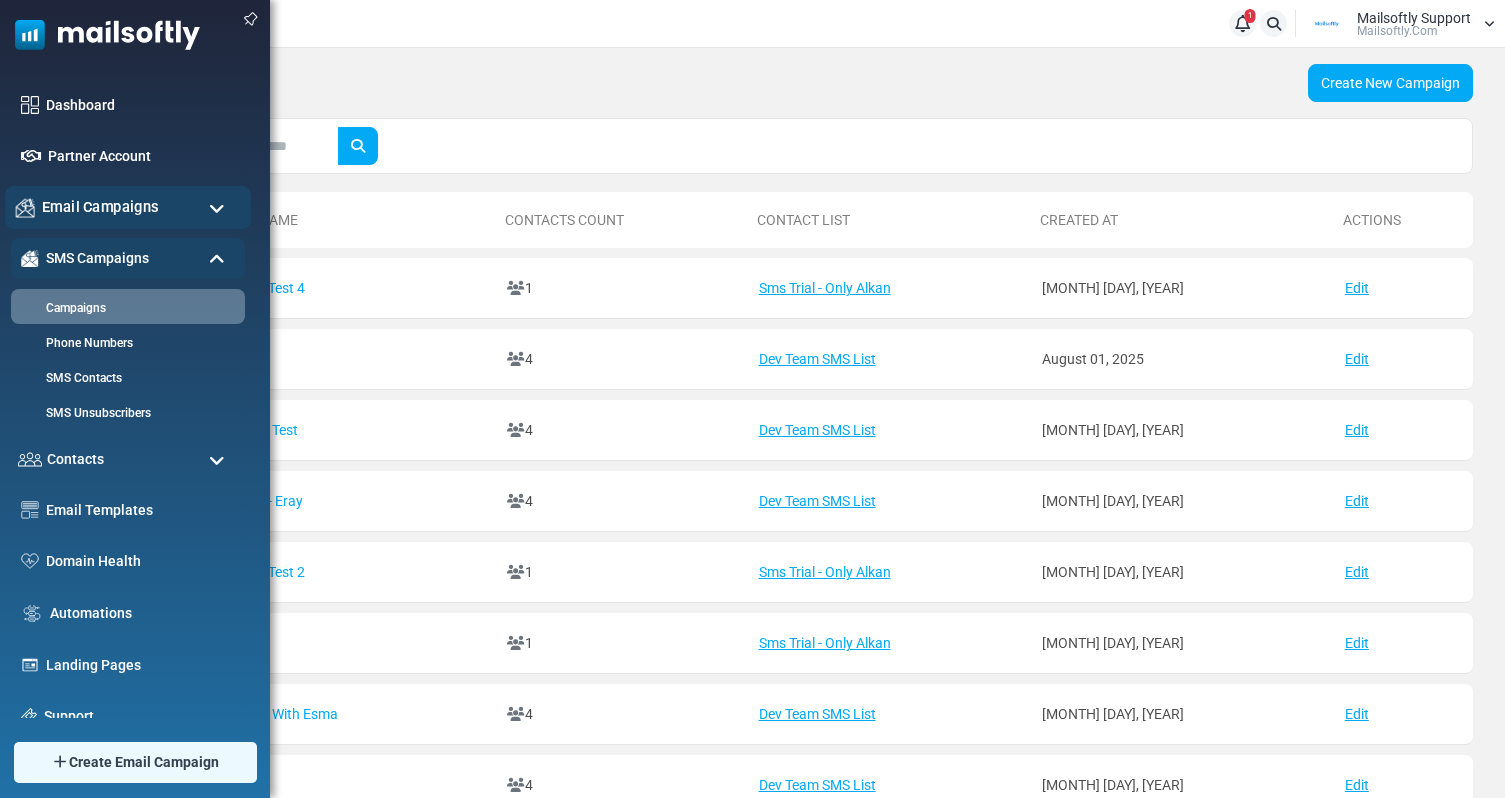 click on "Email Campaigns" at bounding box center (128, 207) 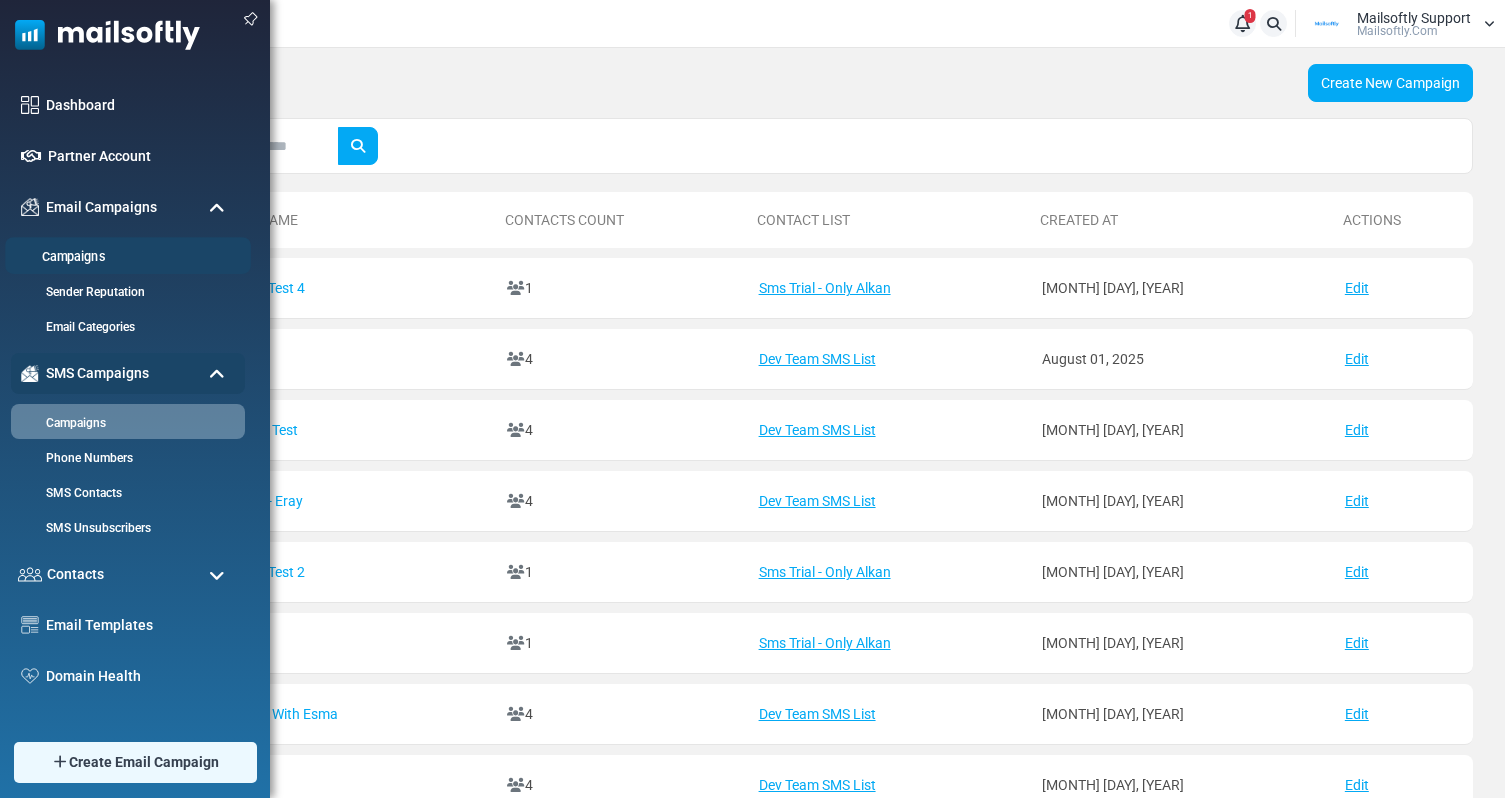 click on "Campaigns" at bounding box center (125, 257) 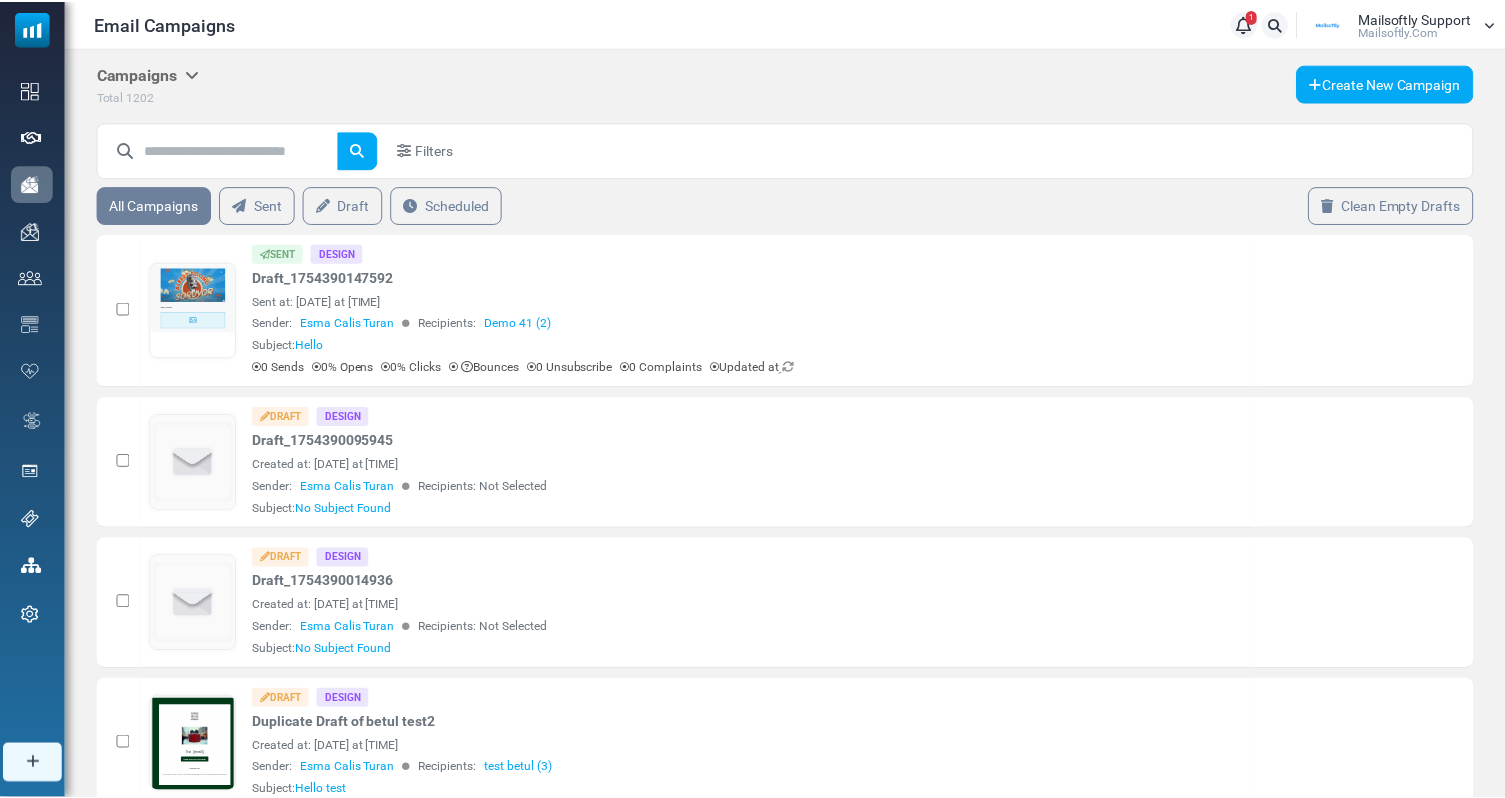 scroll, scrollTop: 0, scrollLeft: 0, axis: both 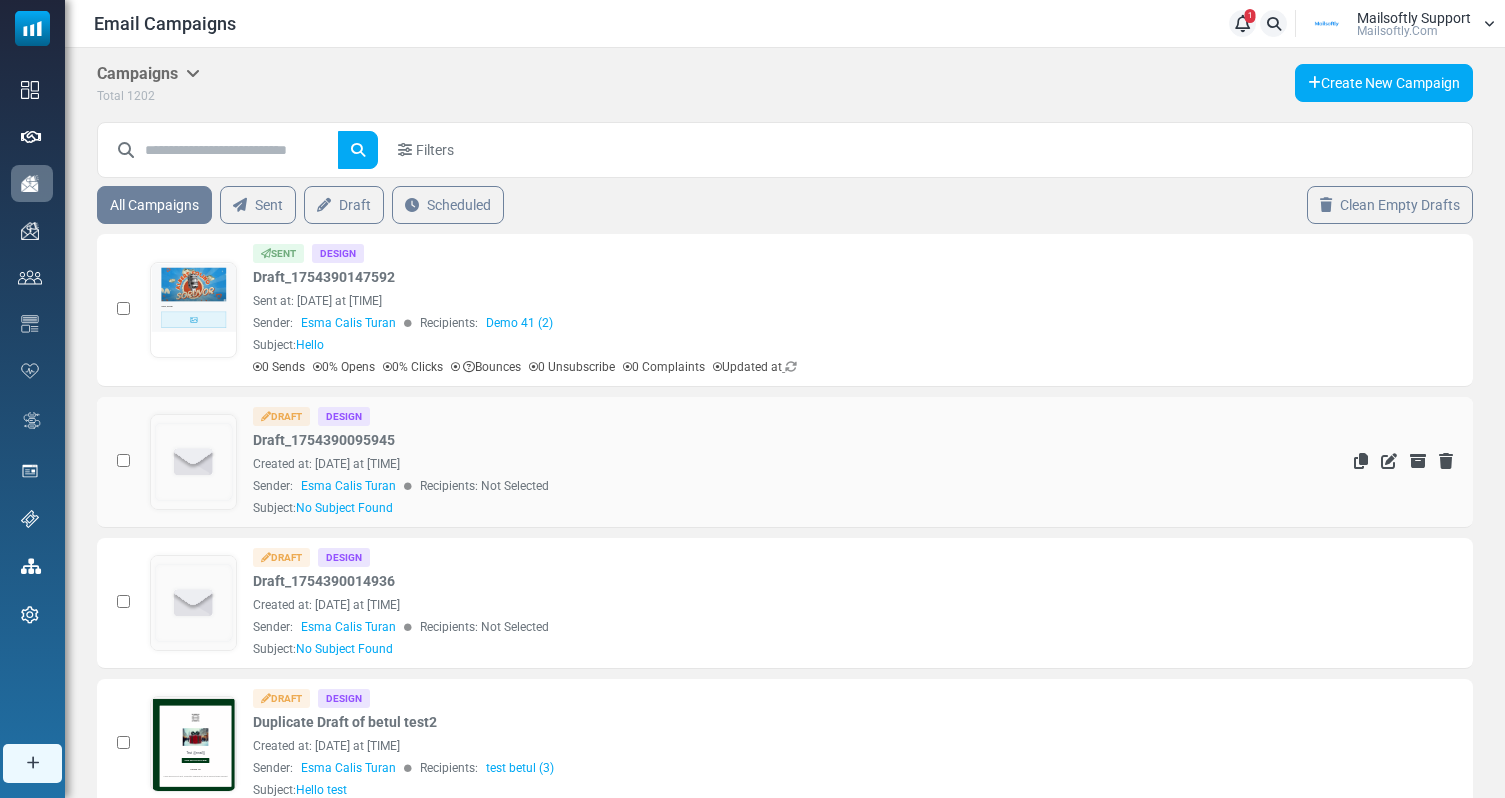 click on "Design" at bounding box center (344, 416) 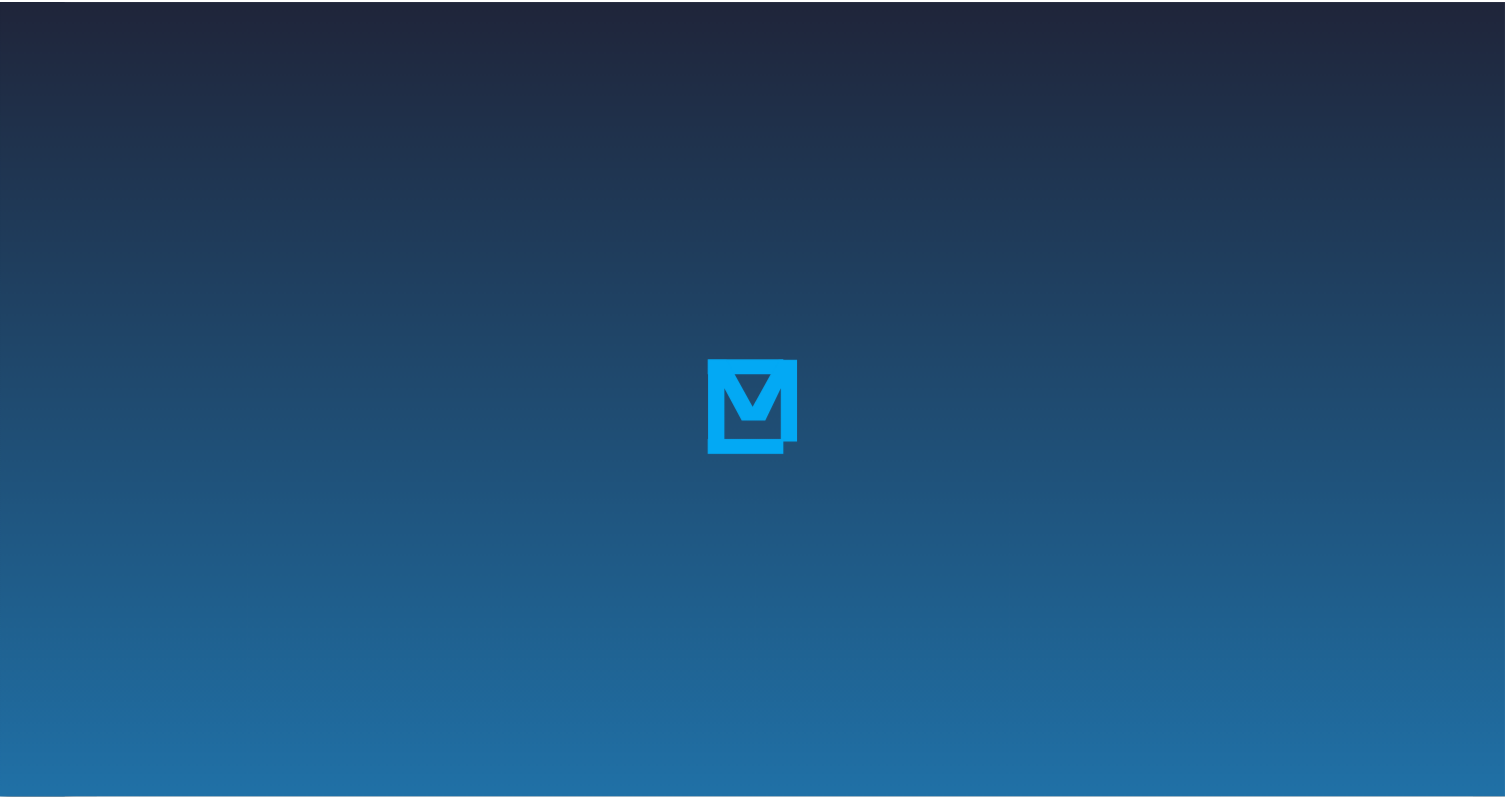 scroll, scrollTop: 0, scrollLeft: 0, axis: both 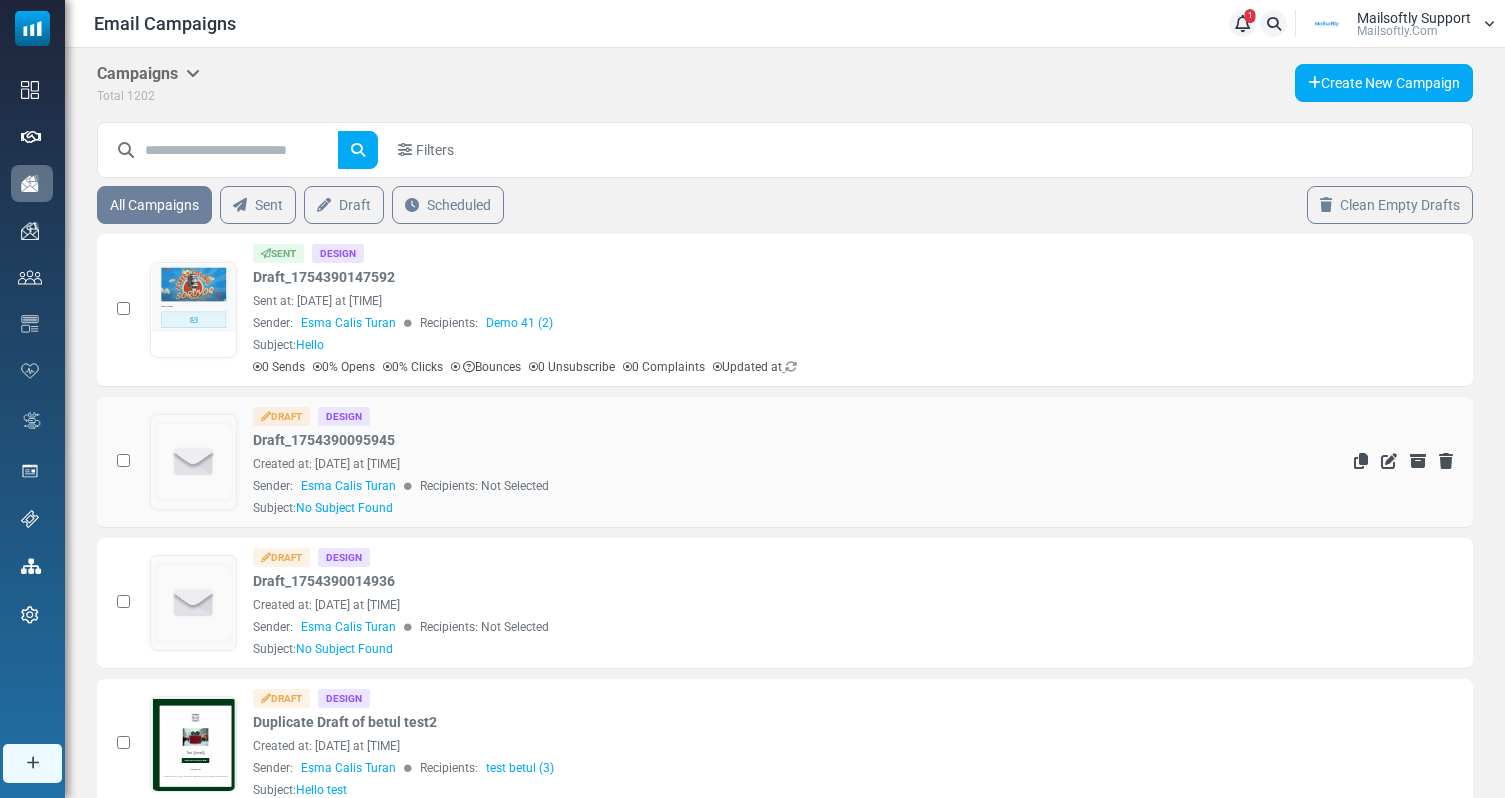 click on "Draft
Design
Draft_1754390095945
Created at: August 05, 2025 at 01:34 PM
Sender:  Esma Calis Turan
Recipients:
Not Selected
Subject:   No Subject Found" at bounding box center (748, 462) 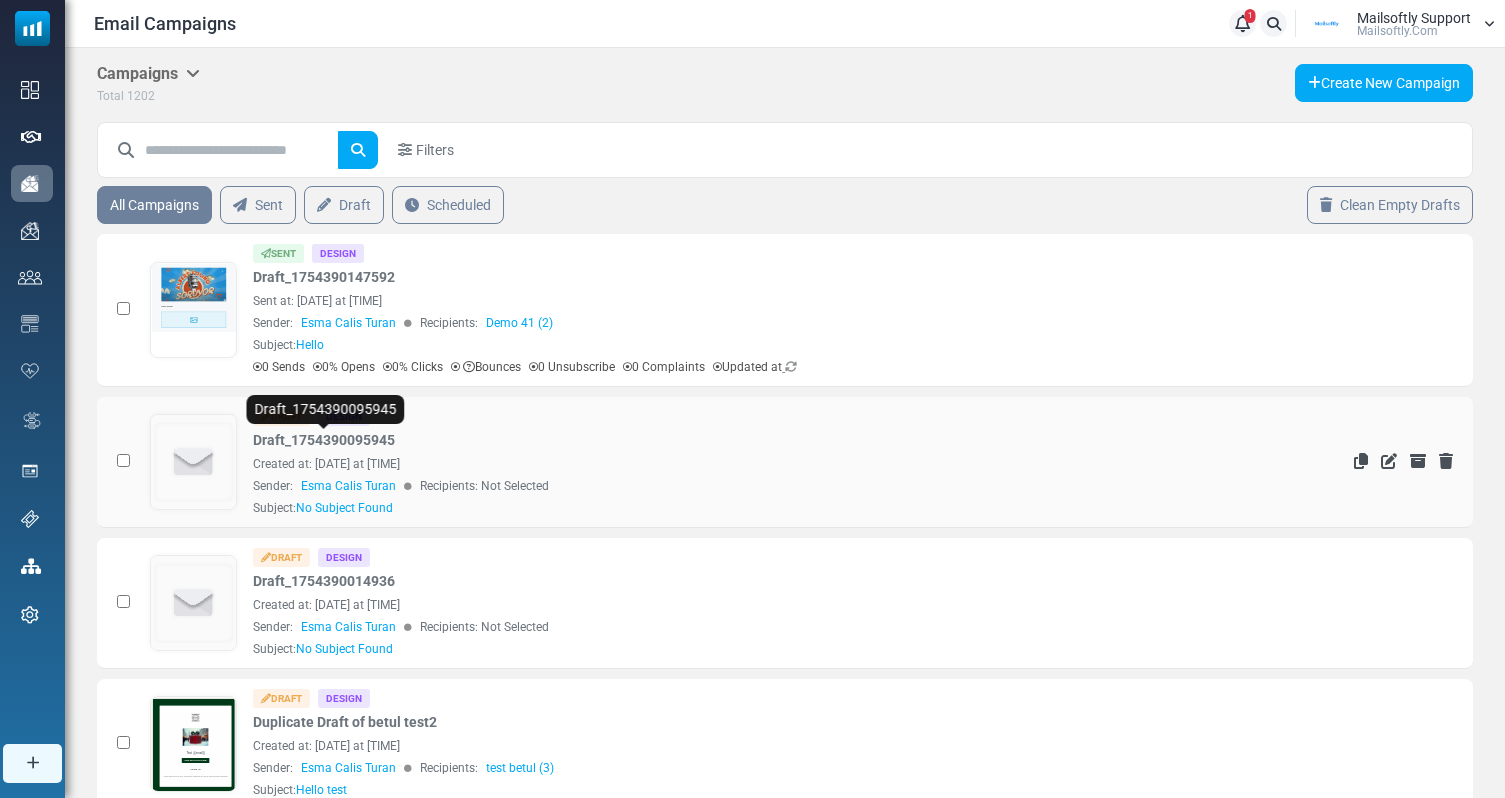 click on "Draft_1754390095945" at bounding box center [324, 440] 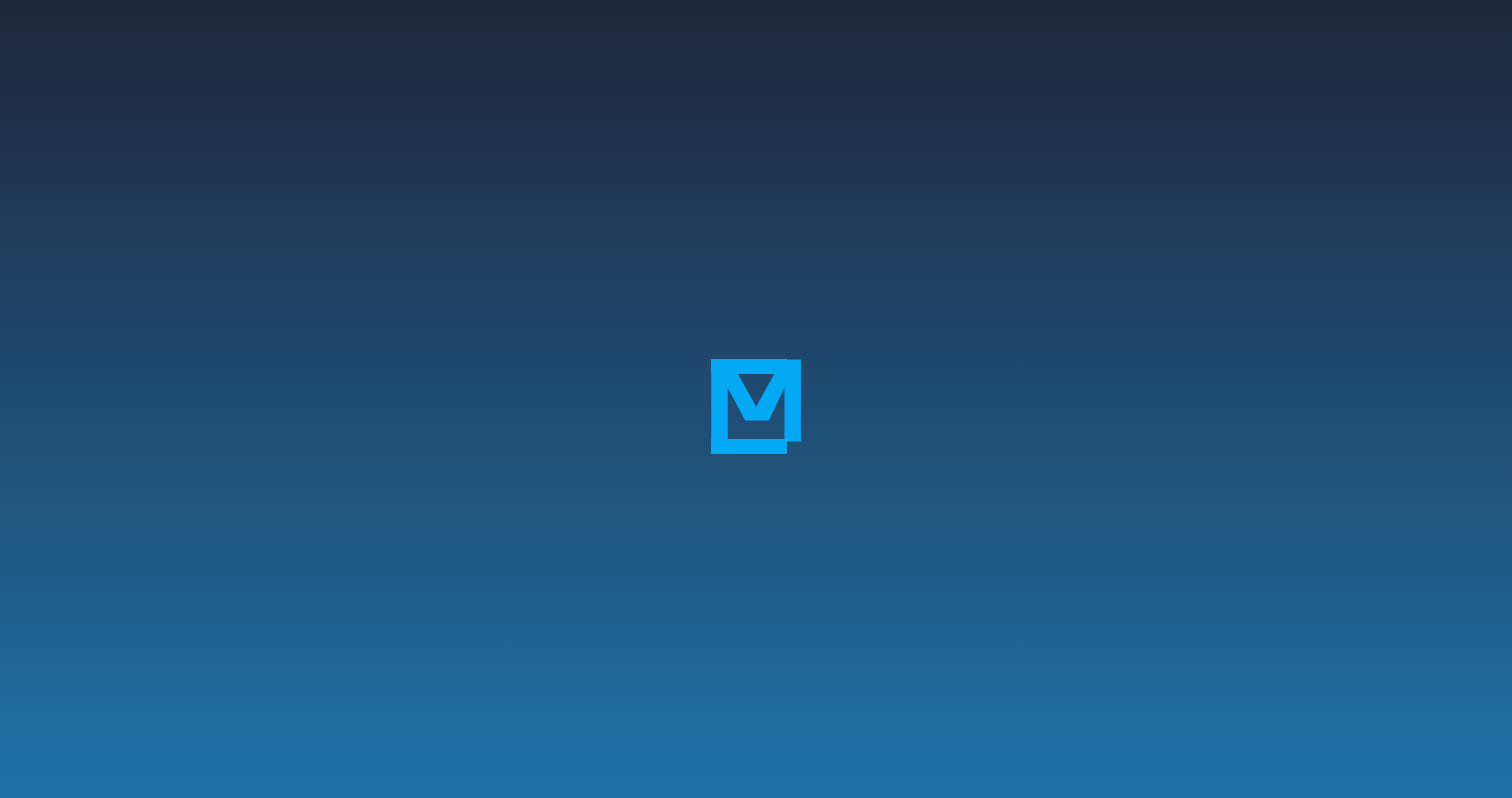 scroll, scrollTop: 0, scrollLeft: 0, axis: both 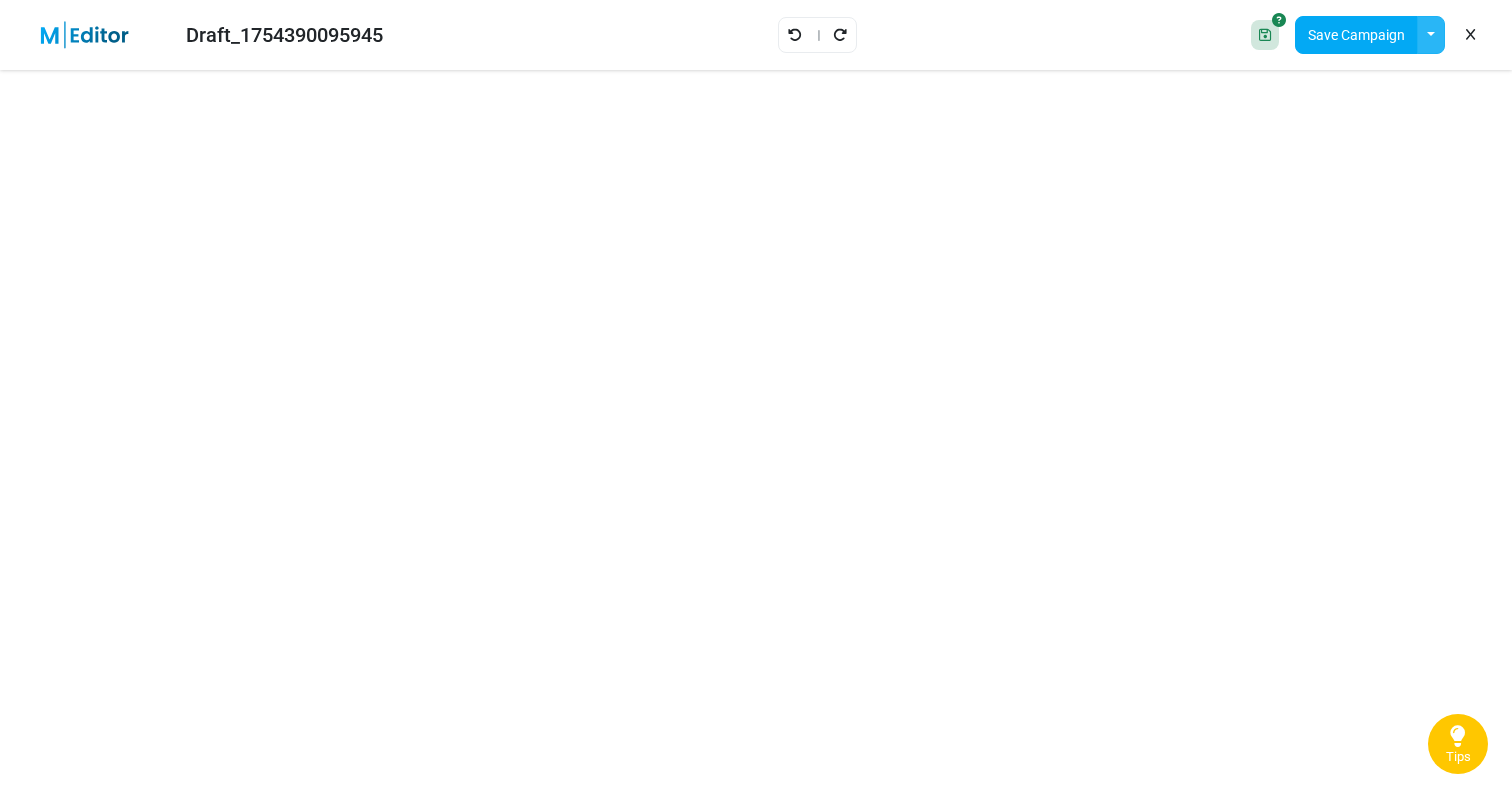click at bounding box center (1431, 35) 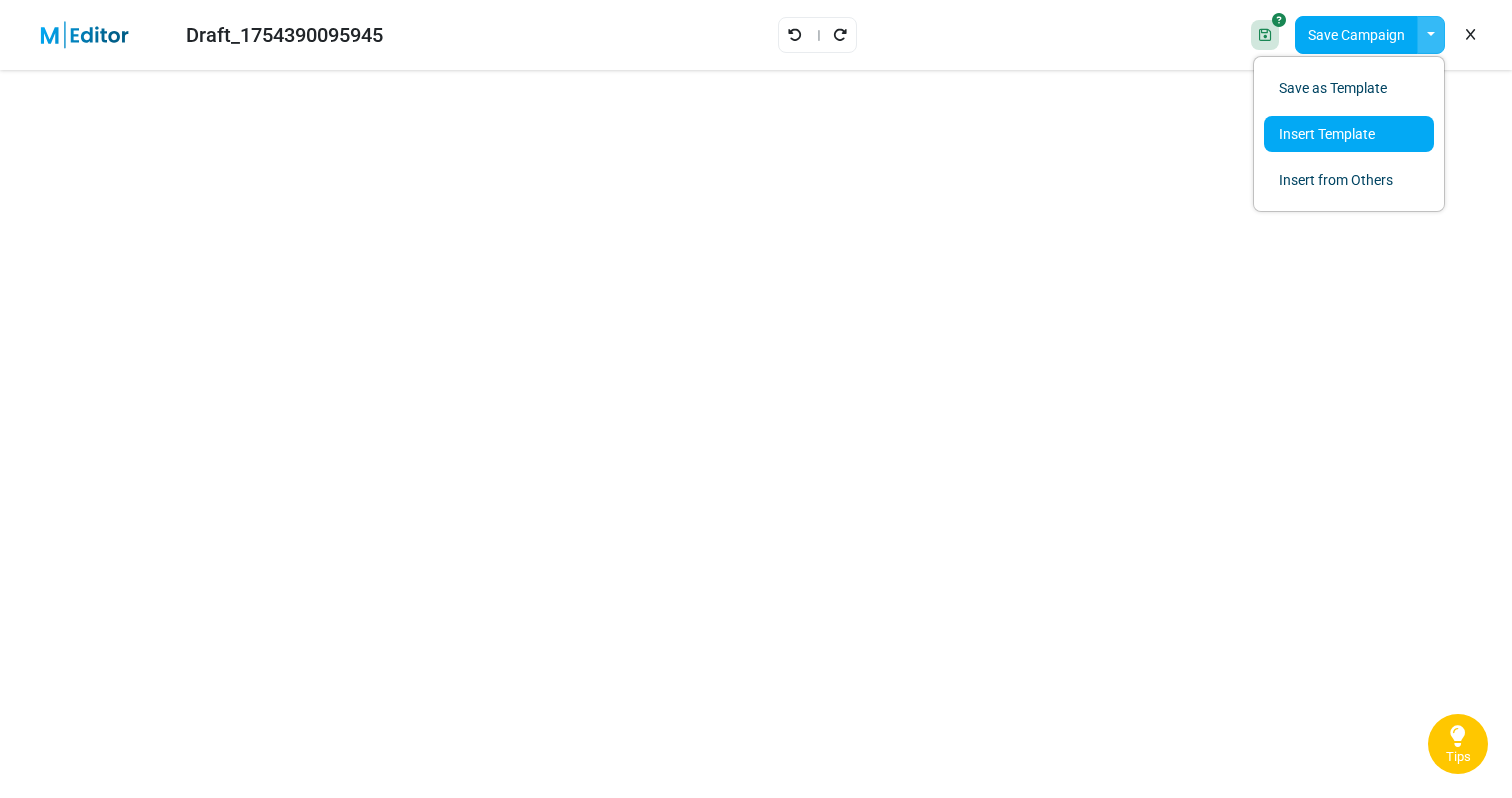 click on "Insert Template" at bounding box center [1349, 134] 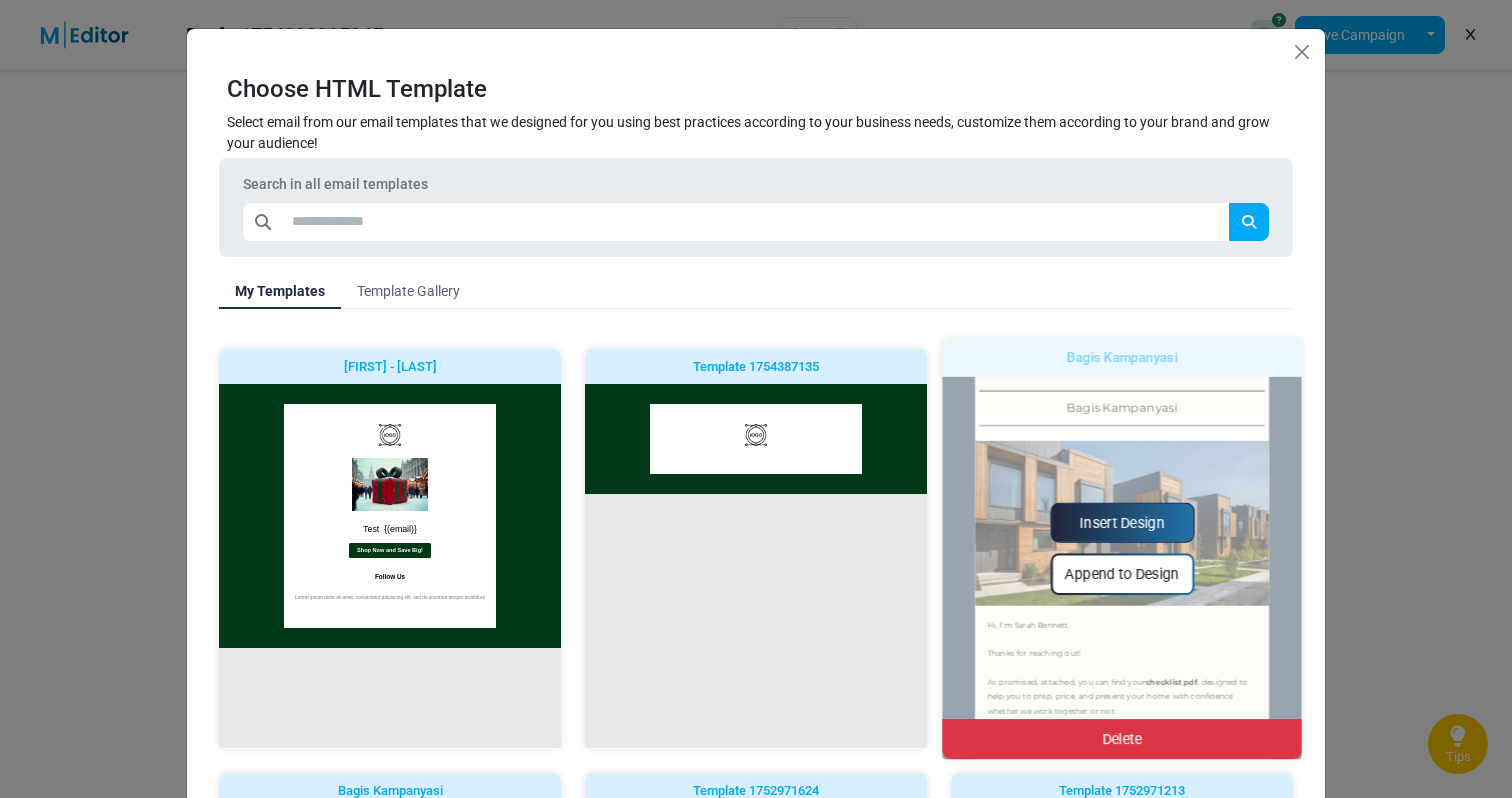 scroll, scrollTop: 0, scrollLeft: 0, axis: both 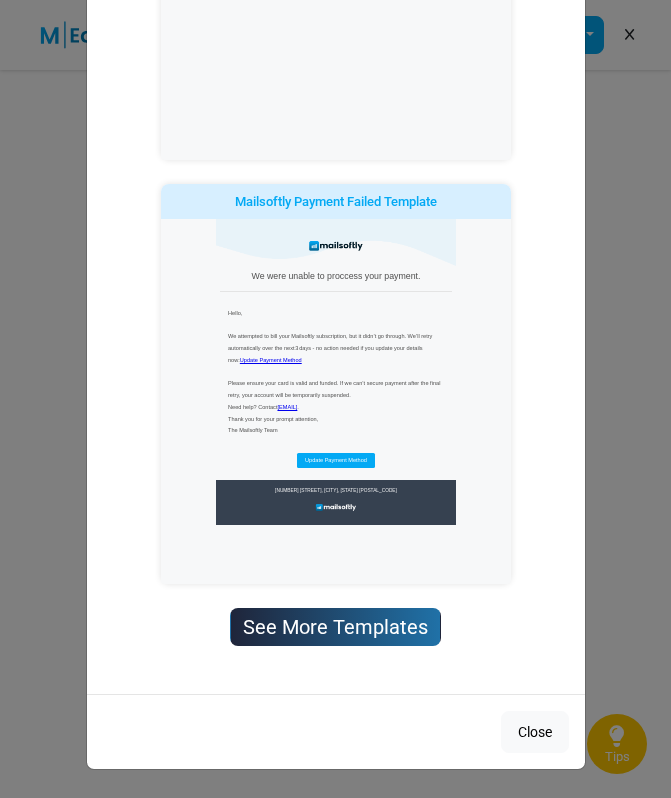 click on "See More Templates" at bounding box center (335, 627) 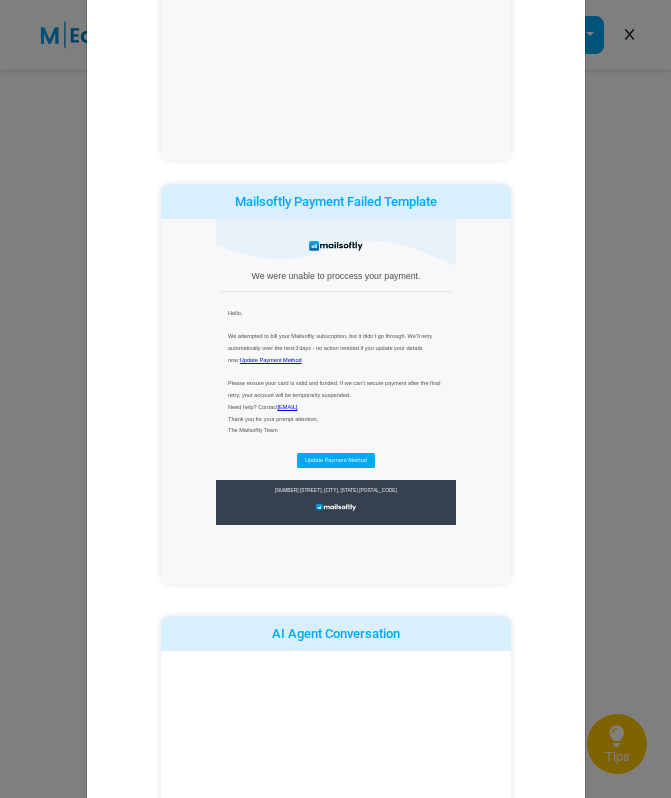 scroll, scrollTop: 4163, scrollLeft: 0, axis: vertical 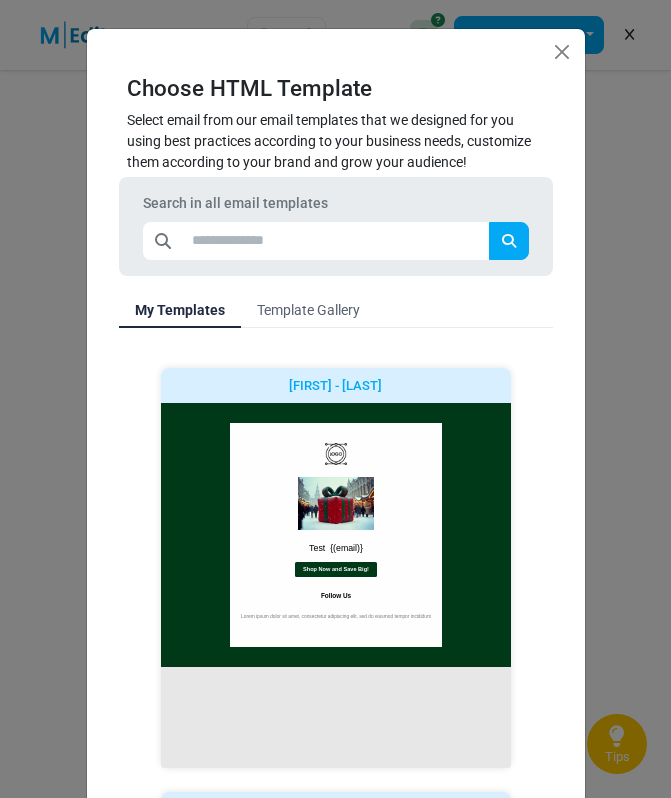 click on "Template Gallery" at bounding box center [308, 310] 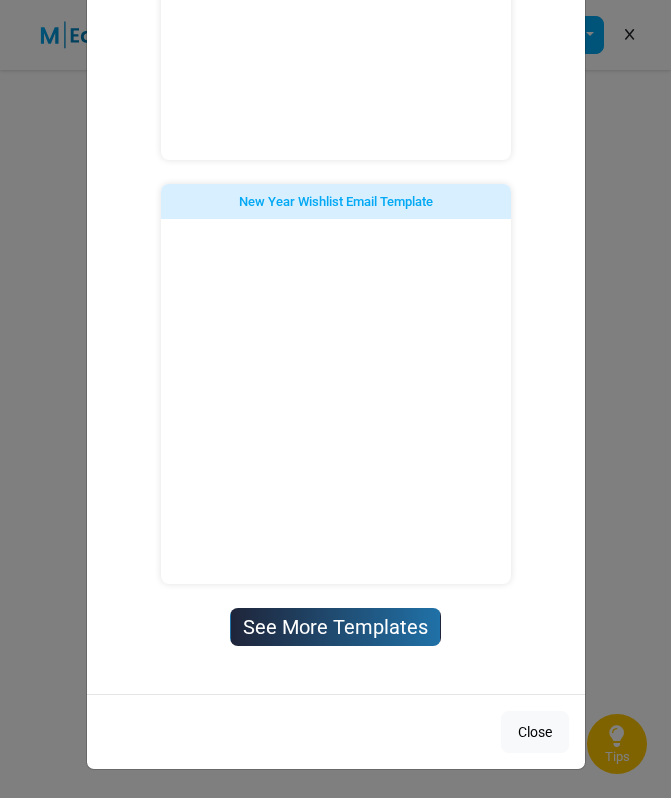 click on "See More Templates" at bounding box center (335, 627) 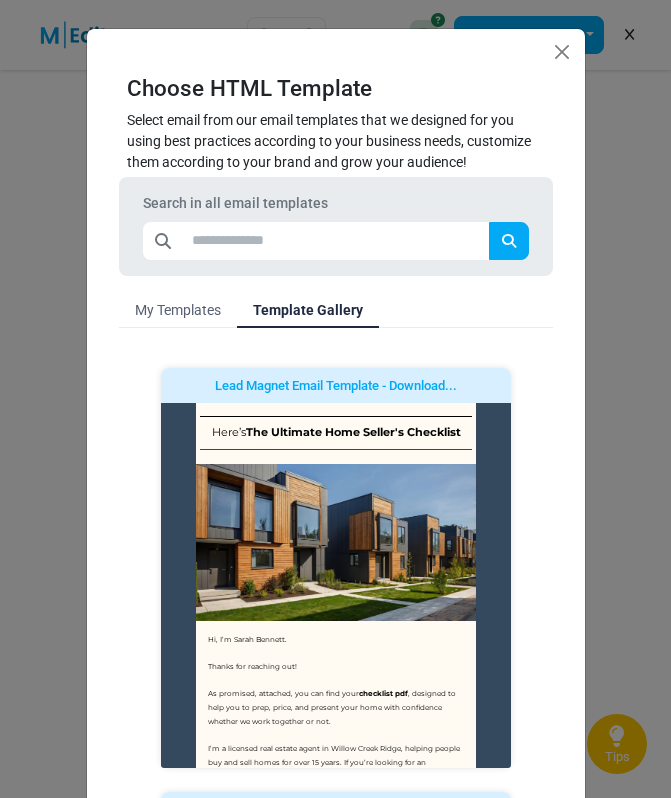 click on "My Templates" at bounding box center [178, 310] 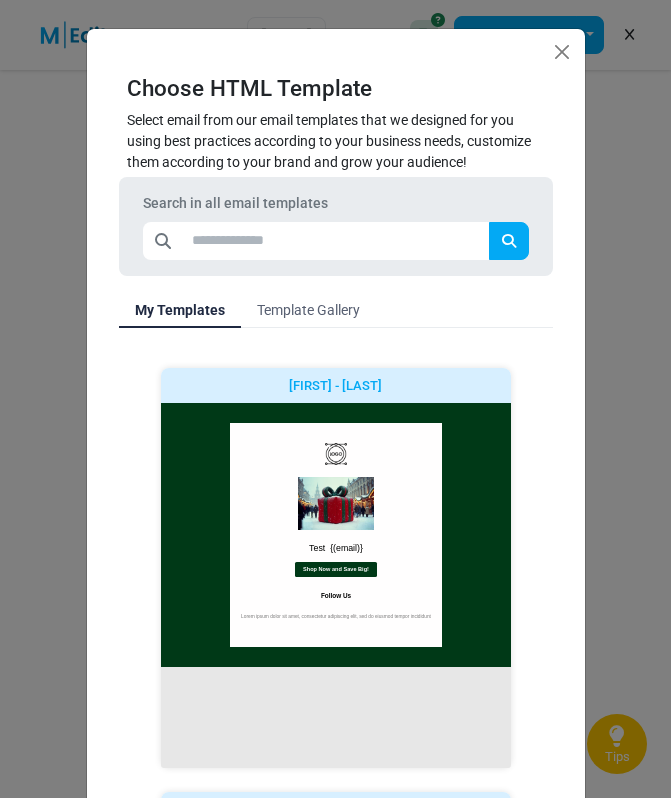 click on "Template Gallery" at bounding box center (308, 310) 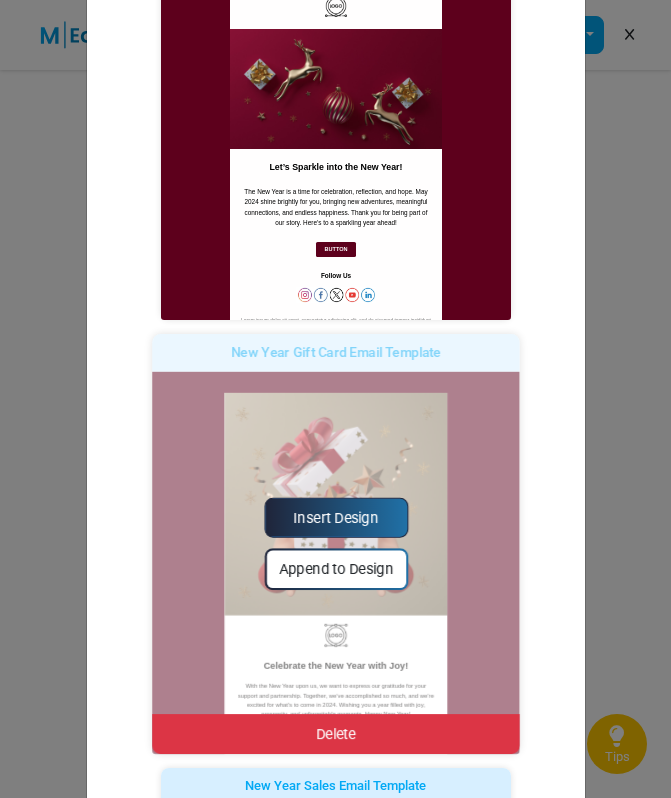 scroll, scrollTop: 0, scrollLeft: 0, axis: both 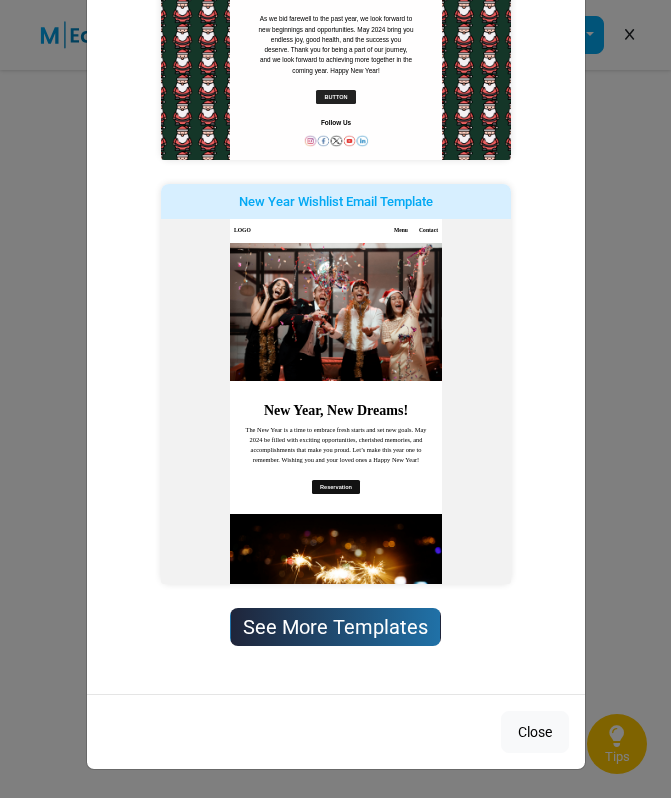 click on "See More Templates" at bounding box center [335, 627] 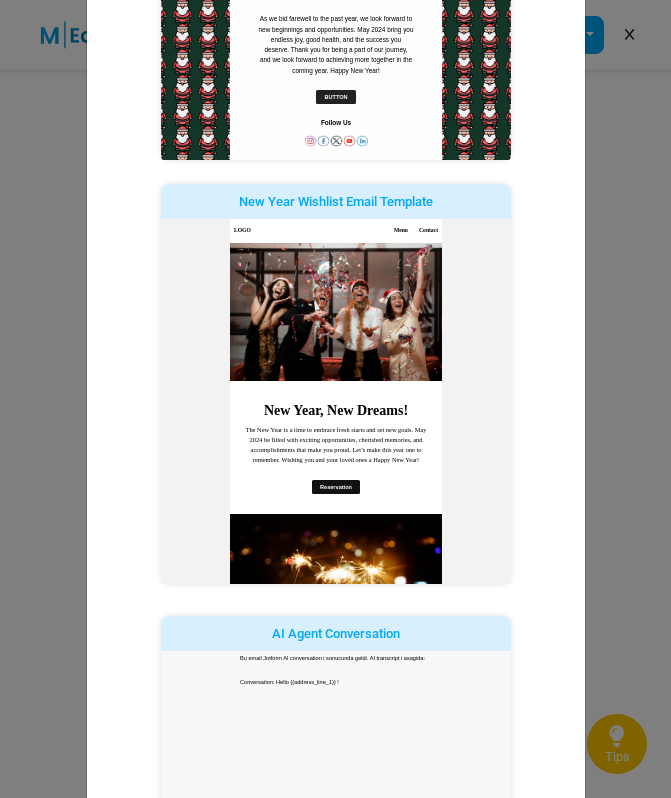 scroll, scrollTop: 0, scrollLeft: 0, axis: both 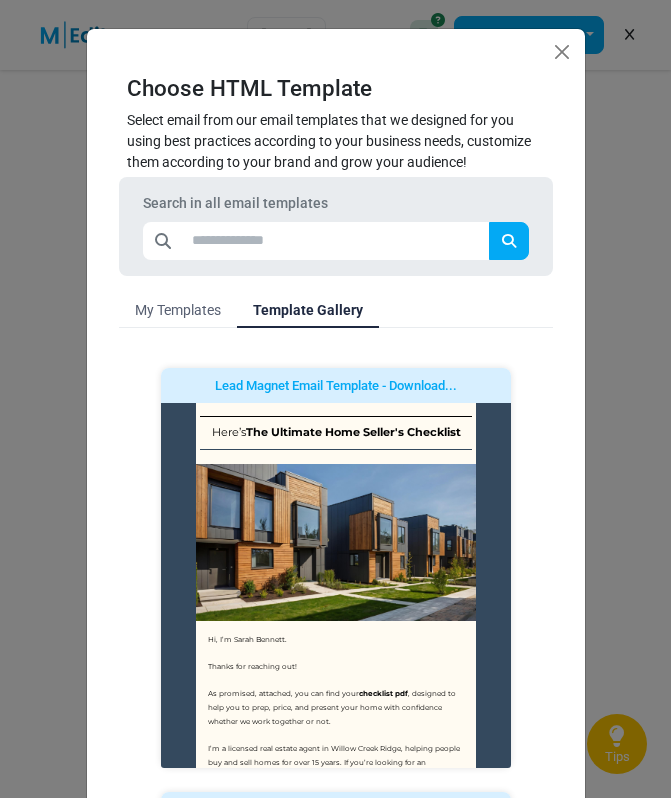 click on "My Templates" at bounding box center (178, 310) 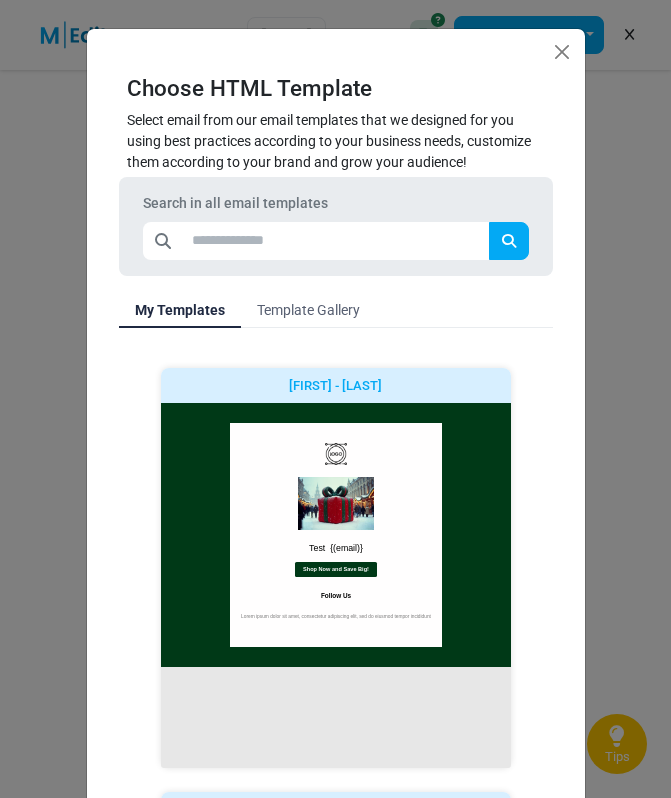 scroll, scrollTop: 0, scrollLeft: 0, axis: both 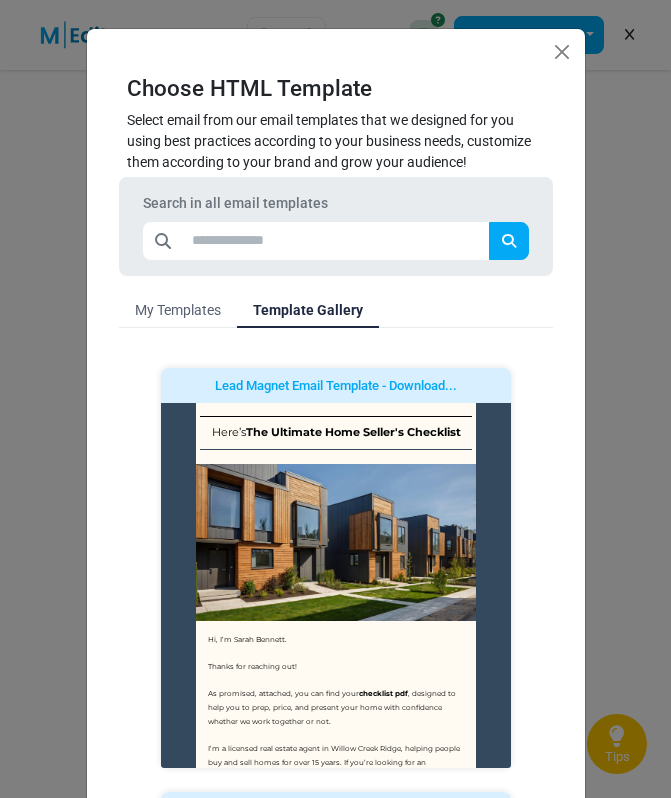 click on "My Templates" at bounding box center (178, 310) 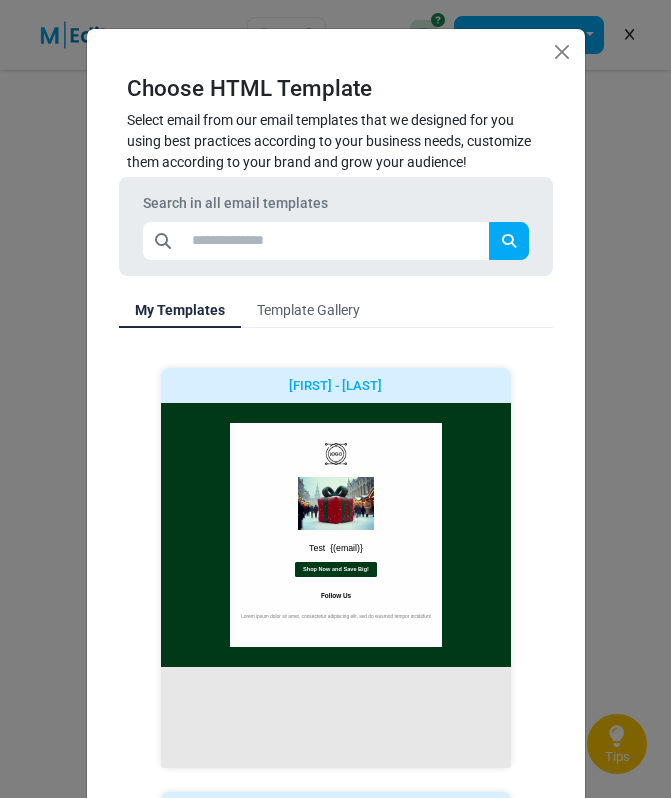 scroll, scrollTop: 0, scrollLeft: 0, axis: both 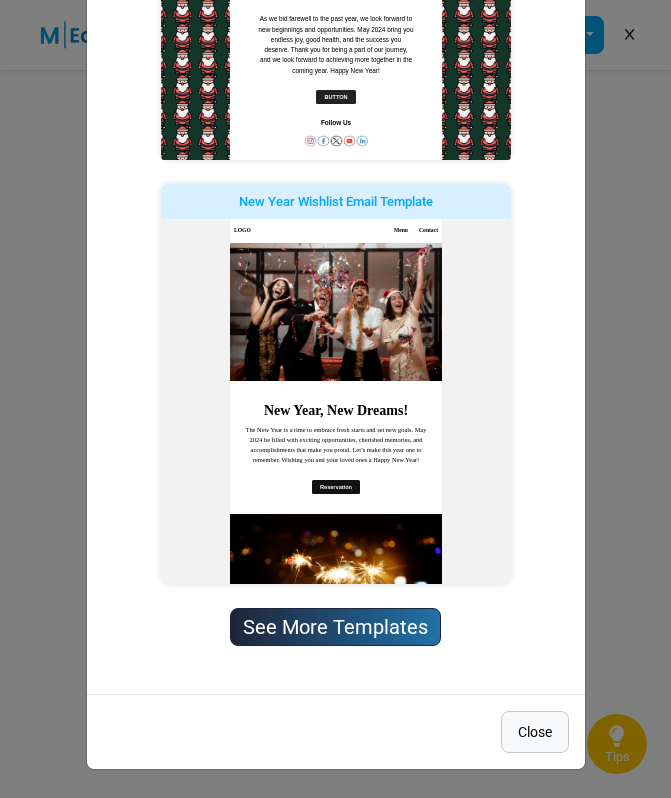 click on "Close" at bounding box center (535, 732) 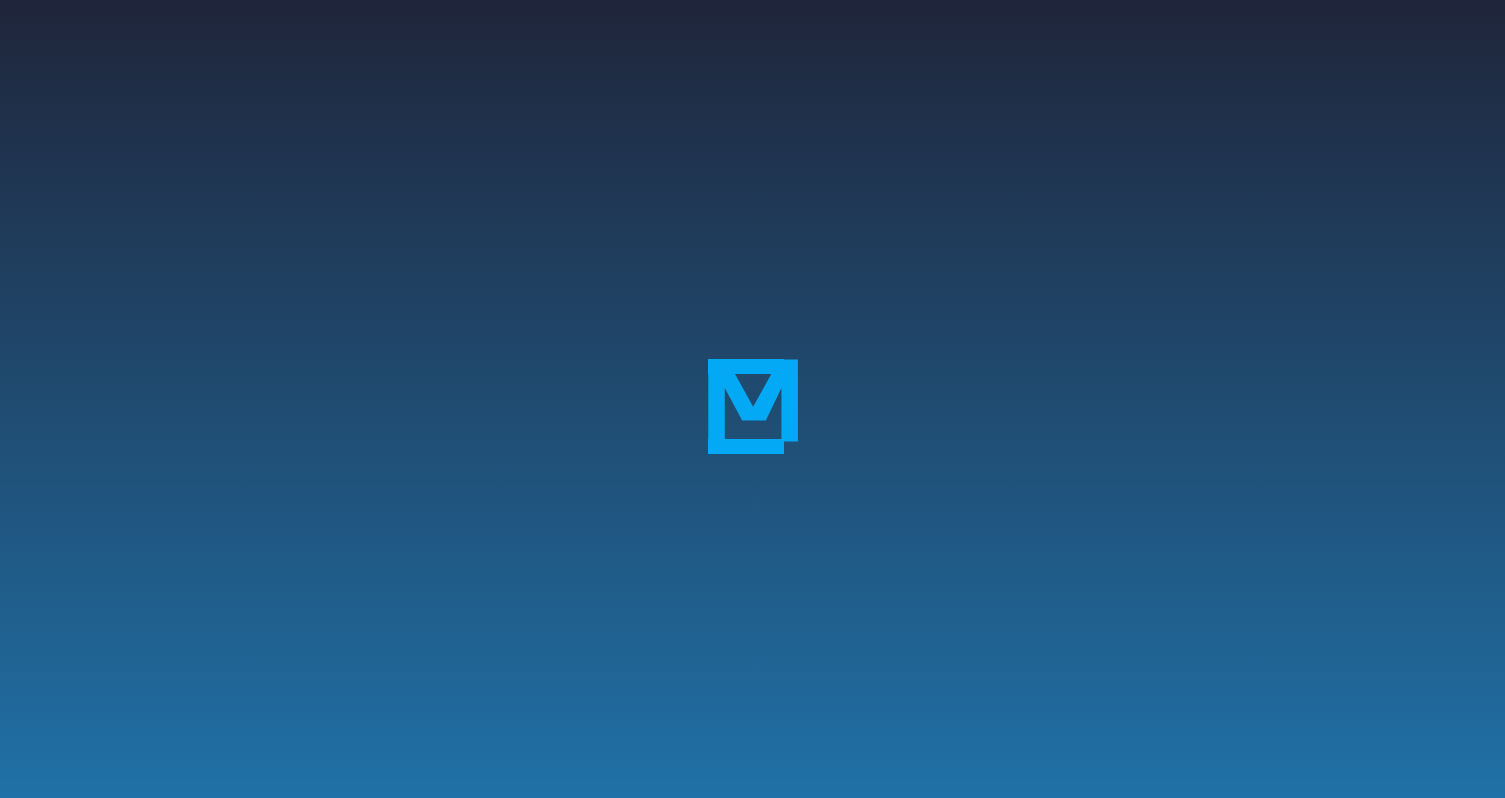 scroll, scrollTop: 0, scrollLeft: 0, axis: both 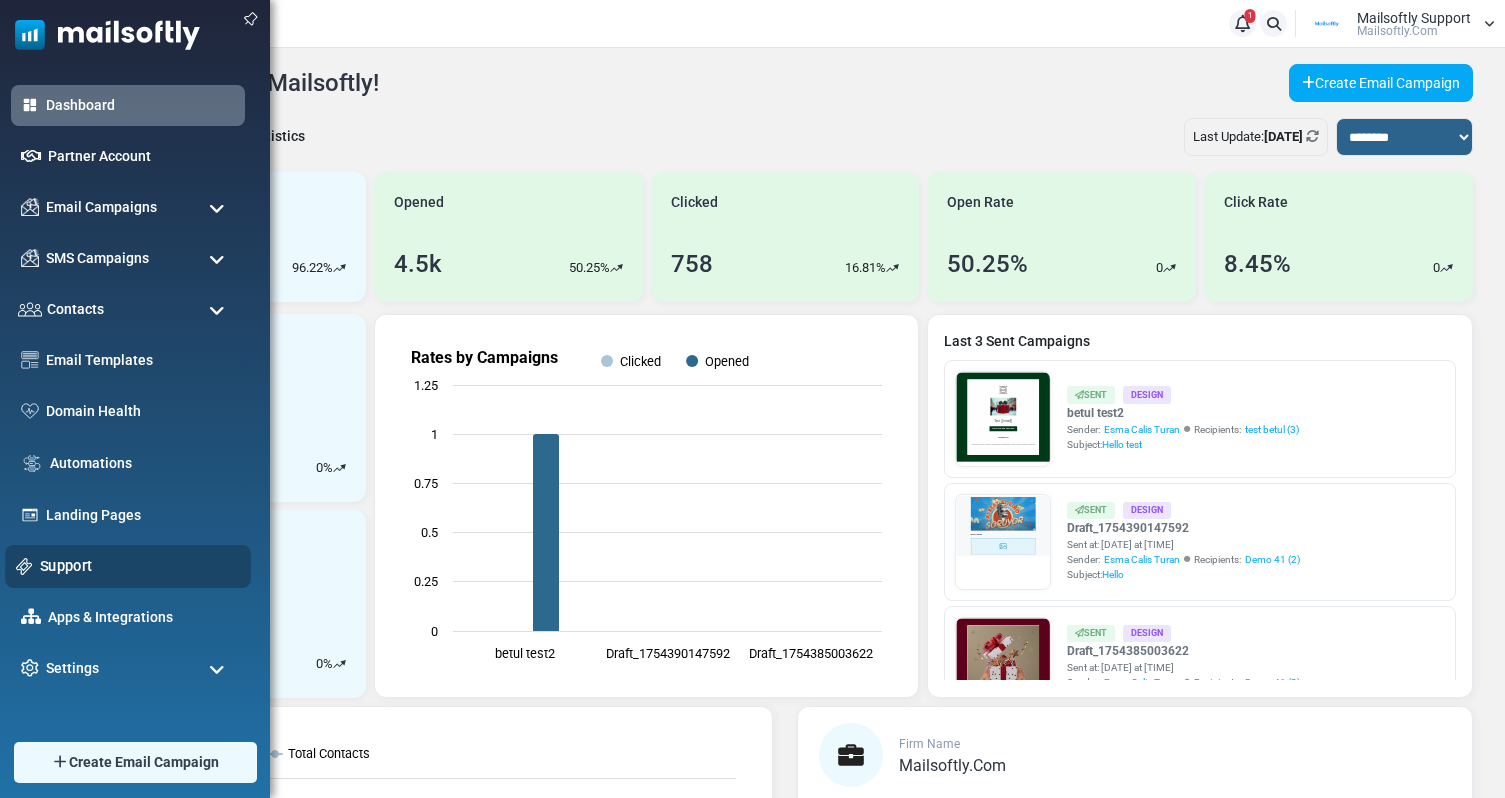 click on "Support" at bounding box center [140, 566] 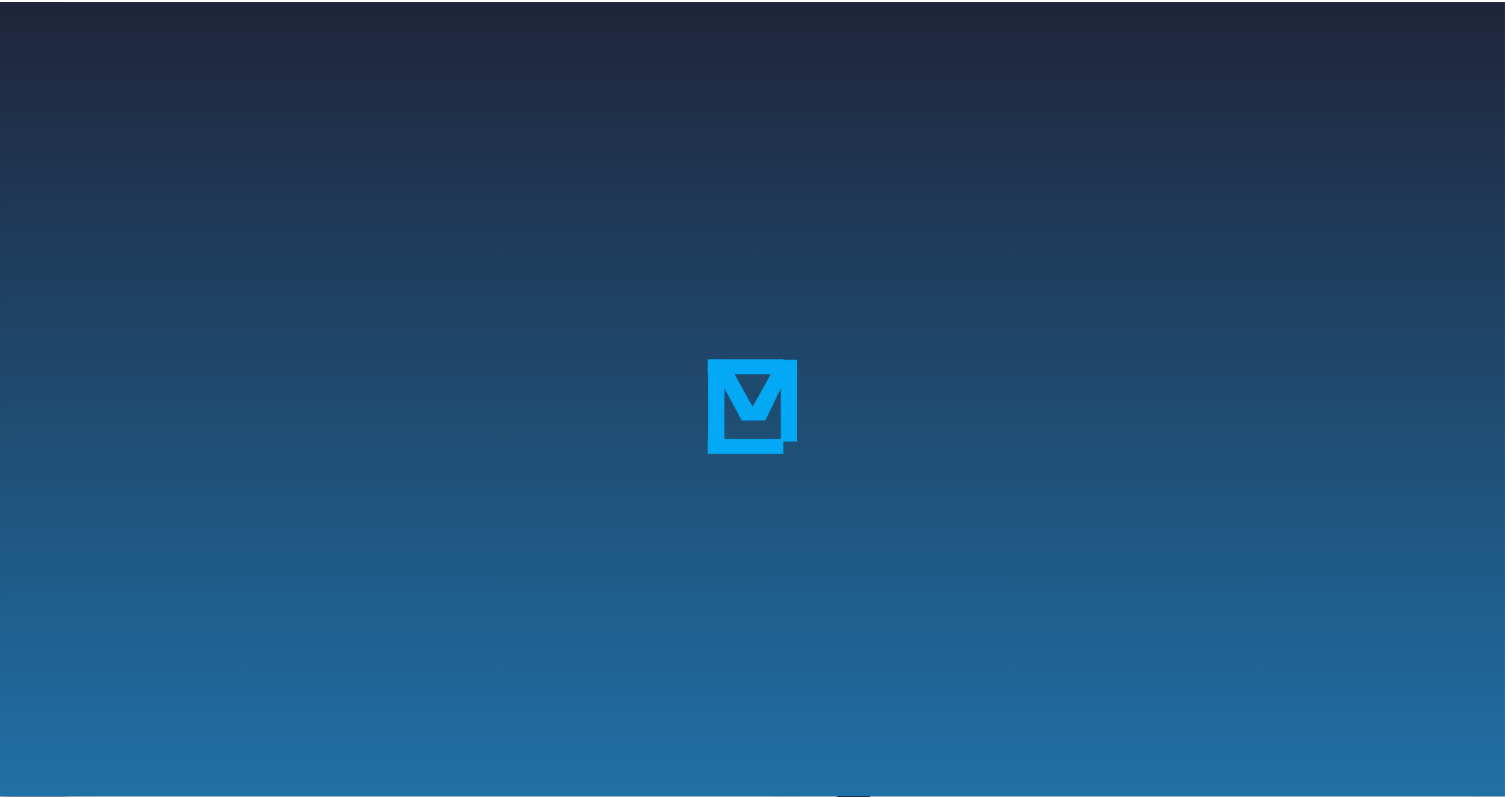 scroll, scrollTop: 0, scrollLeft: 0, axis: both 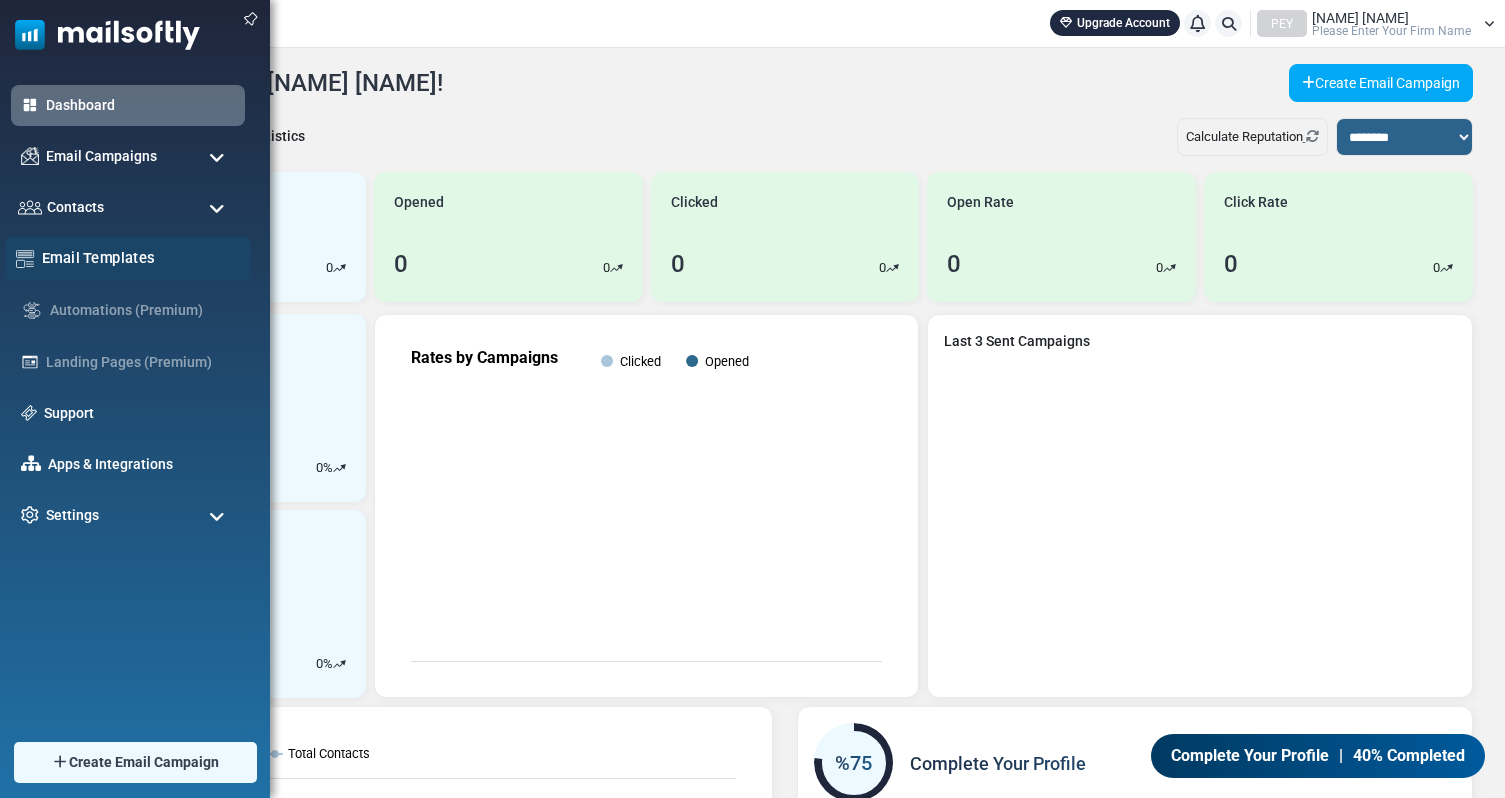 click on "Email Templates" at bounding box center [128, 258] 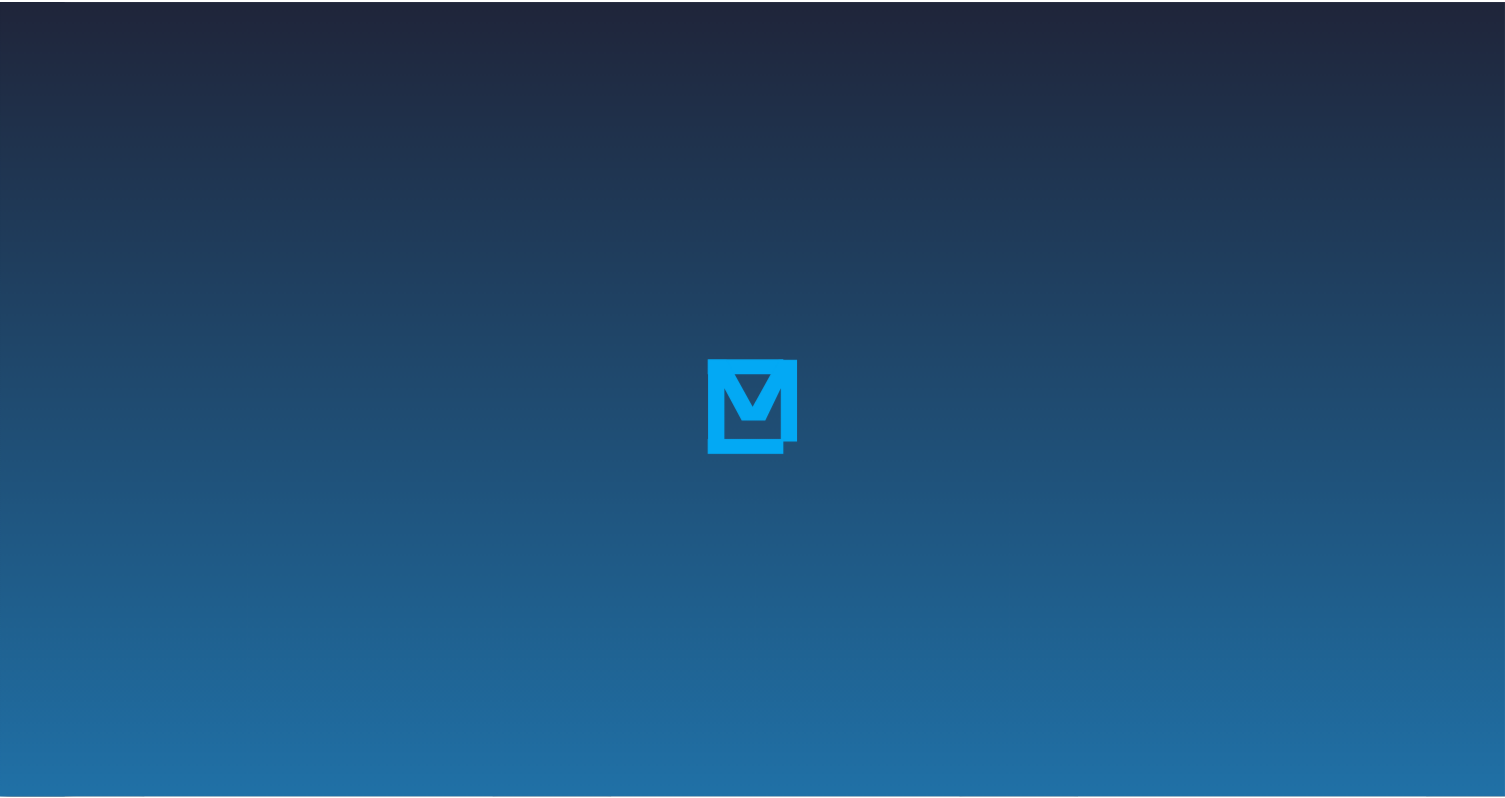 scroll, scrollTop: 0, scrollLeft: 0, axis: both 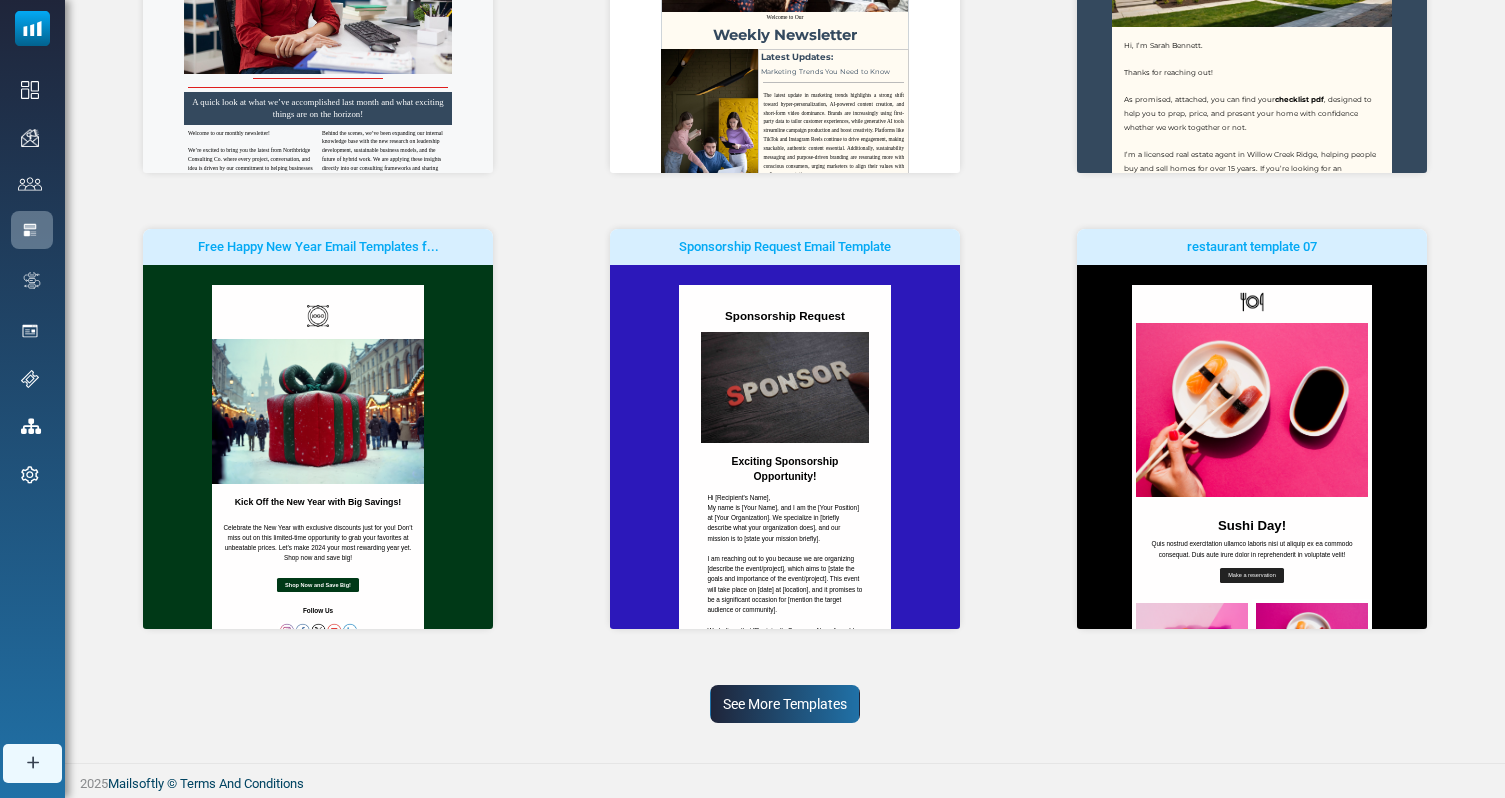 click on "See More Templates" at bounding box center [785, 704] 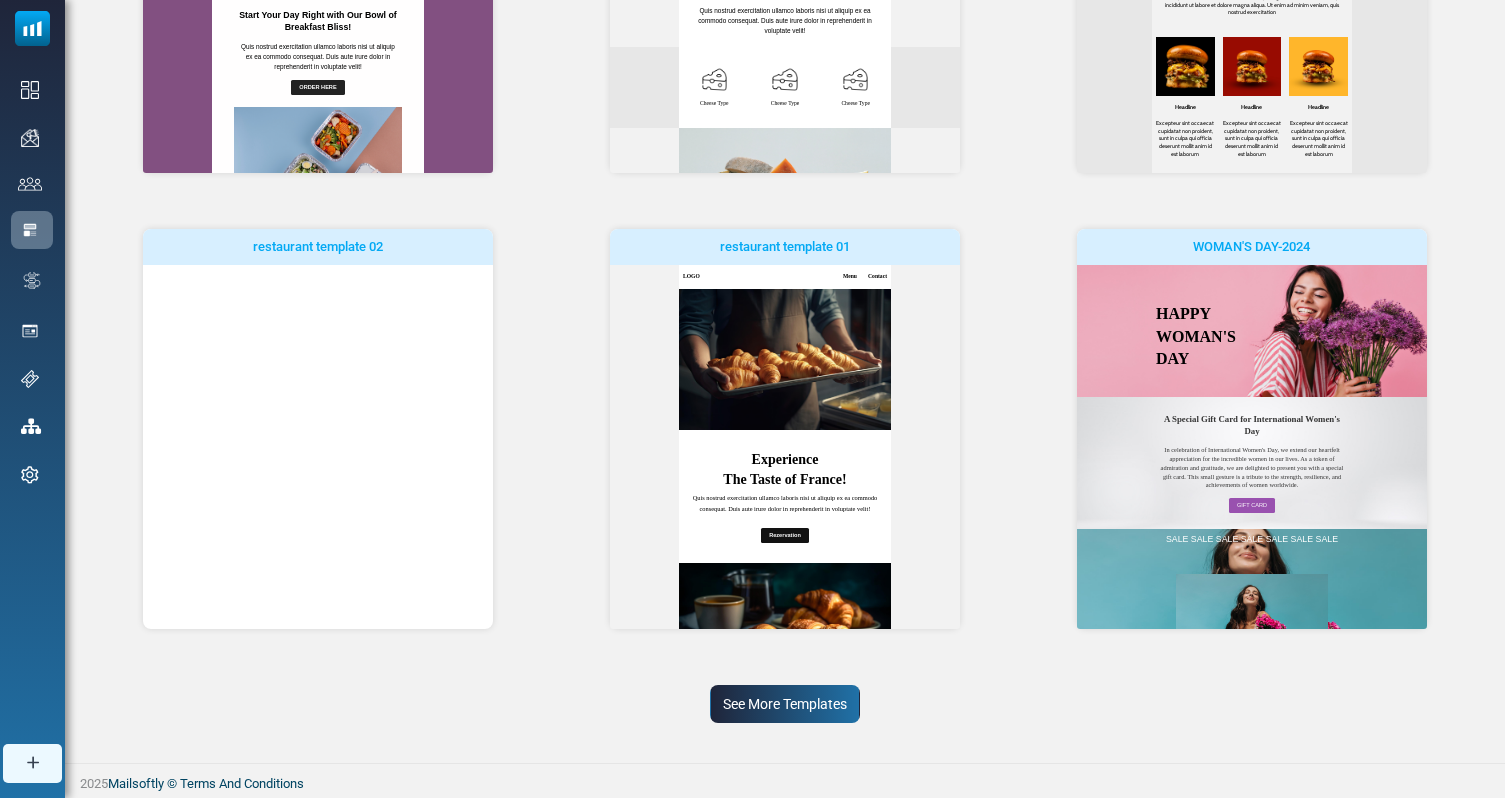 scroll, scrollTop: 0, scrollLeft: 0, axis: both 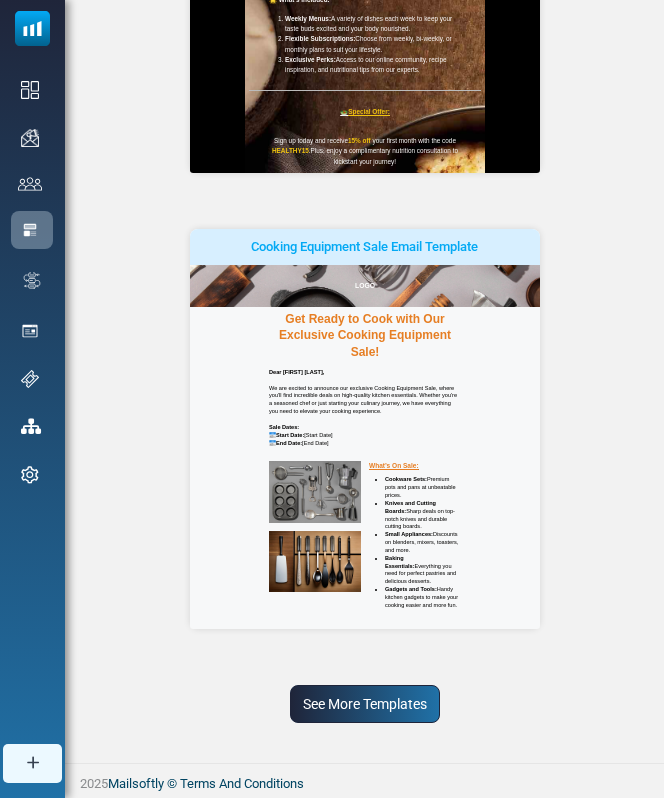 click on "Email Templates
Choose the email templates tailored to your business, customize them to match your brand, and grow your audience!
Template Gallery
My Templates
My Plain Templates
Recent
Create New Template
Consultant Newsletter Template
Start Building
See Preview" at bounding box center [364, -3510] 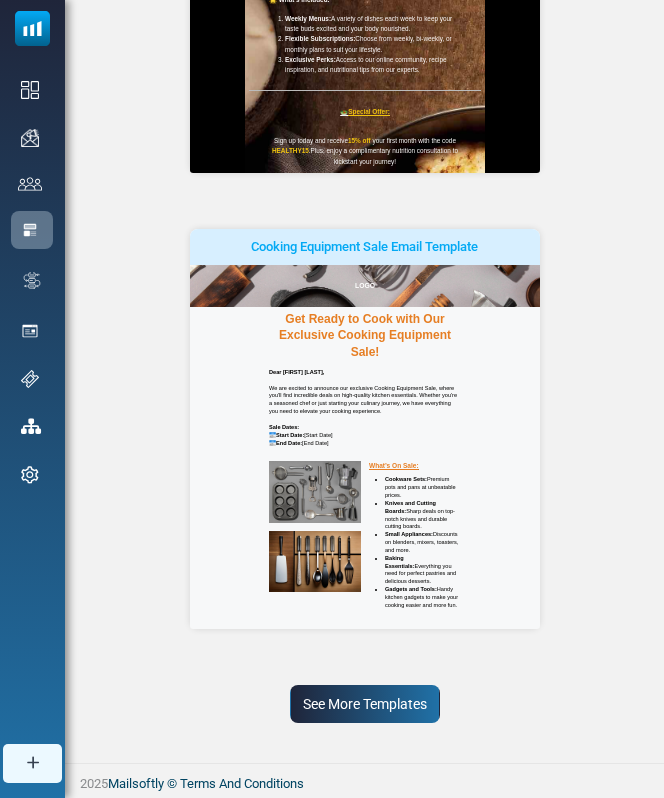 click on "See More Templates" at bounding box center [365, 704] 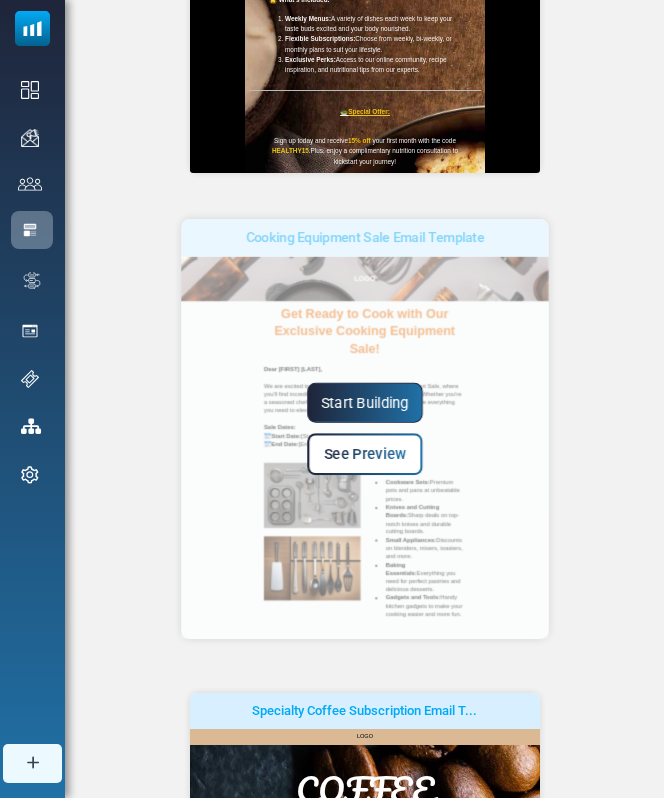 scroll, scrollTop: 0, scrollLeft: 0, axis: both 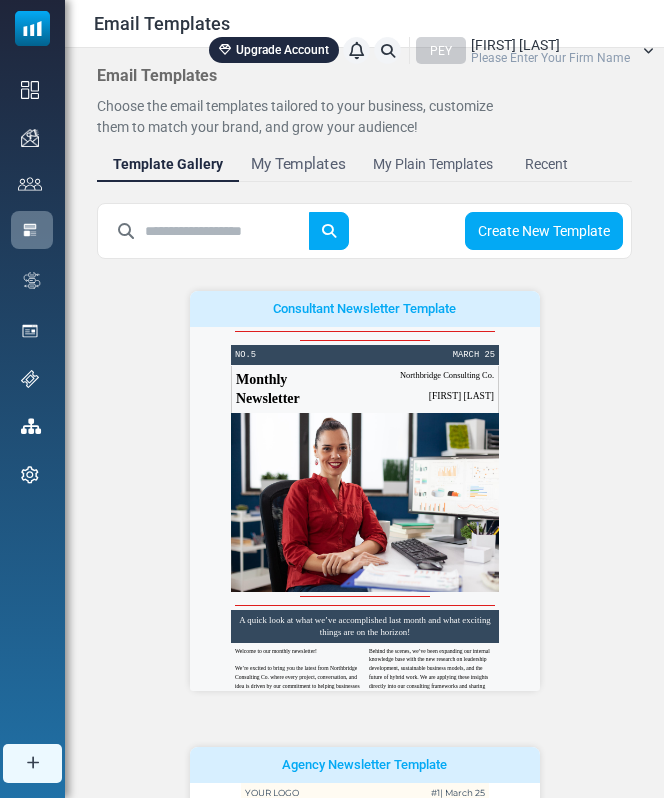 click on "My Templates" at bounding box center (298, 164) 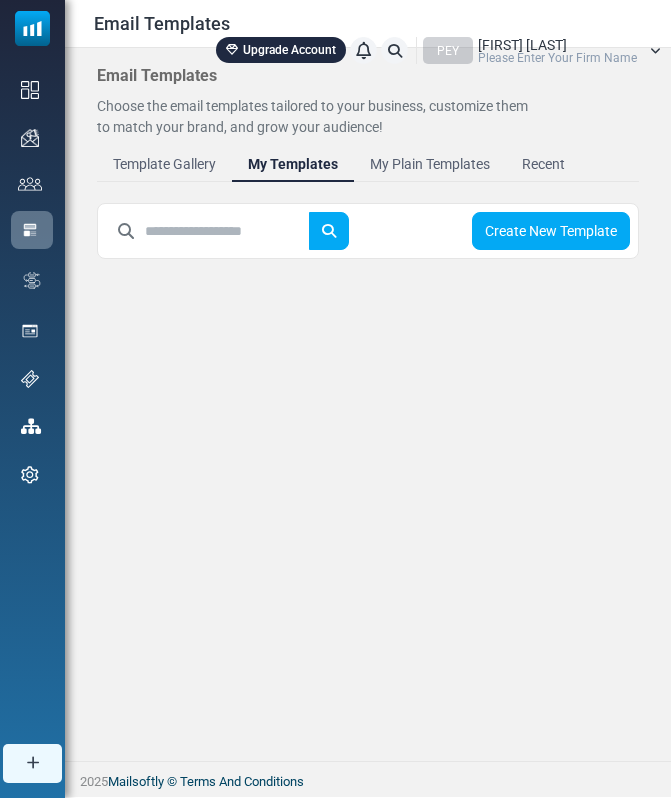click on "Template Gallery" at bounding box center (164, 164) 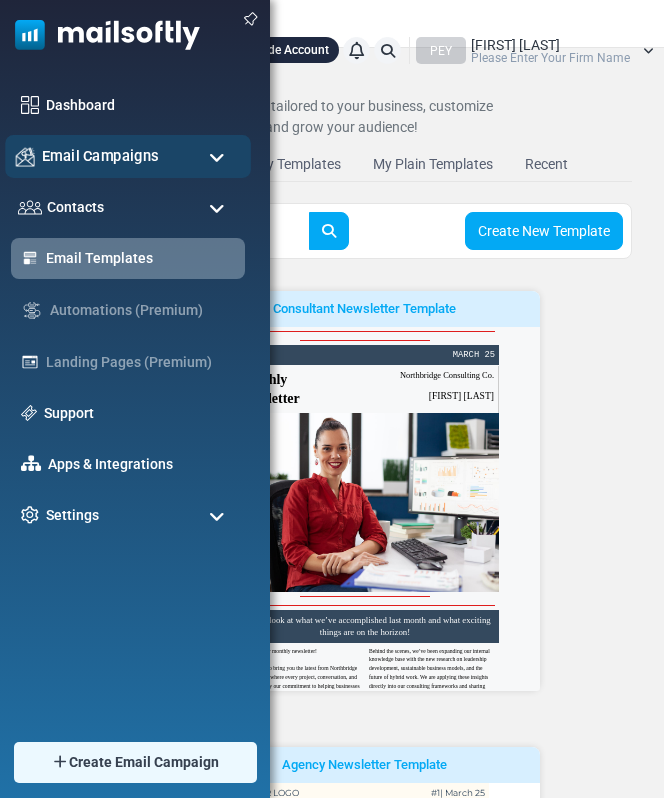 click on "Email Campaigns" at bounding box center [128, 156] 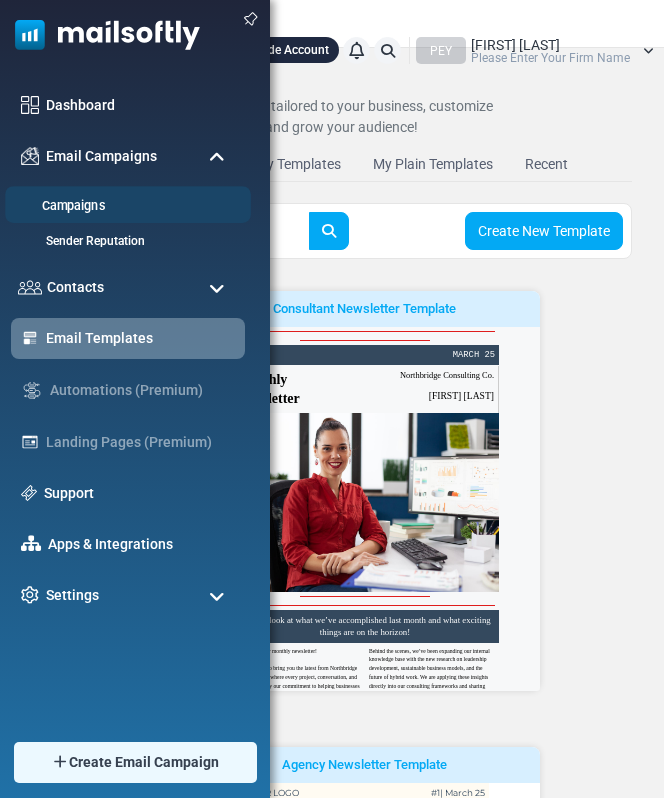click on "Campaigns" at bounding box center (125, 206) 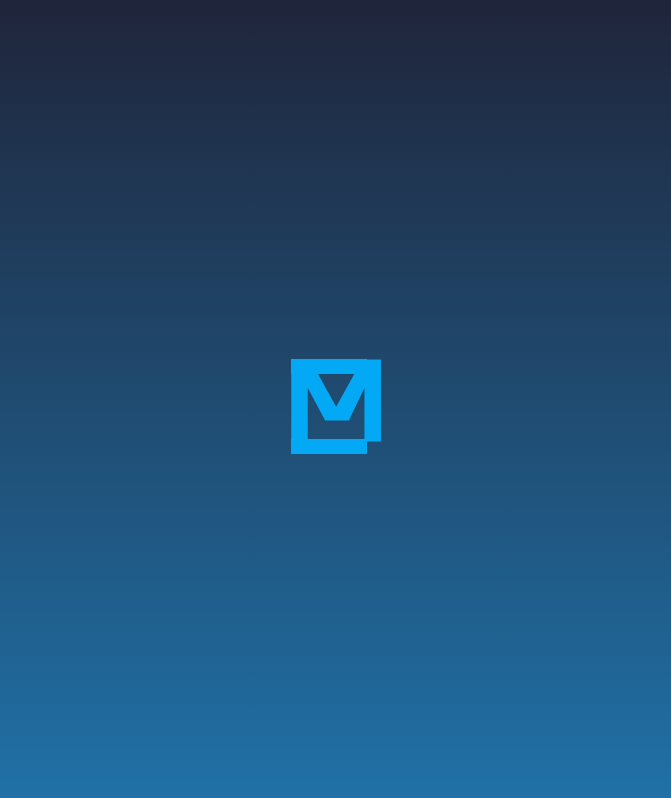 scroll, scrollTop: 0, scrollLeft: 0, axis: both 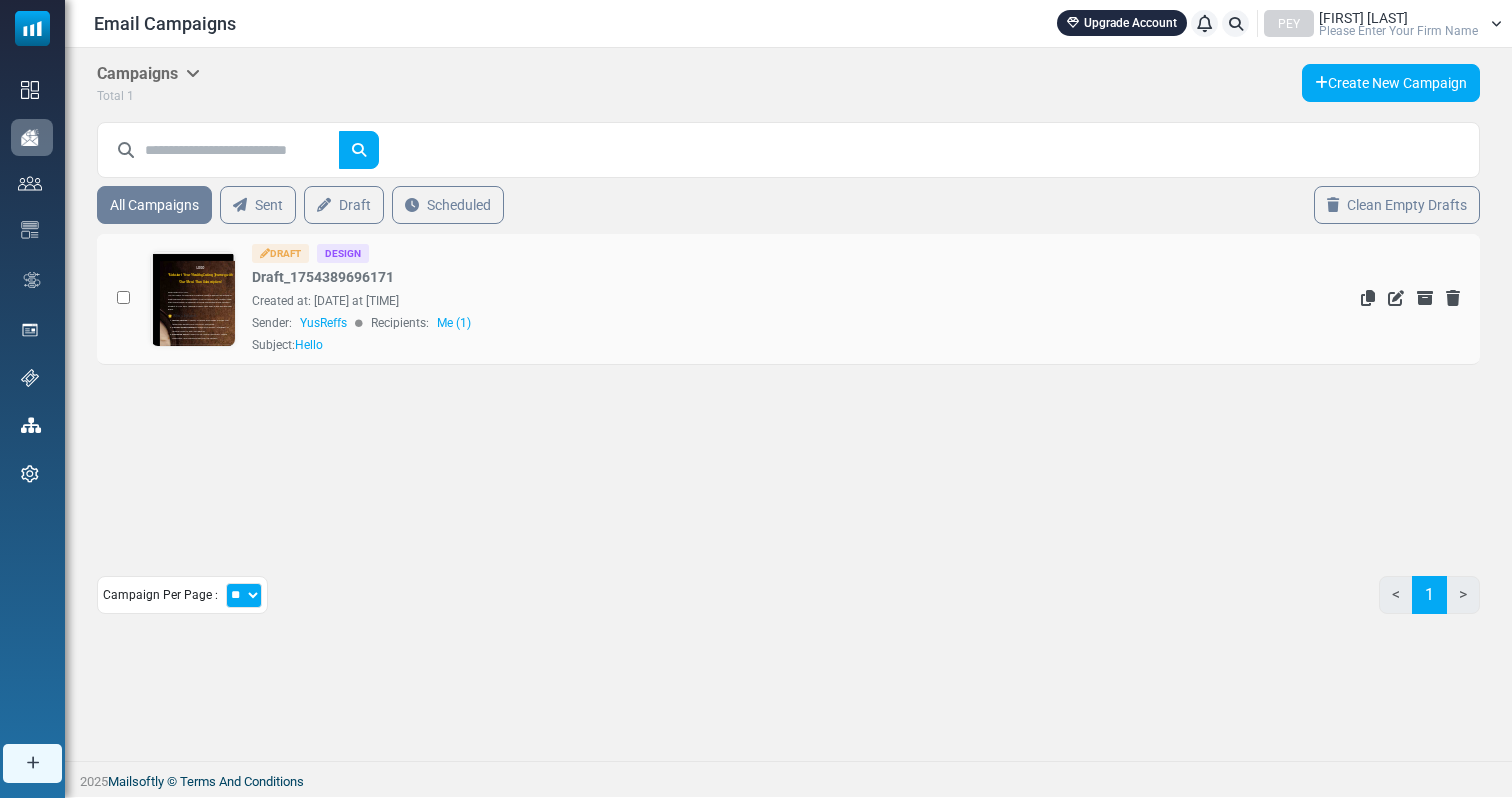 click on "Draft
Design
Draft_[NUMBER]
Created at: [DATE] at [TIME]
Sender:  [LAST]
Recipients:
Me (1)
Subject:   Hello" at bounding box center (681, 299) 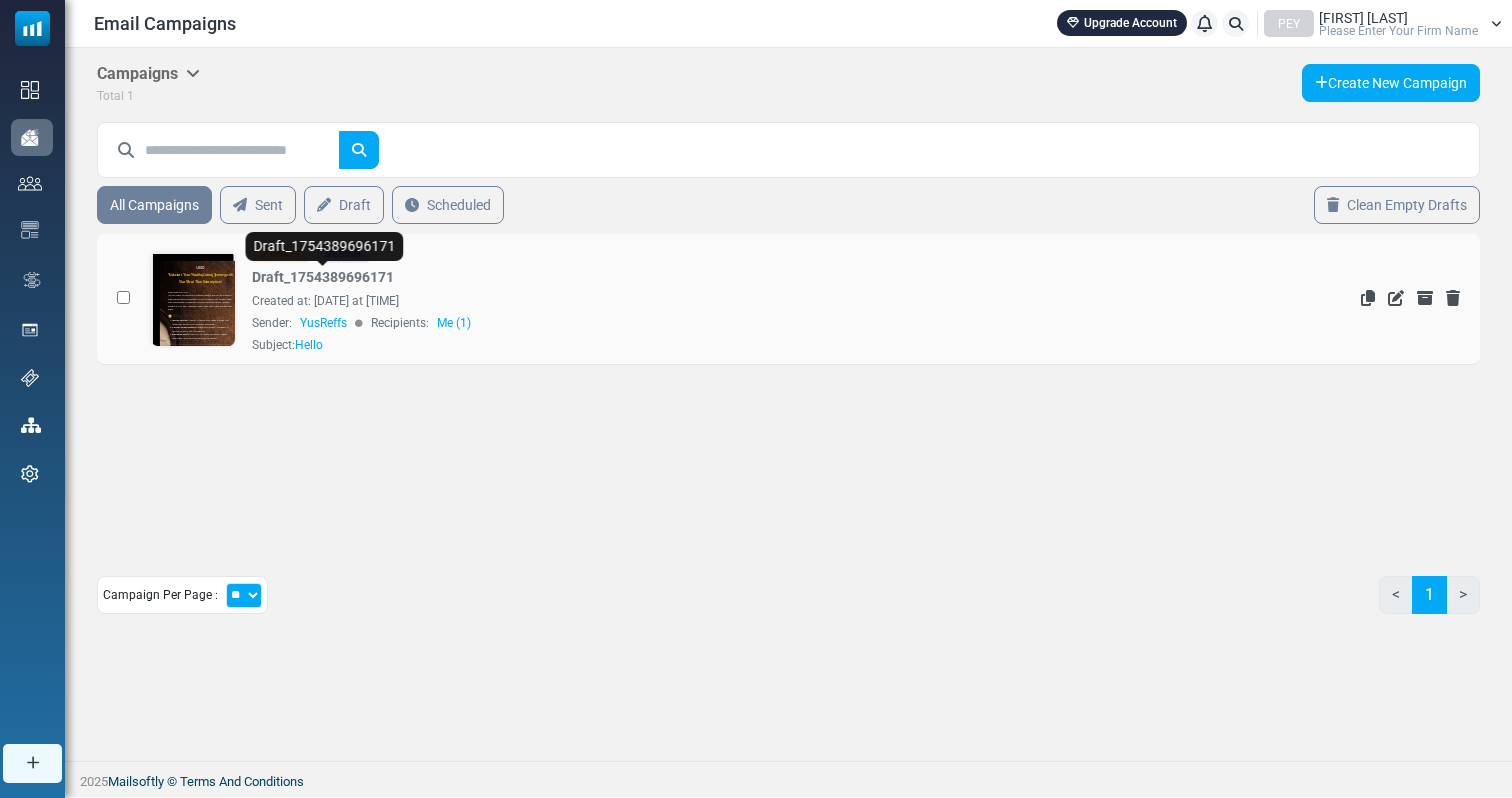 click on "Draft_1754389696171" at bounding box center [323, 277] 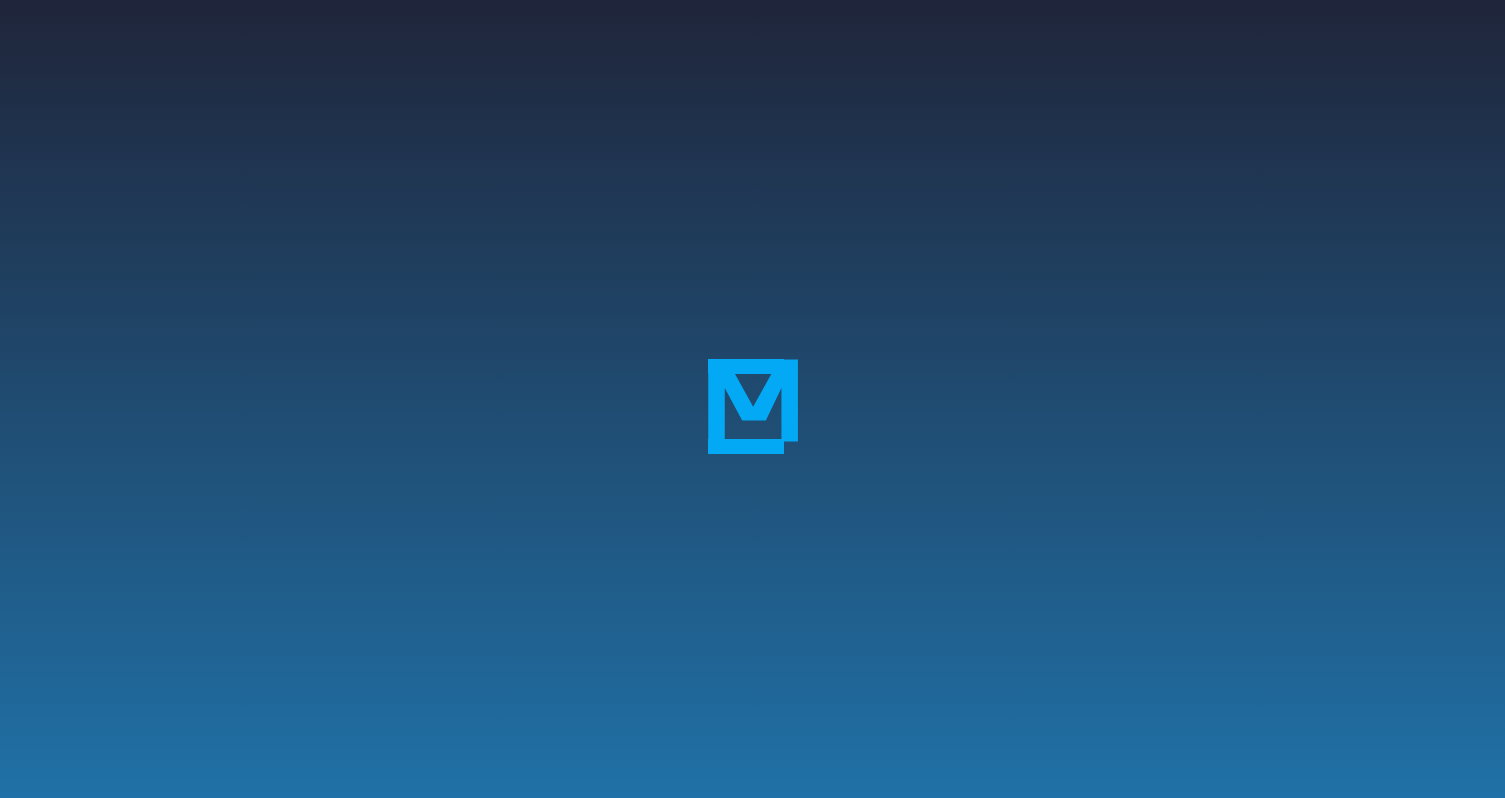 scroll, scrollTop: 0, scrollLeft: 0, axis: both 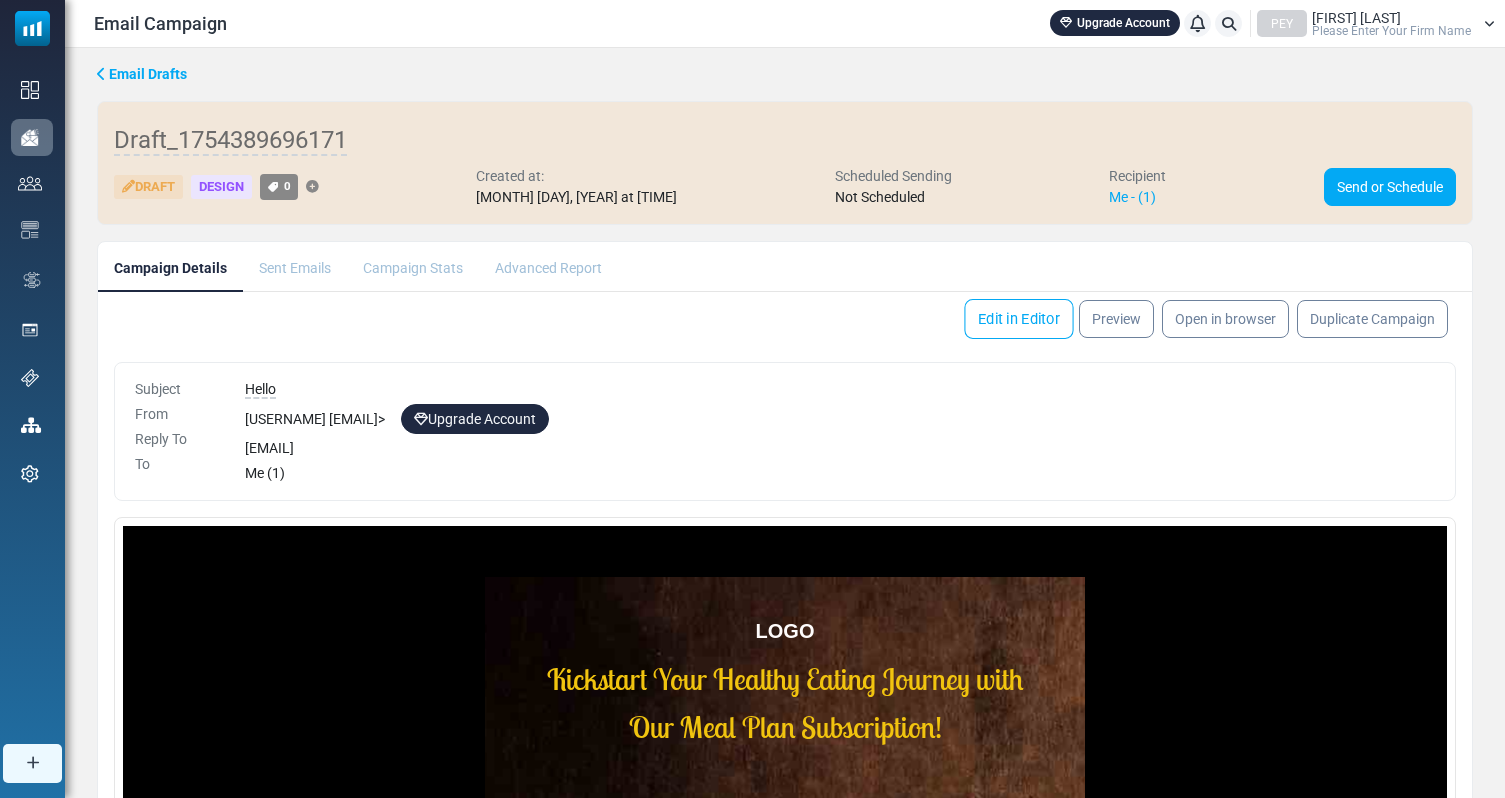 click on "Edit in Editor" at bounding box center [1018, 319] 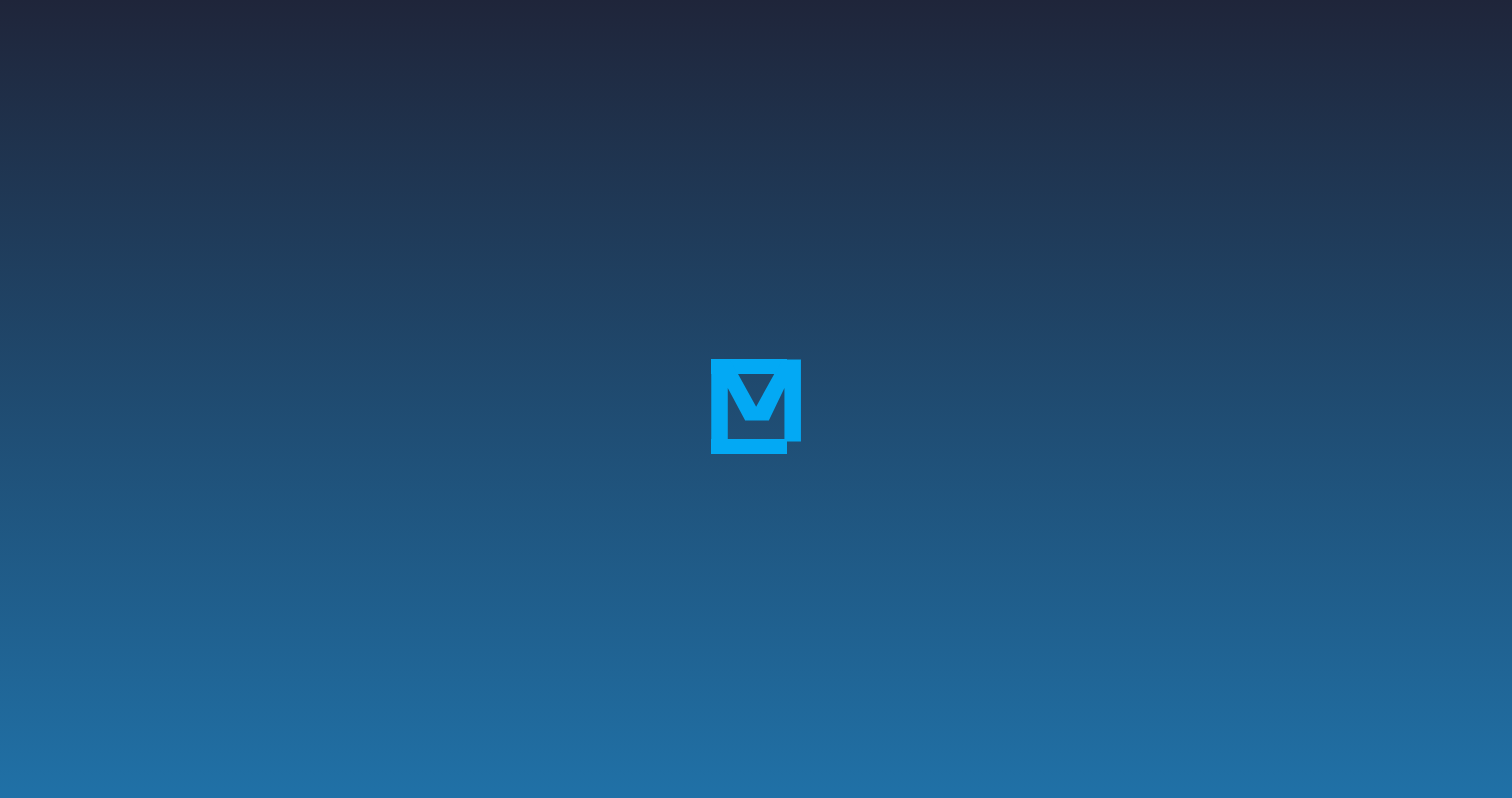 scroll, scrollTop: 0, scrollLeft: 0, axis: both 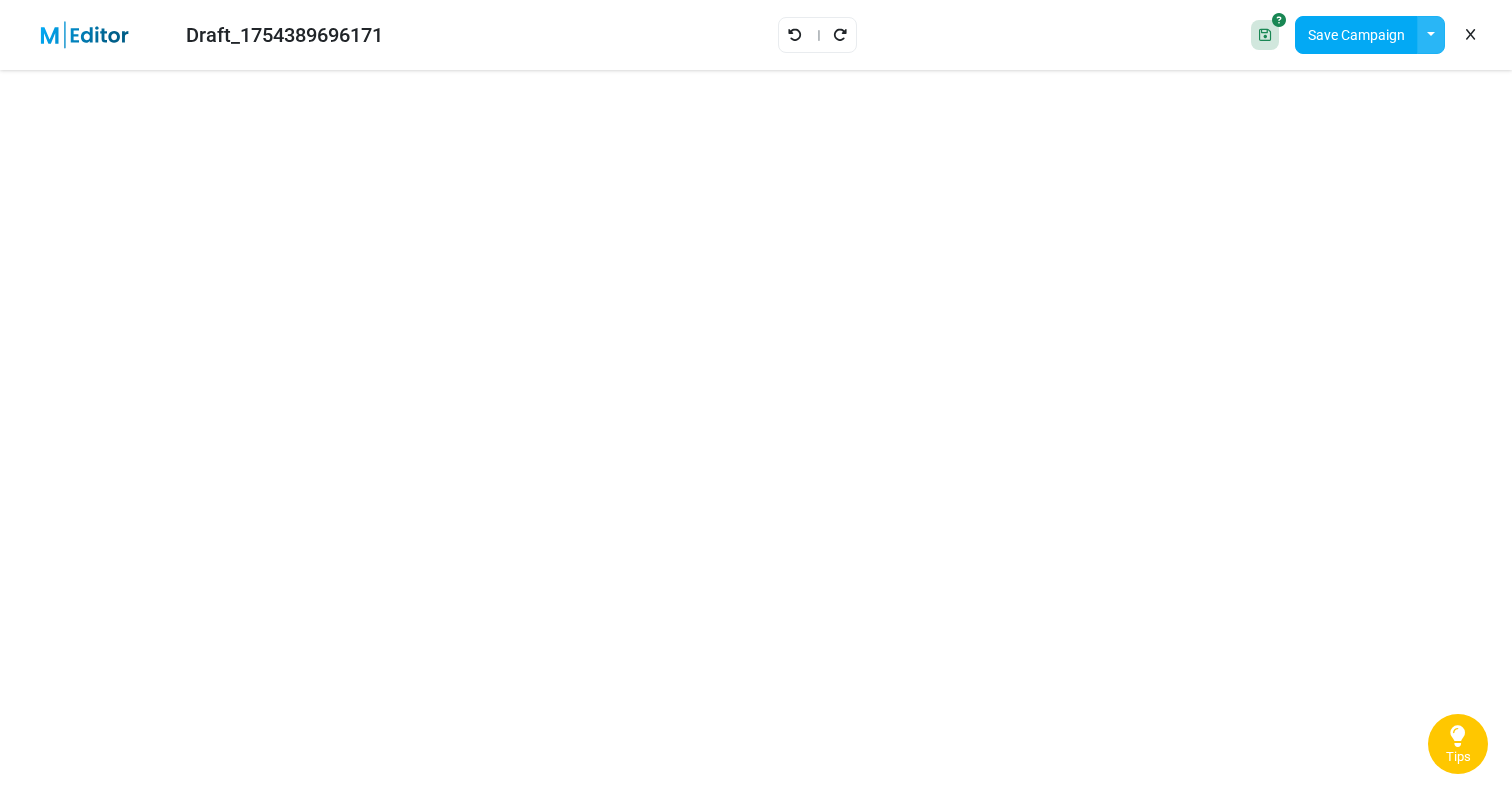 click at bounding box center [1431, 35] 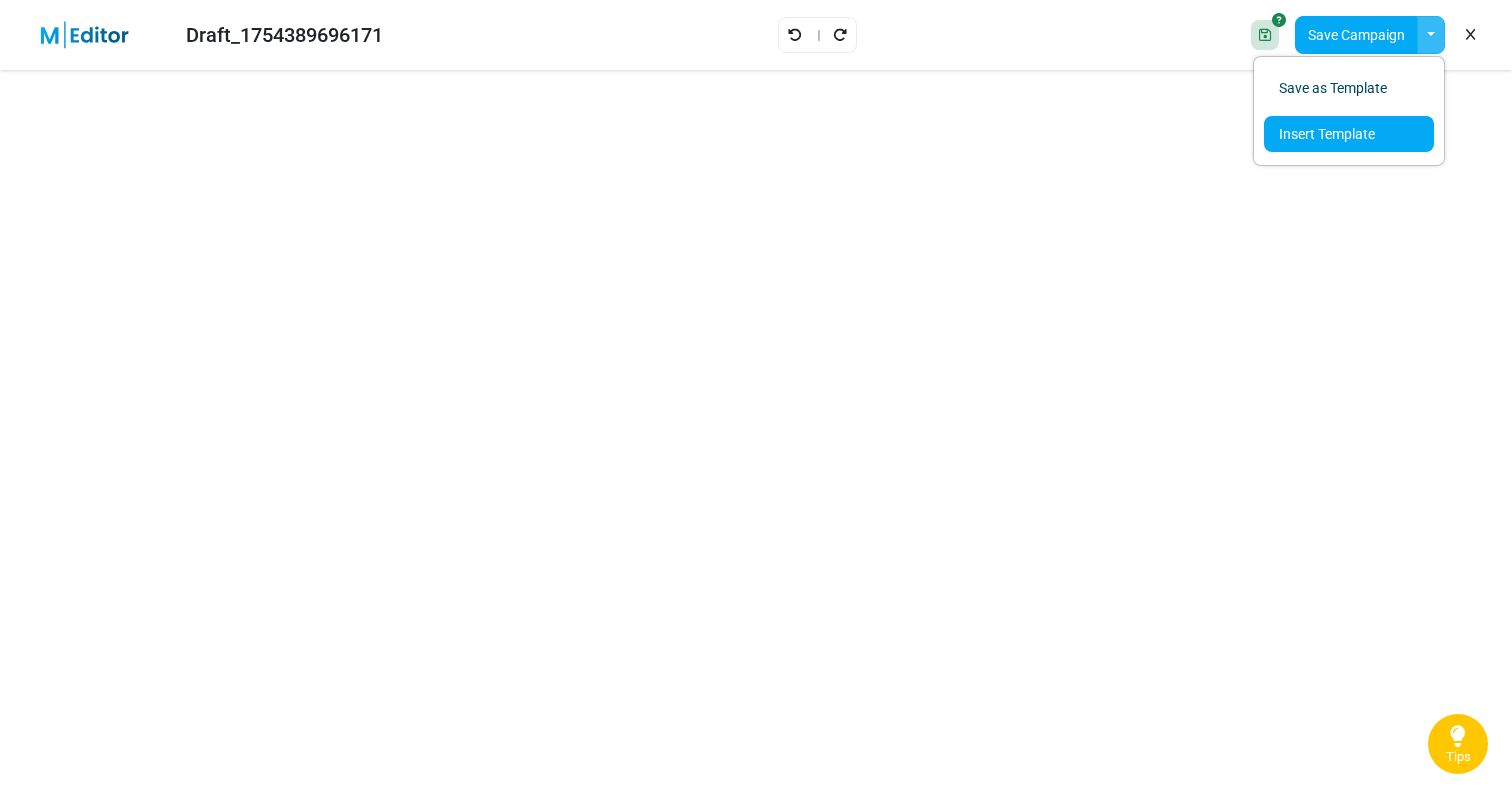 click on "Insert Template" at bounding box center [1349, 134] 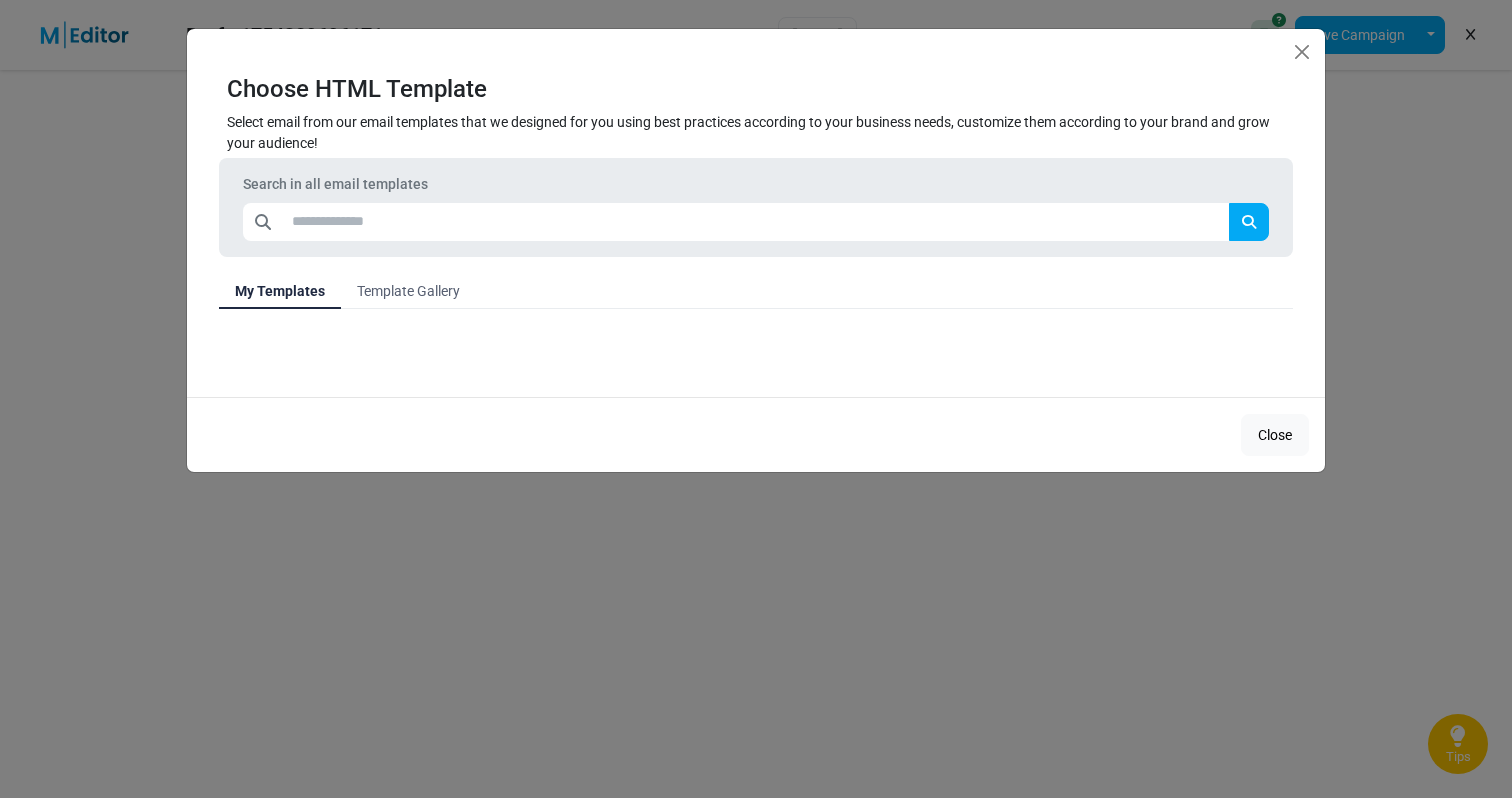 click on "Template Gallery" at bounding box center (408, 291) 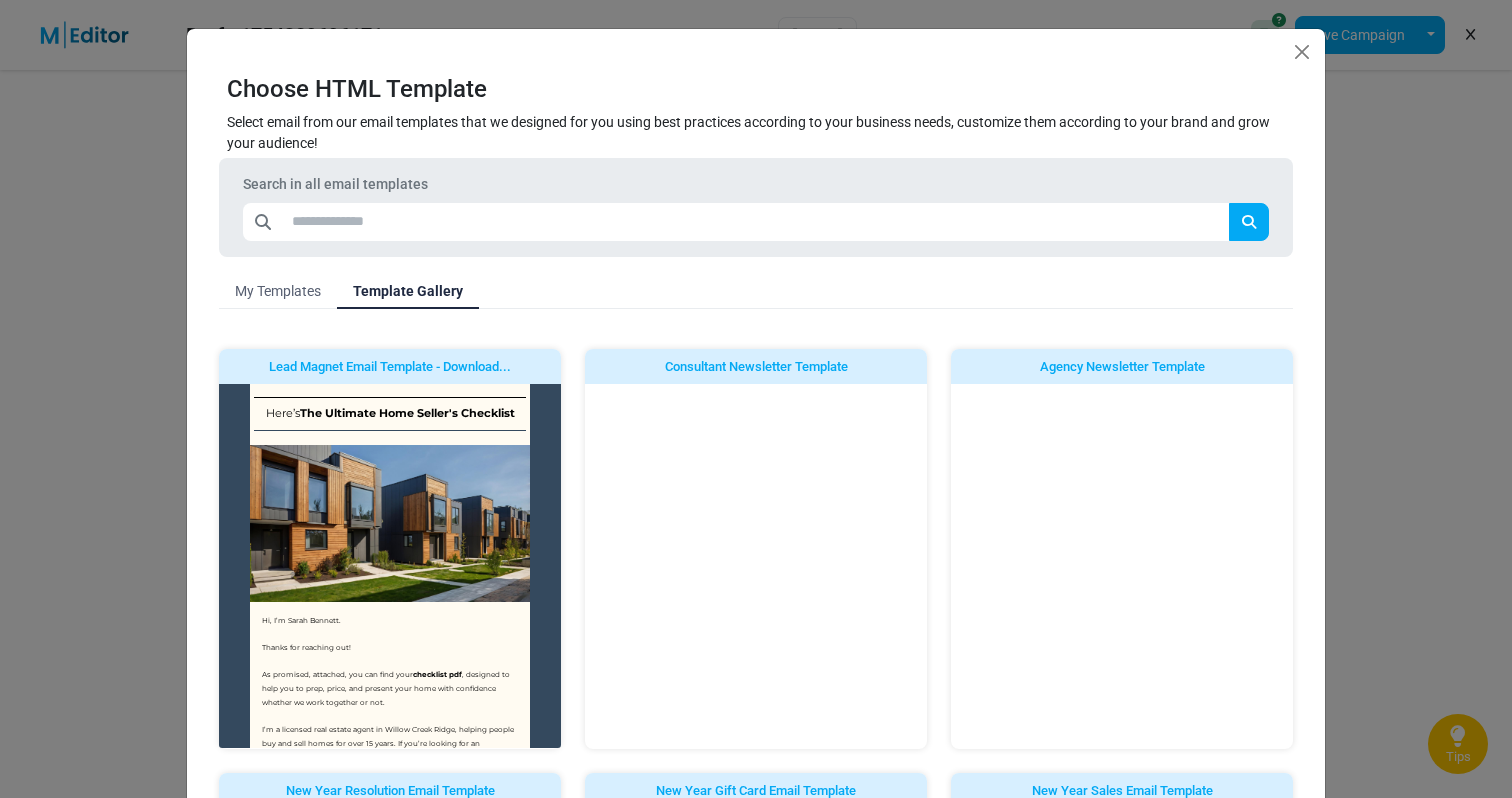 scroll, scrollTop: 0, scrollLeft: 0, axis: both 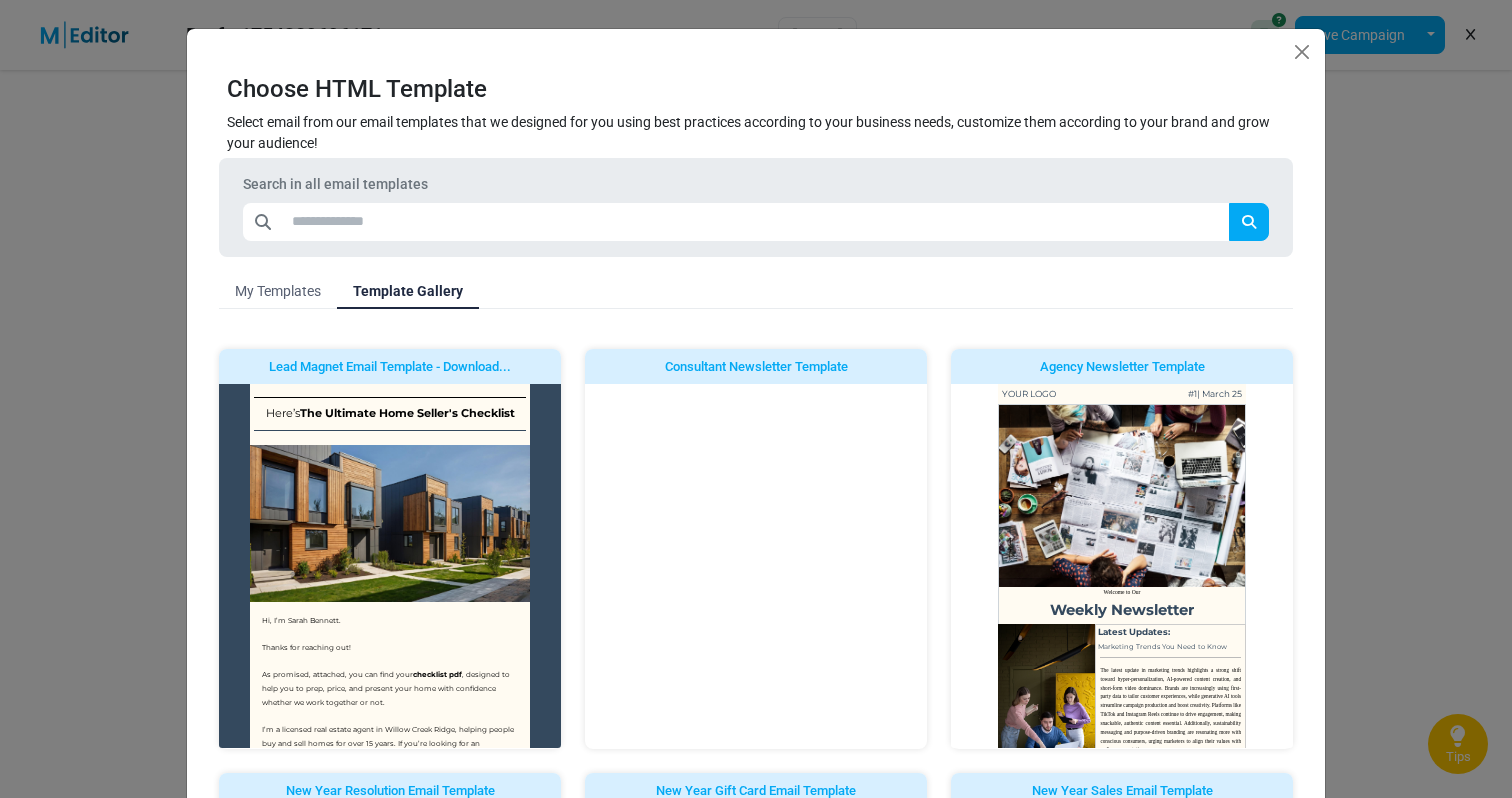 click on "My Templates" at bounding box center [278, 291] 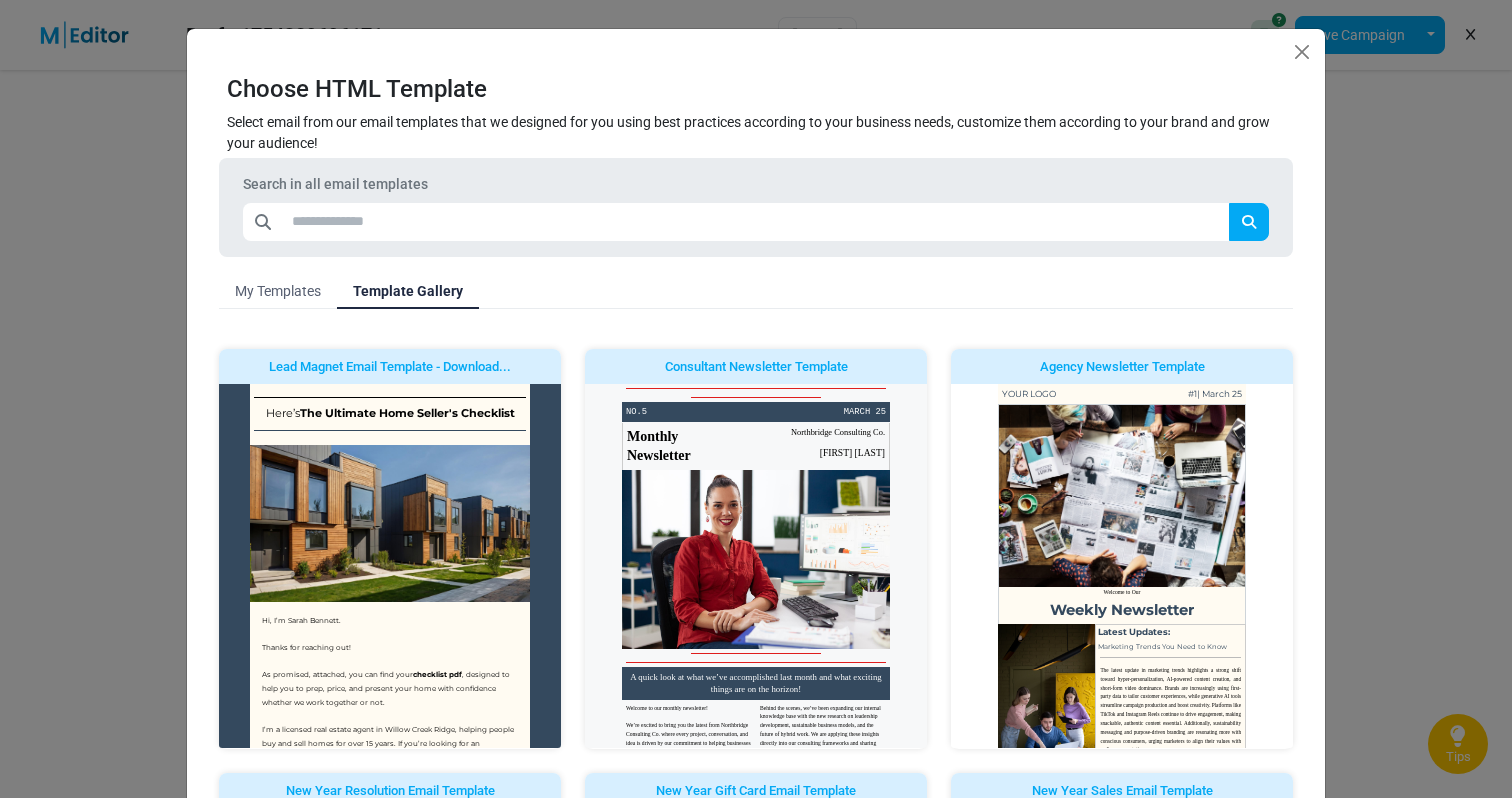 scroll, scrollTop: 0, scrollLeft: 0, axis: both 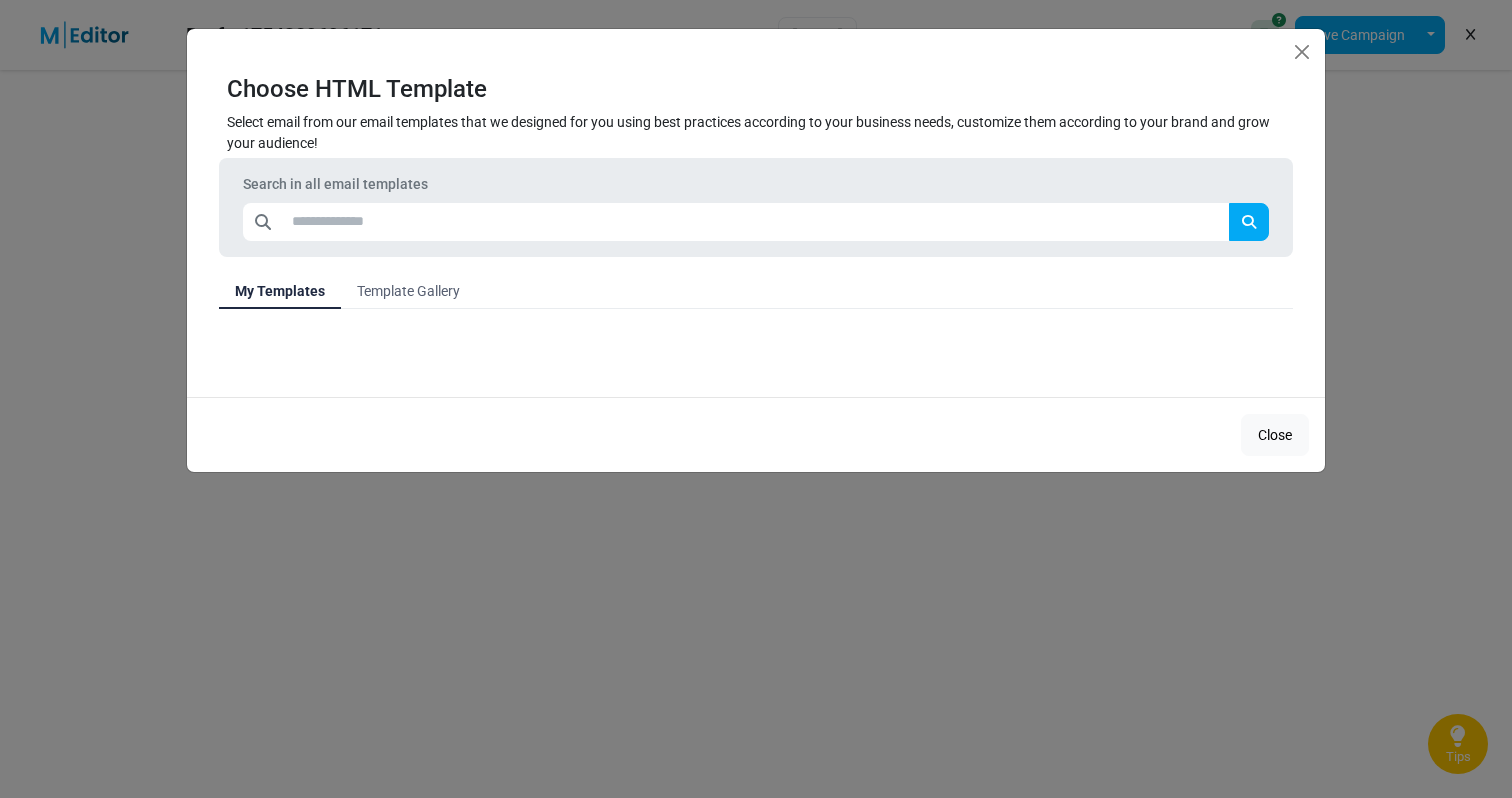 click on "Template Gallery" at bounding box center [408, 291] 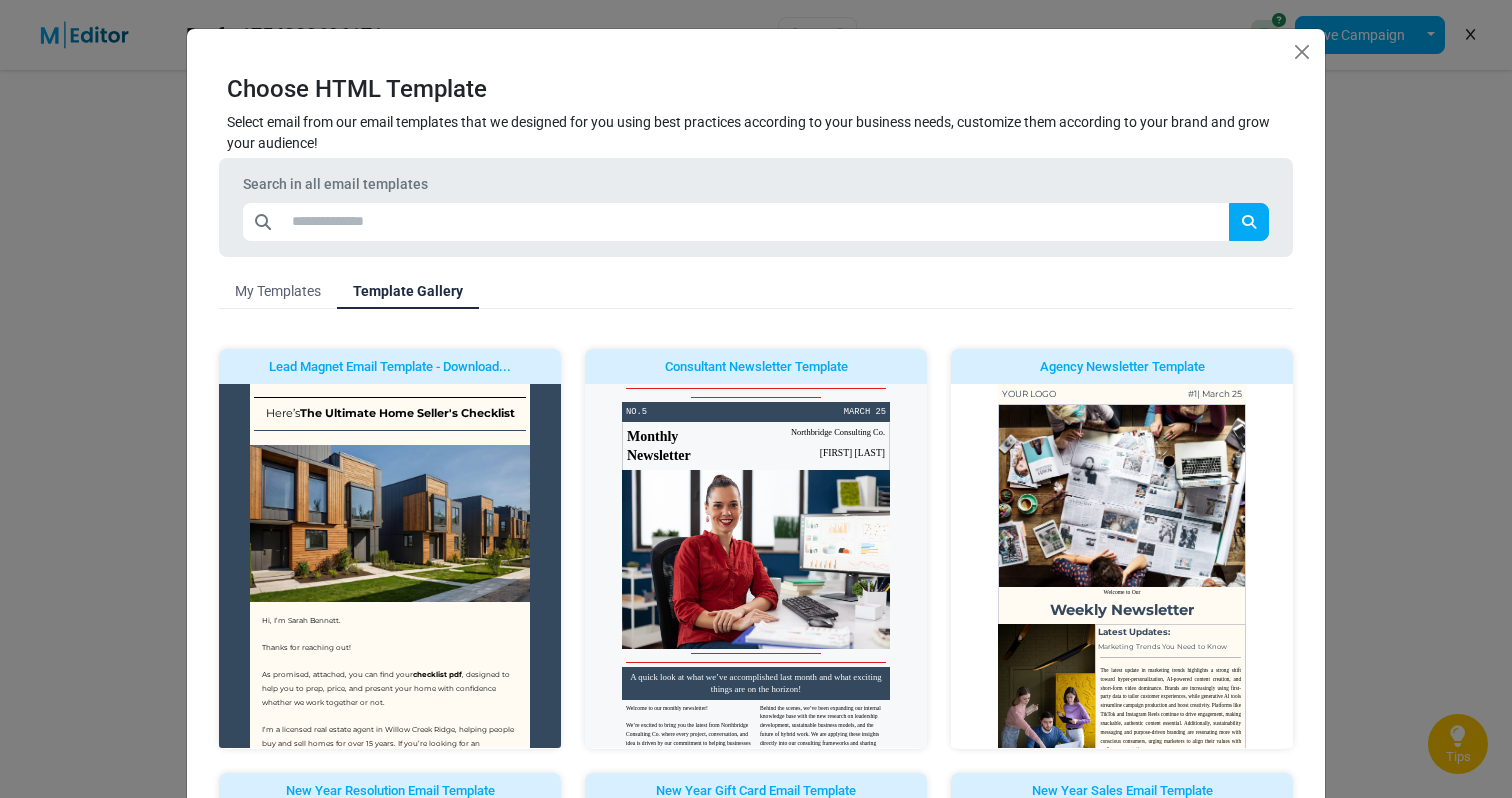 scroll, scrollTop: 0, scrollLeft: 0, axis: both 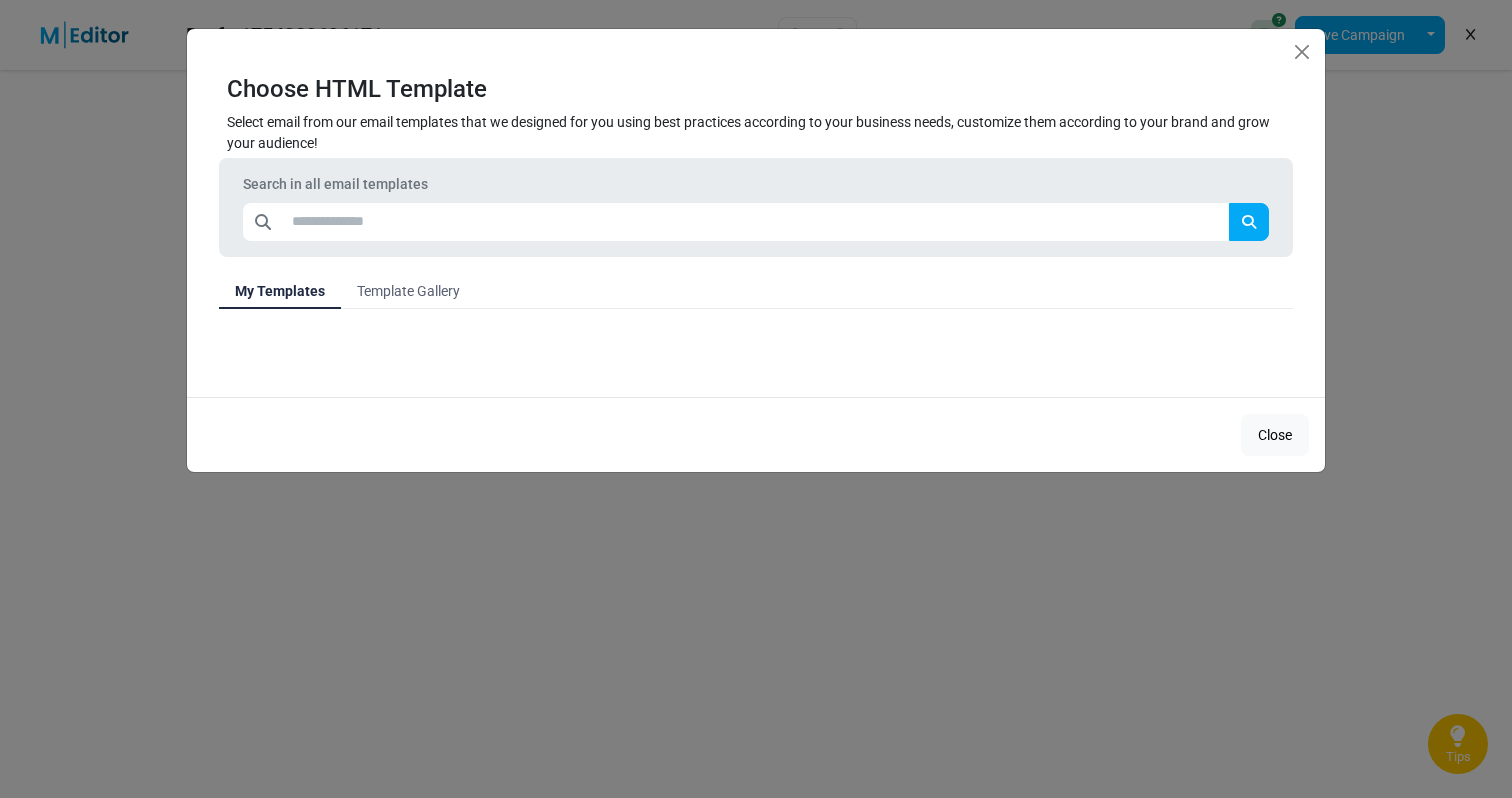 click on "Template Gallery" at bounding box center (408, 291) 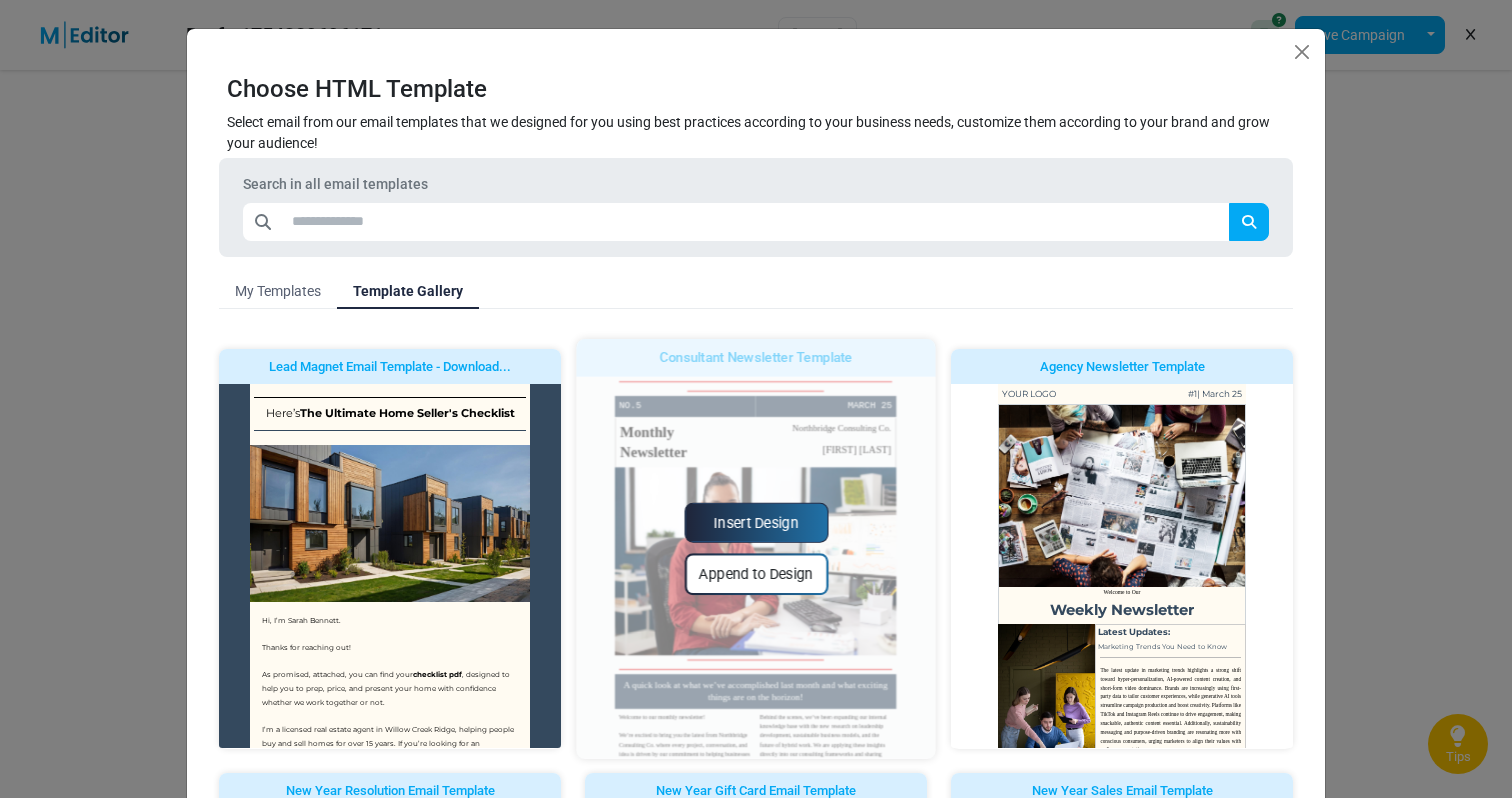 scroll, scrollTop: 0, scrollLeft: 0, axis: both 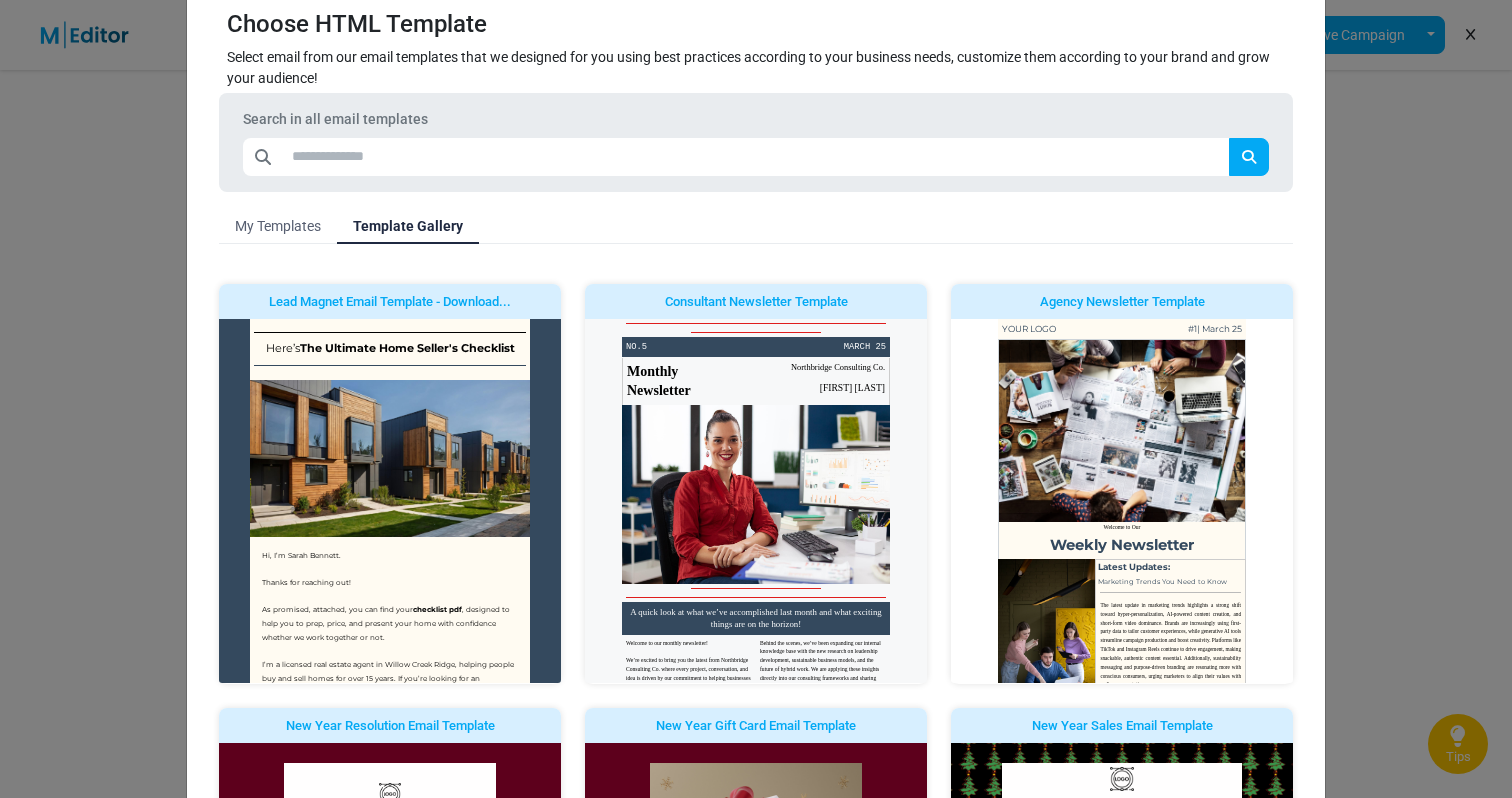 click on "My Templates" at bounding box center [278, 226] 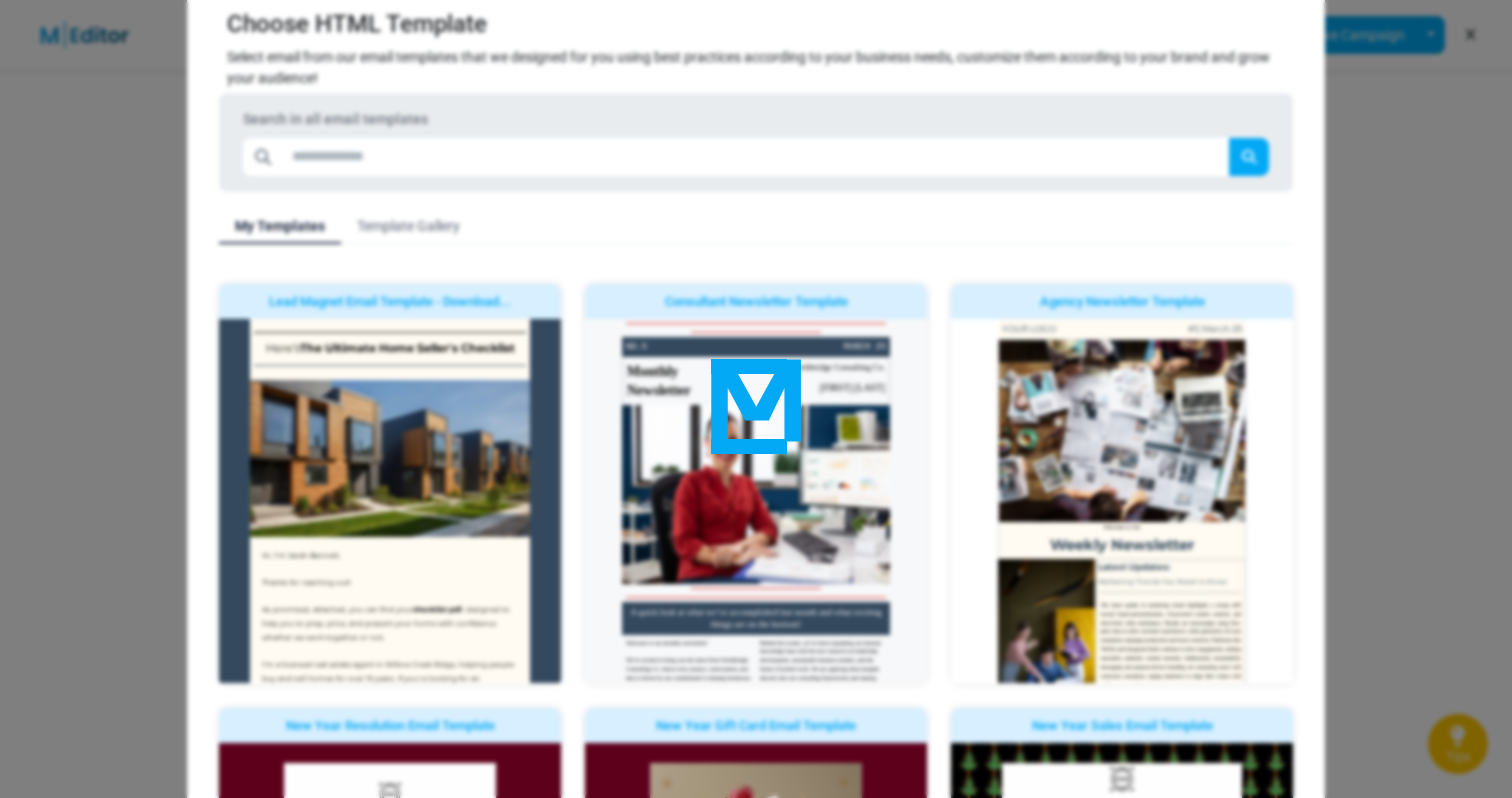 scroll, scrollTop: 0, scrollLeft: 0, axis: both 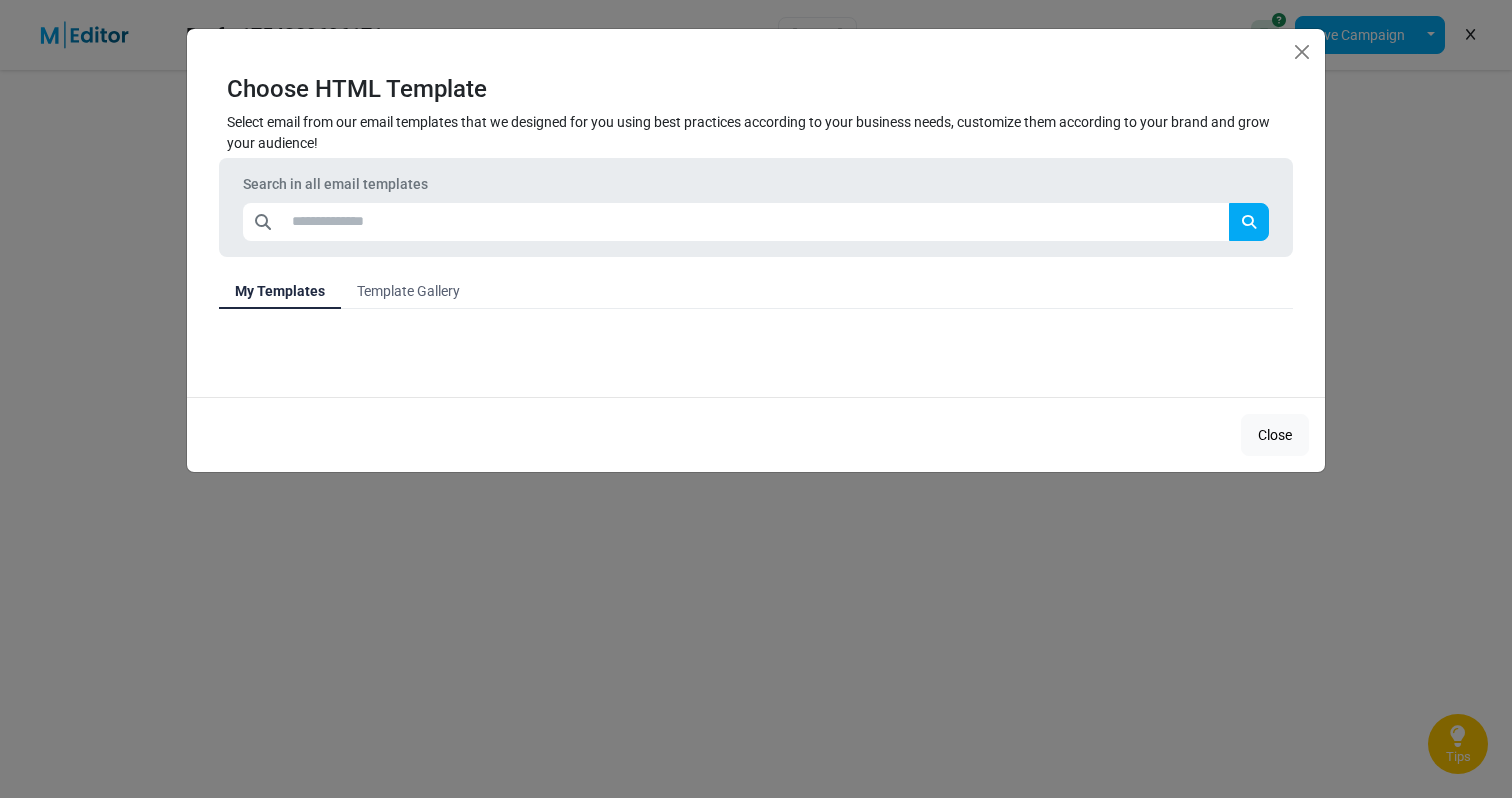 click on "Template Gallery" at bounding box center (408, 291) 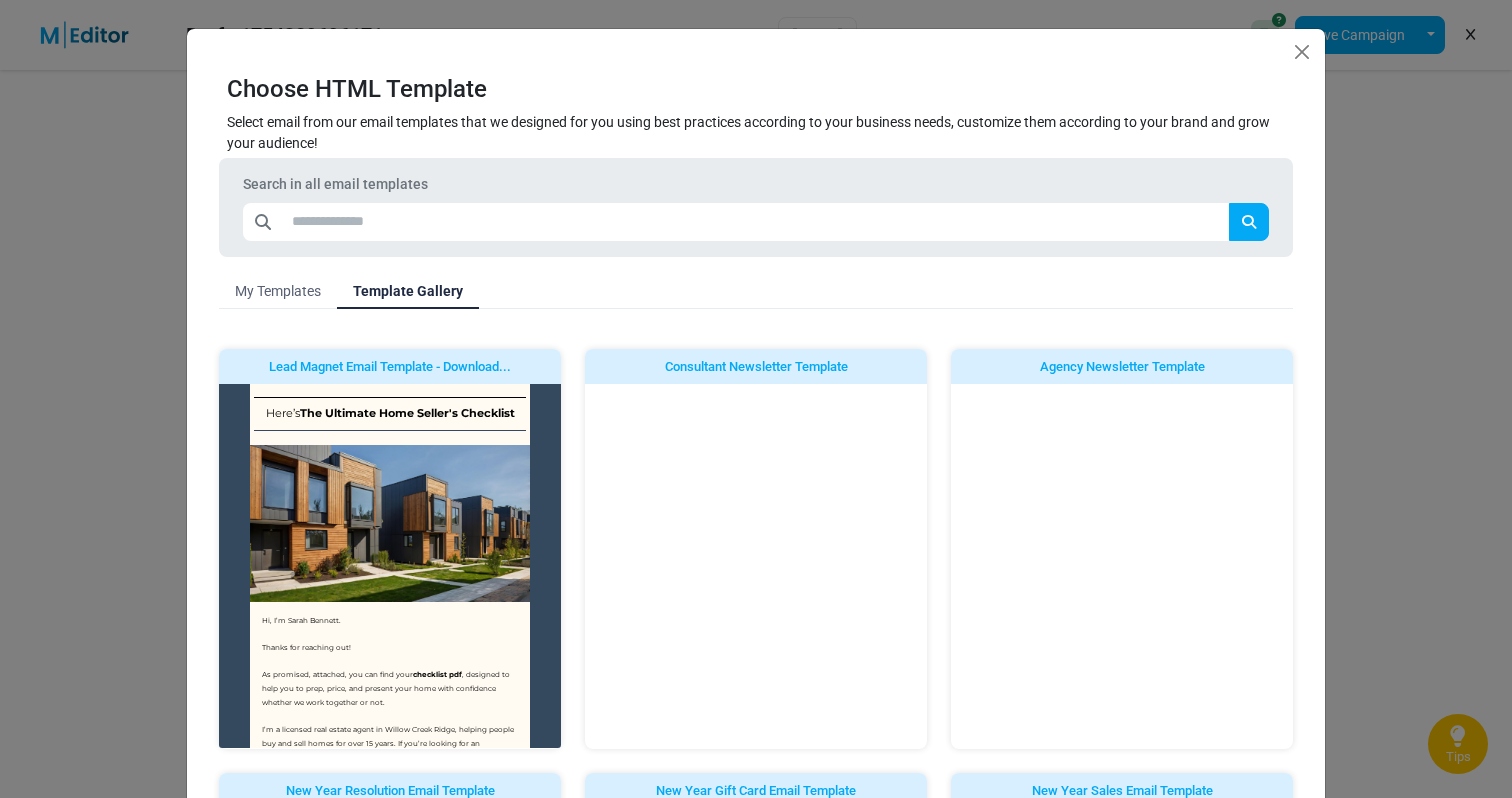 scroll, scrollTop: 0, scrollLeft: 0, axis: both 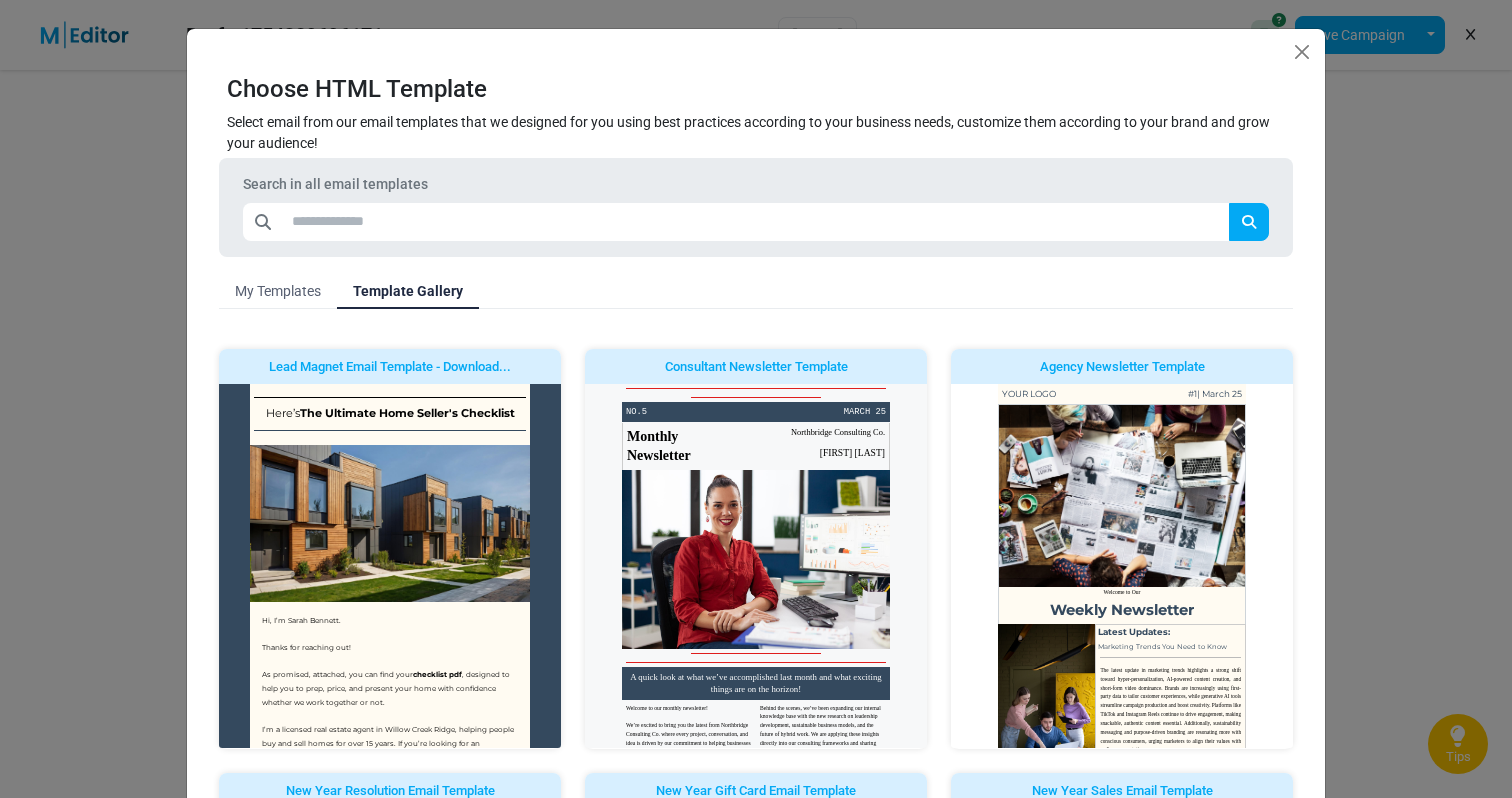 click on "My Templates" at bounding box center (278, 291) 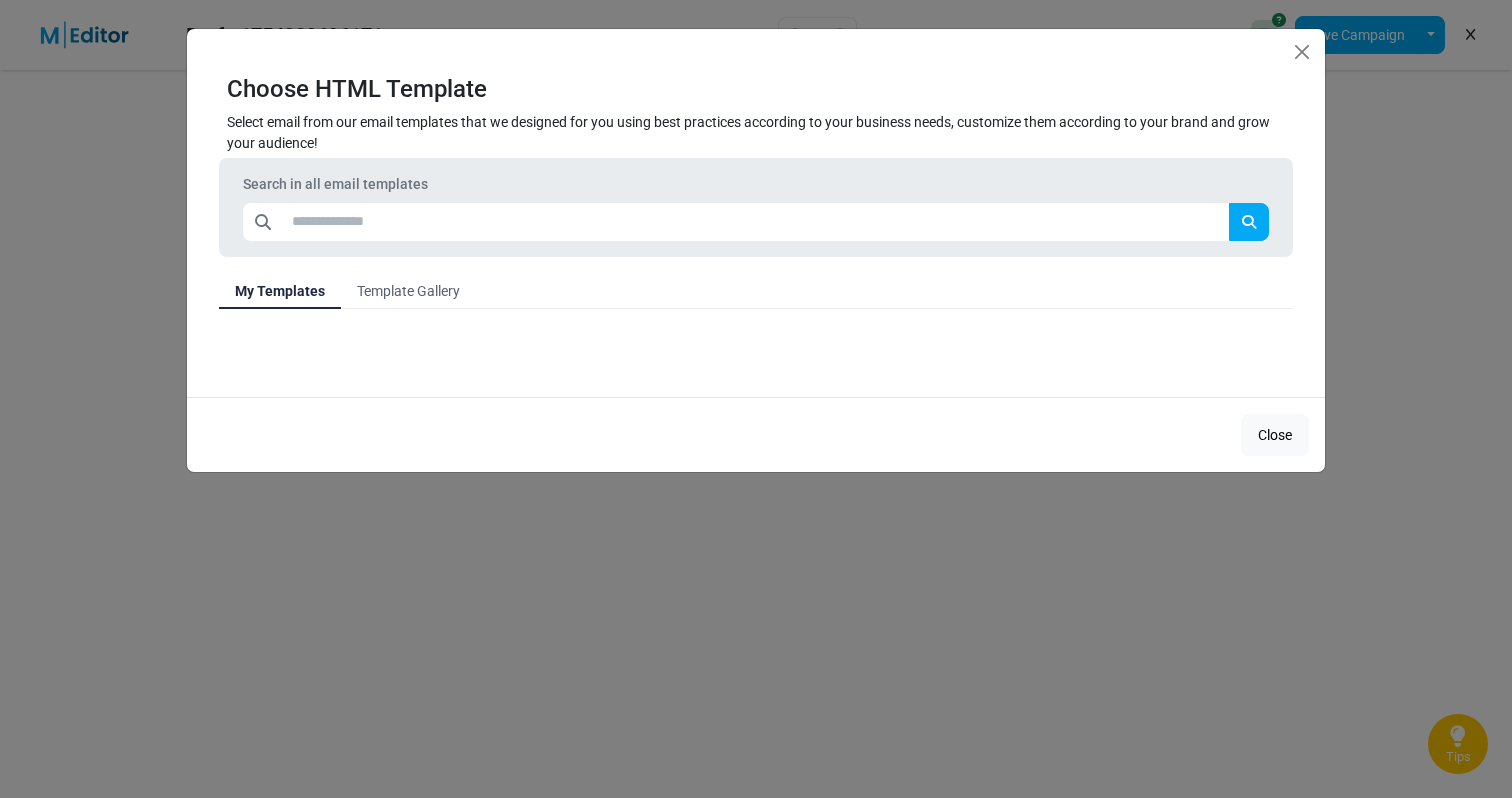 click on "Template Gallery" at bounding box center [408, 291] 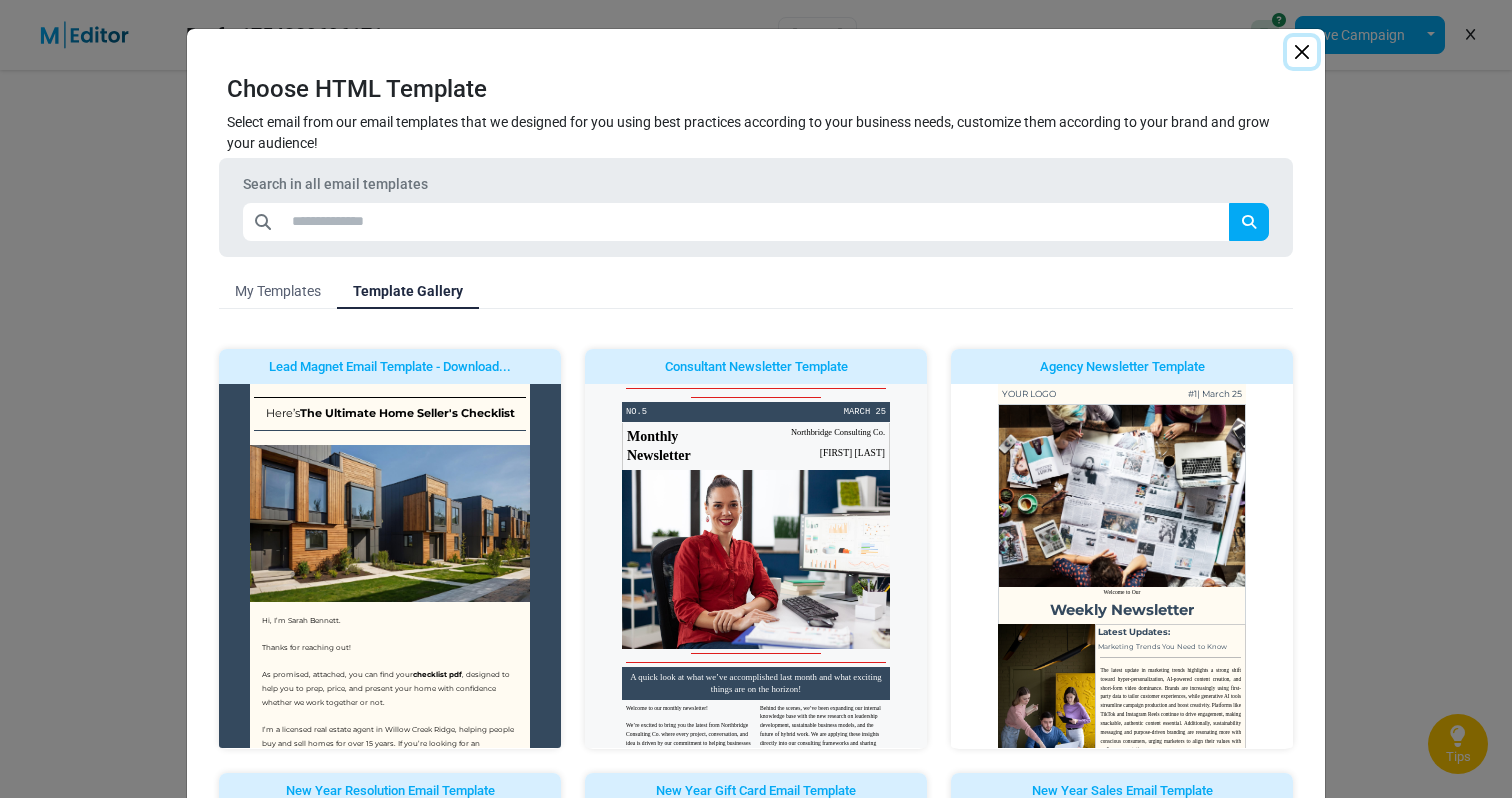 click at bounding box center [1302, 52] 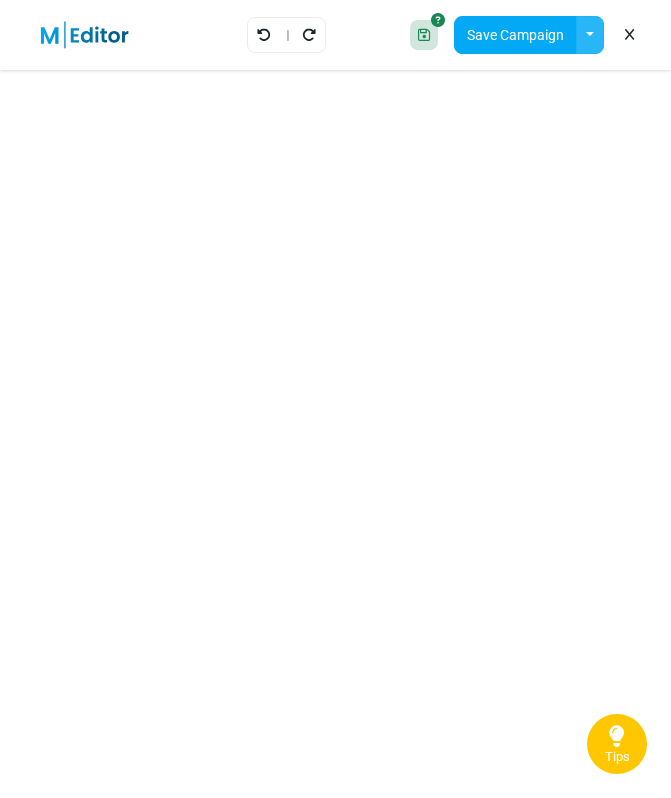 click at bounding box center (590, 35) 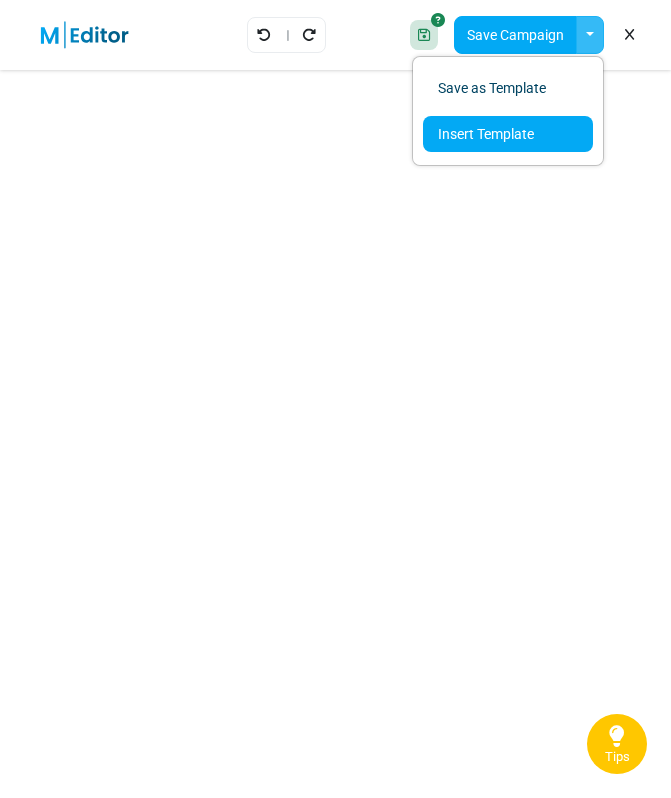 click on "Insert Template" at bounding box center [508, 134] 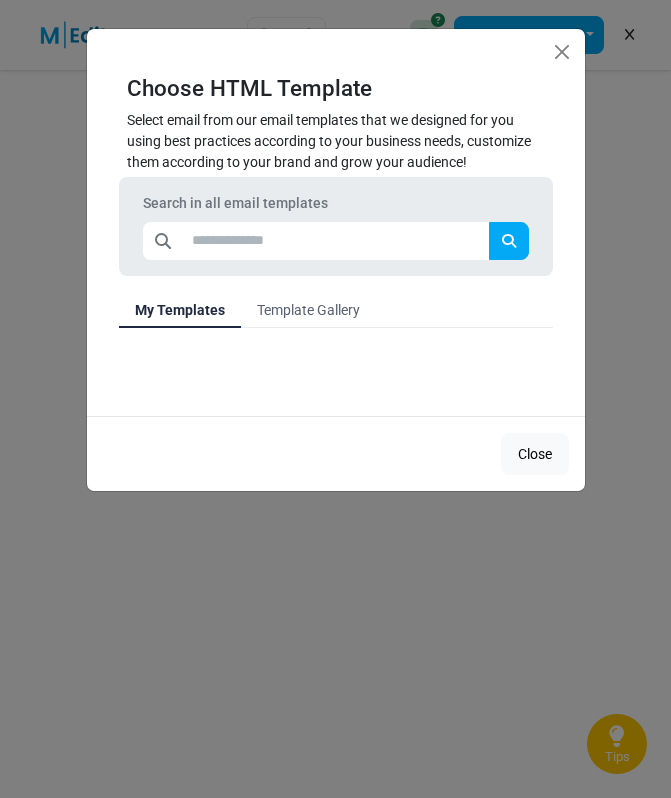 click on "Choose HTML Template
Select email from our email templates that we designed for you using best practices according to your business needs, customize them according to your brand and grow your audience!
Search in all email templates
My Templates
Template Gallery
See More Templates
Close" at bounding box center [335, 399] 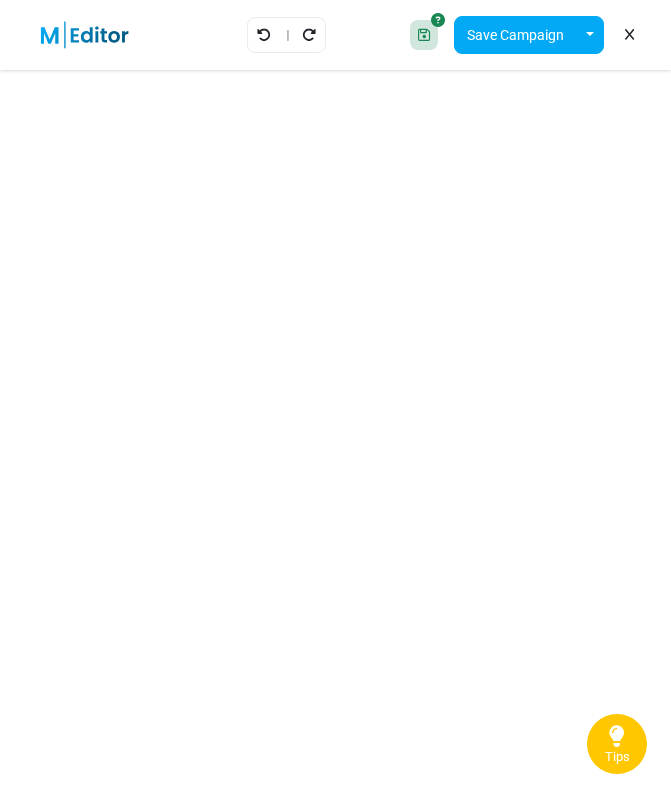 click on "Save Design
Save Campaign
Save as Template
Insert Template" at bounding box center (524, 35) 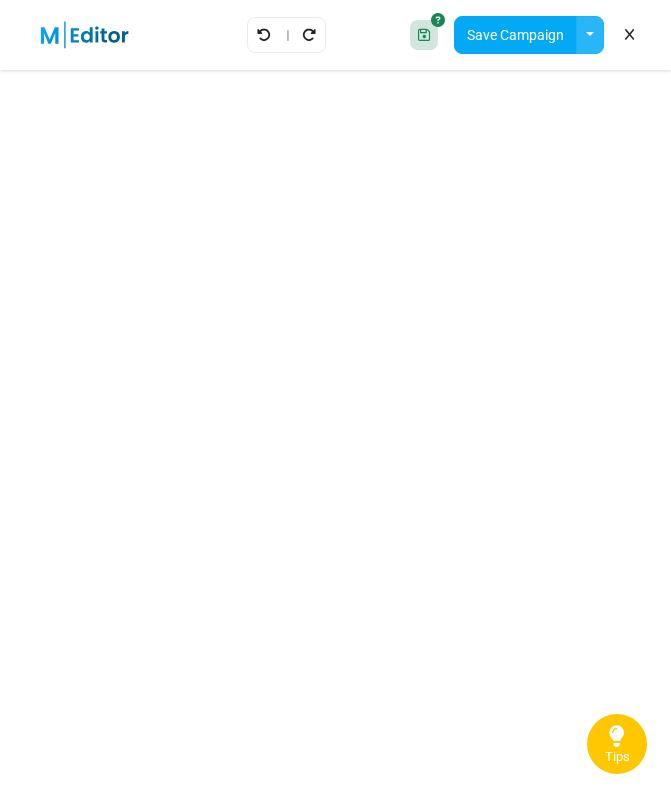click at bounding box center (590, 35) 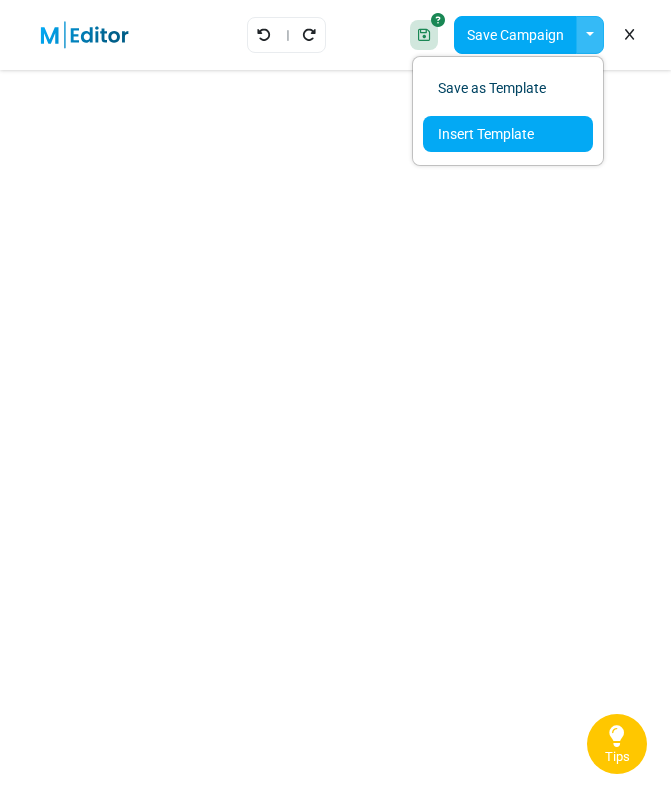 click on "Insert Template" at bounding box center [508, 134] 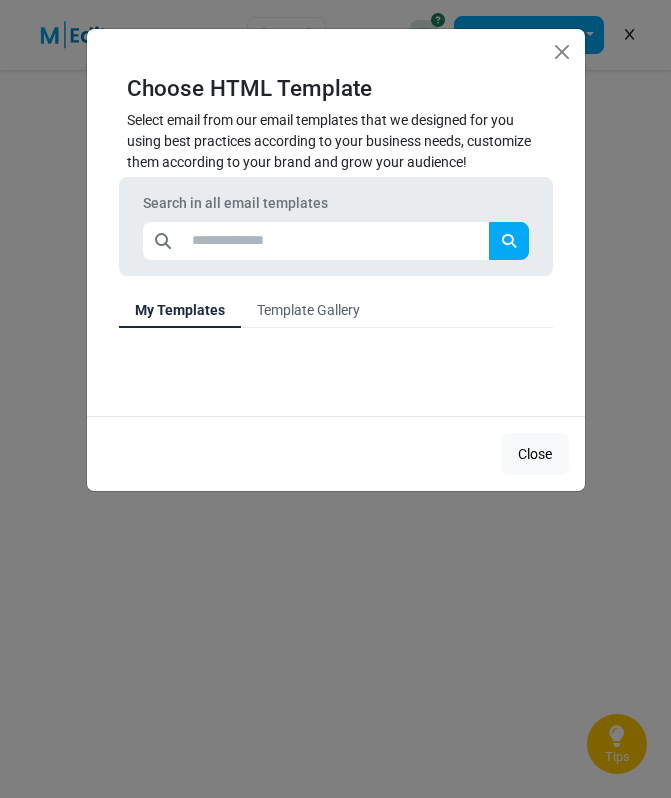 click on "Template Gallery" at bounding box center (308, 310) 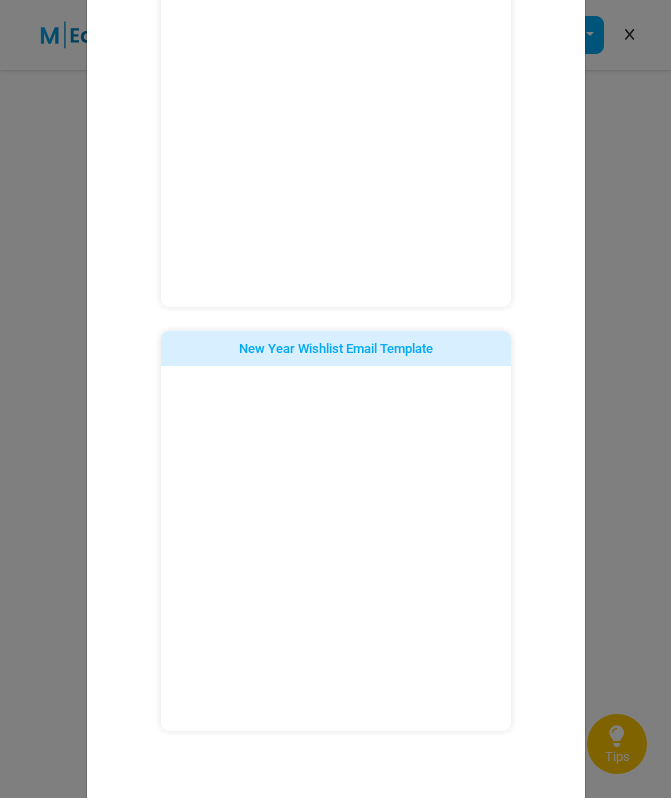 scroll, scrollTop: 3114, scrollLeft: 0, axis: vertical 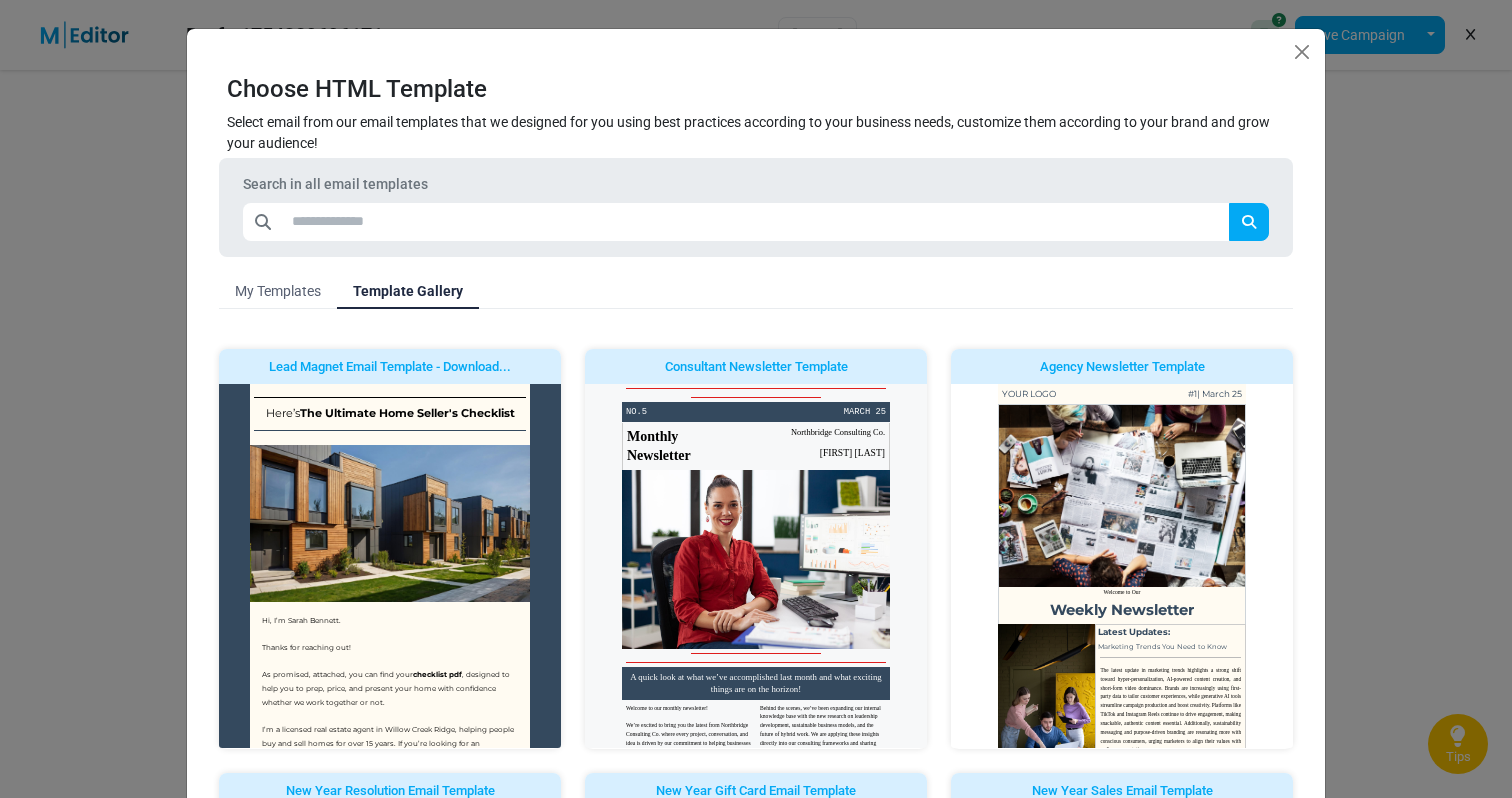 click on "Choose HTML Template
Select email from our email templates that we designed for you using best practices according to your business needs, customize them according to your brand and grow your audience!
Search in all email templates
My Templates
Template Gallery
Lead Magnet Email Template - Download...
Insert Design
Append to Design" at bounding box center (756, 399) 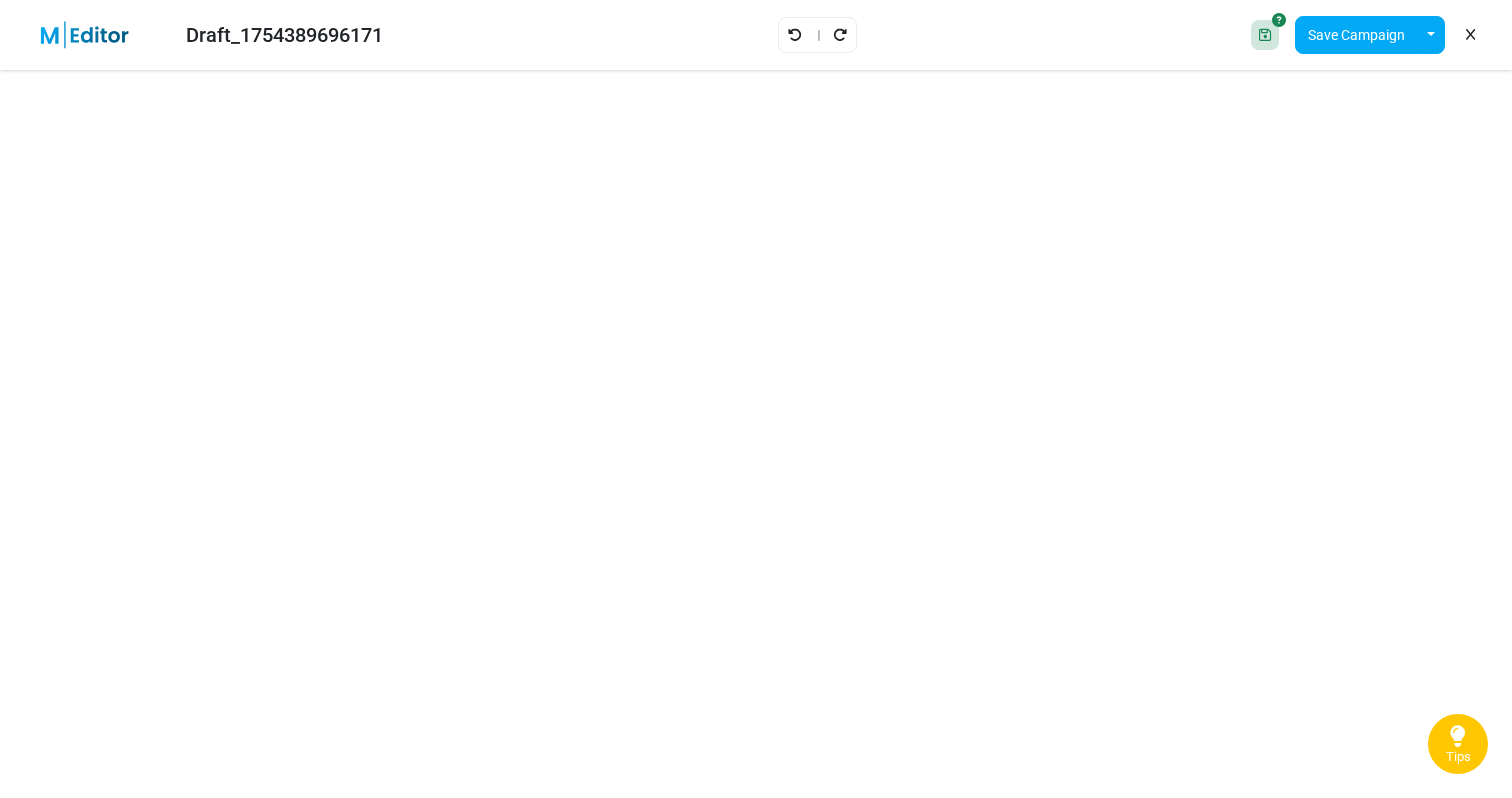 click at bounding box center [1470, 35] 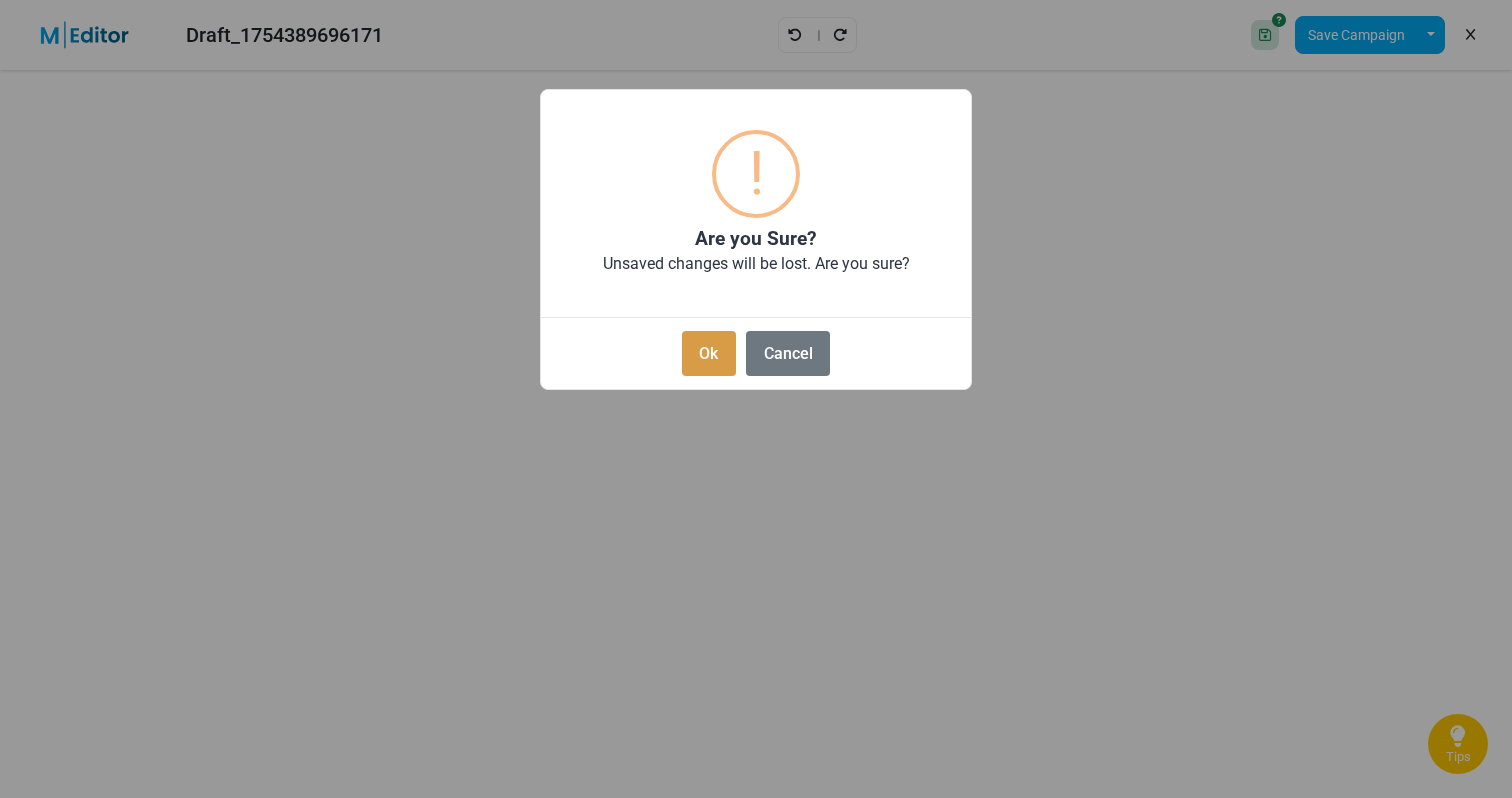 click on "Ok" at bounding box center (709, 353) 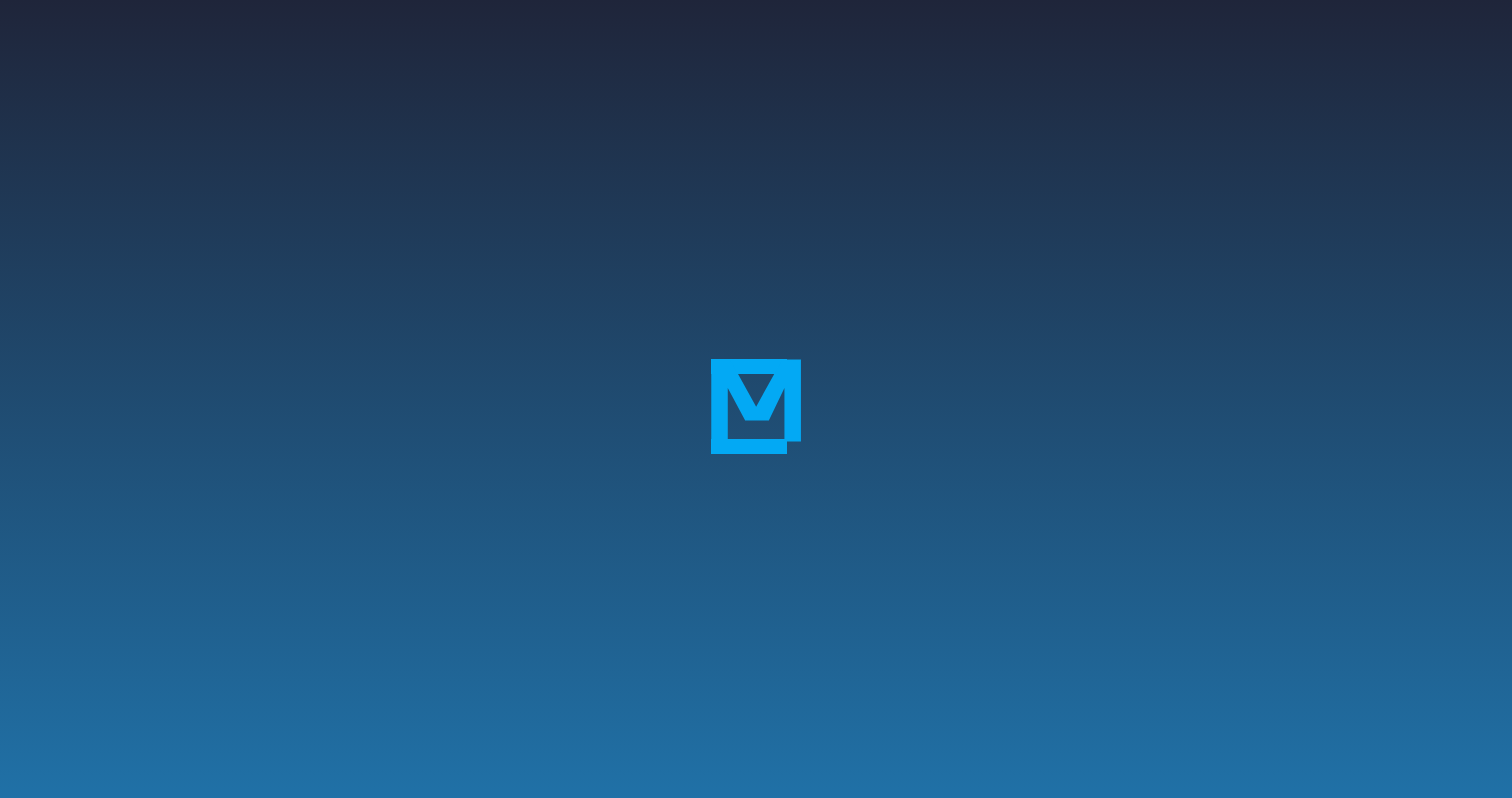 scroll, scrollTop: 0, scrollLeft: 0, axis: both 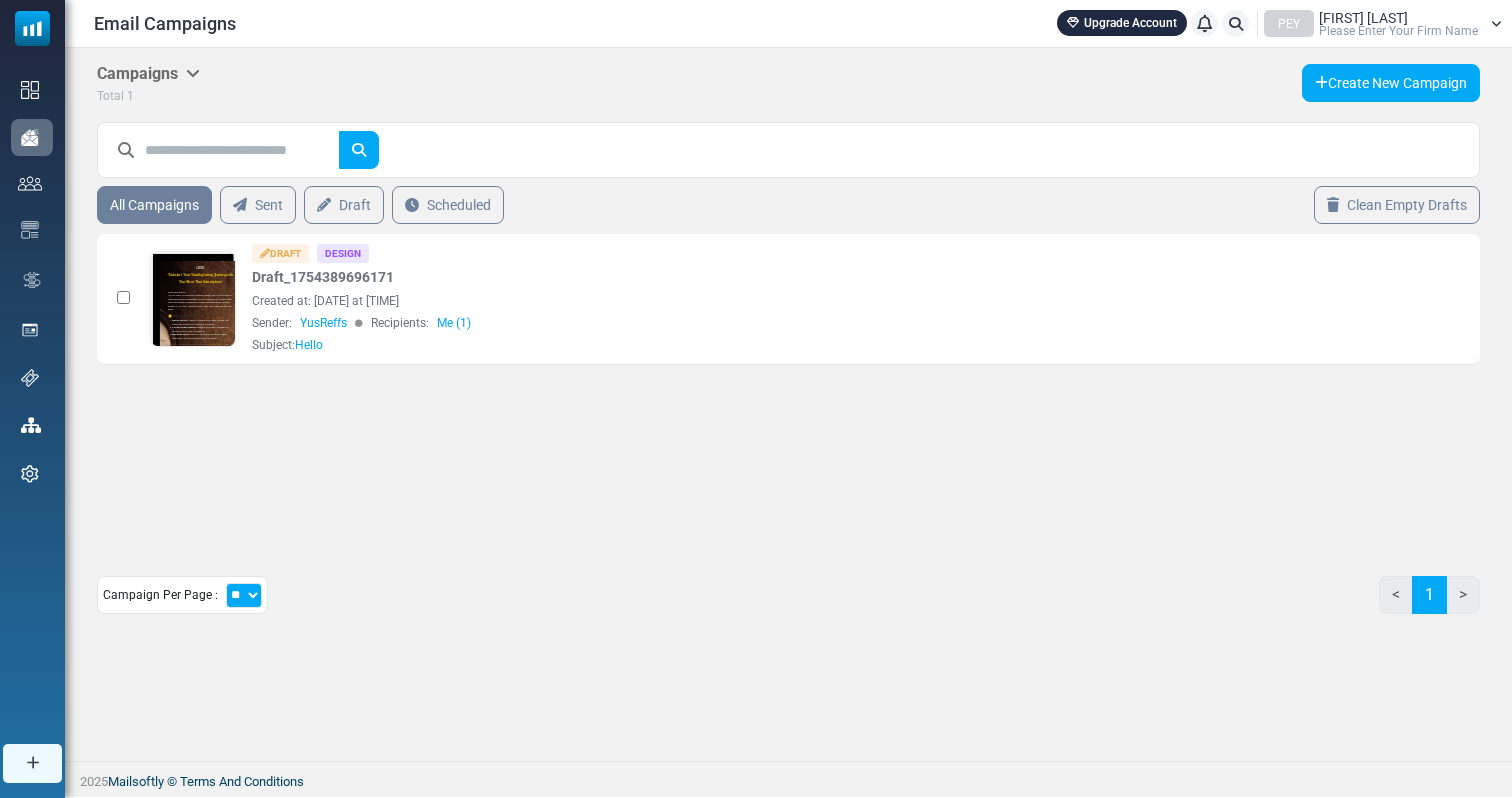 click on "Please Enter Your Firm Name" at bounding box center [1398, 31] 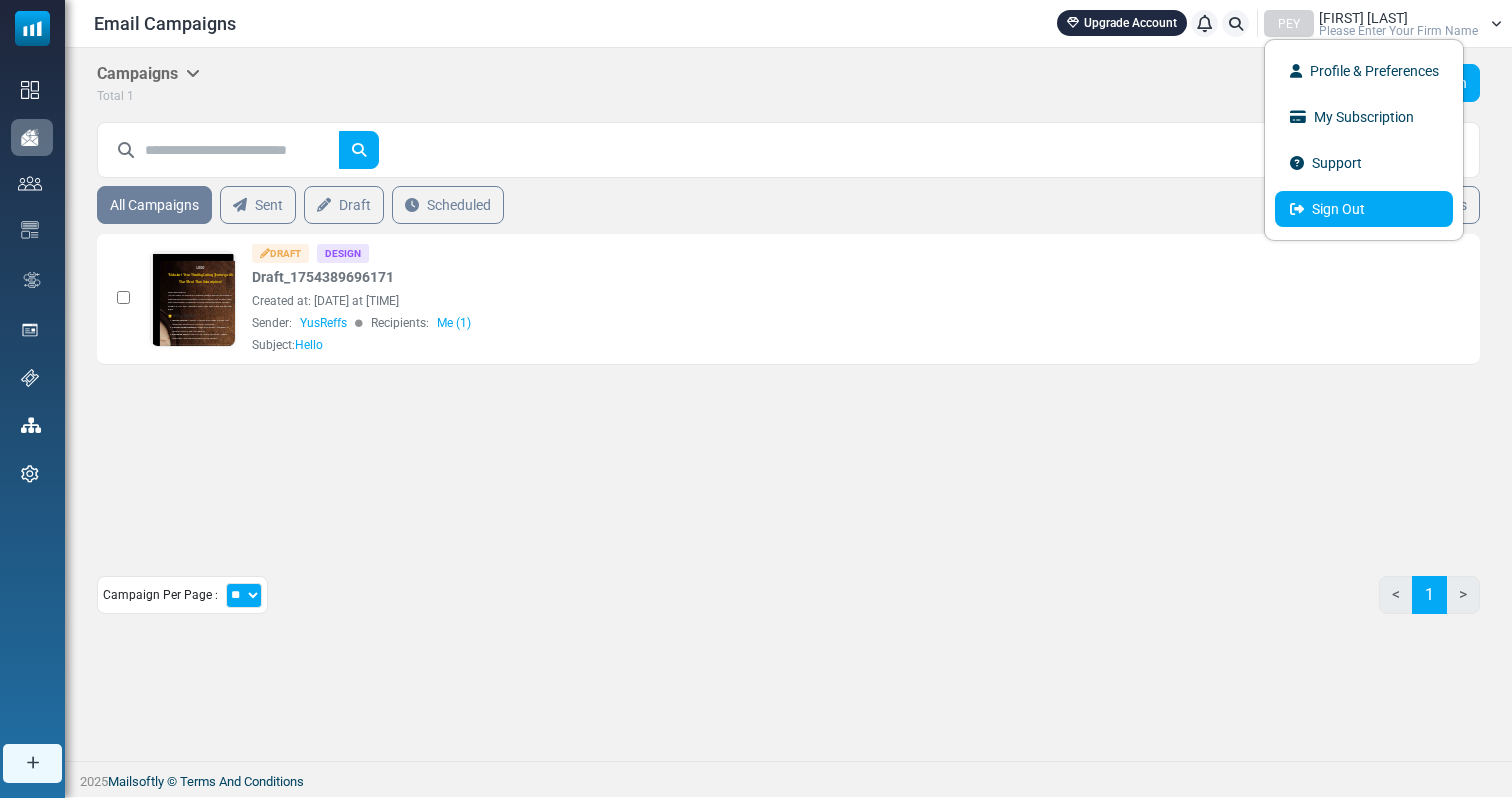click on "Sign Out" at bounding box center [1364, 209] 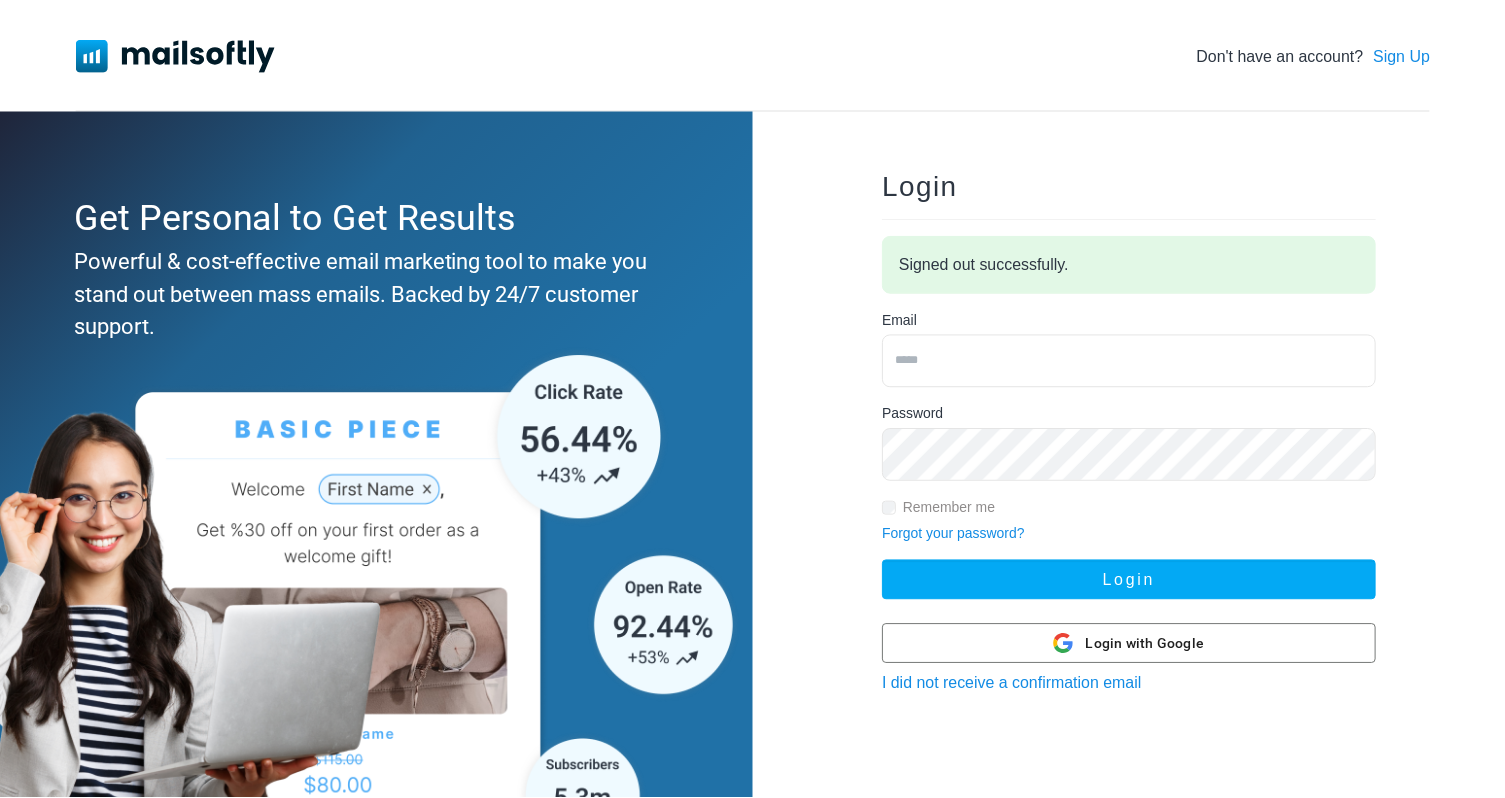 scroll, scrollTop: 0, scrollLeft: 0, axis: both 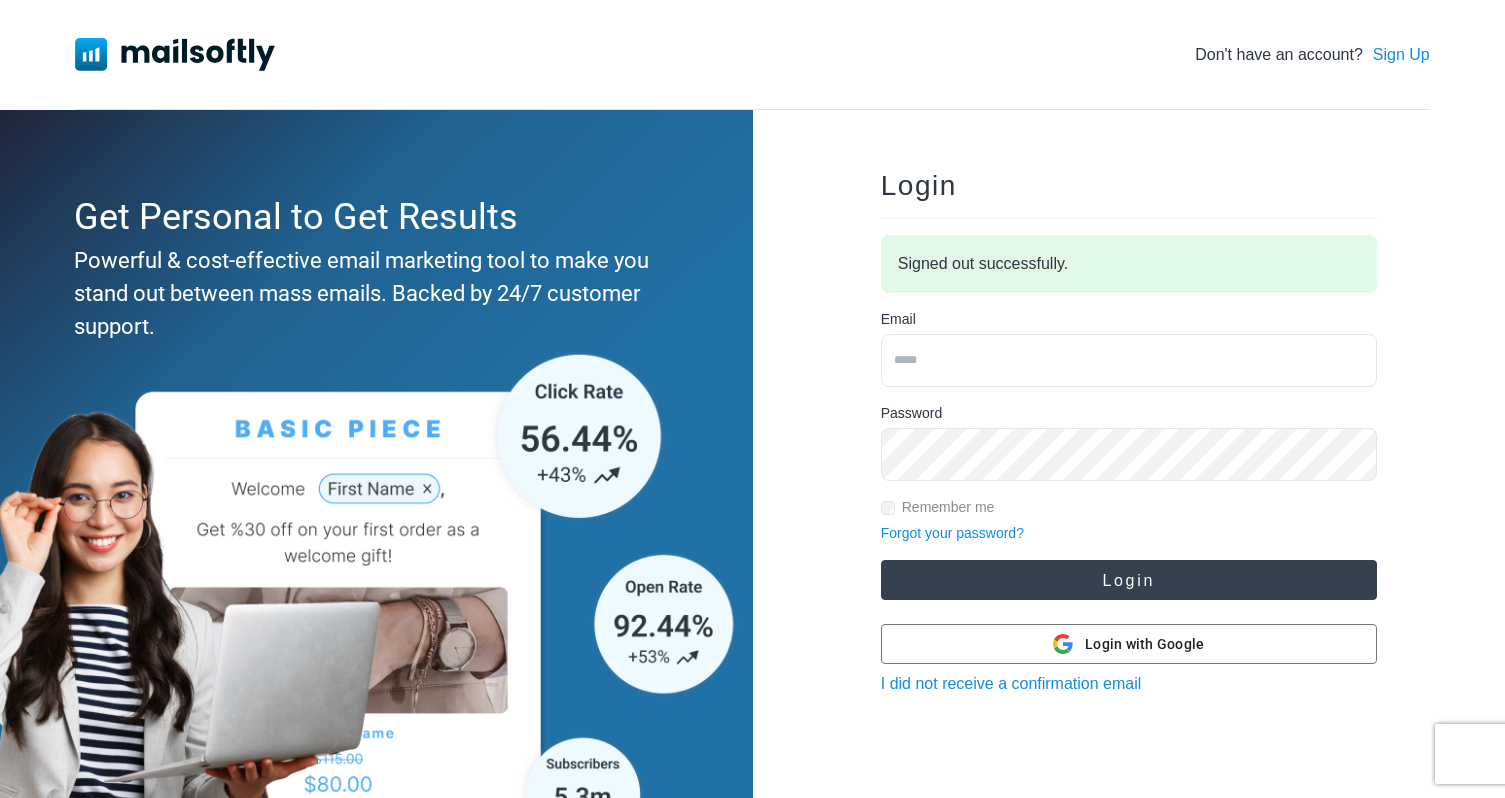 type on "**********" 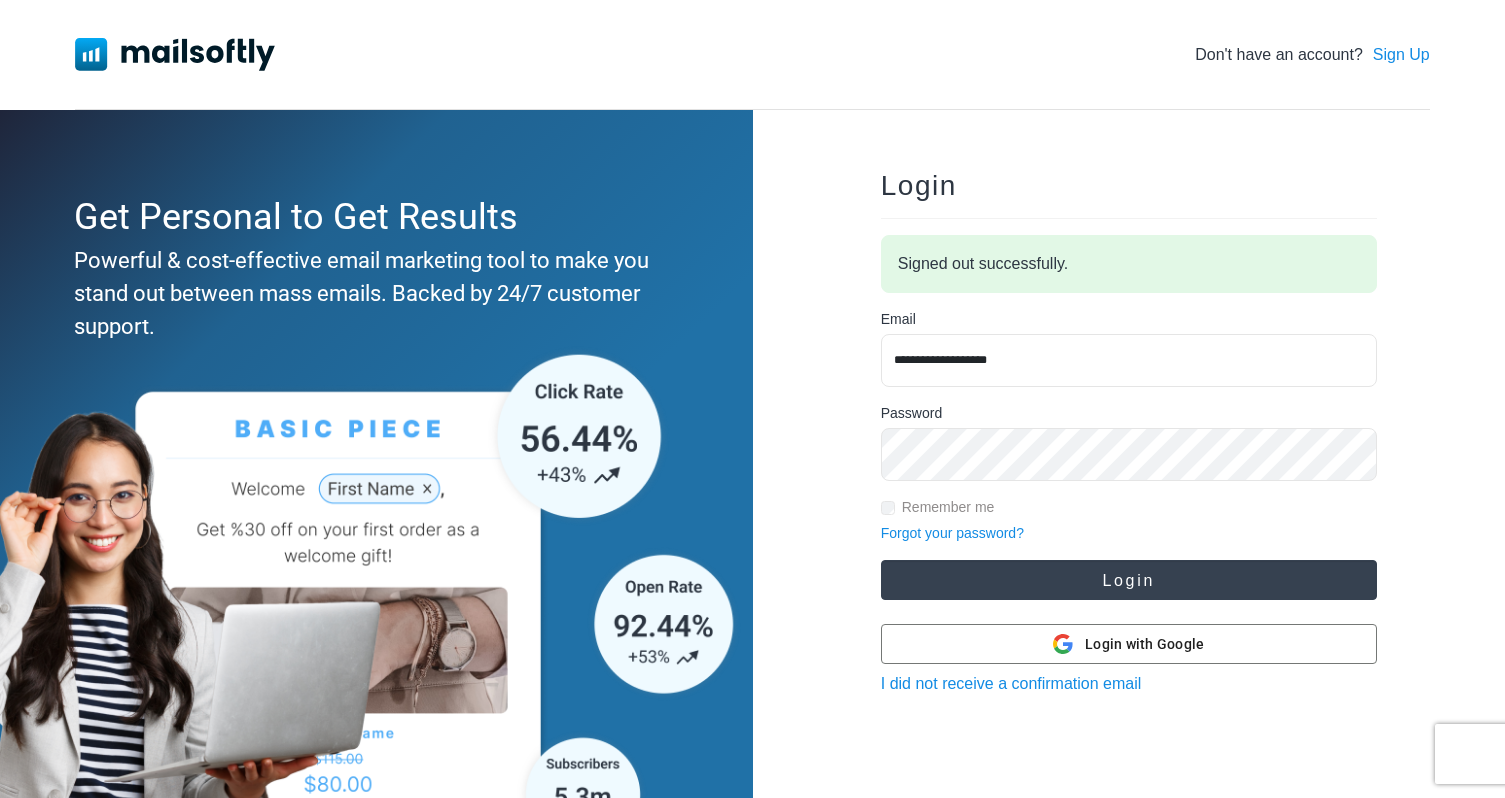 click on "Login" at bounding box center (1129, 580) 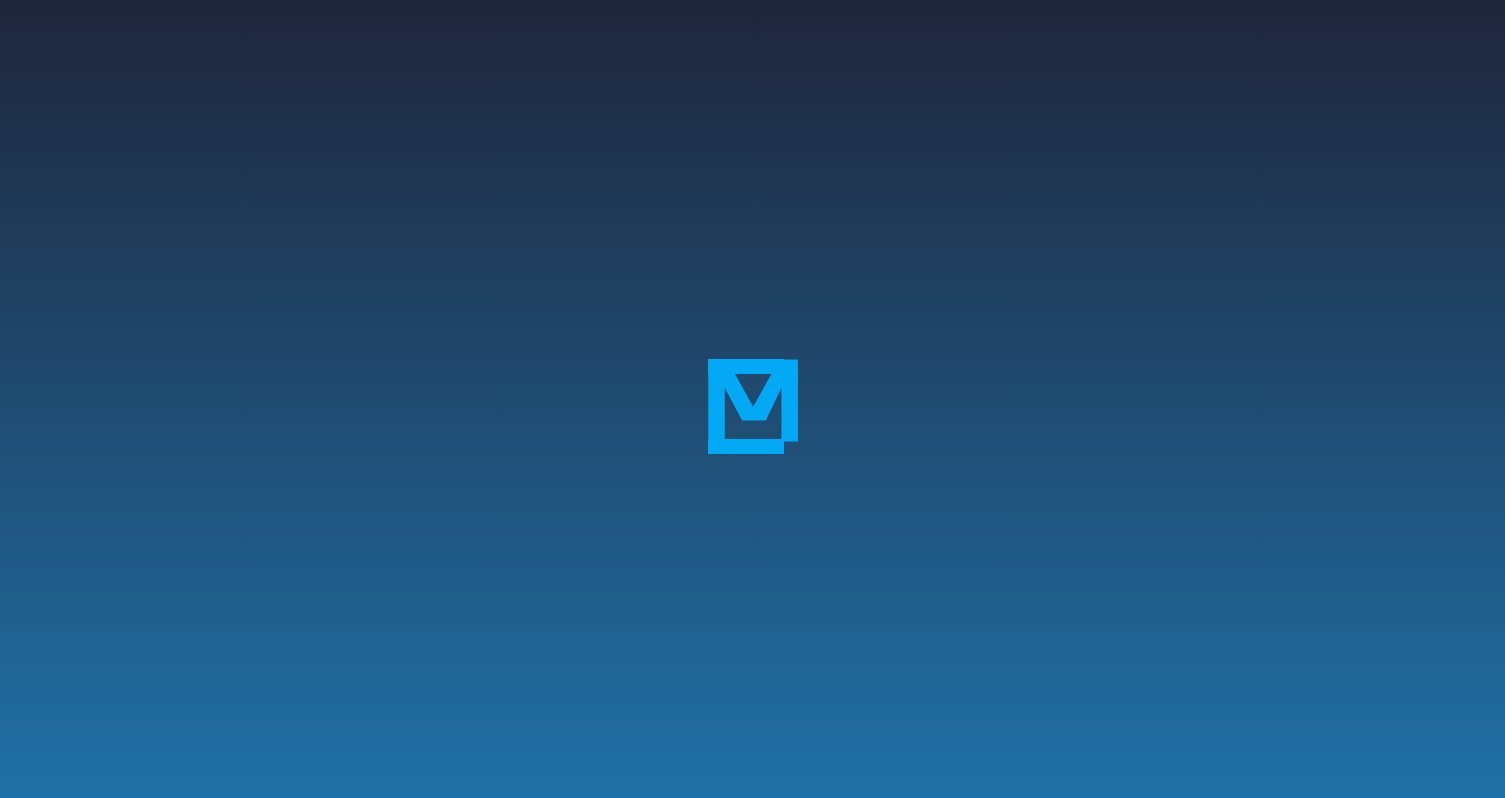 scroll, scrollTop: 0, scrollLeft: 0, axis: both 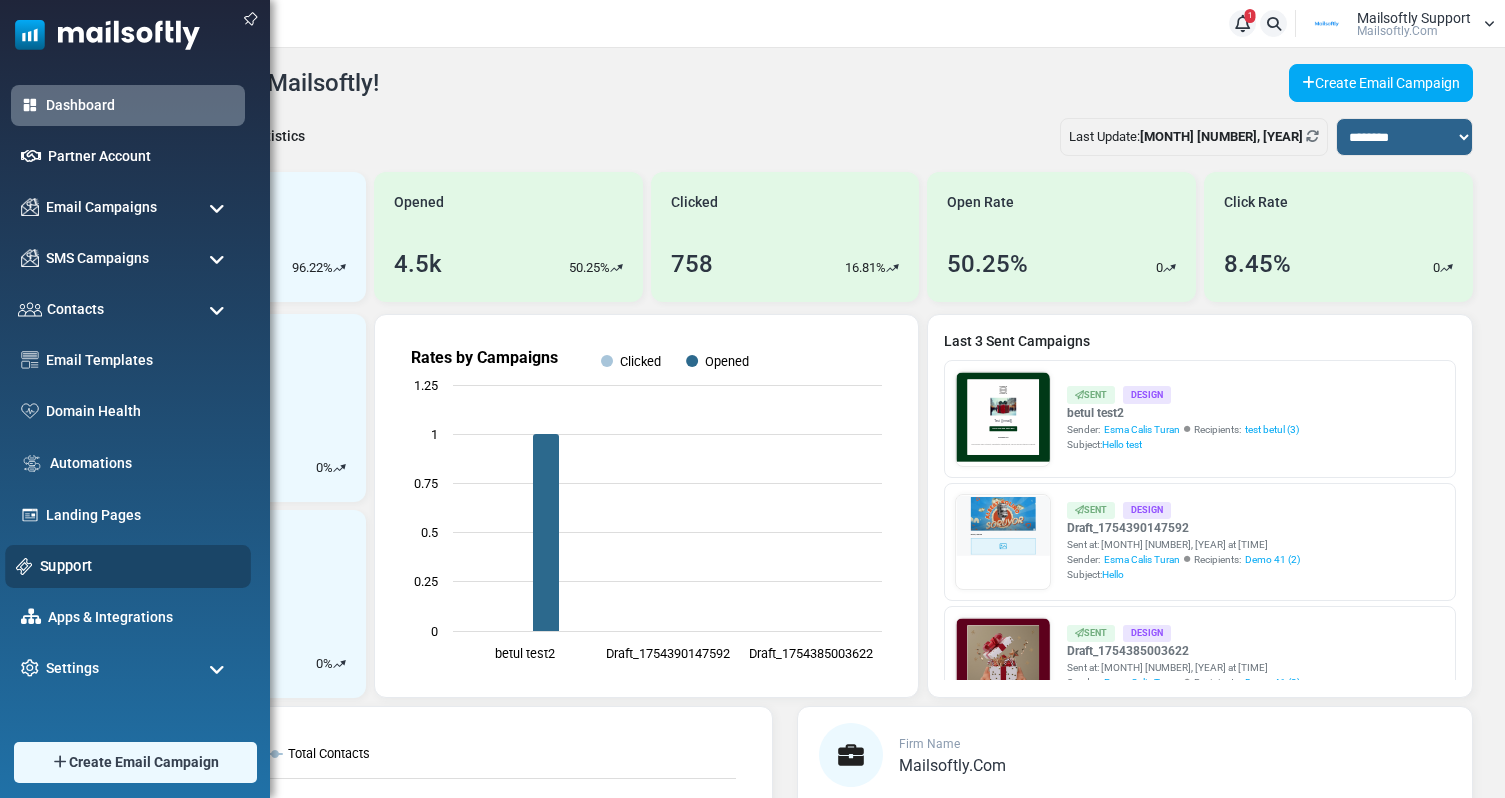 click on "Support" at bounding box center [140, 566] 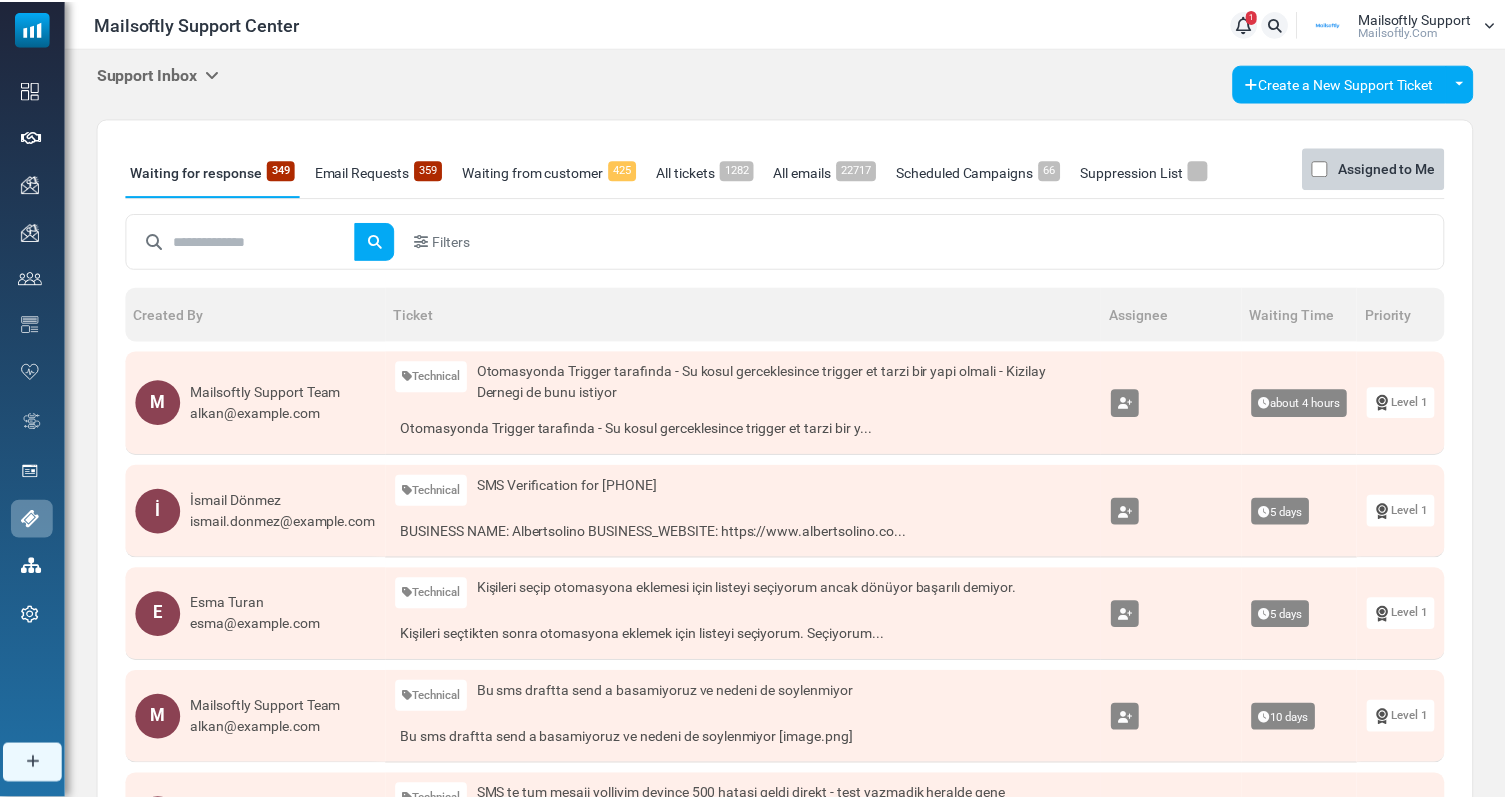 scroll, scrollTop: 0, scrollLeft: 0, axis: both 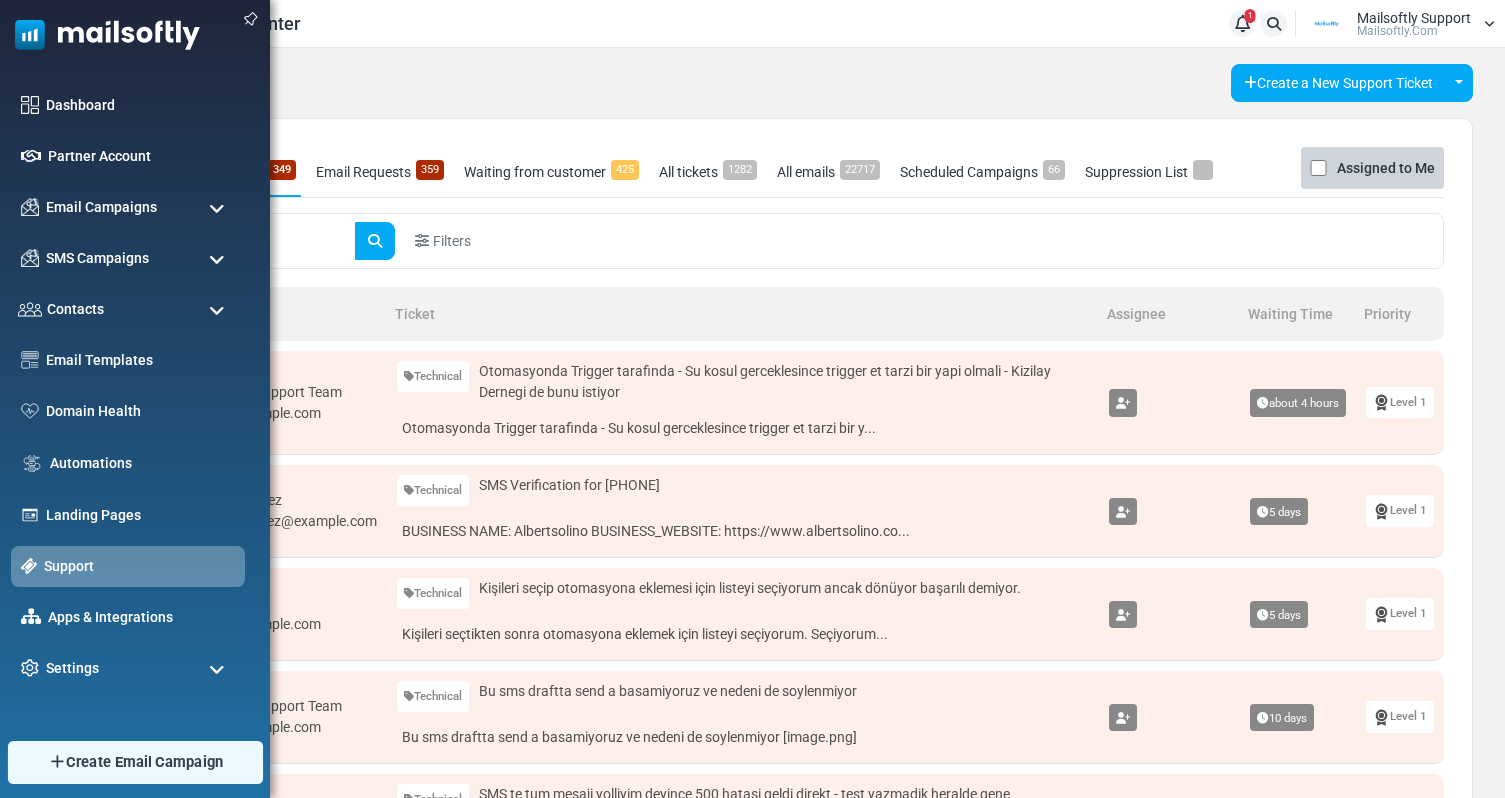 click at bounding box center [56, 762] 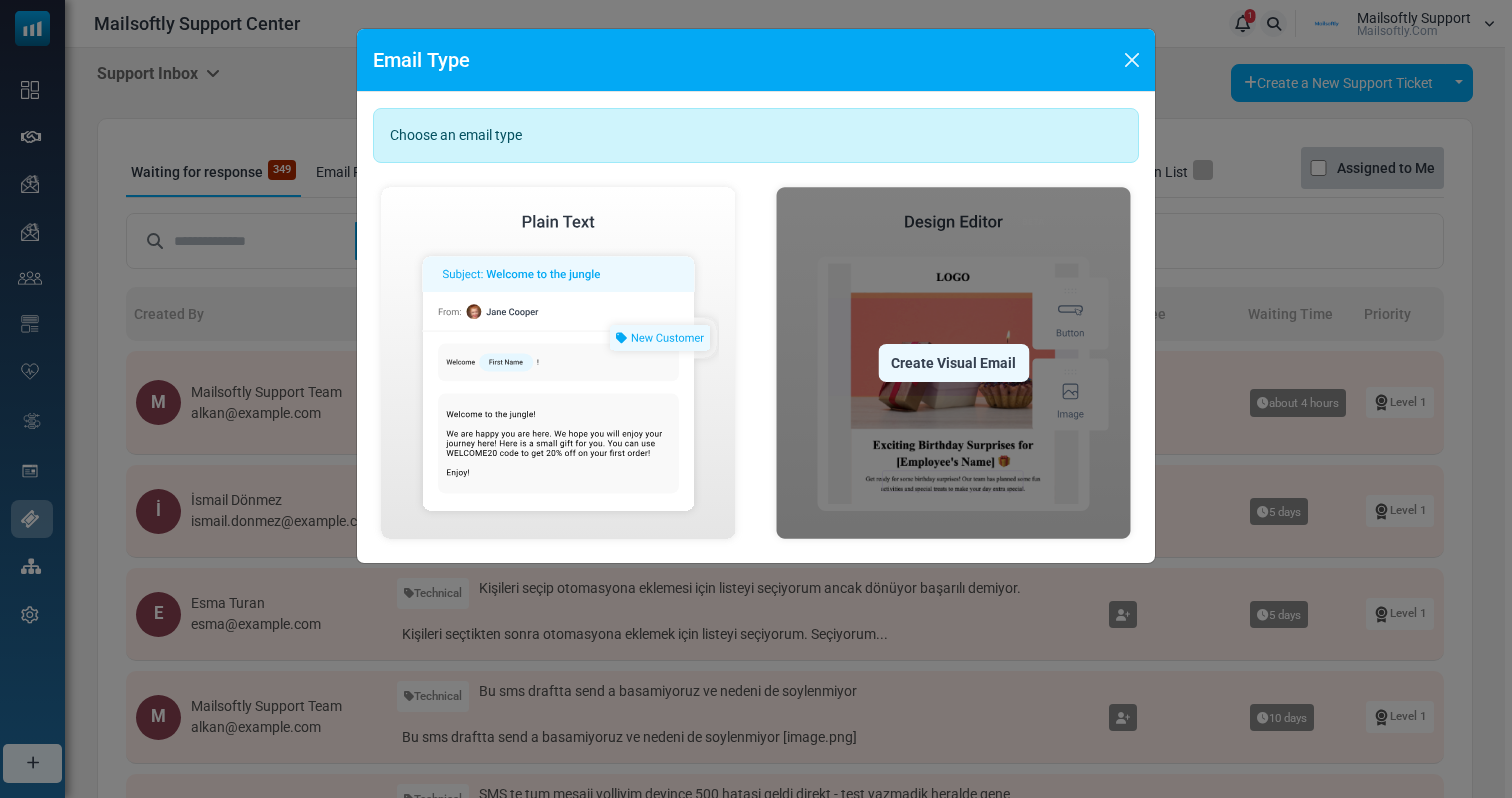 click at bounding box center [953, 363] 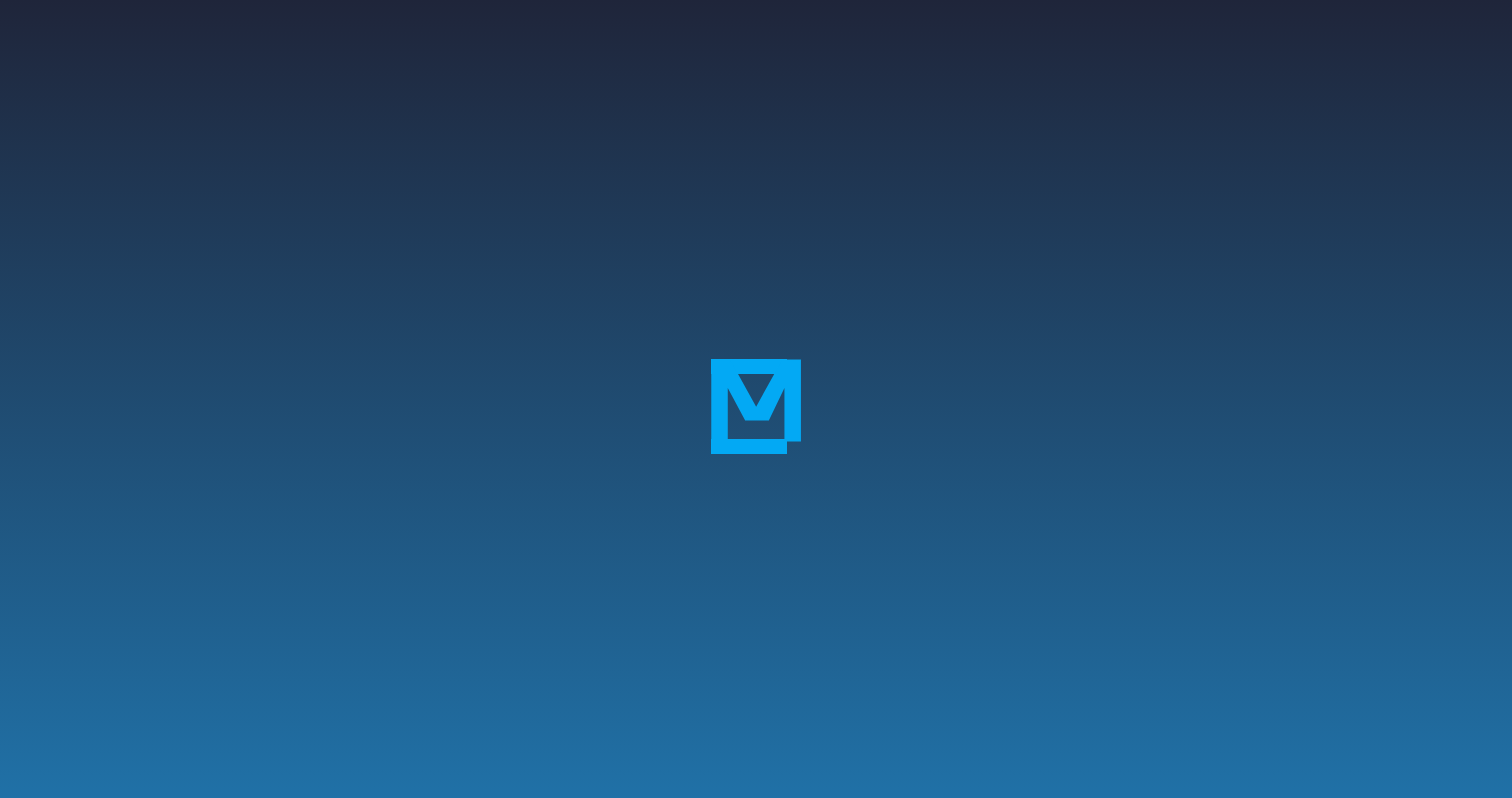 scroll, scrollTop: 0, scrollLeft: 0, axis: both 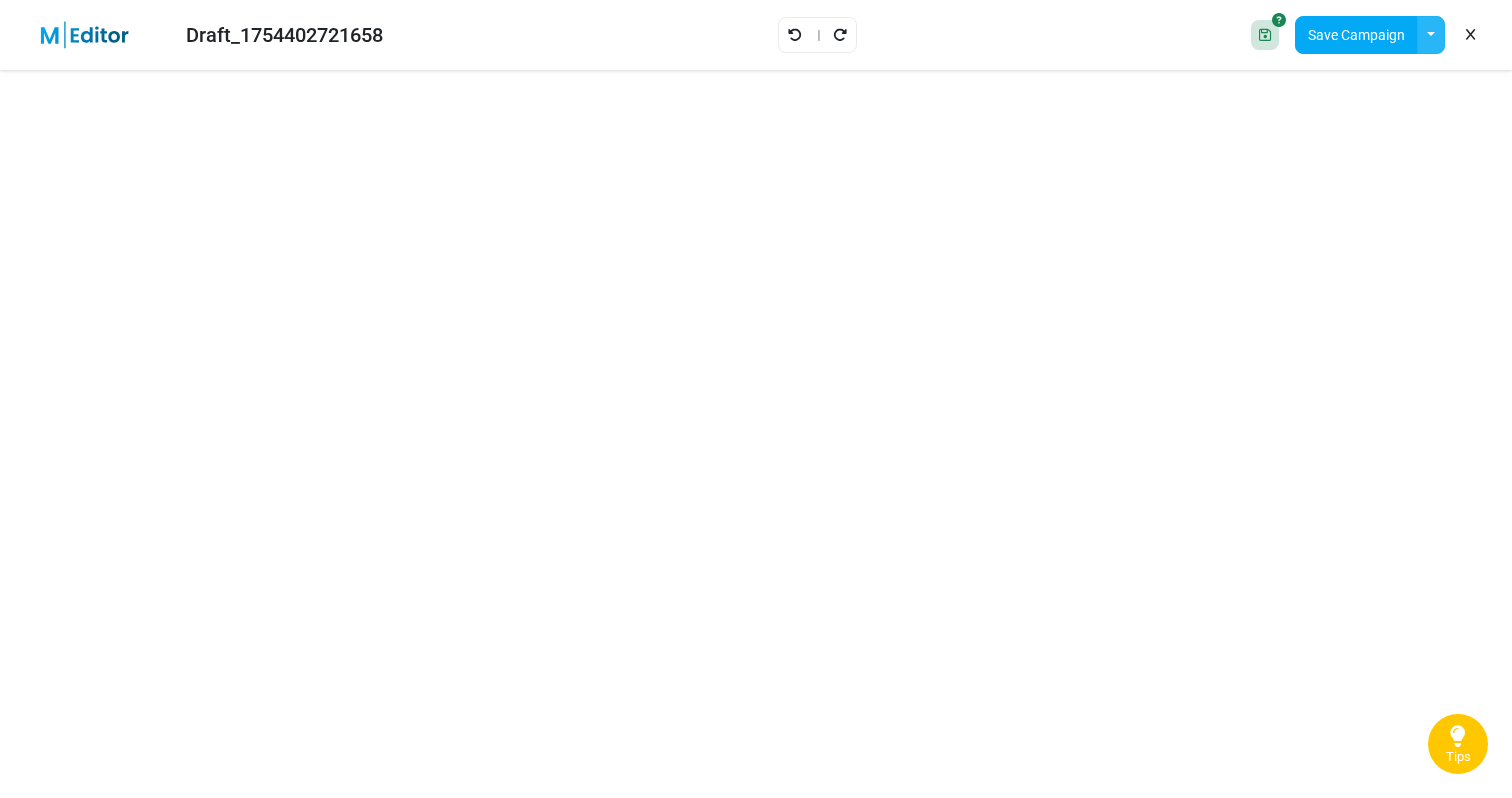click at bounding box center [1431, 35] 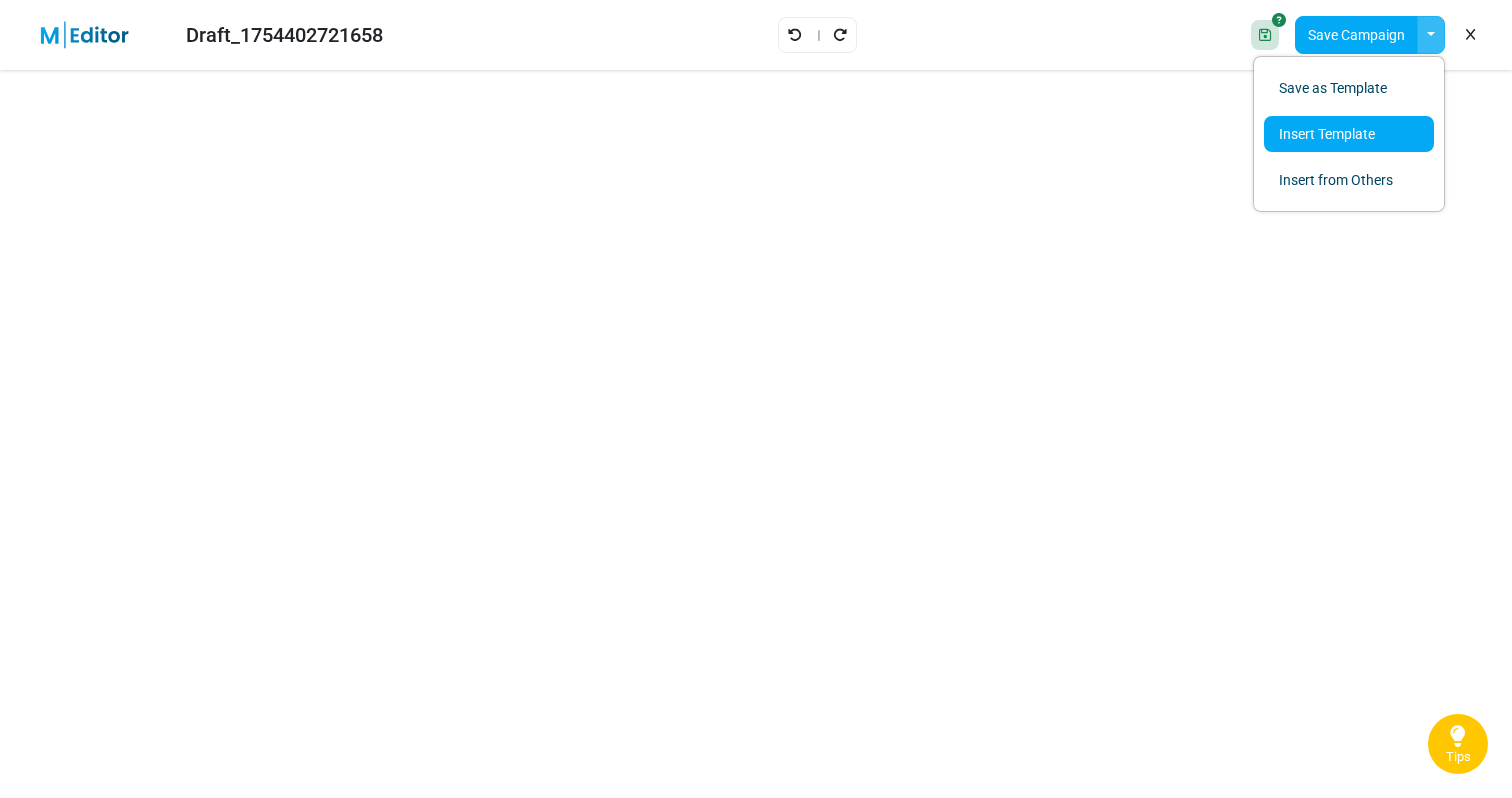 click on "Insert Template" at bounding box center (1349, 134) 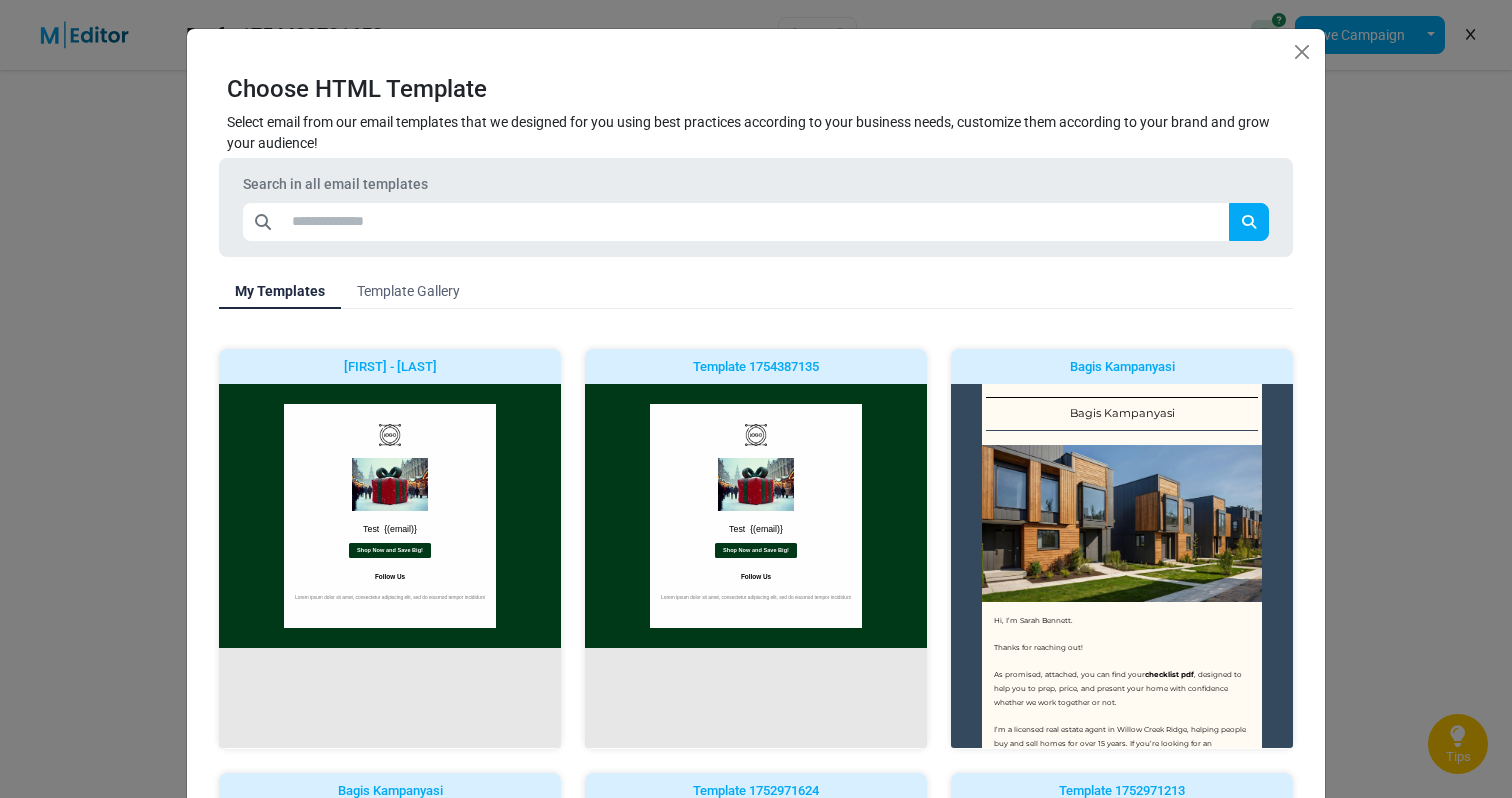 scroll, scrollTop: 0, scrollLeft: 0, axis: both 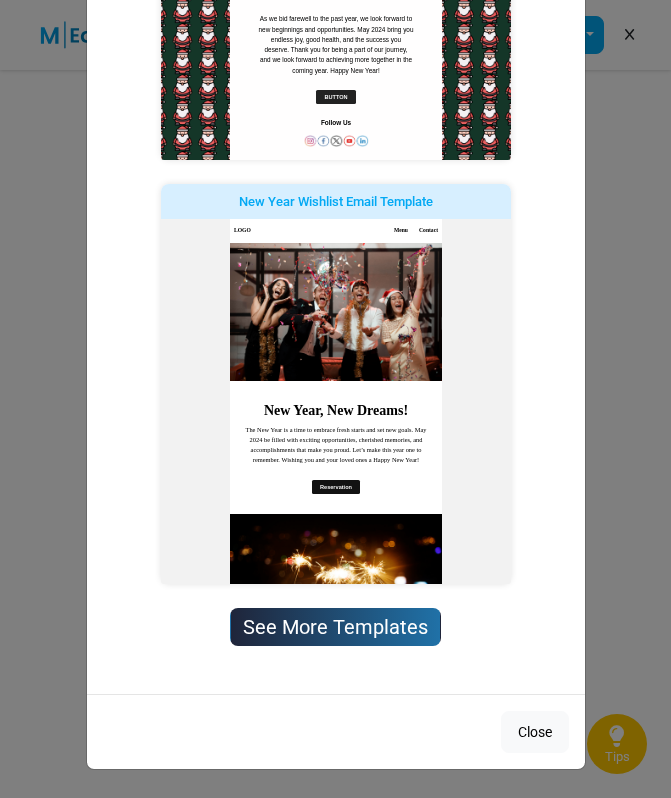 click on "See More Templates" at bounding box center (335, 627) 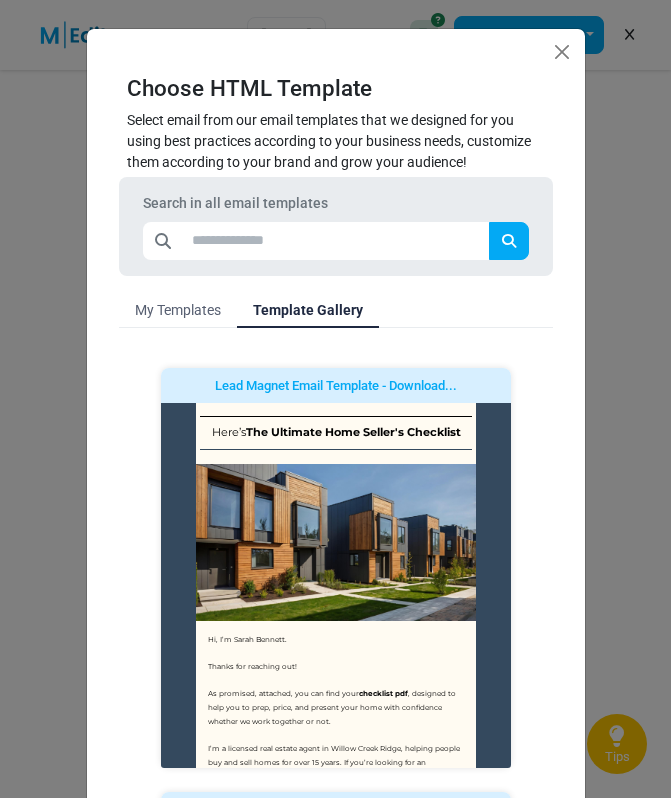 click on "My Templates" at bounding box center [178, 310] 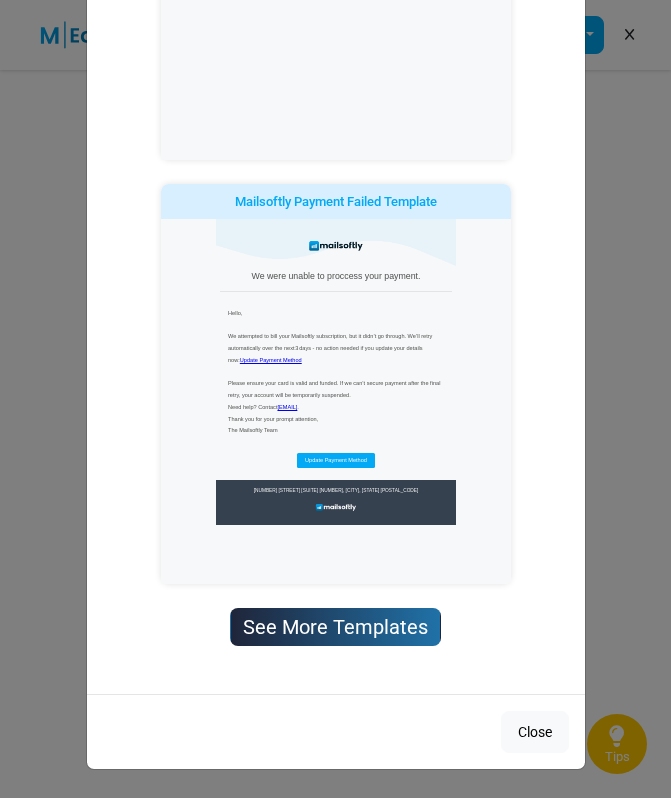 click on "See More Templates" at bounding box center [335, 627] 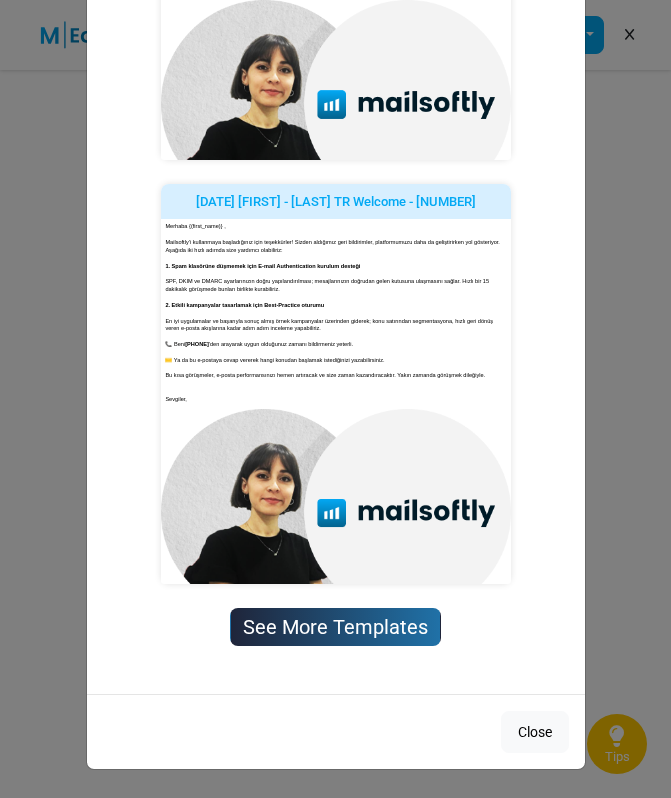 click on "See More Templates" at bounding box center [335, 627] 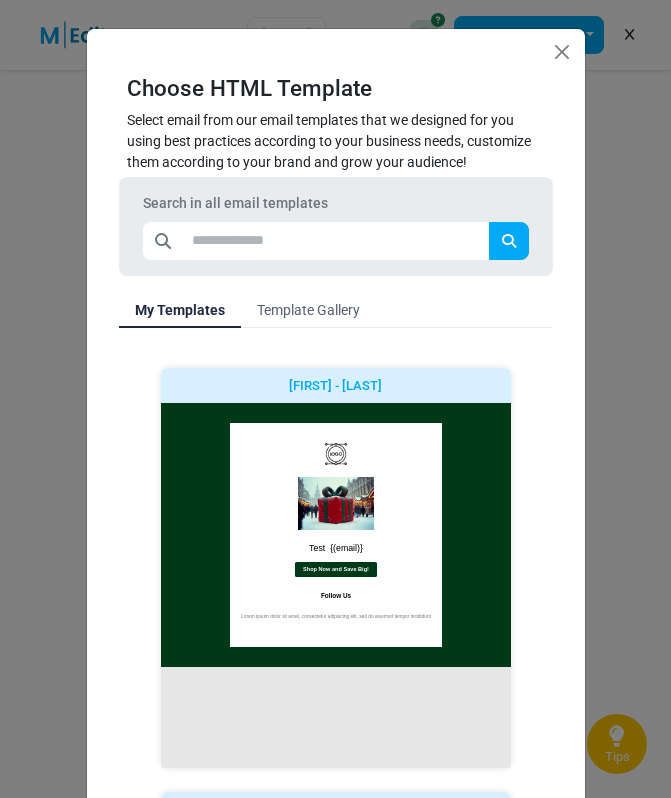click on "Template Gallery" at bounding box center (308, 310) 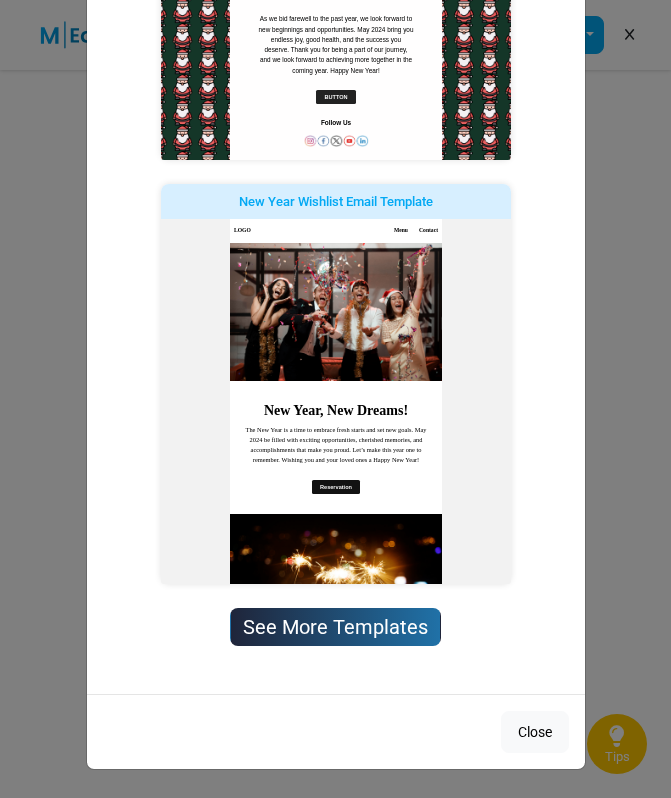 click on "See More Templates" at bounding box center [335, 627] 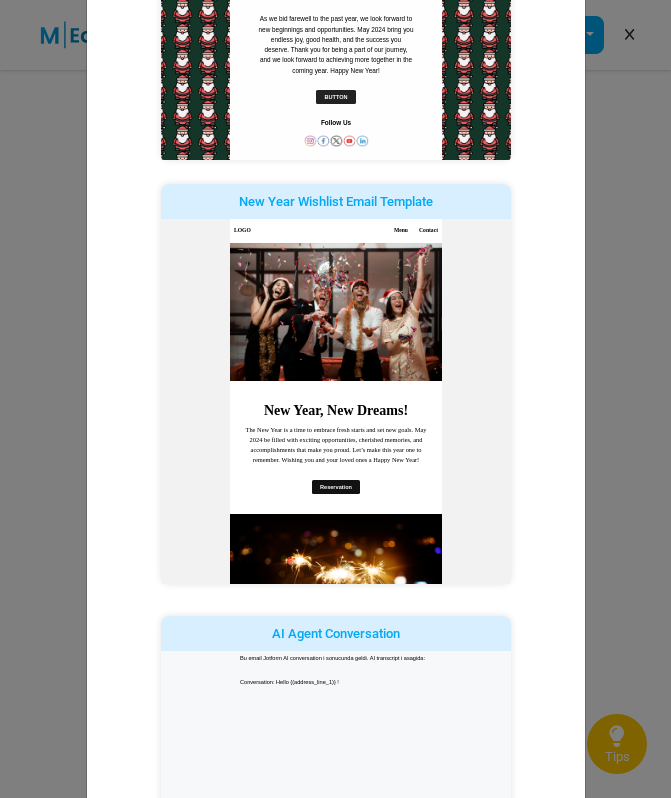 click on "Choose HTML Template
Select email from our email templates that we designed for you using best practices according to your business needs, customize them according to your brand and grow your audience!
Search in all email templates
My Templates
Template Gallery
Lead Magnet Email Template - Download...
Insert Design
Append to Design" at bounding box center [335, 399] 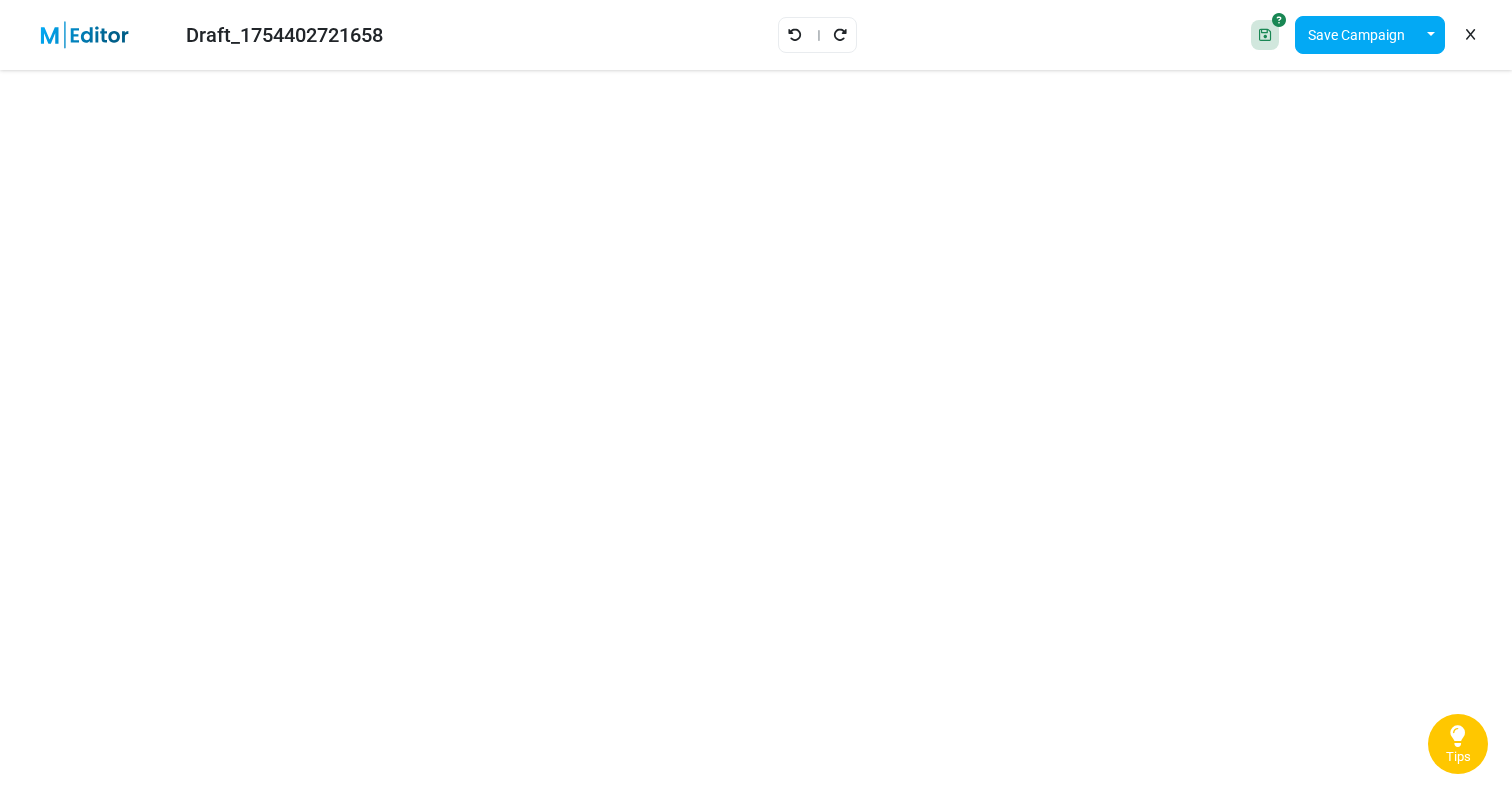 click at bounding box center [1470, 35] 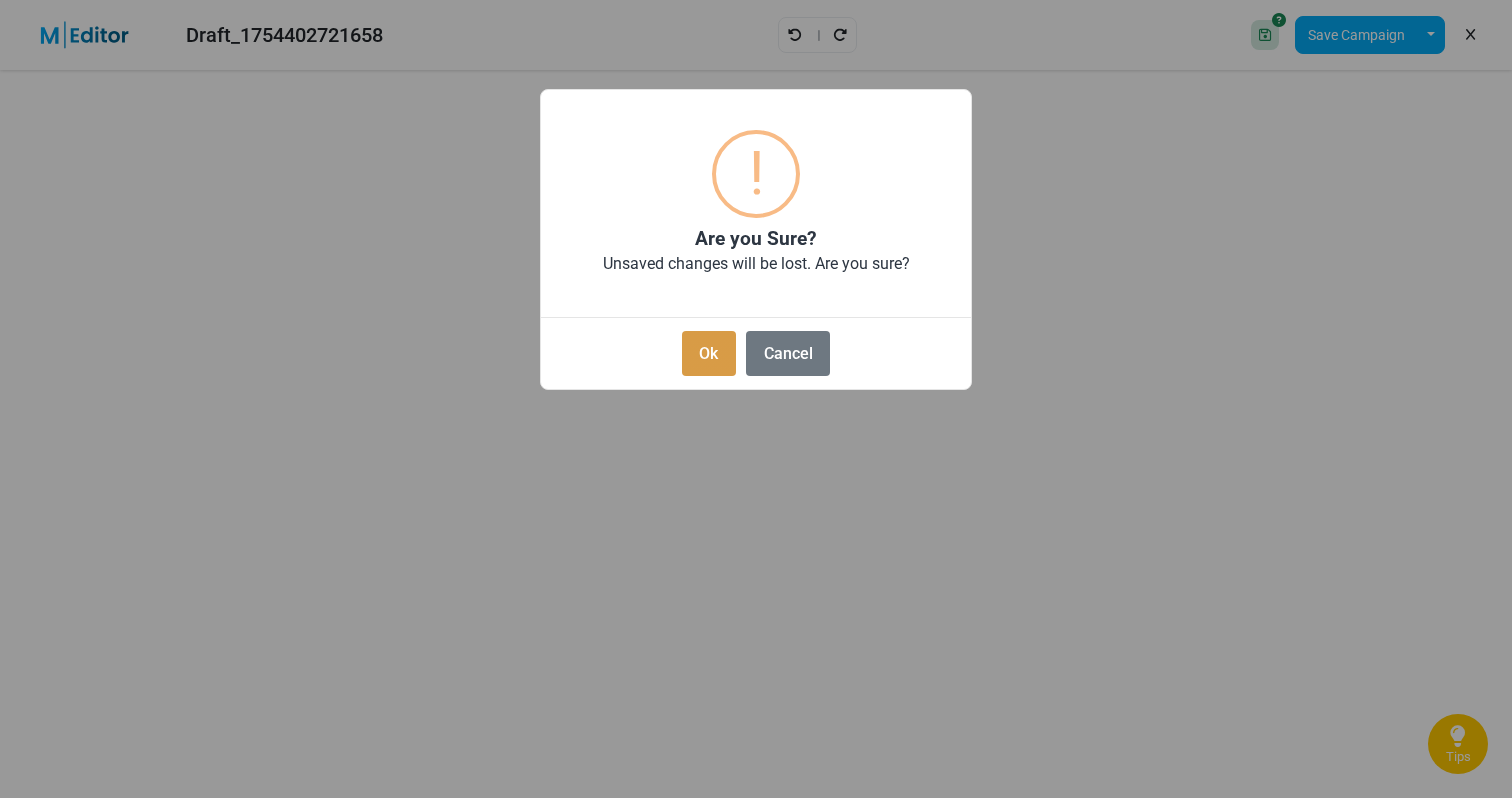 click on "Ok" at bounding box center (709, 353) 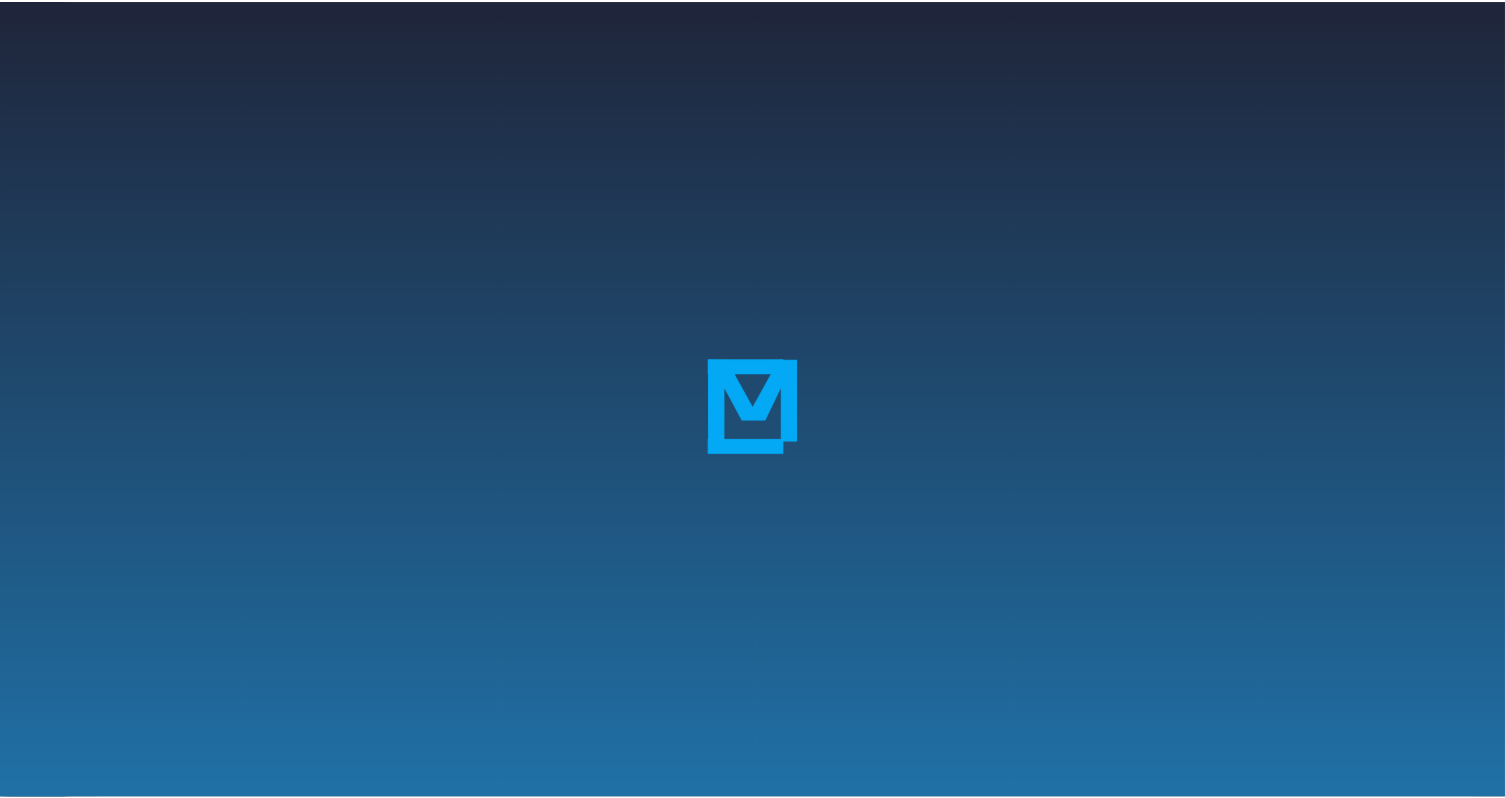 scroll, scrollTop: 0, scrollLeft: 0, axis: both 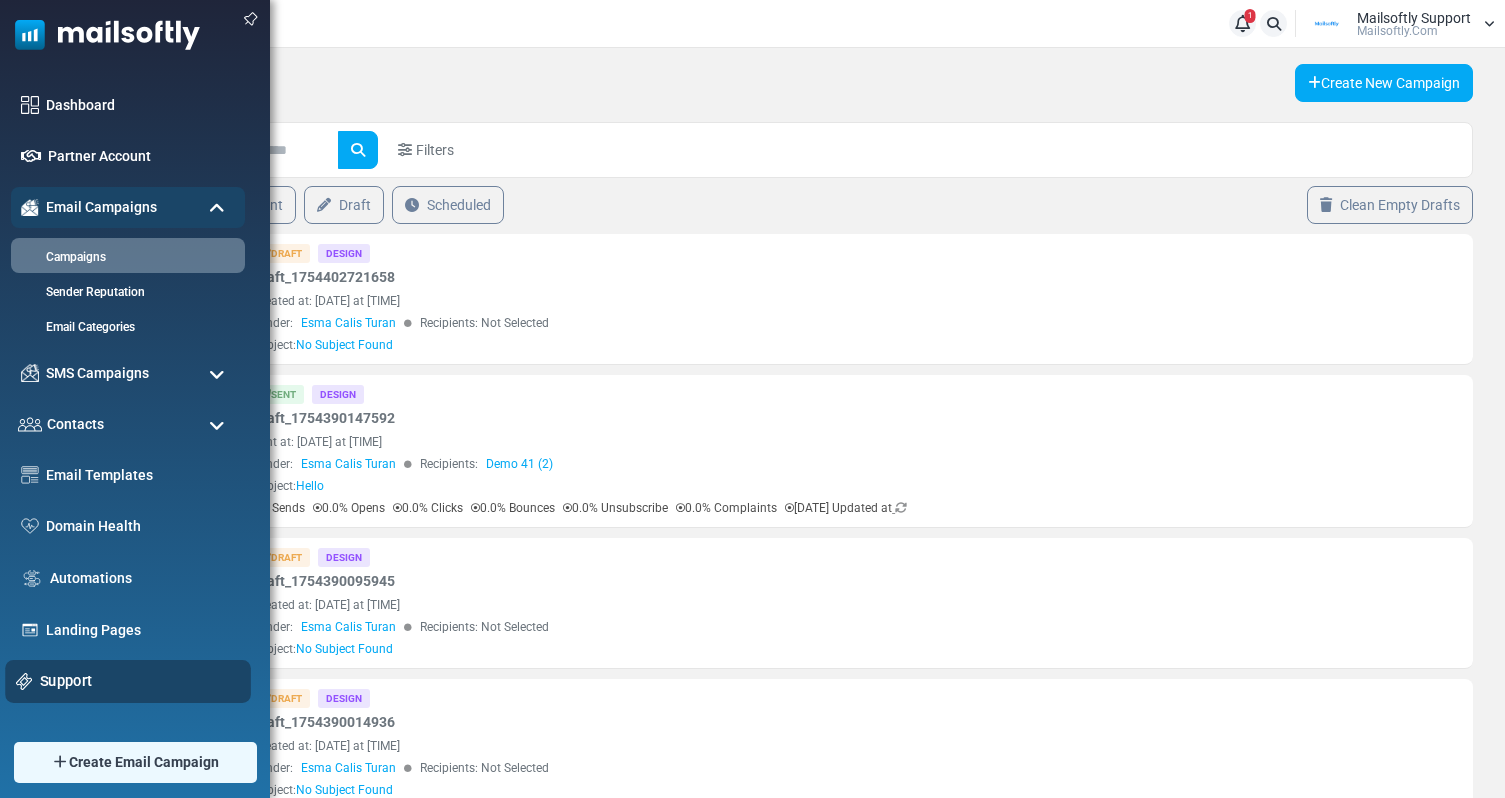 click on "Support" at bounding box center [128, 681] 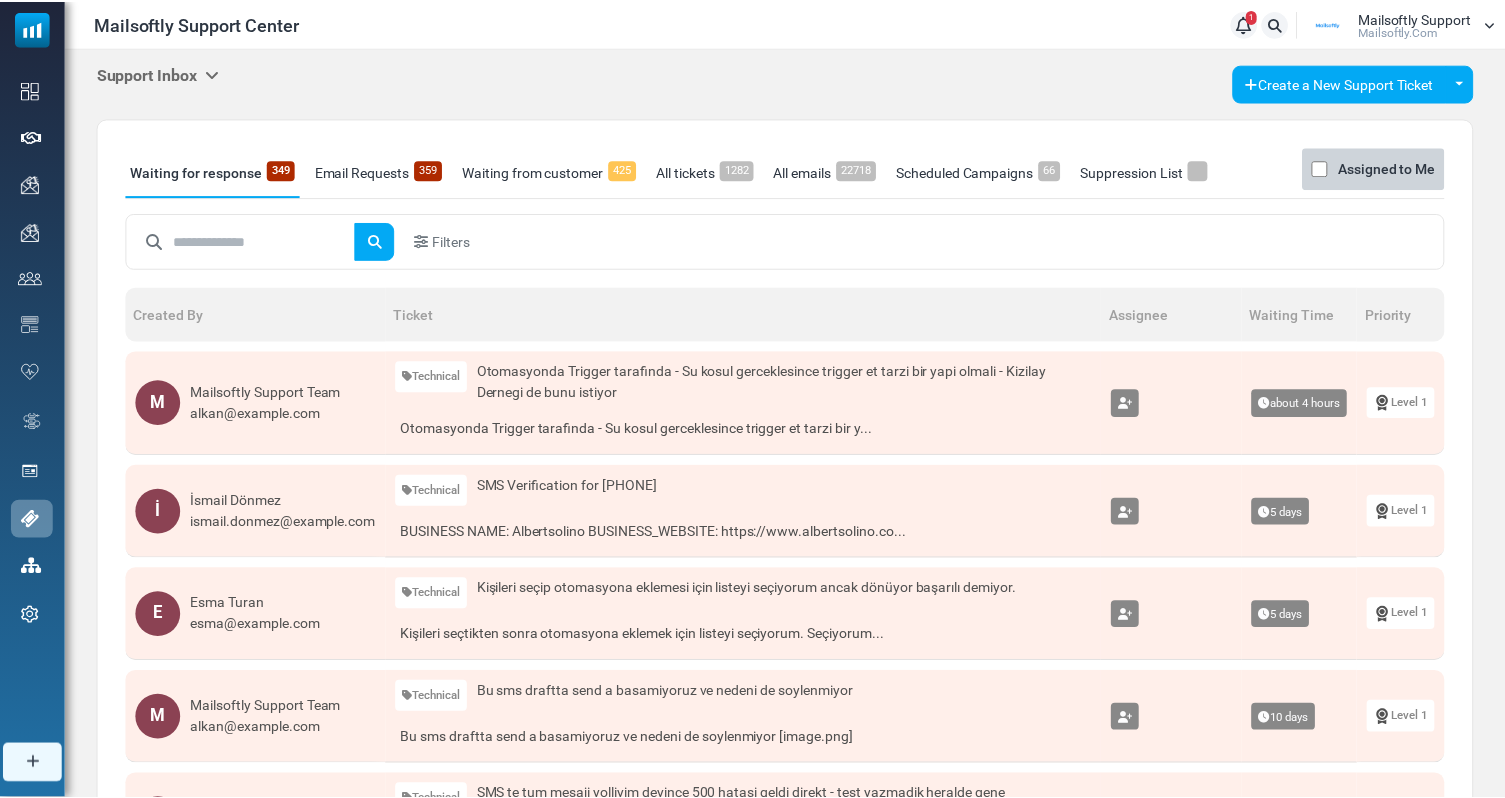 scroll, scrollTop: 0, scrollLeft: 0, axis: both 